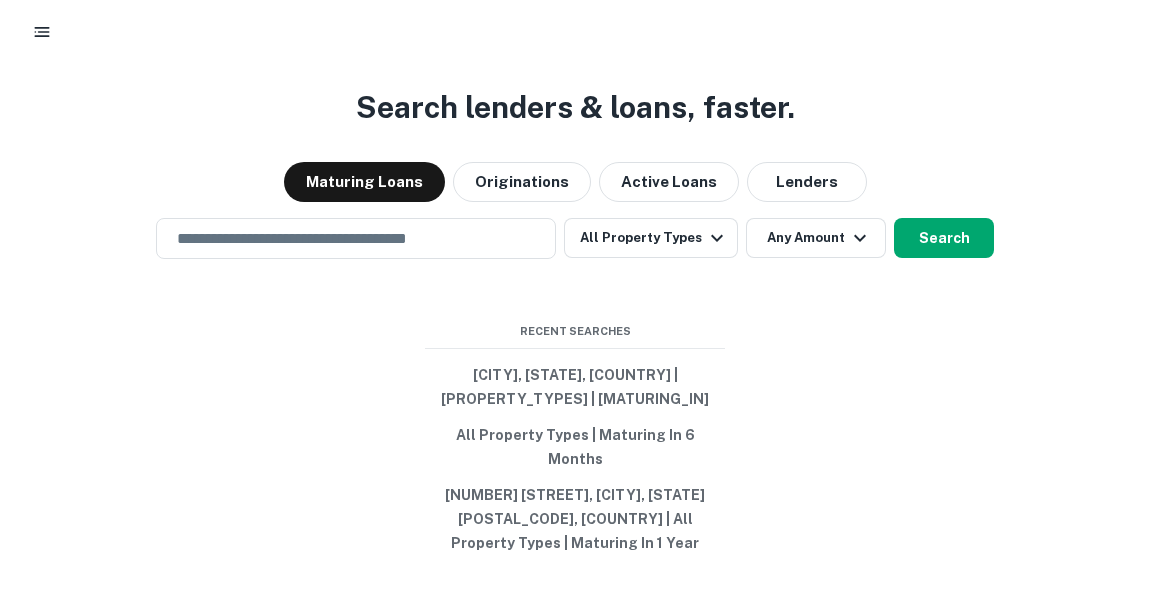 scroll, scrollTop: 0, scrollLeft: 0, axis: both 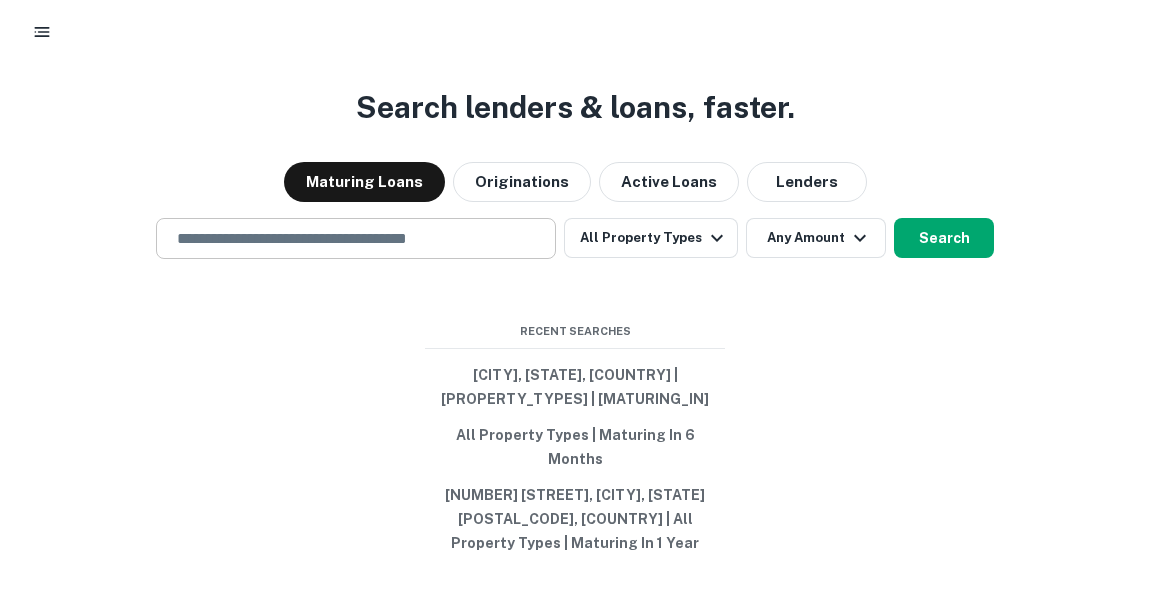 click at bounding box center [356, 238] 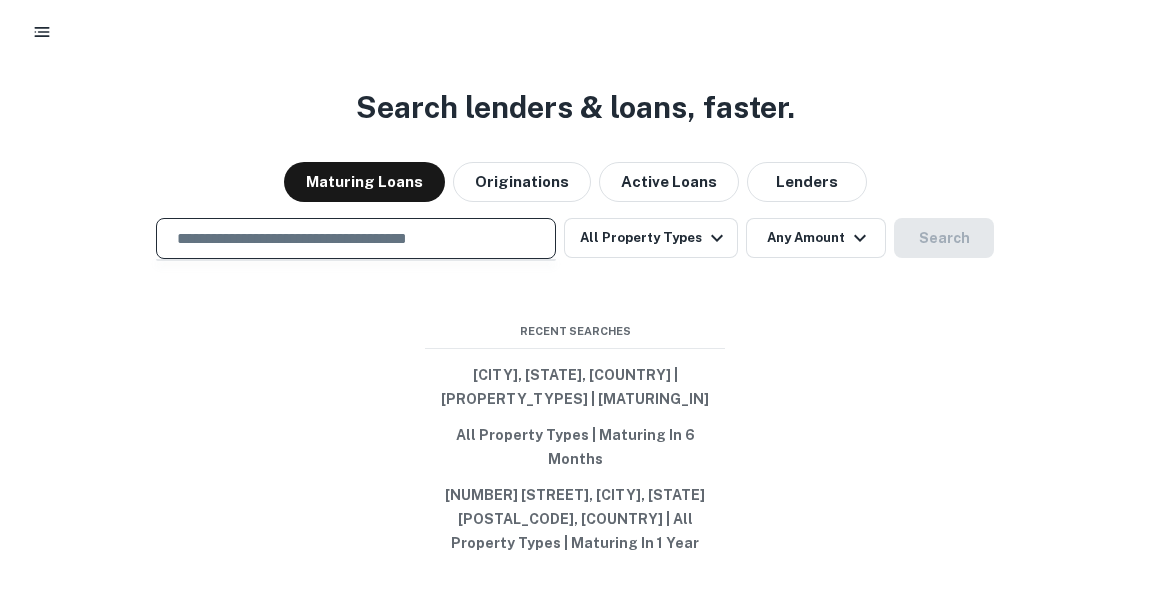 click at bounding box center (356, 238) 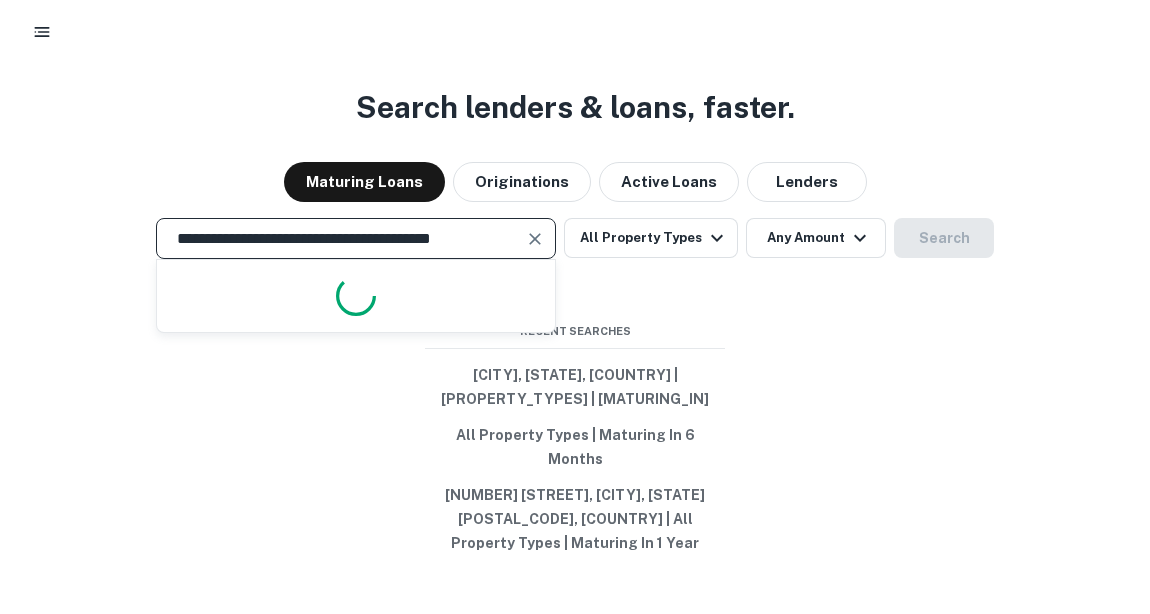 scroll, scrollTop: 0, scrollLeft: 20, axis: horizontal 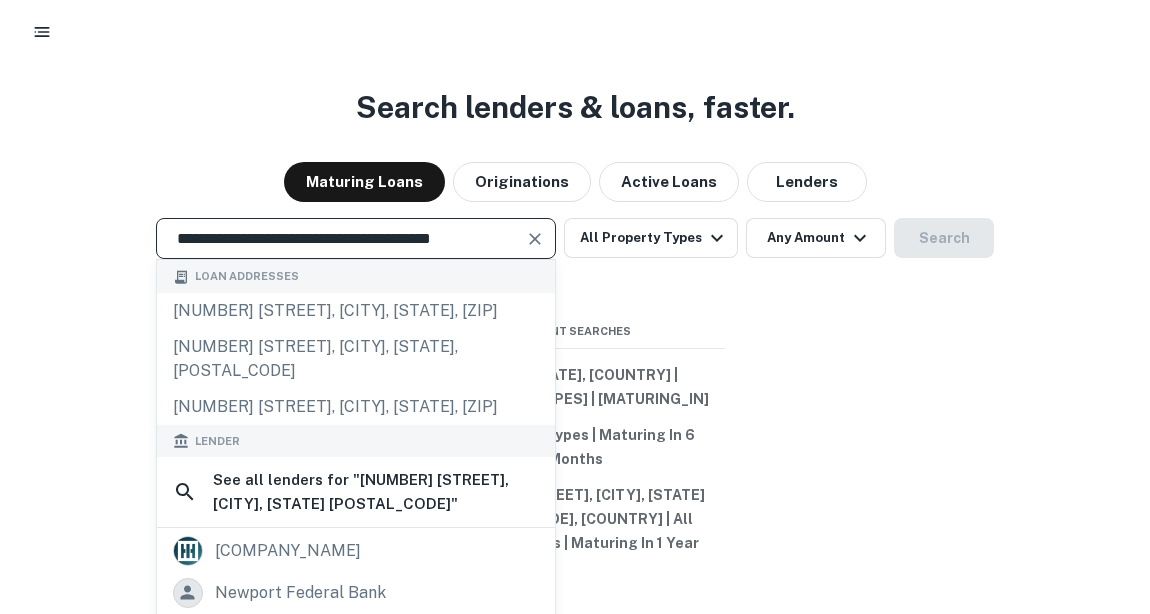 type on "**********" 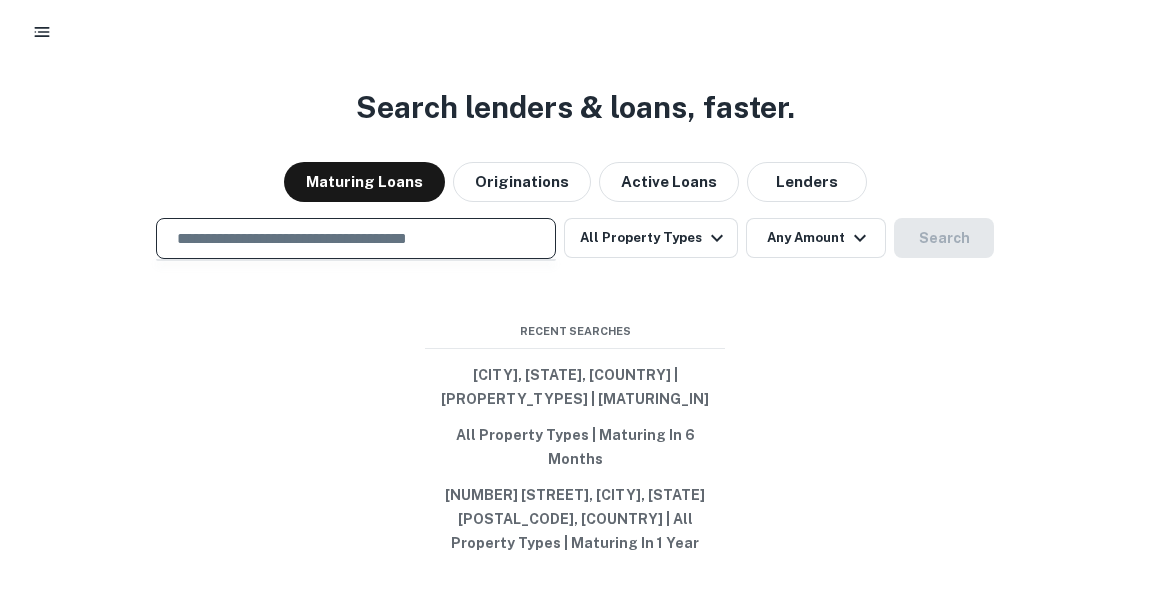 click at bounding box center (356, 238) 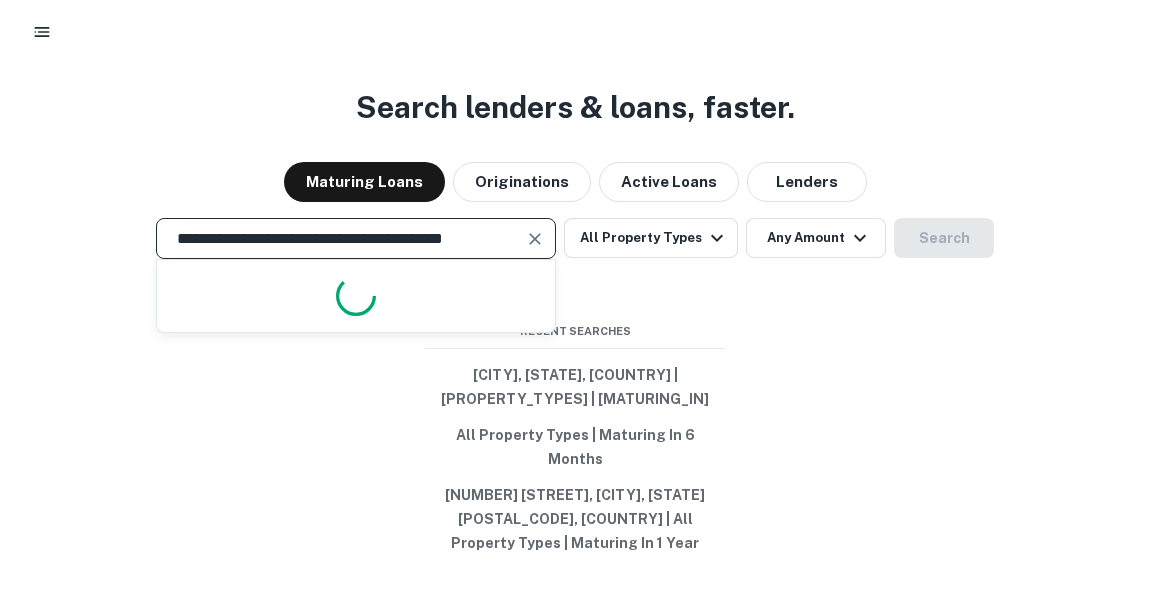 scroll, scrollTop: 0, scrollLeft: 33, axis: horizontal 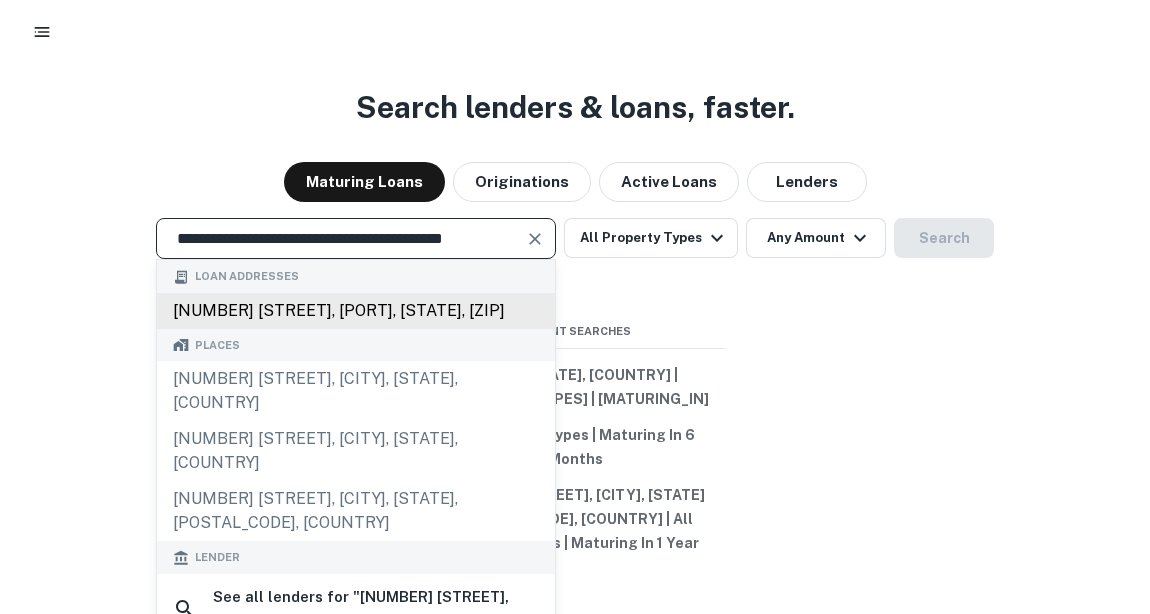click on "5000 george washington hwy, portsmouth, va, 23702" at bounding box center [356, 323] 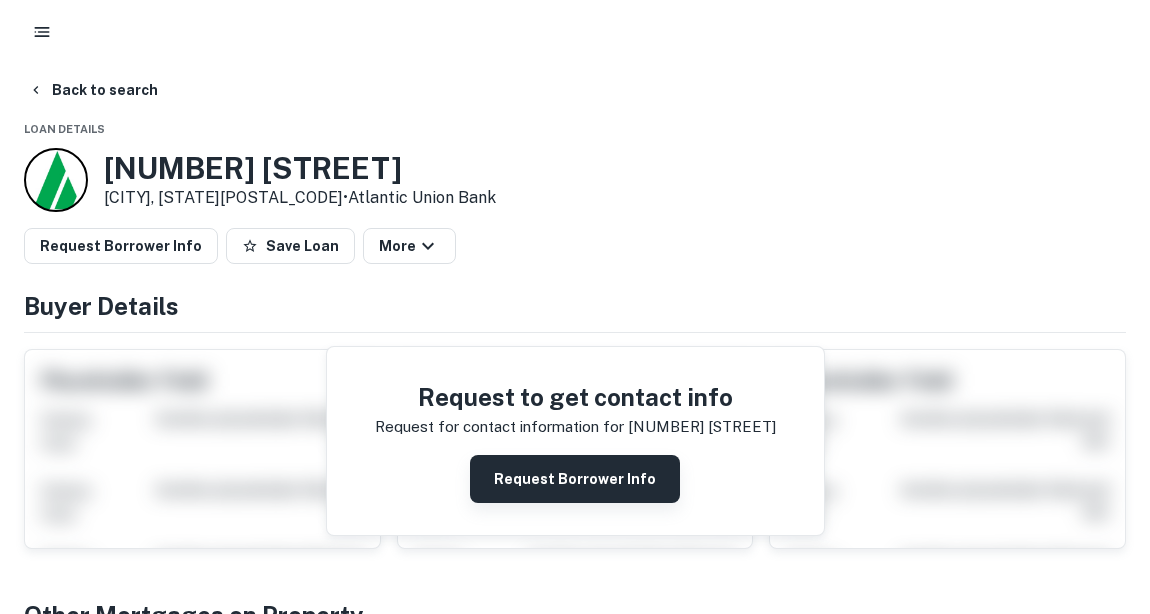 click on "Request Borrower Info" at bounding box center [575, 479] 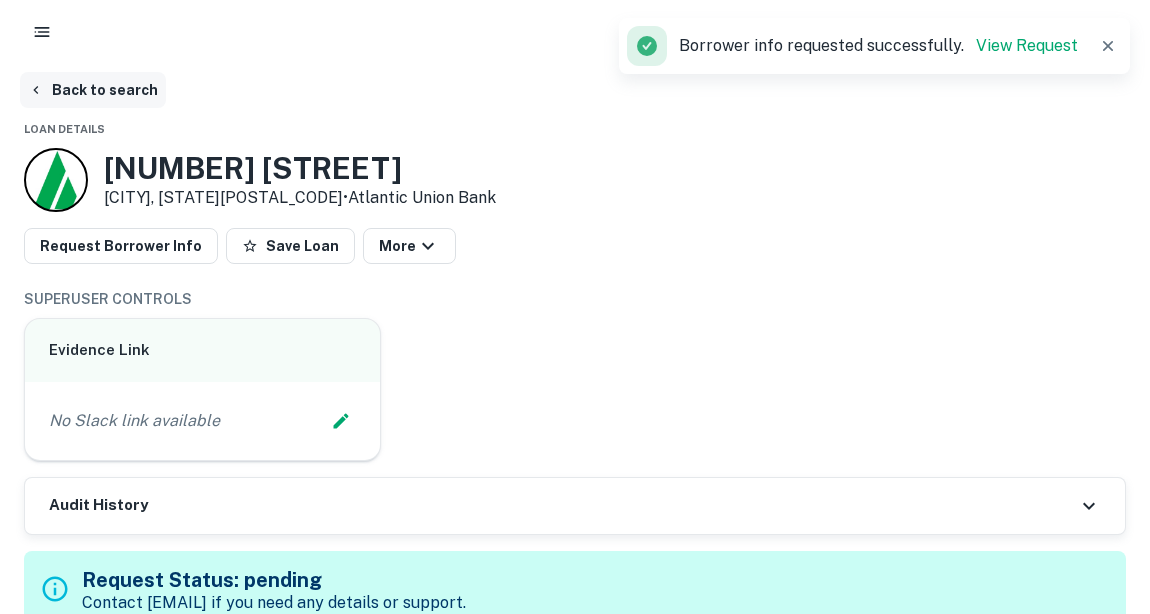 click on "Back to search" at bounding box center [93, 90] 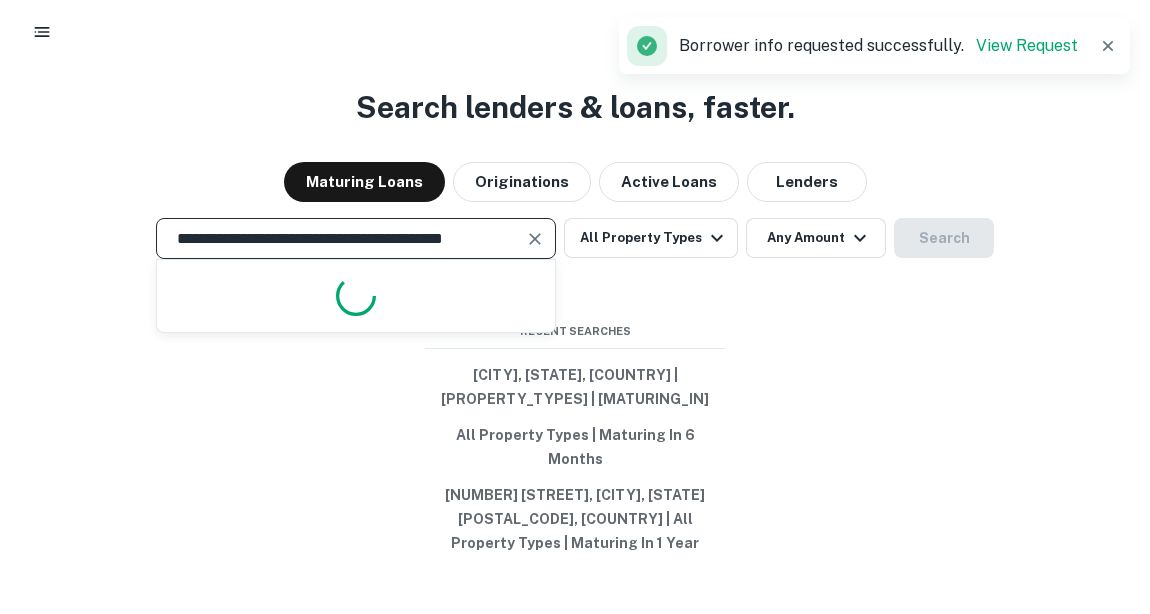 click on "**********" at bounding box center [341, 238] 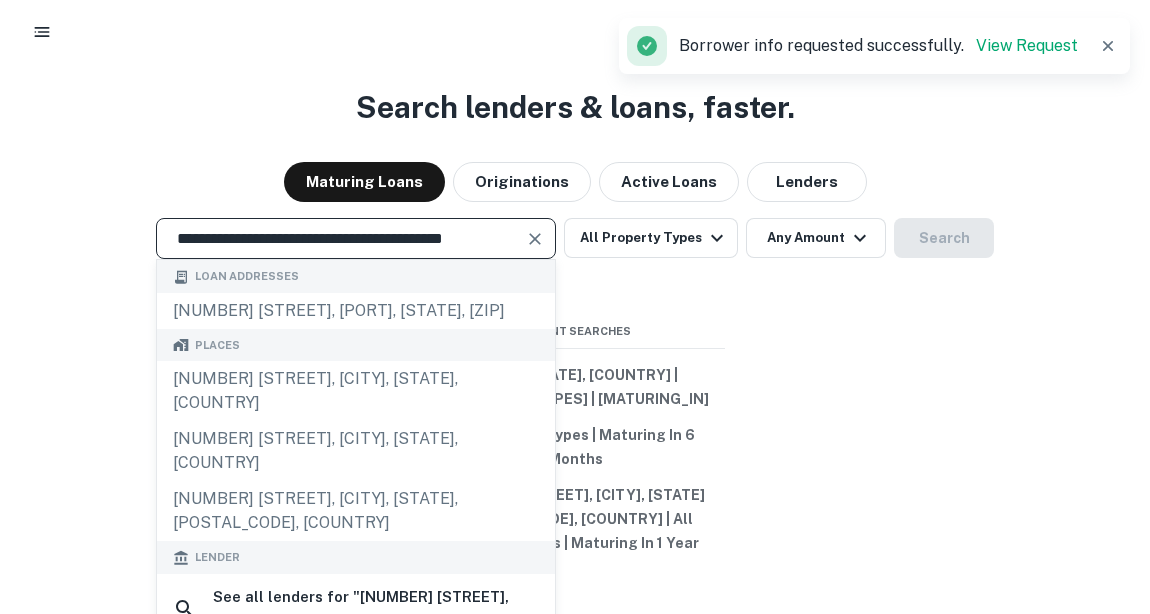 click at bounding box center (535, 239) 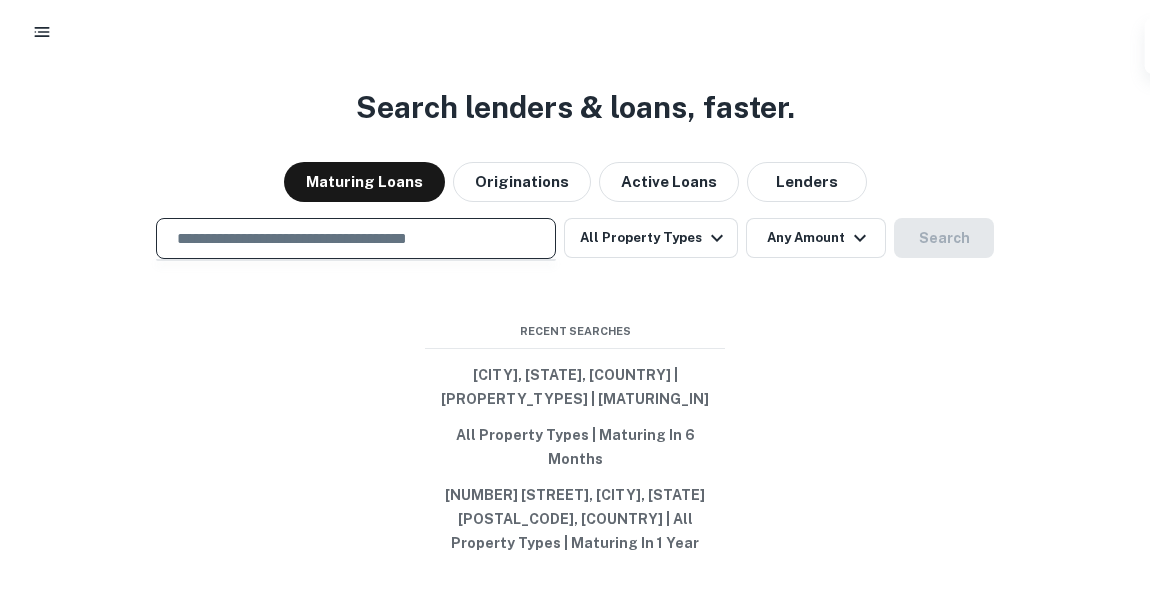 click at bounding box center (356, 238) 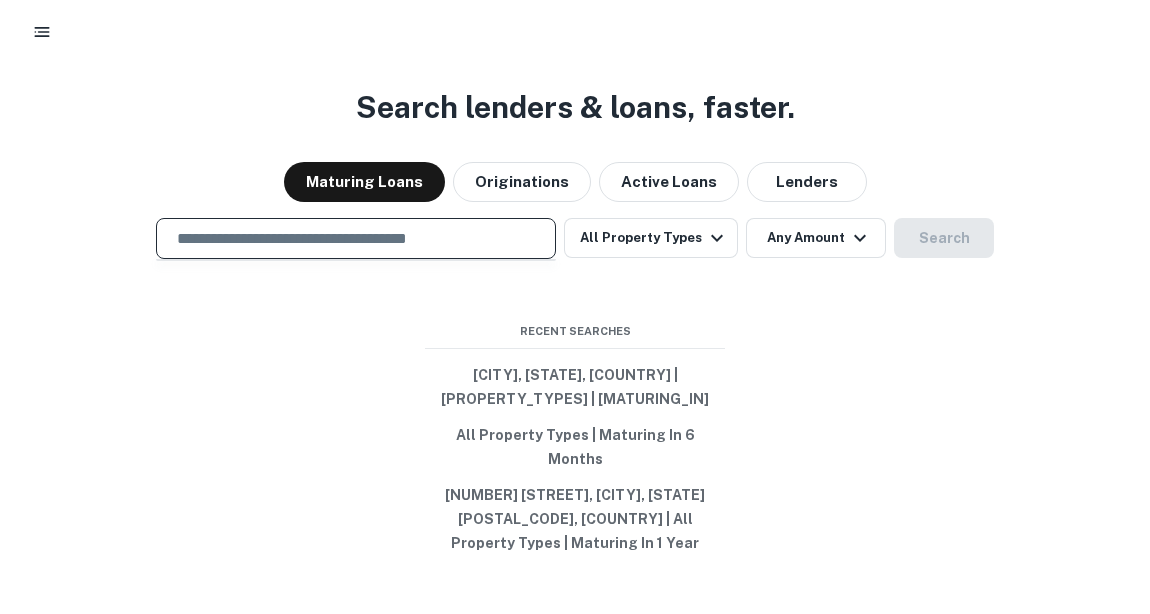 paste on "**********" 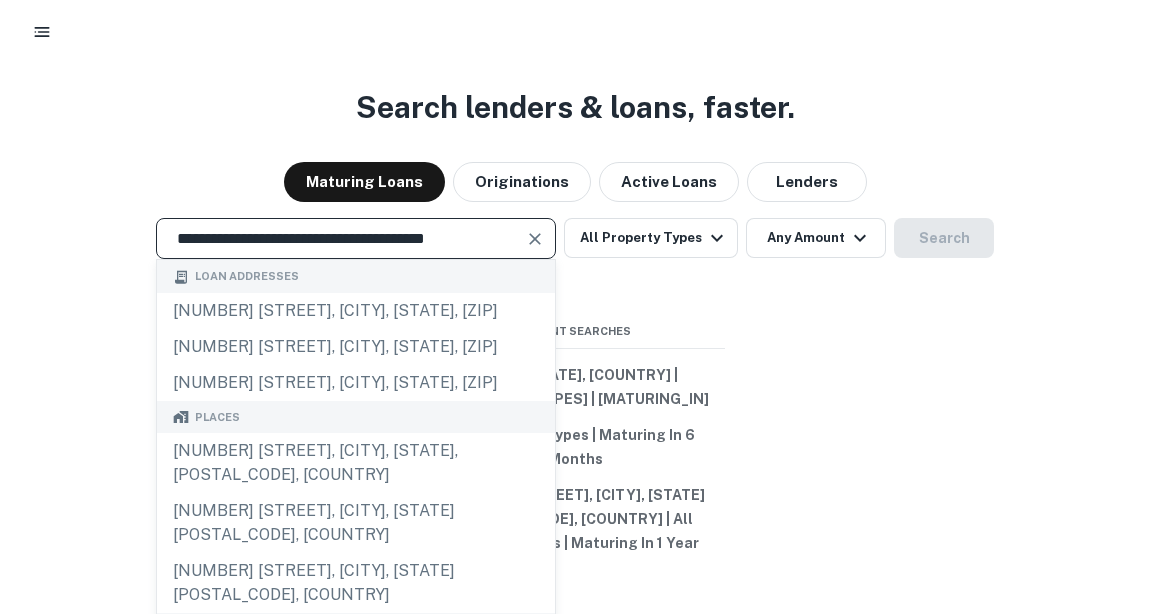 click at bounding box center [535, 239] 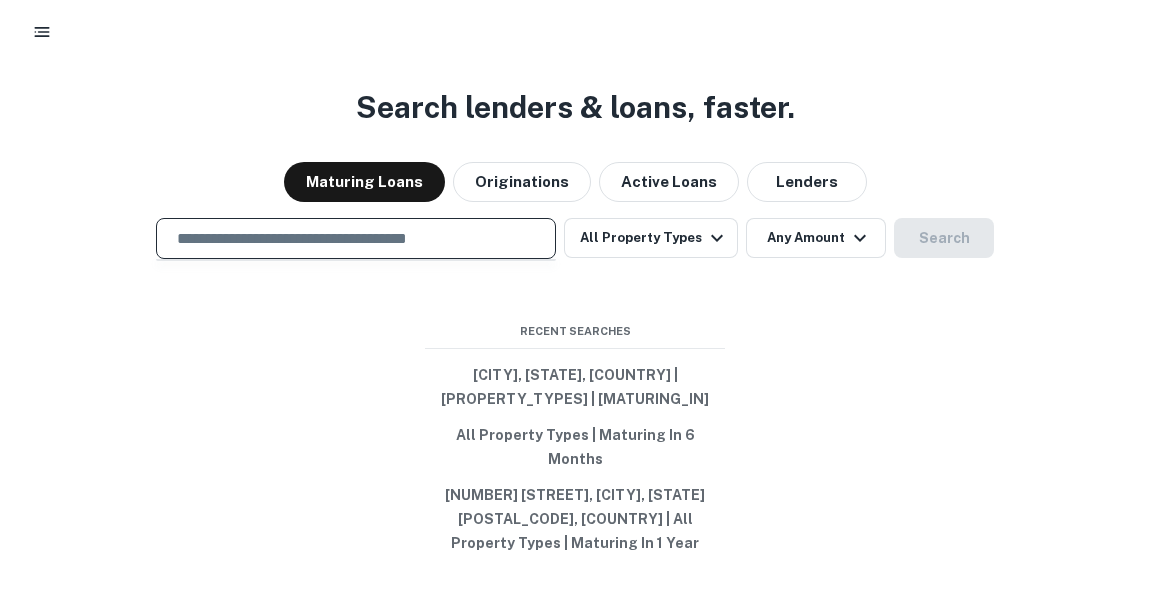 click at bounding box center [356, 238] 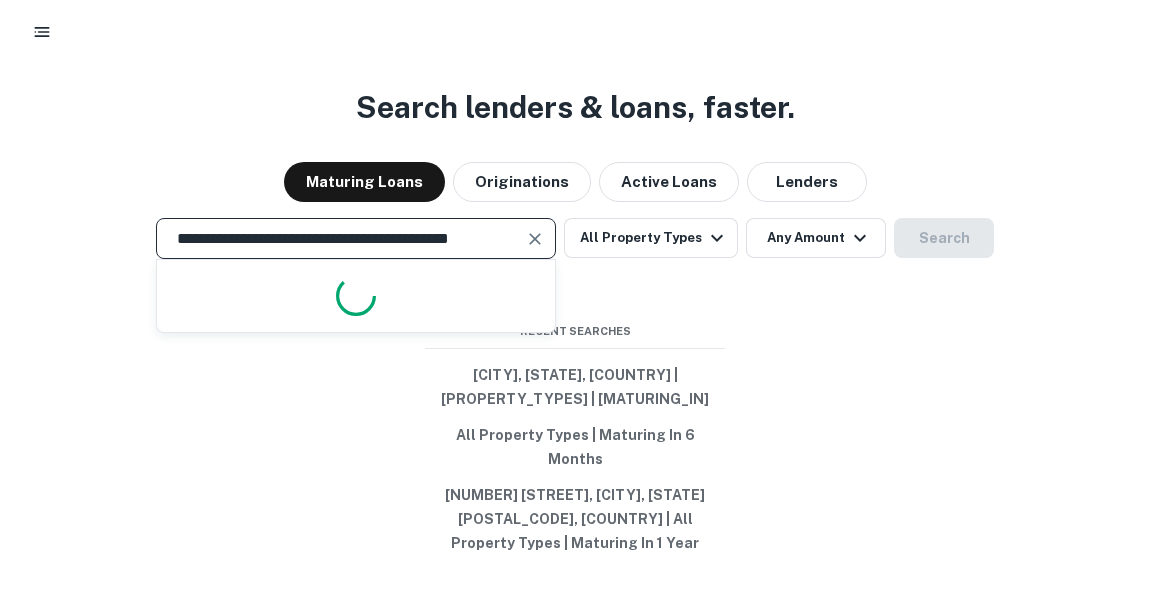 scroll, scrollTop: 0, scrollLeft: 42, axis: horizontal 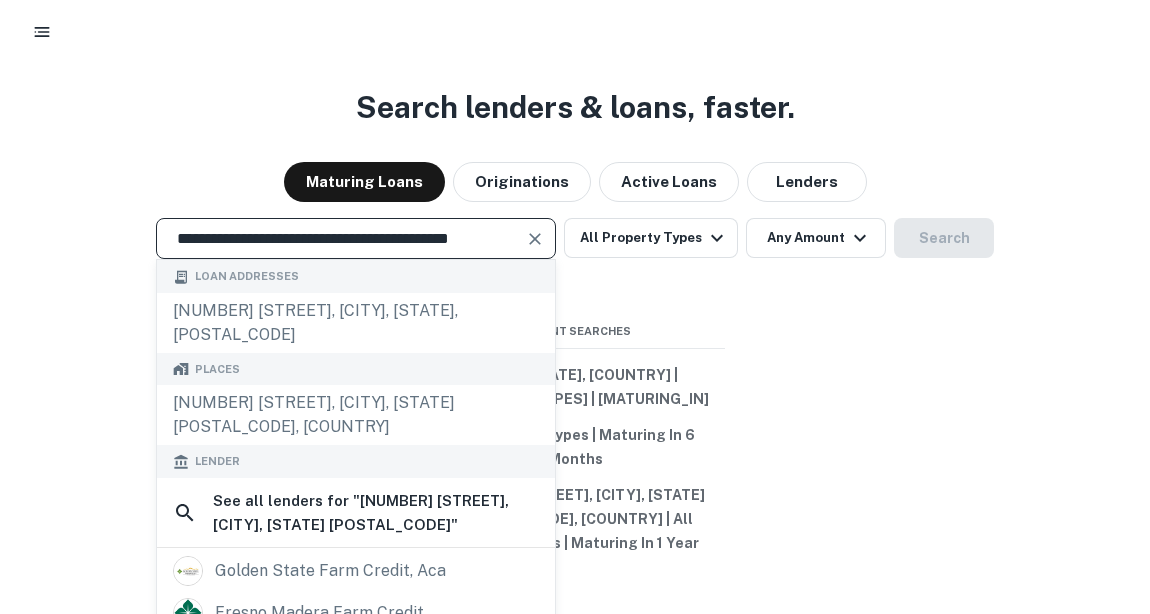 click on "**********" at bounding box center [341, 238] 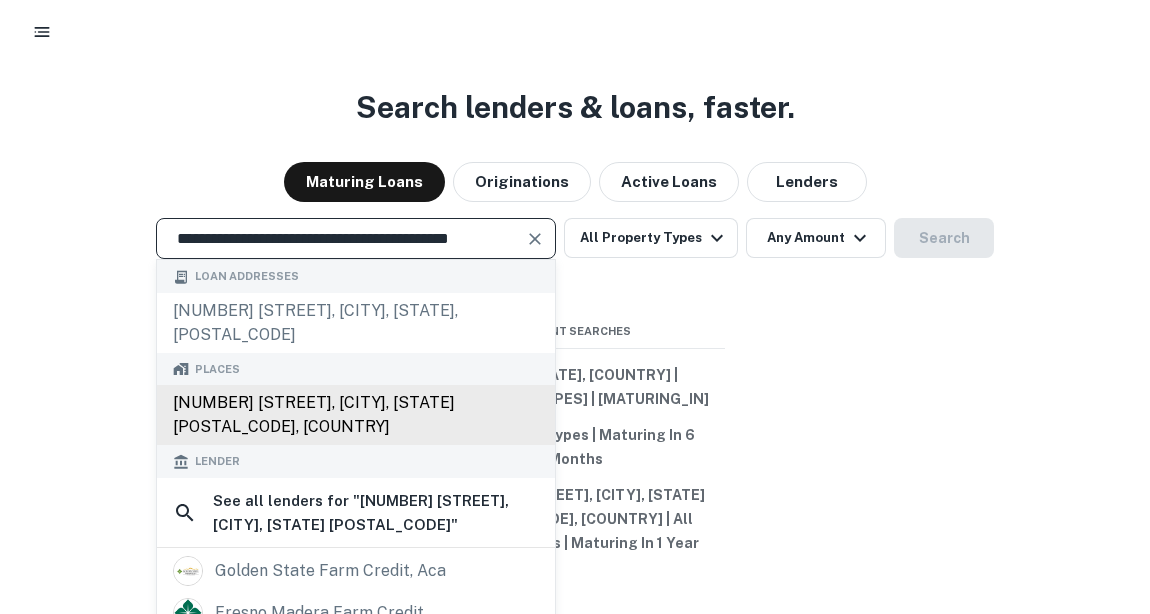 scroll, scrollTop: 0, scrollLeft: 0, axis: both 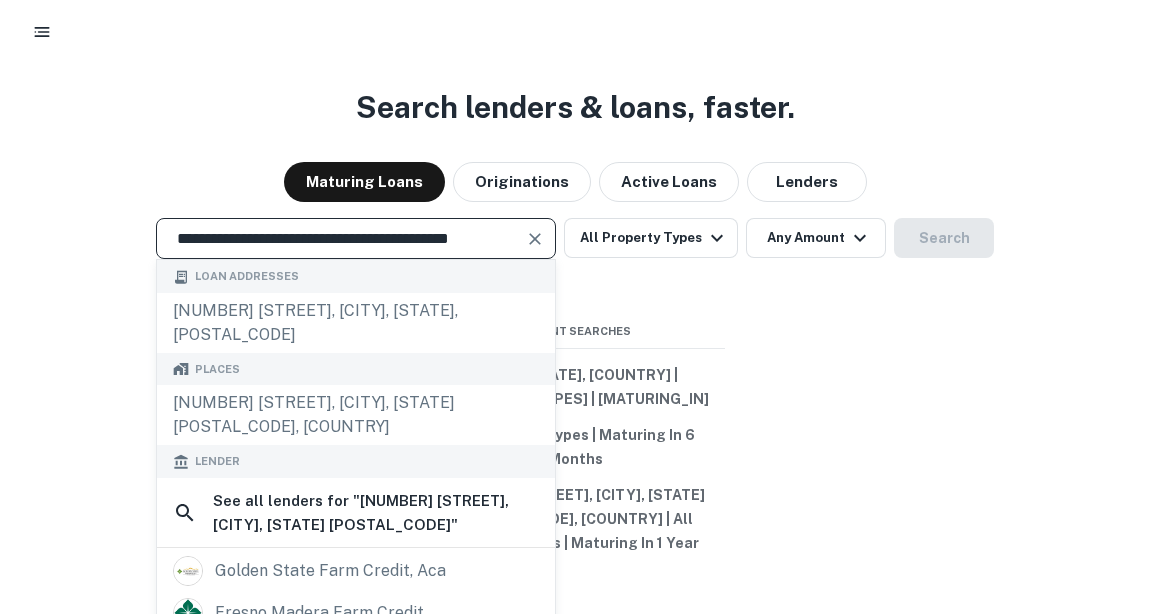click at bounding box center (535, 239) 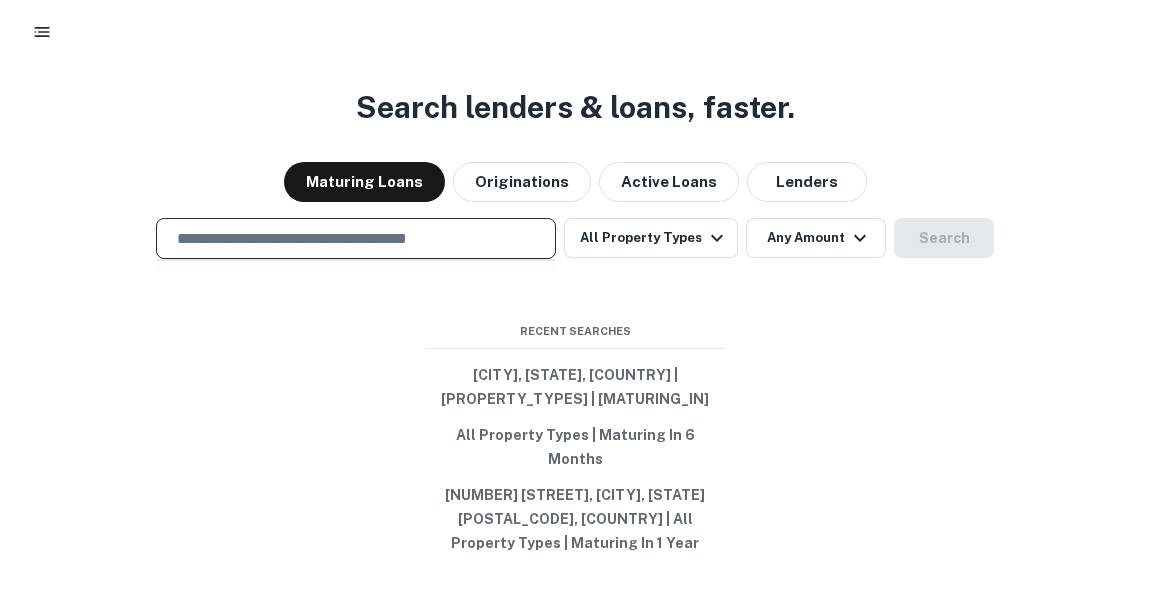 click at bounding box center [356, 238] 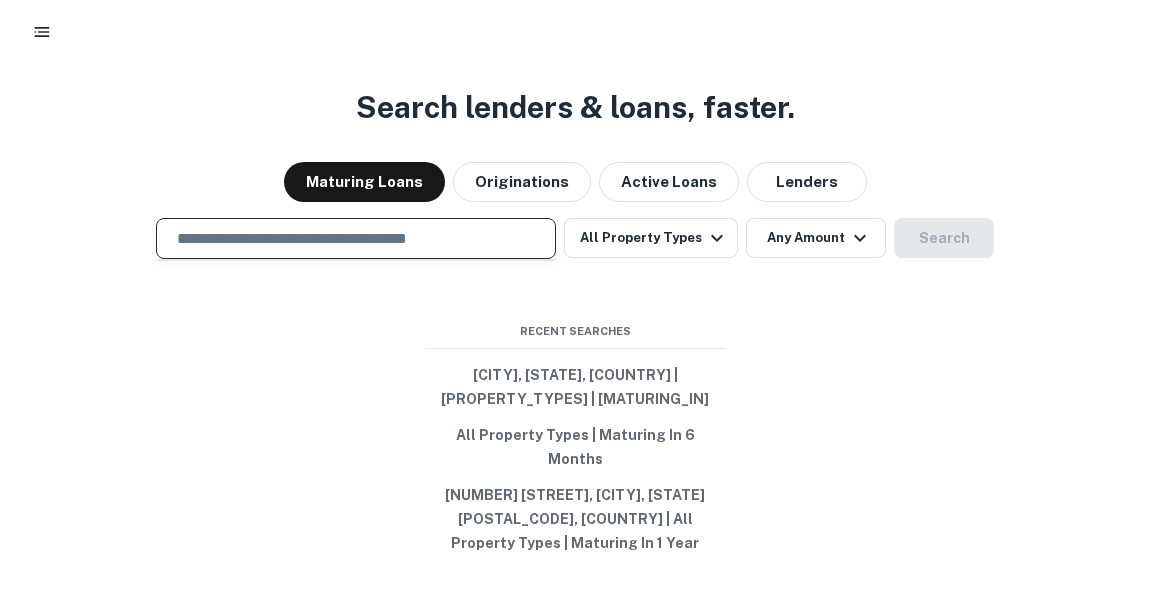 click at bounding box center [356, 238] 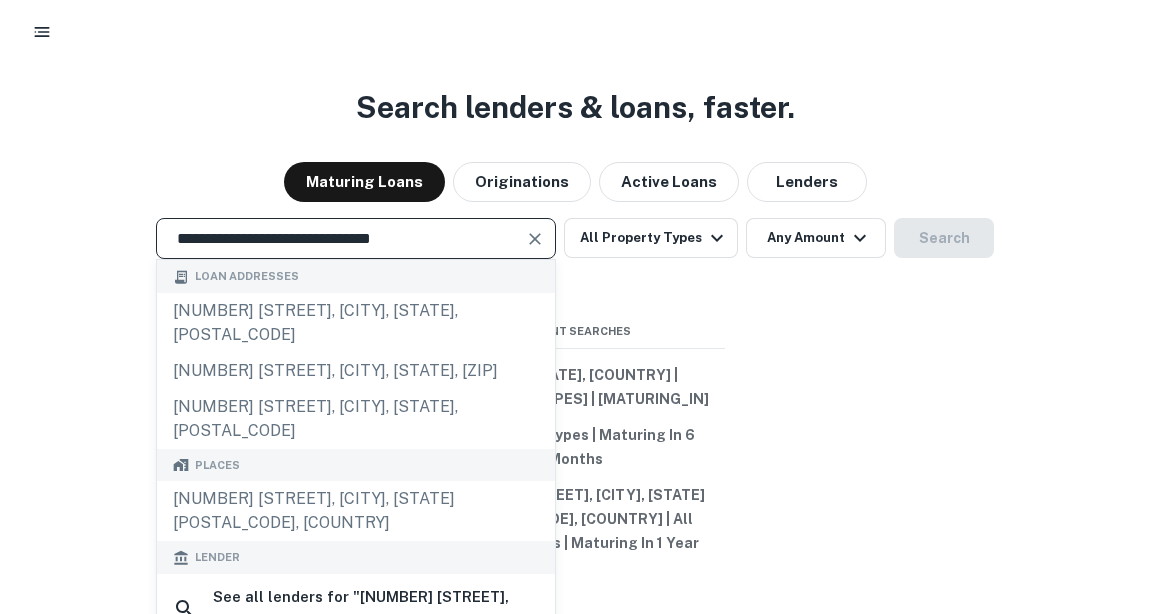 click at bounding box center (535, 239) 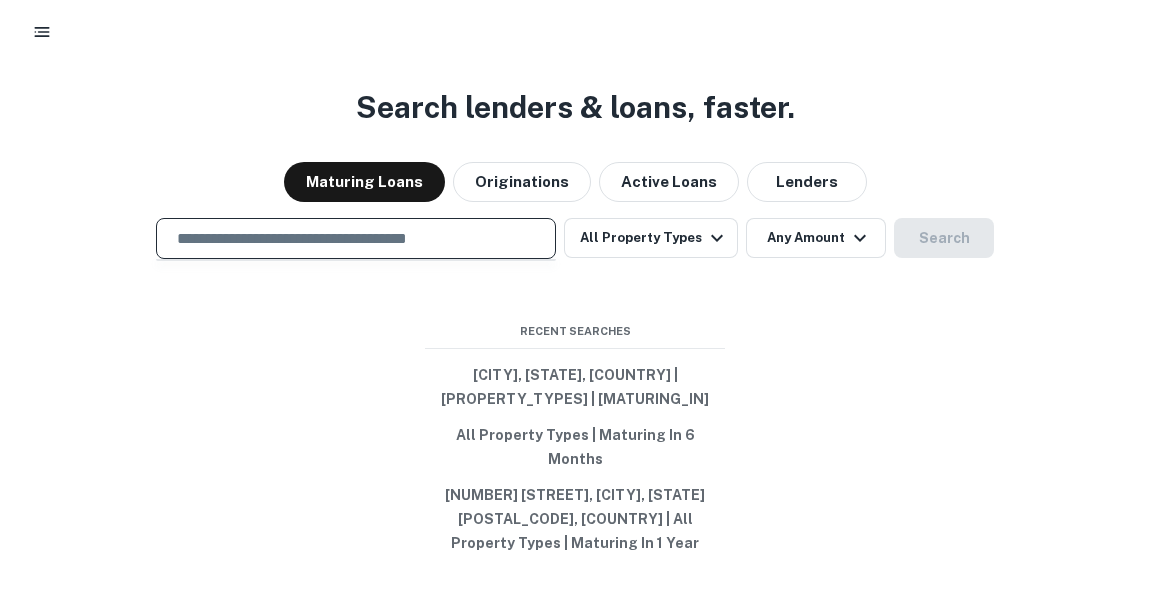 click at bounding box center (356, 238) 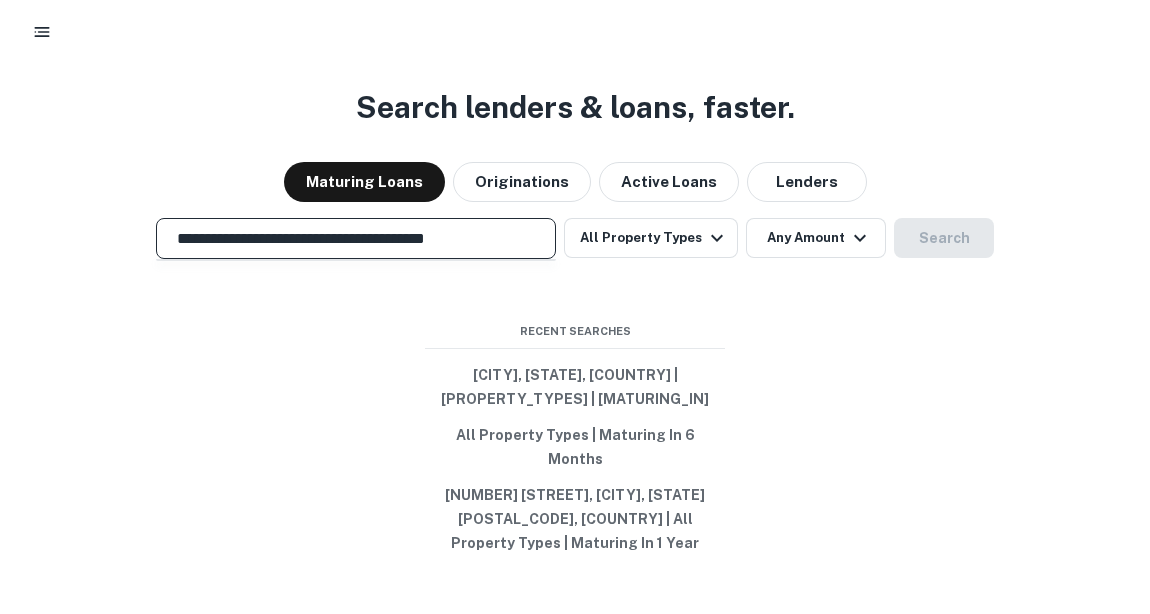 scroll, scrollTop: 0, scrollLeft: 11, axis: horizontal 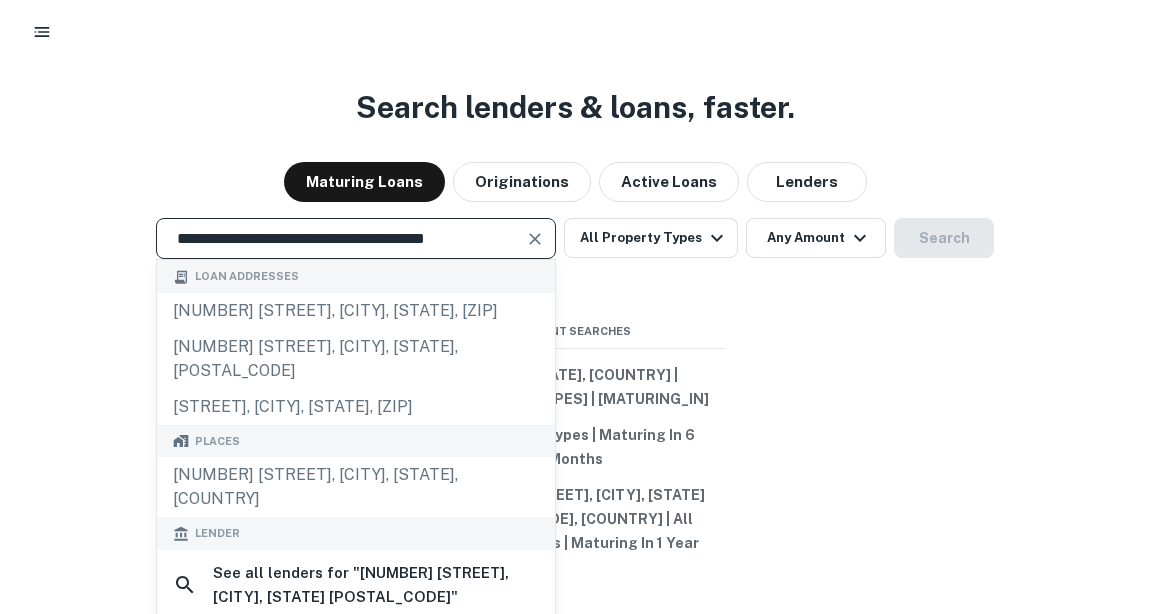 type on "**********" 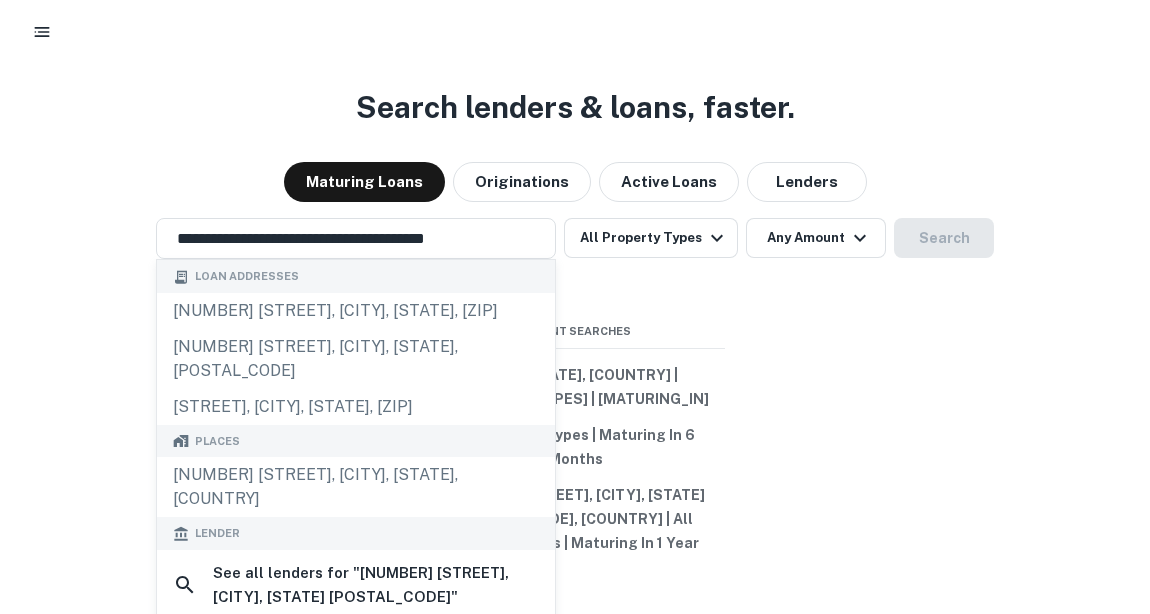 scroll, scrollTop: 0, scrollLeft: 0, axis: both 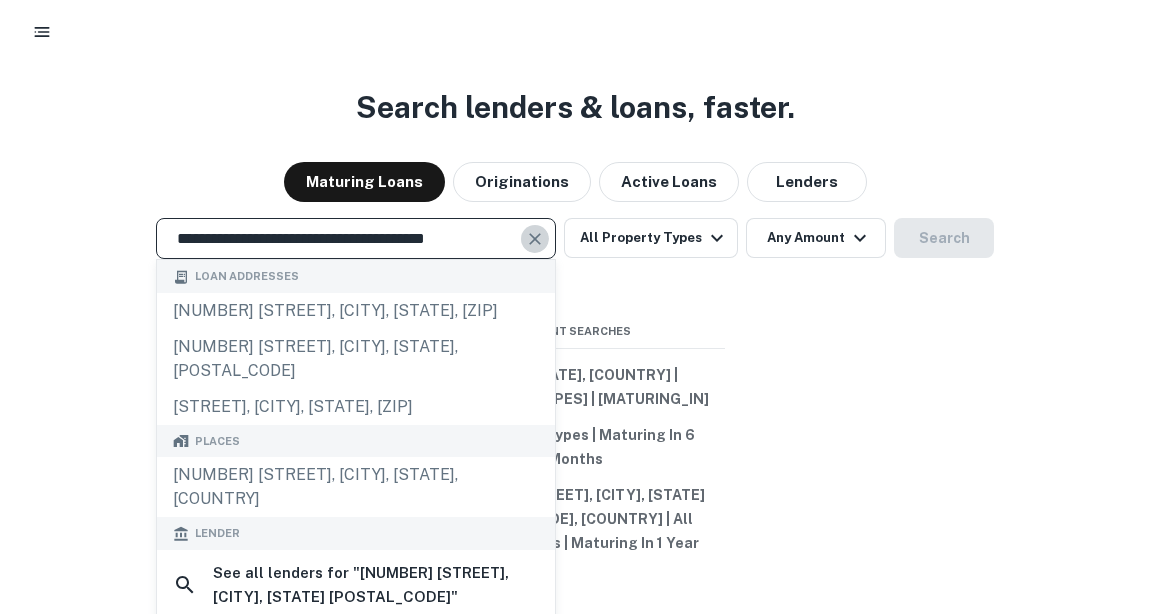 click at bounding box center (535, 239) 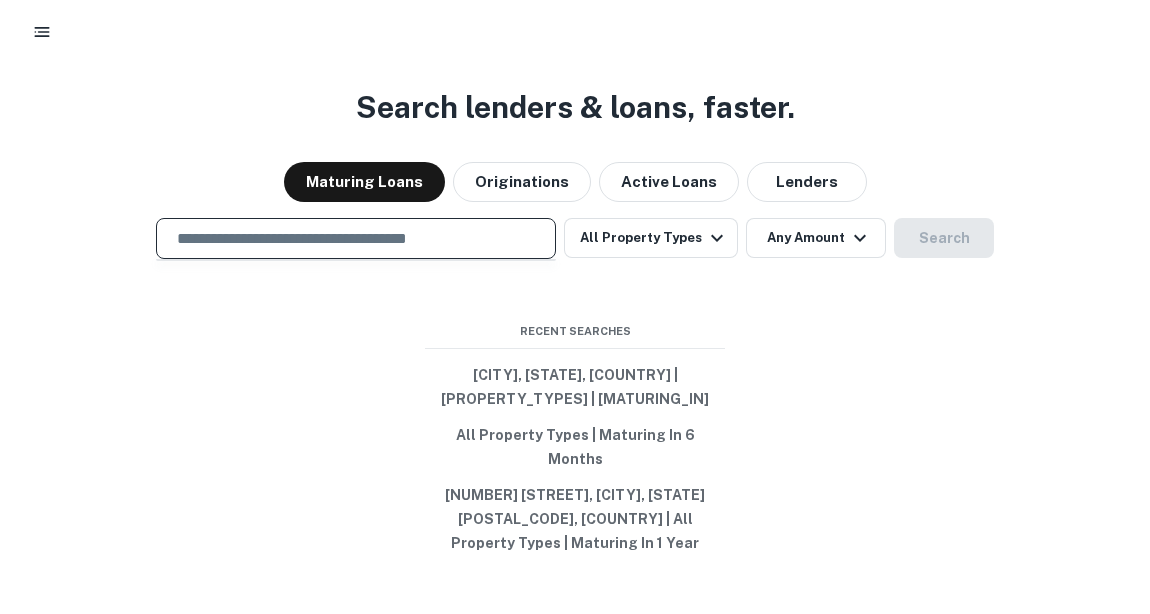 click at bounding box center (356, 238) 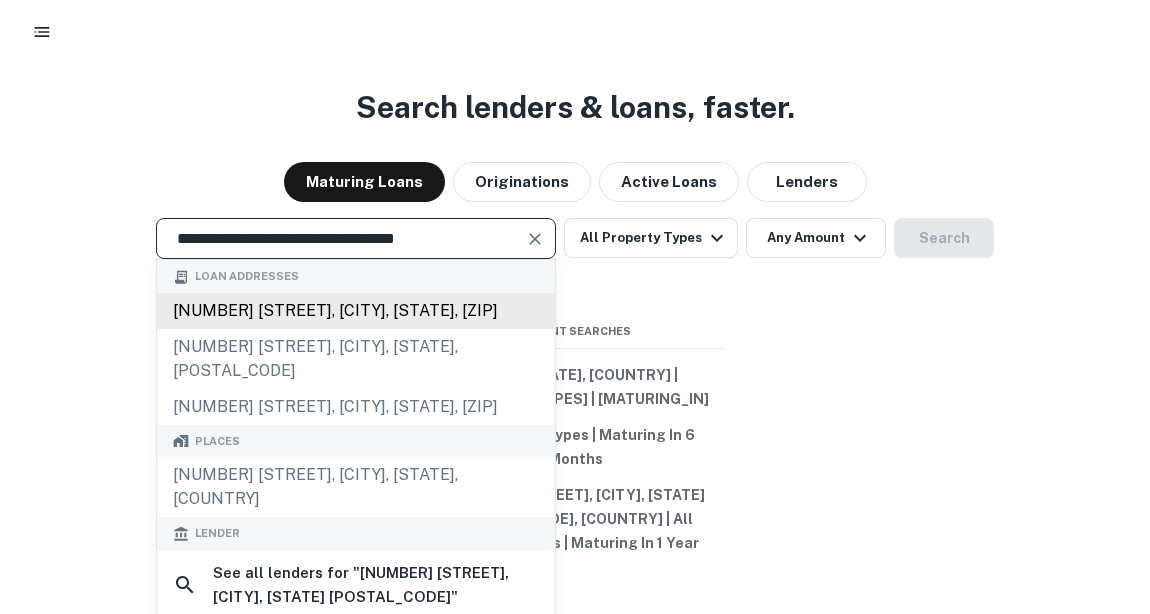 click on "343 south dearborn street, chicago, il, 60604" at bounding box center (356, 323) 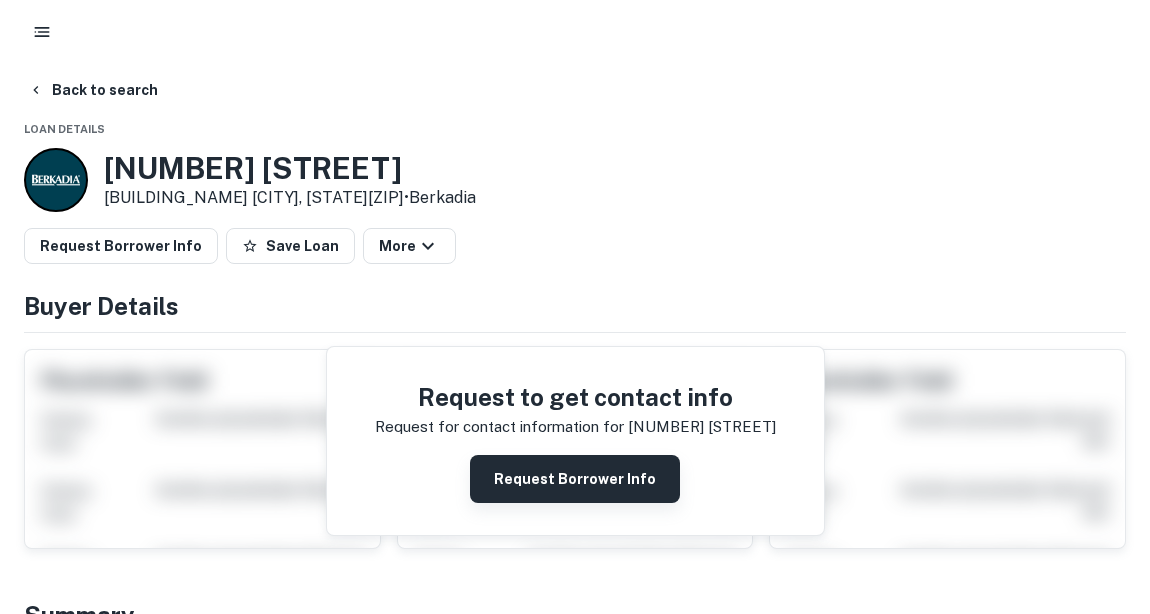 click on "Request Borrower Info" at bounding box center [575, 479] 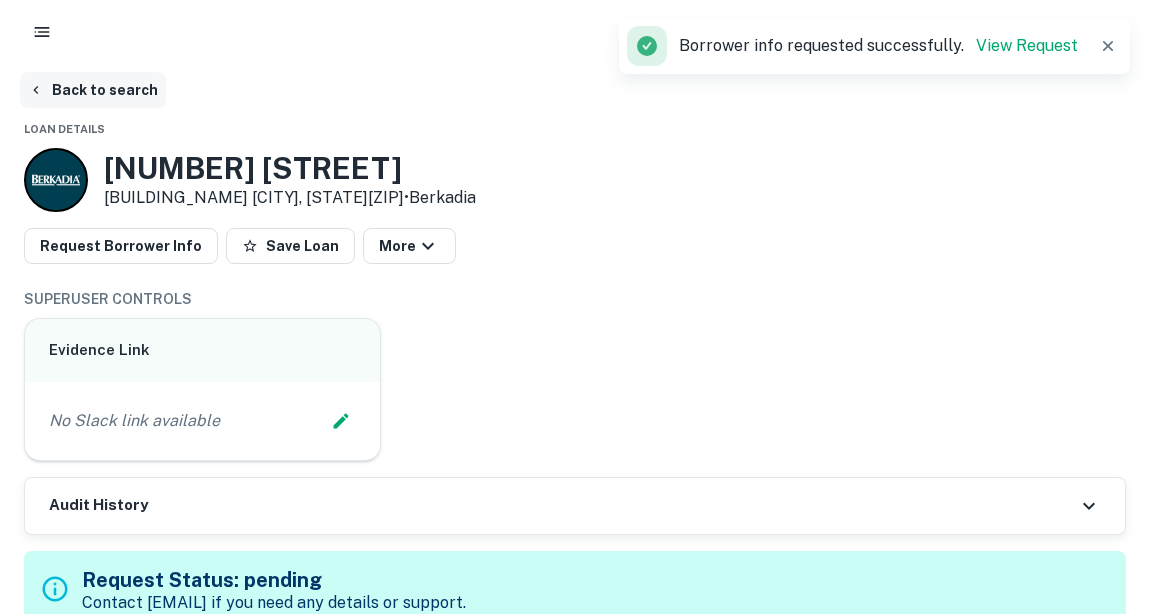 click on "Back to search" at bounding box center (93, 90) 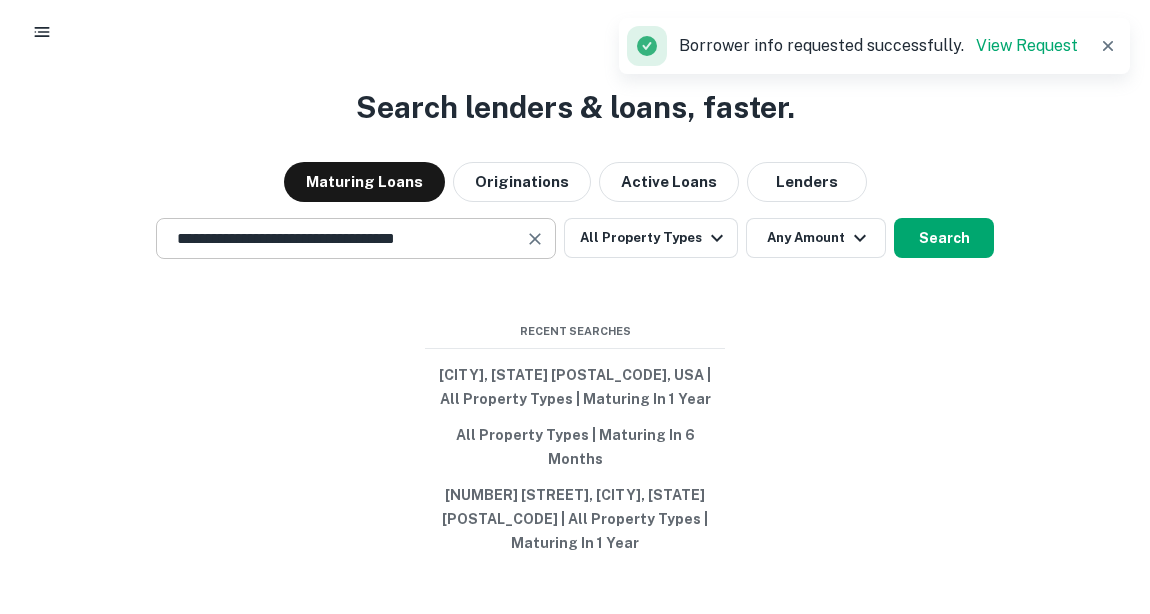 click on "**********" at bounding box center [341, 238] 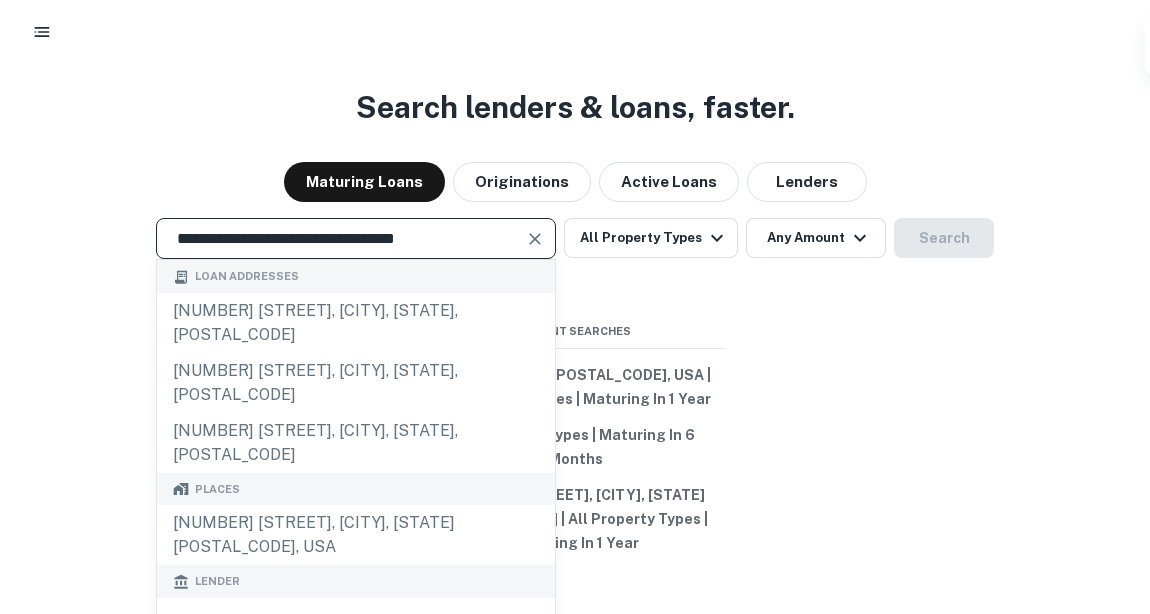 click at bounding box center (535, 239) 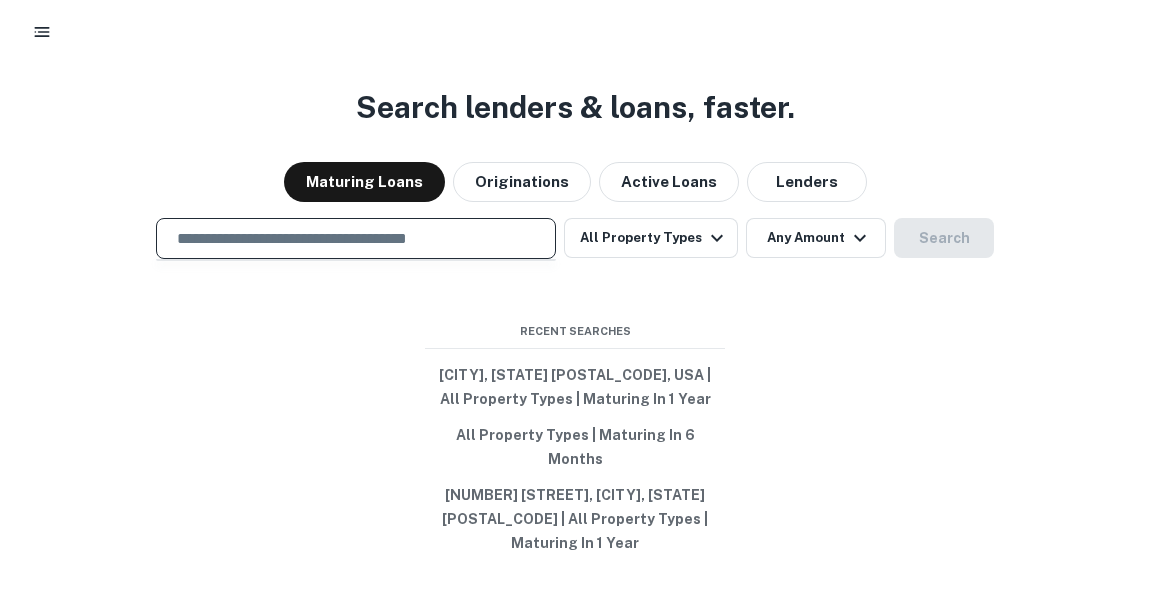 click at bounding box center (356, 238) 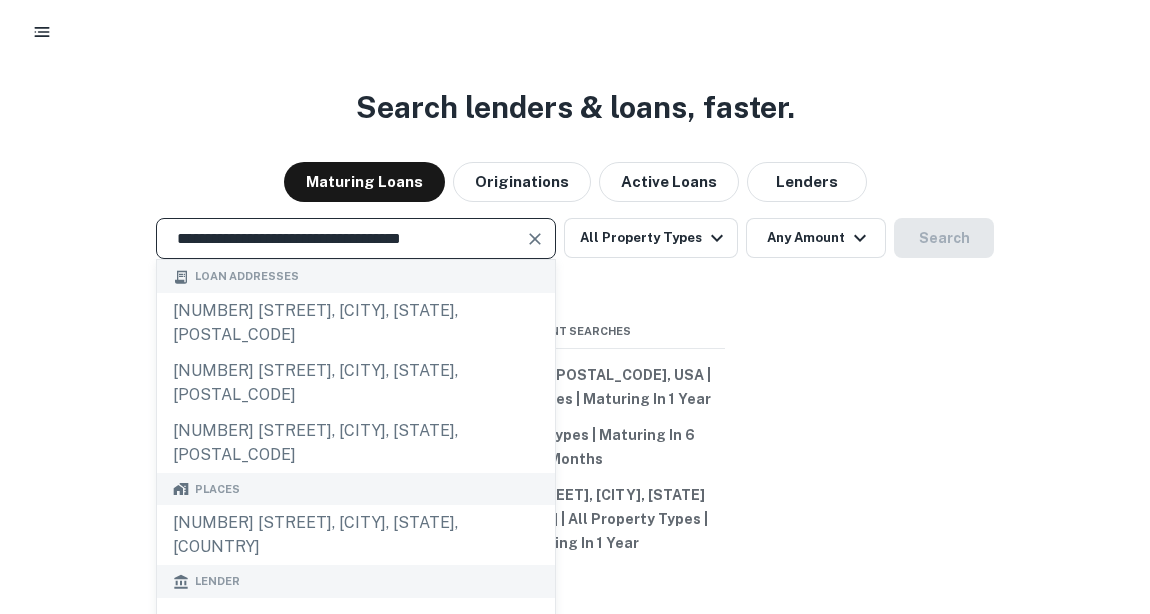 click at bounding box center (535, 239) 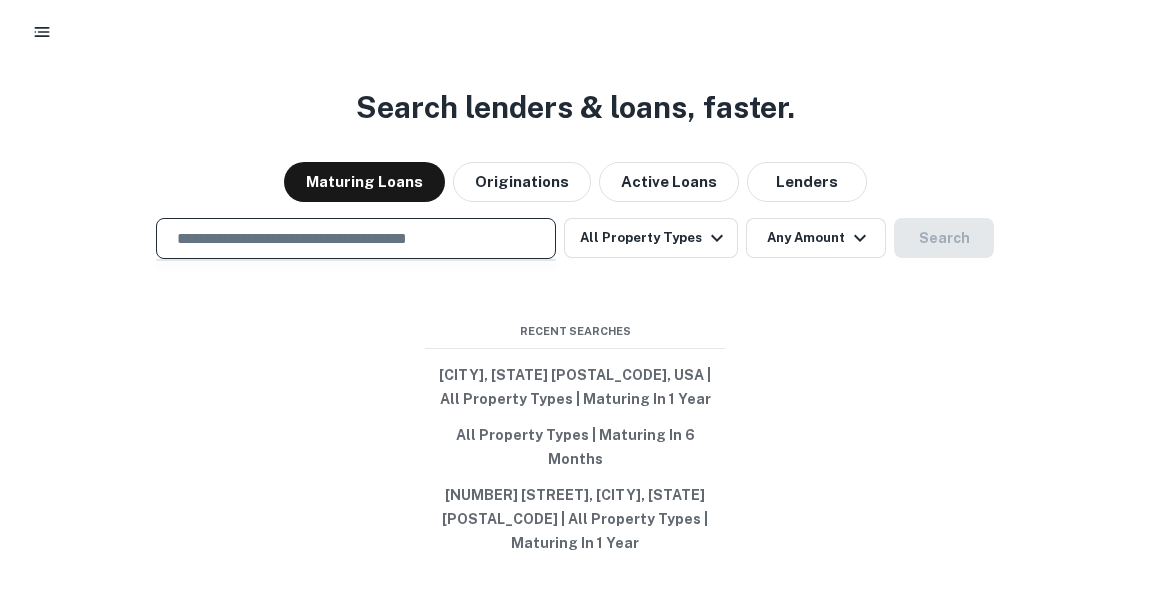 click on "​" at bounding box center [356, 238] 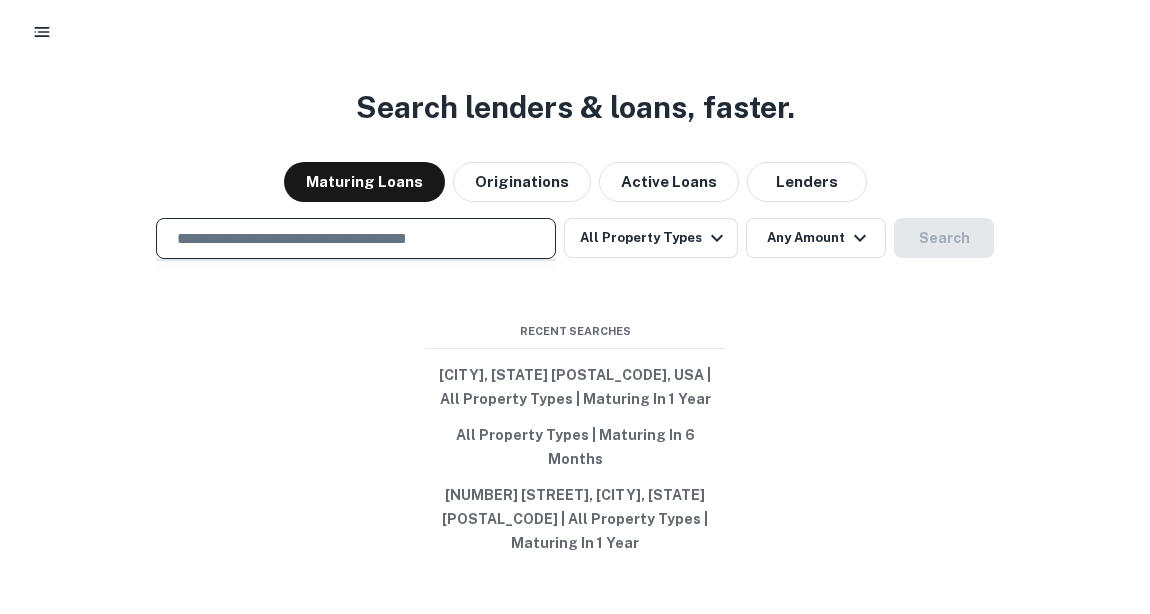 paste on "**********" 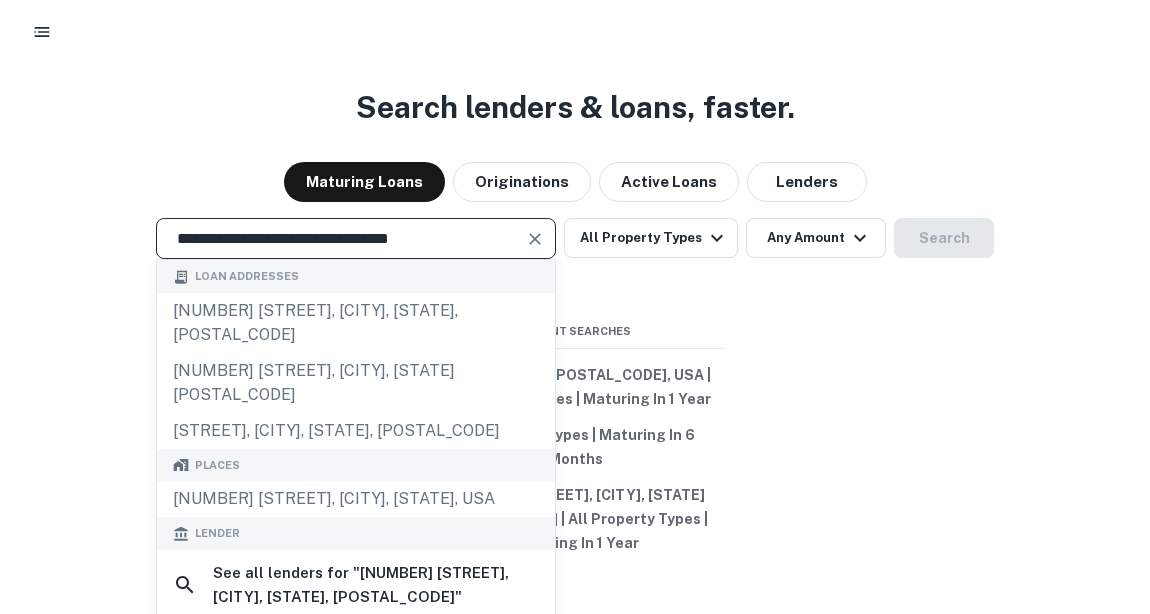 type on "**********" 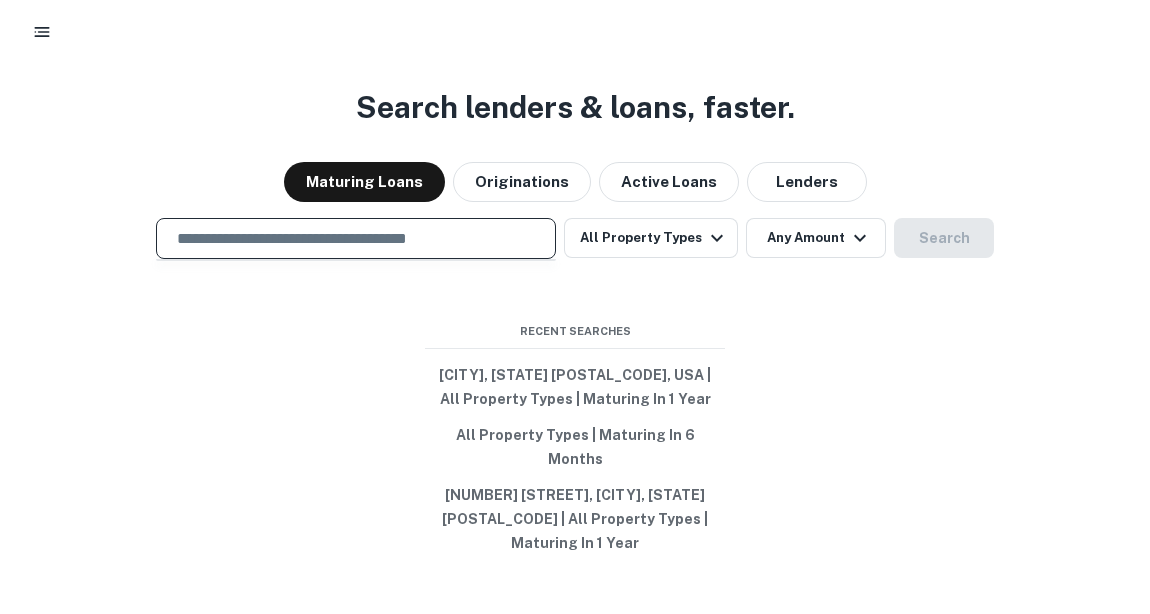 click at bounding box center (356, 260) 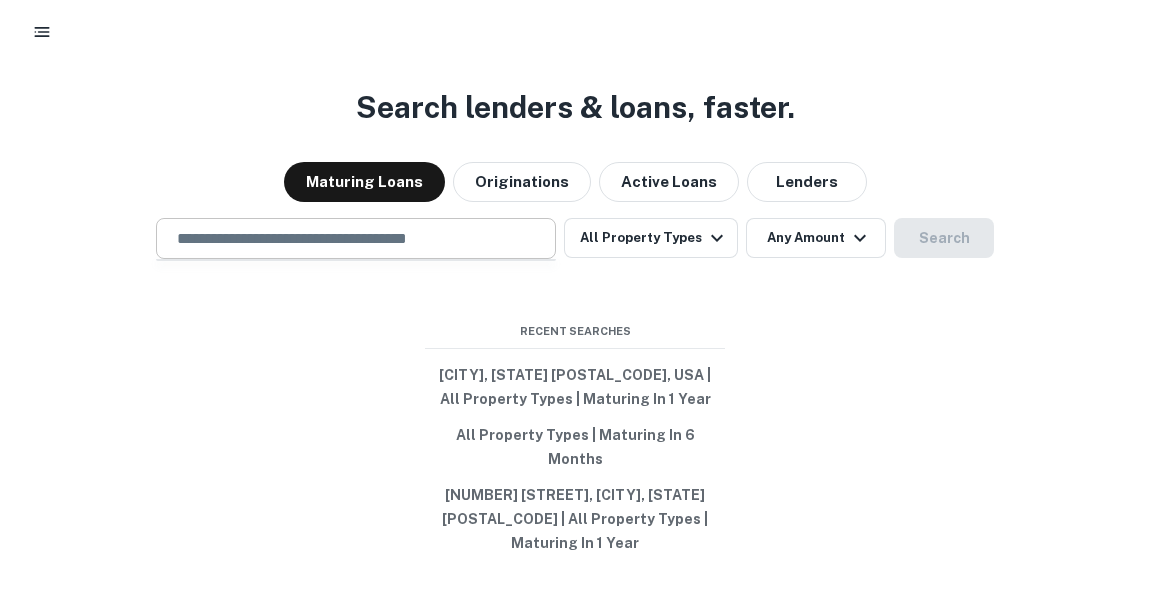 click at bounding box center [356, 238] 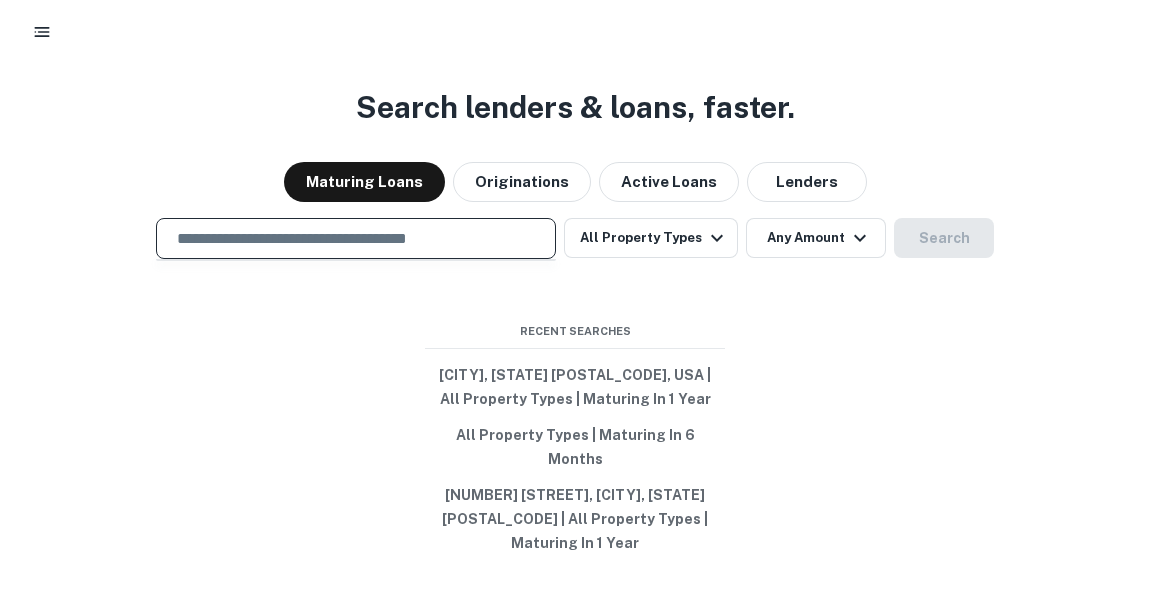 paste on "**********" 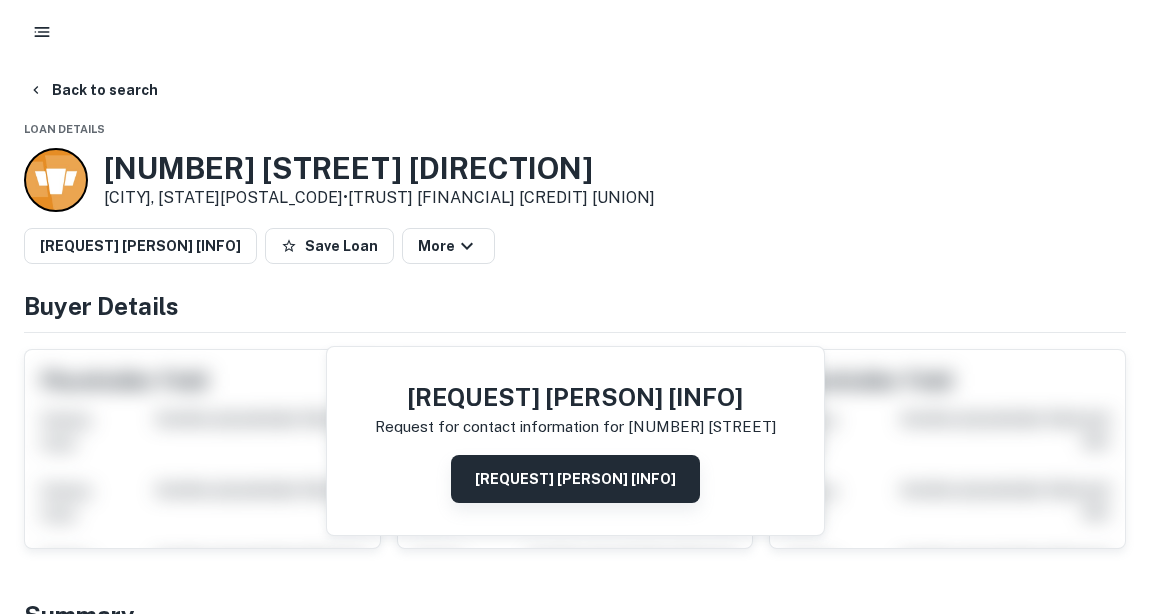 click on "Request Borrower Info" at bounding box center (575, 479) 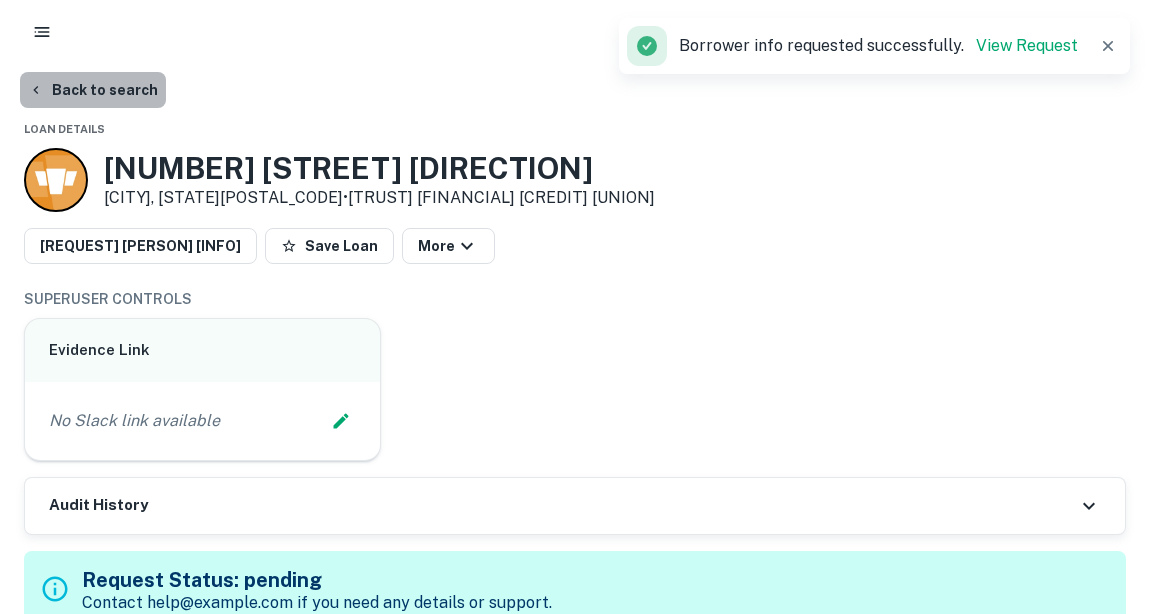 click on "Back to search" at bounding box center (93, 90) 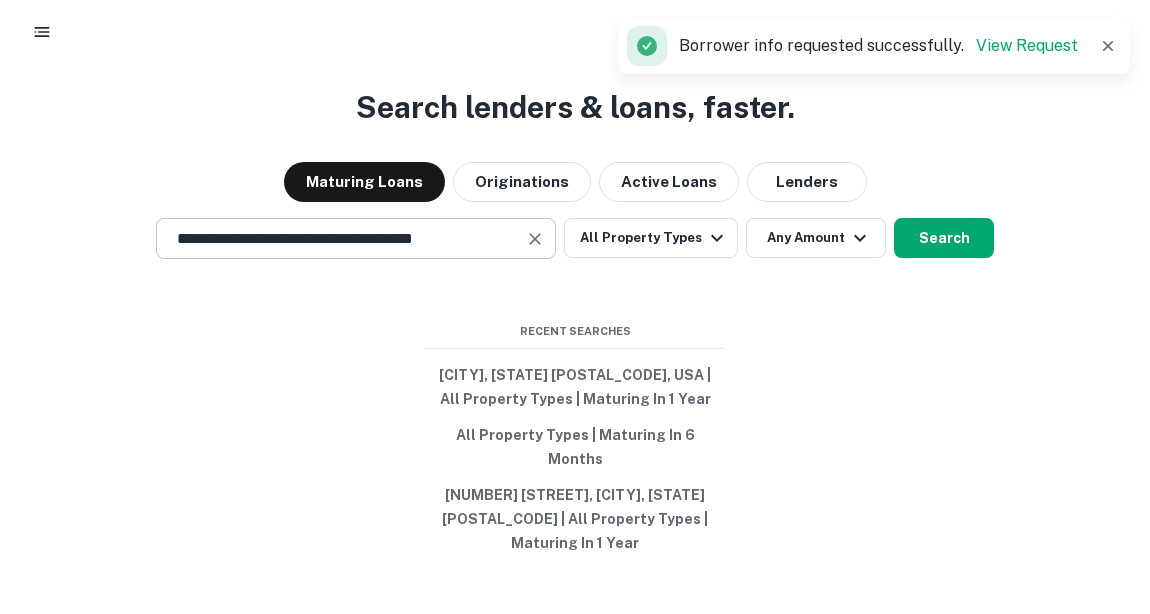 click on "**********" at bounding box center [356, 238] 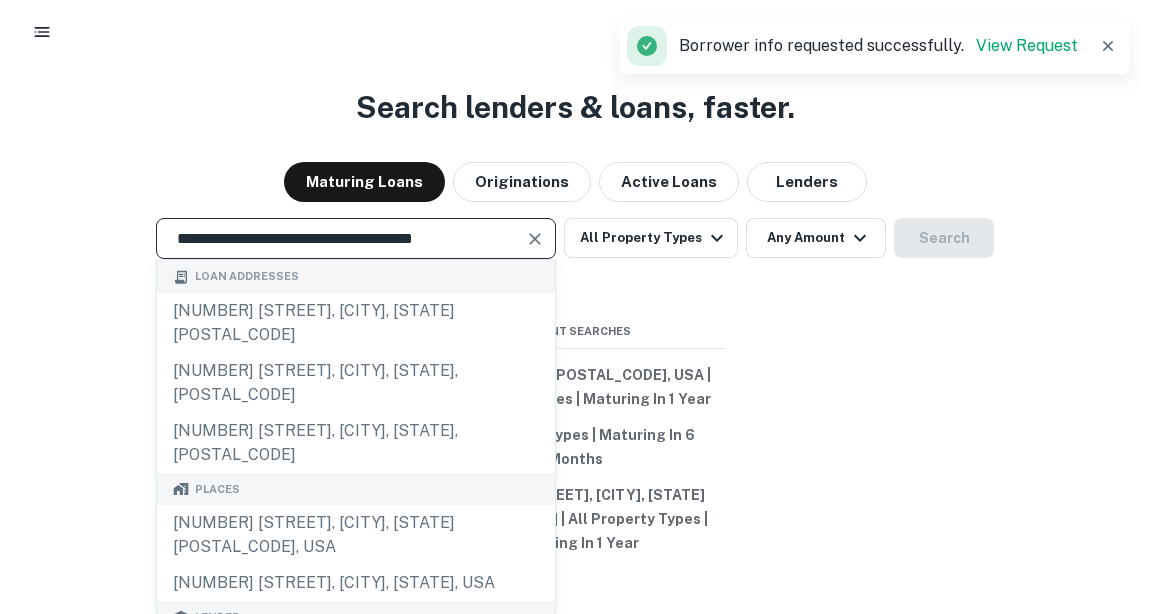 click at bounding box center [535, 239] 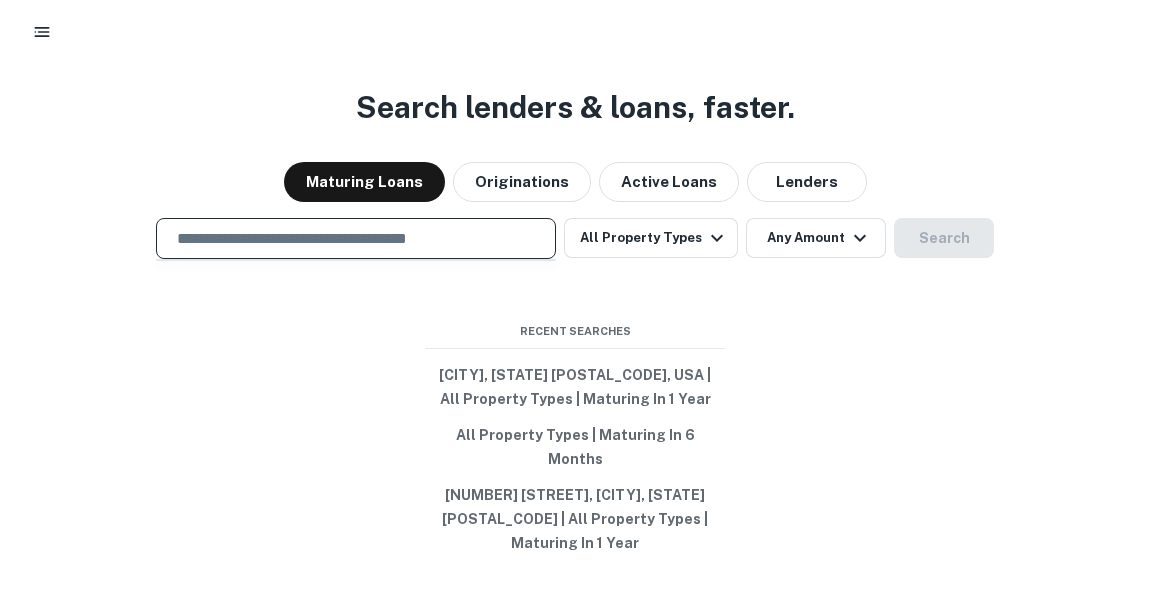 click at bounding box center (356, 238) 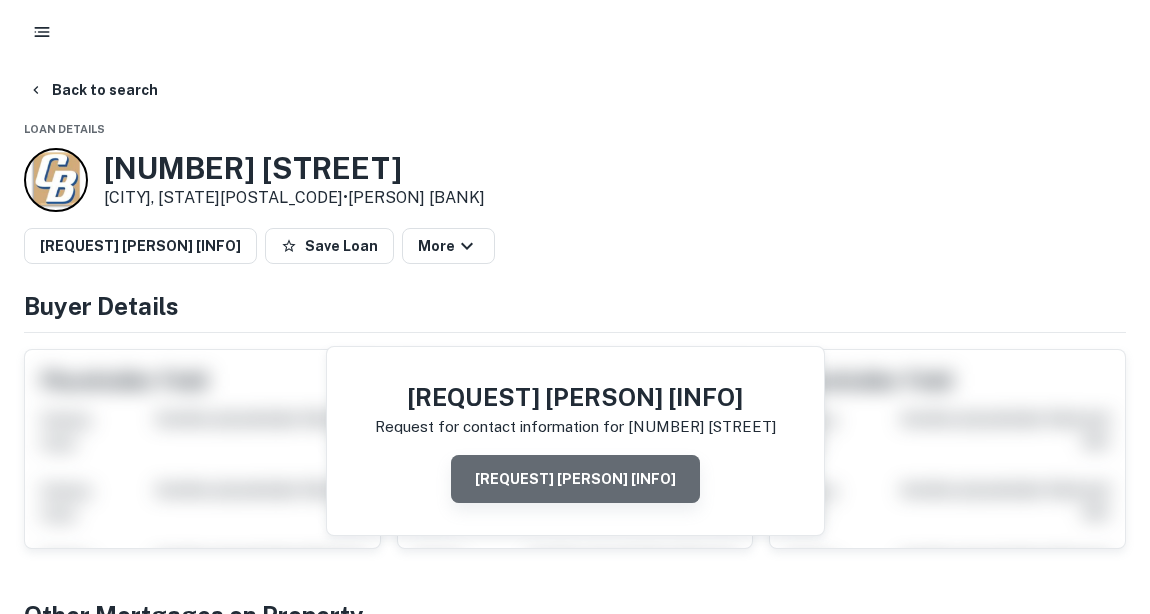 click on "Request Borrower Info" at bounding box center [575, 479] 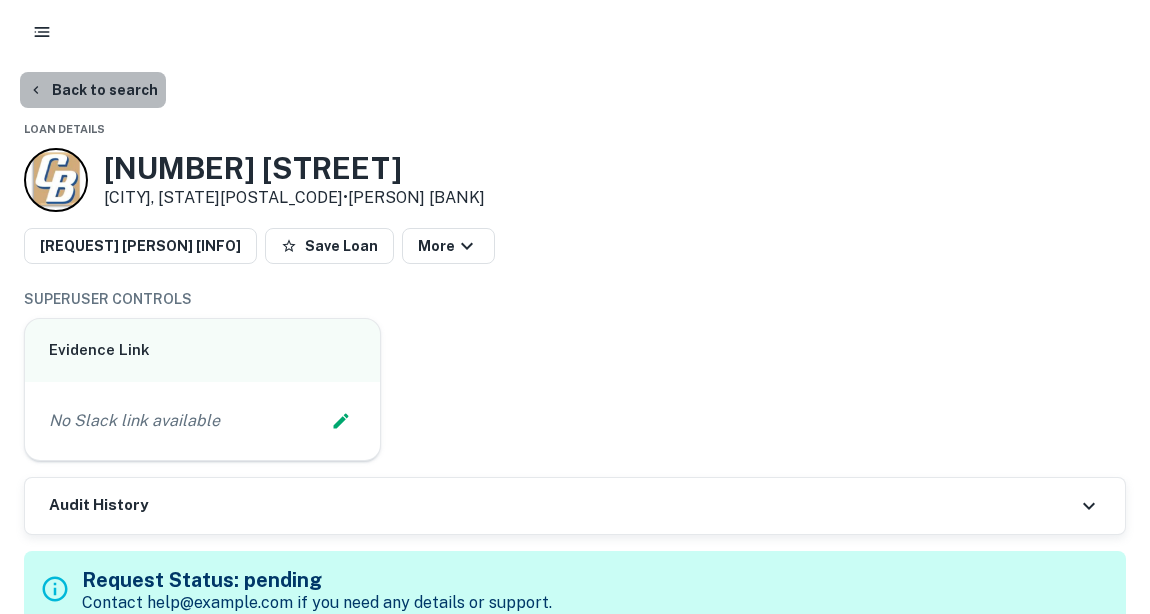 click on "Back to search" at bounding box center [93, 90] 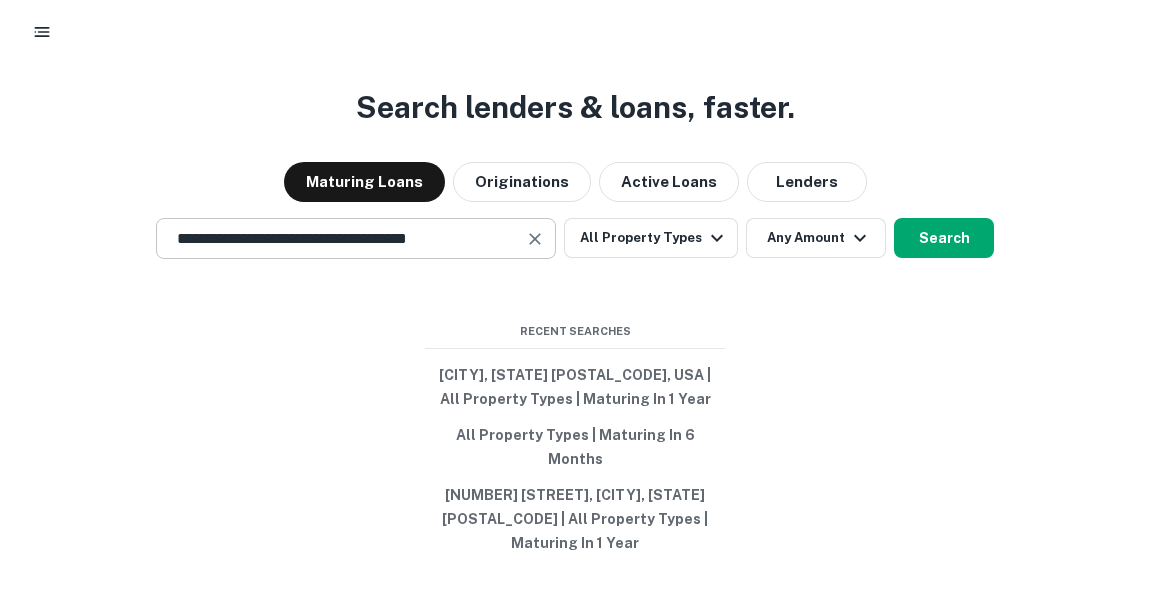 click at bounding box center [535, 239] 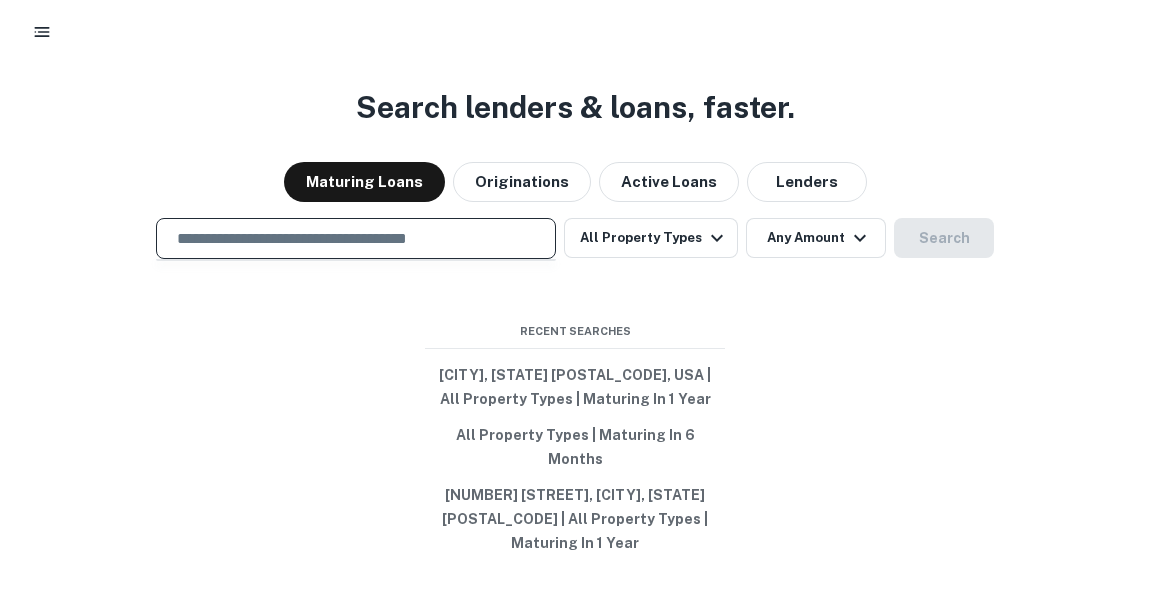 paste on "**********" 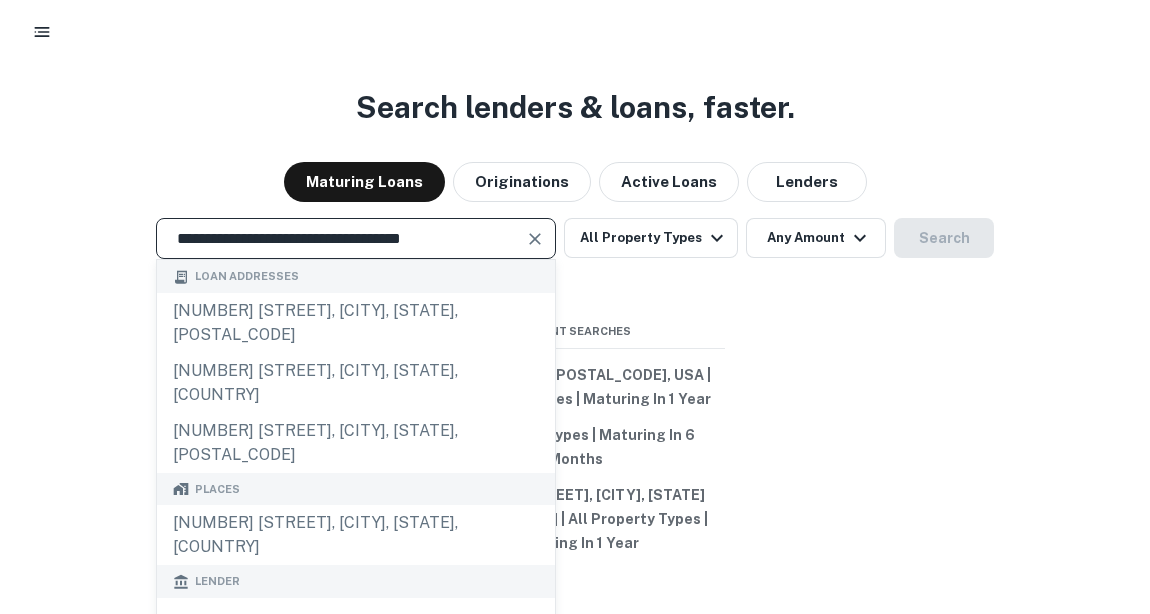 click at bounding box center [535, 239] 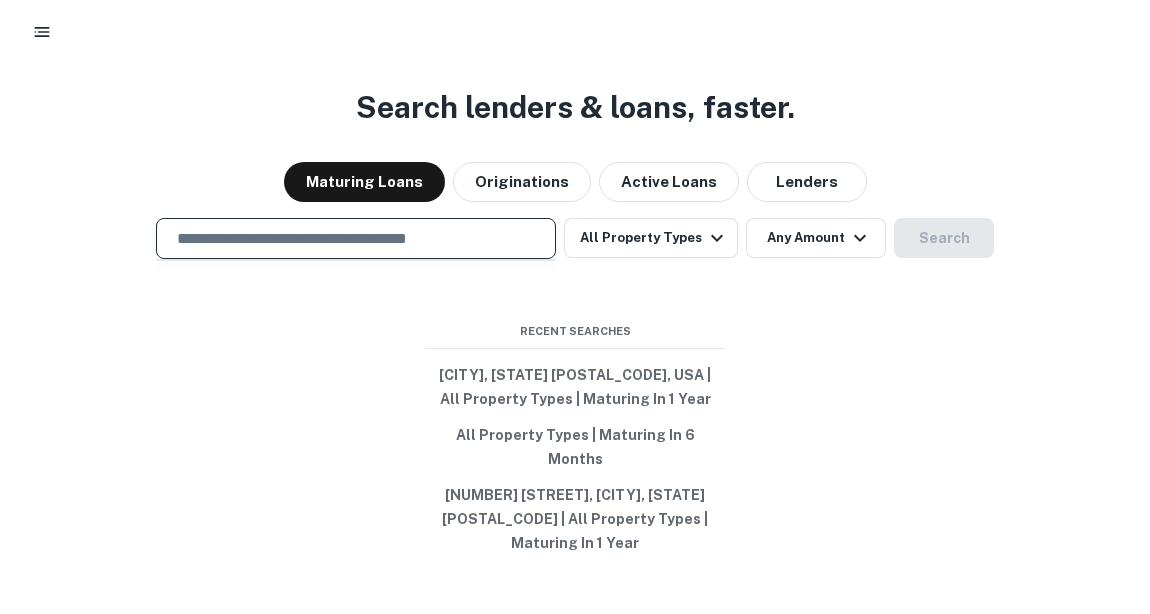click at bounding box center [356, 238] 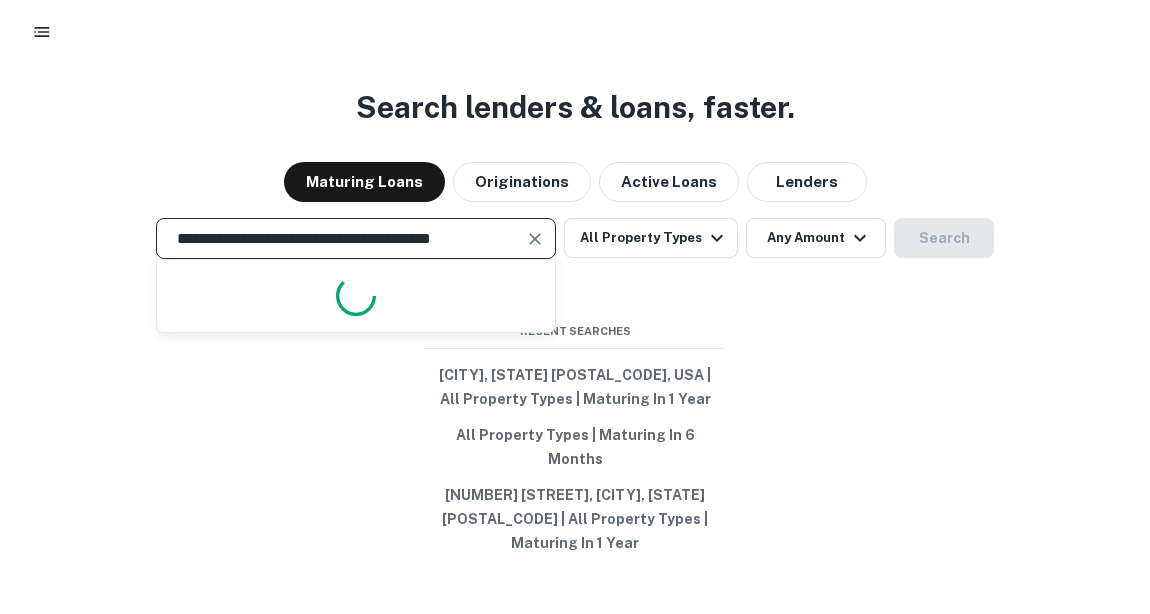 scroll, scrollTop: 0, scrollLeft: 6, axis: horizontal 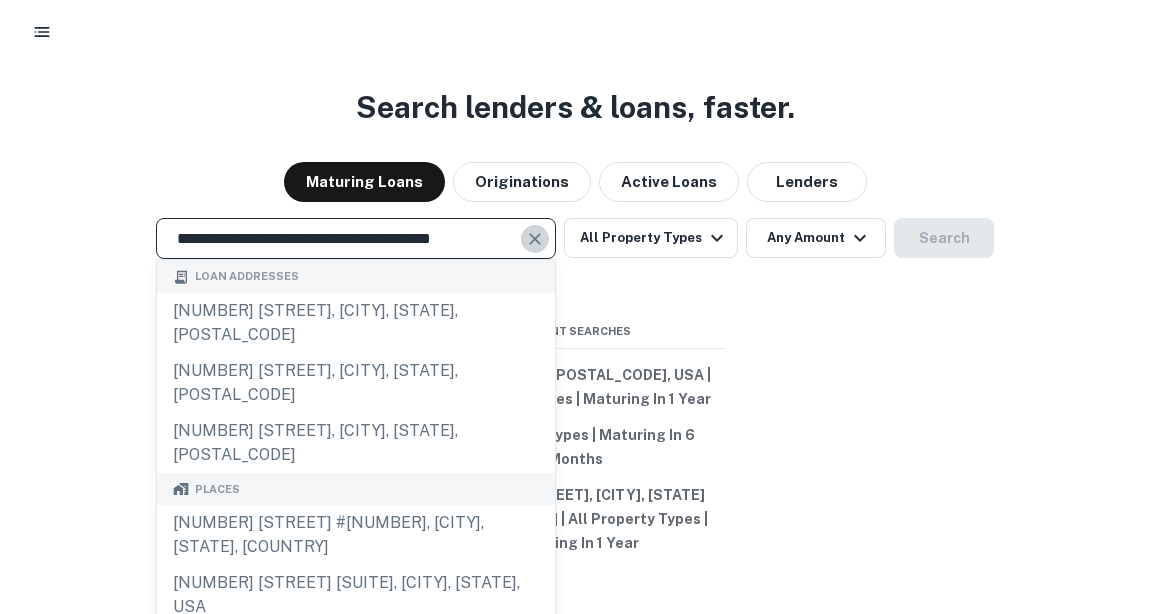click at bounding box center (535, 239) 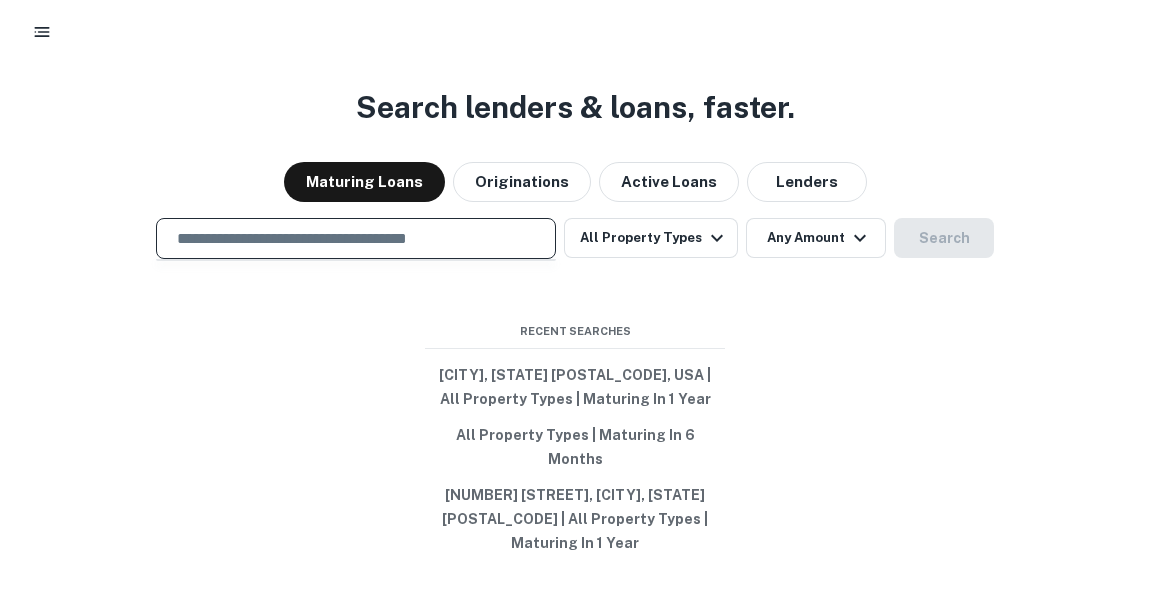 click at bounding box center [356, 238] 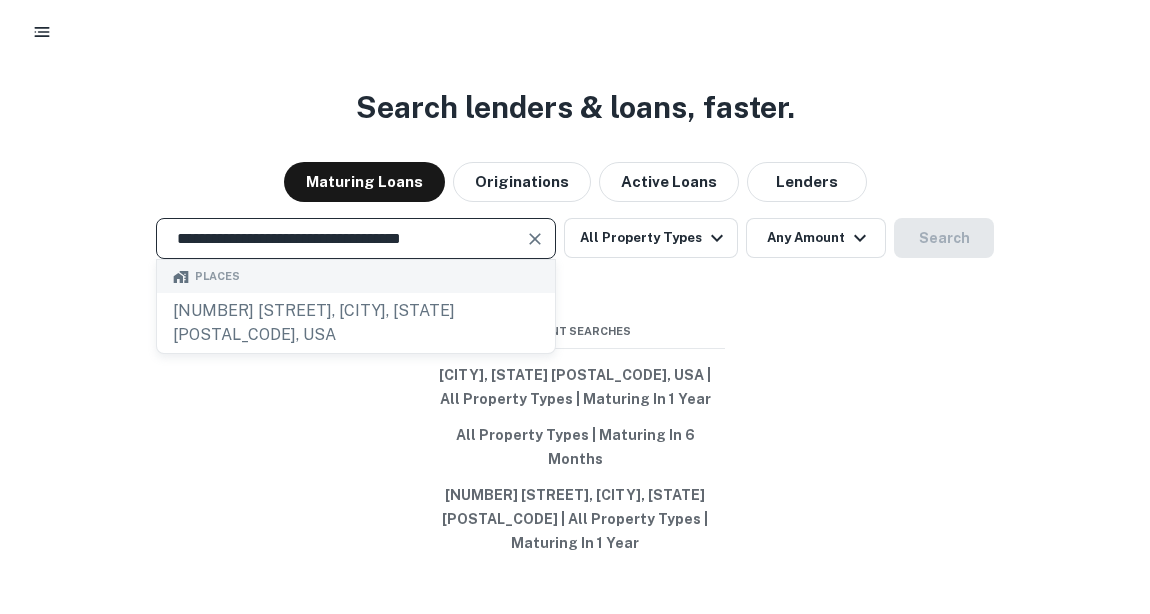 type on "**********" 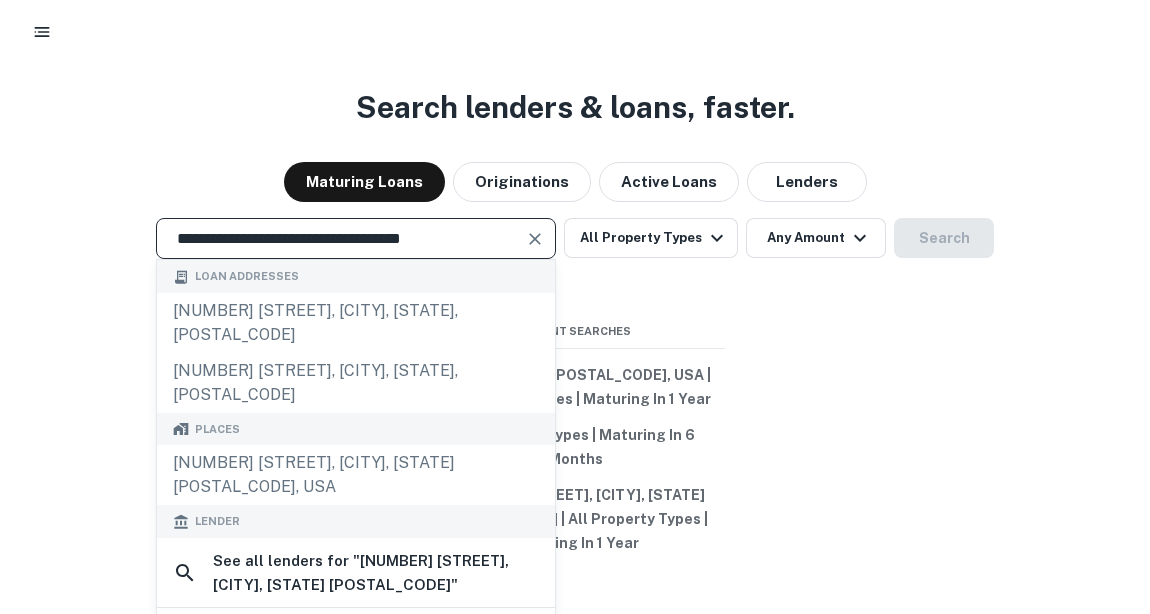 click at bounding box center [535, 239] 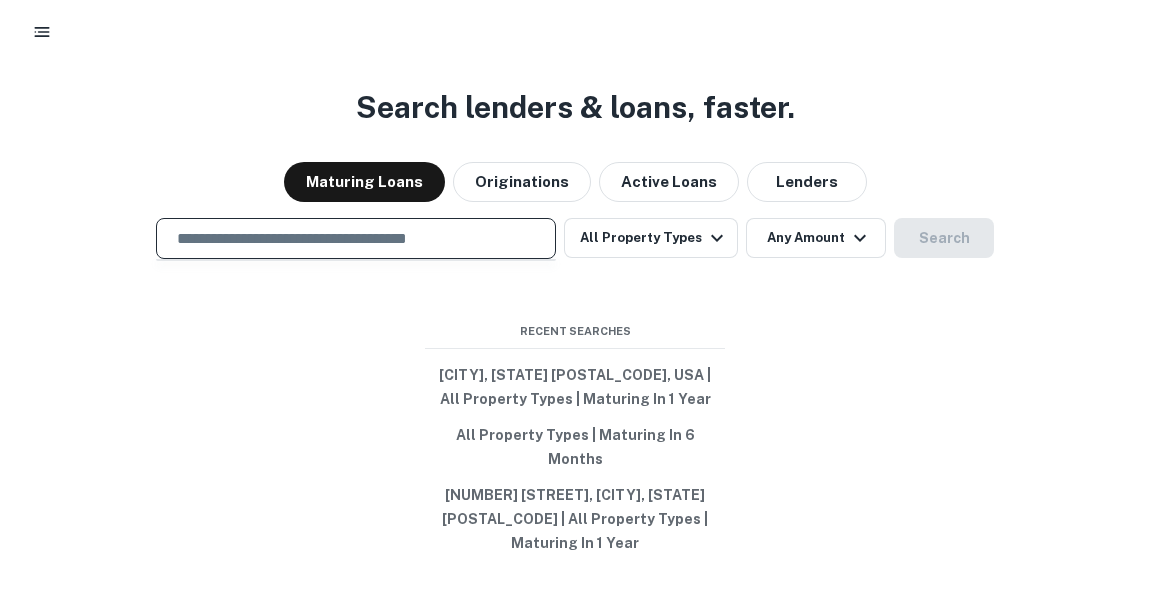 click on "​" at bounding box center (356, 238) 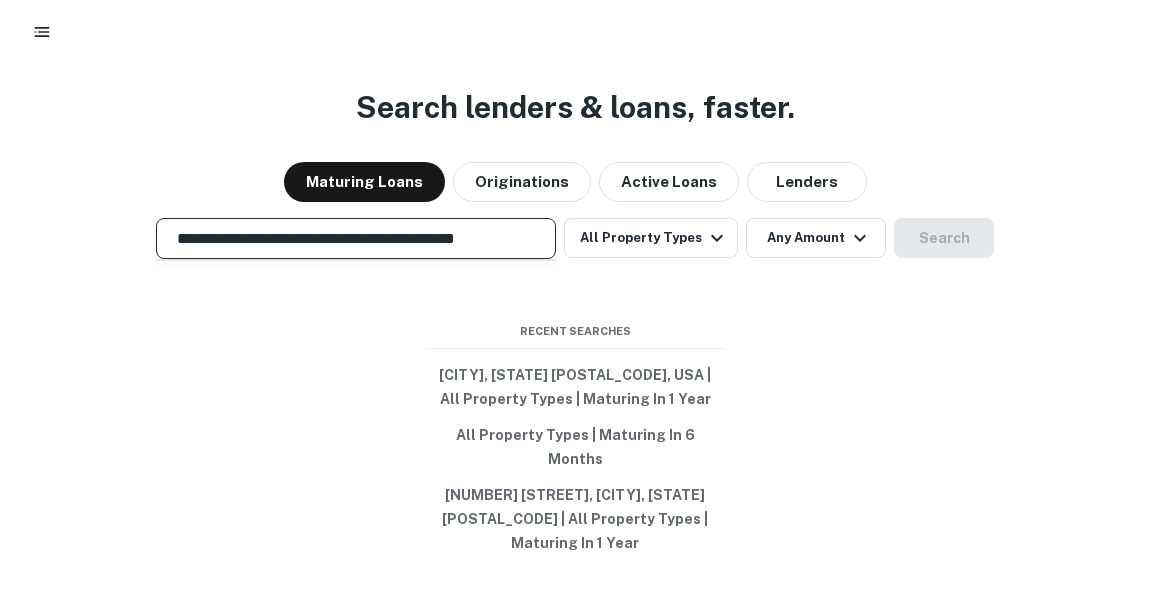 scroll, scrollTop: 0, scrollLeft: 37, axis: horizontal 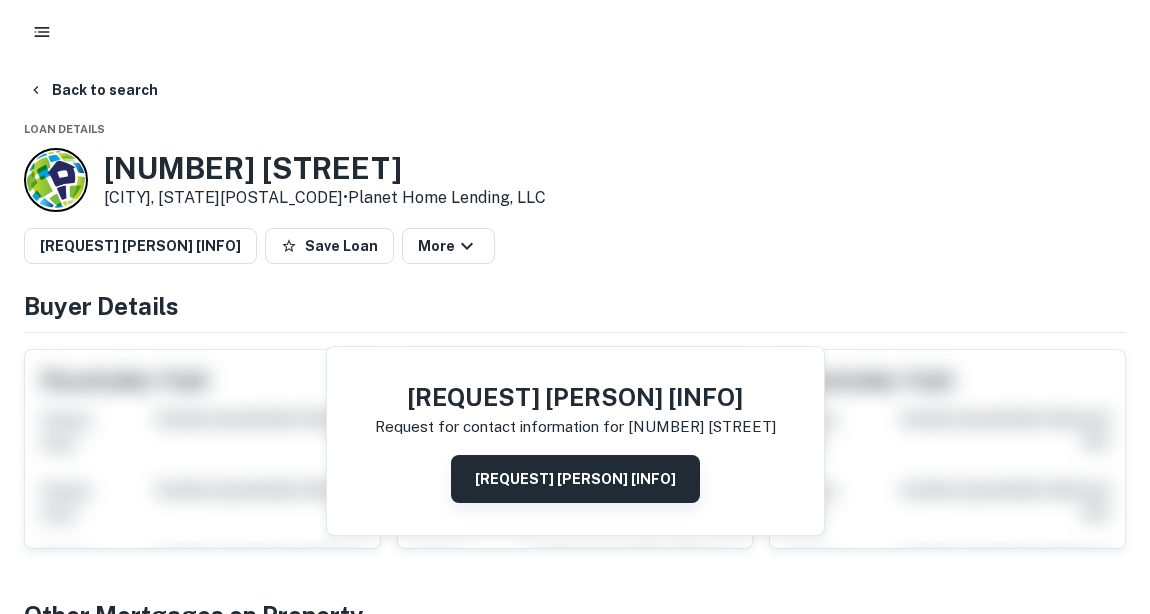 click on "Request Borrower Info" at bounding box center (575, 479) 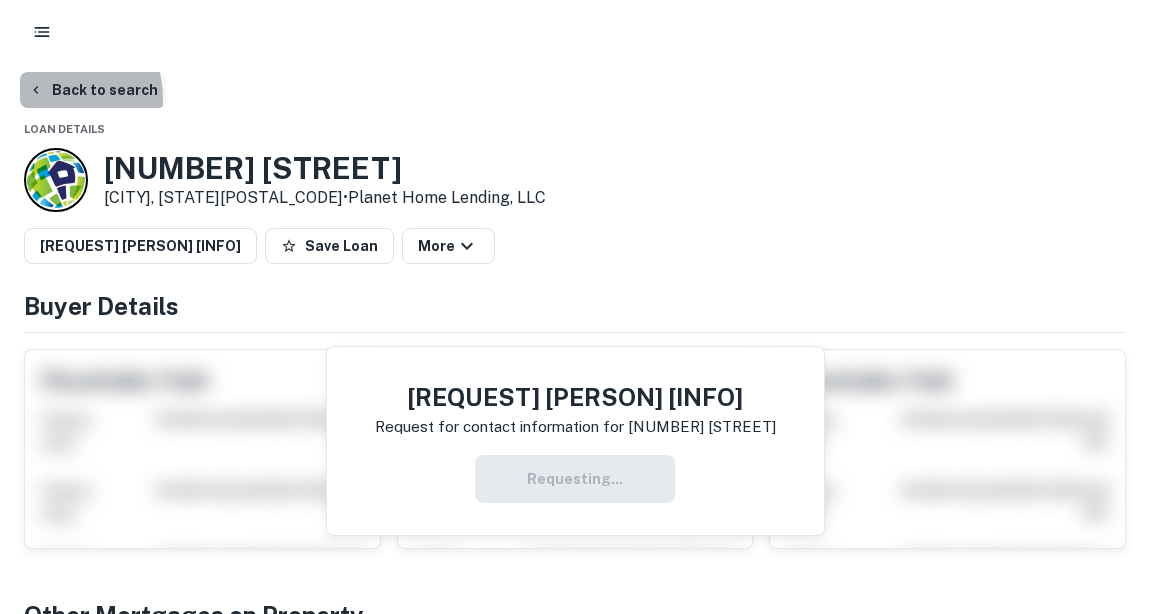 click on "Back to search" at bounding box center [93, 90] 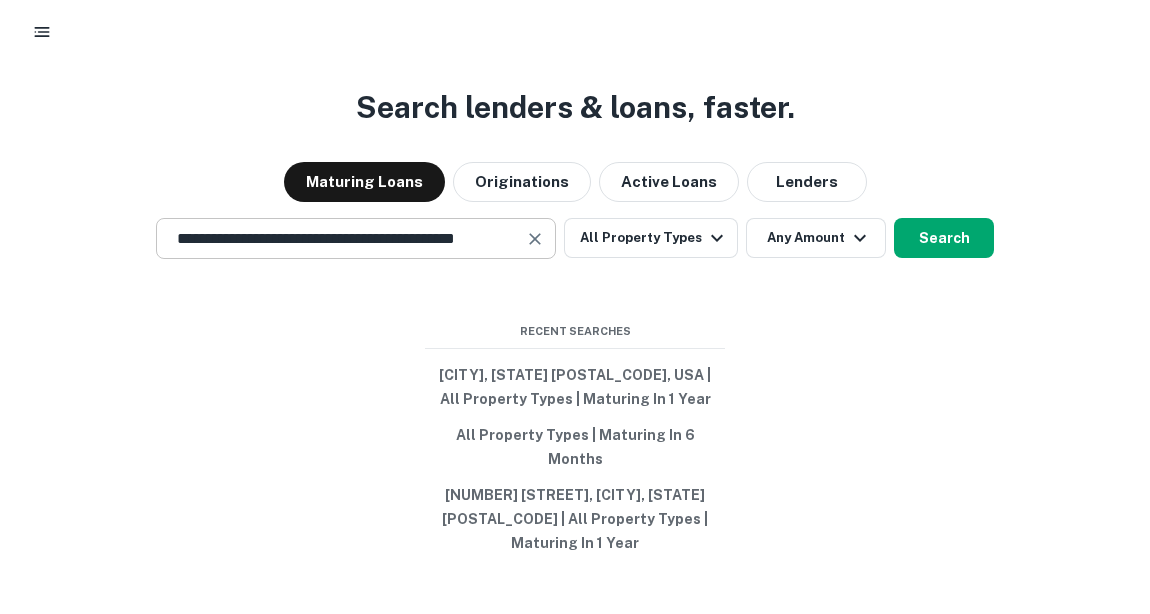click on "**********" at bounding box center (341, 238) 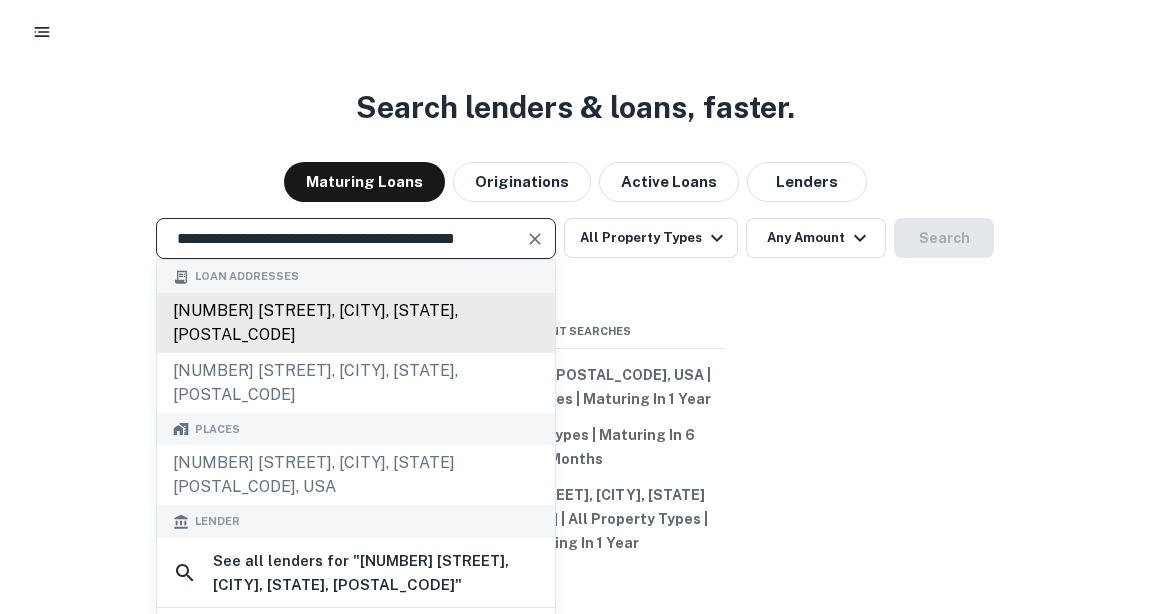 click on "13203 telegraph rd, santa fe springs, ca, 90670" at bounding box center (356, 323) 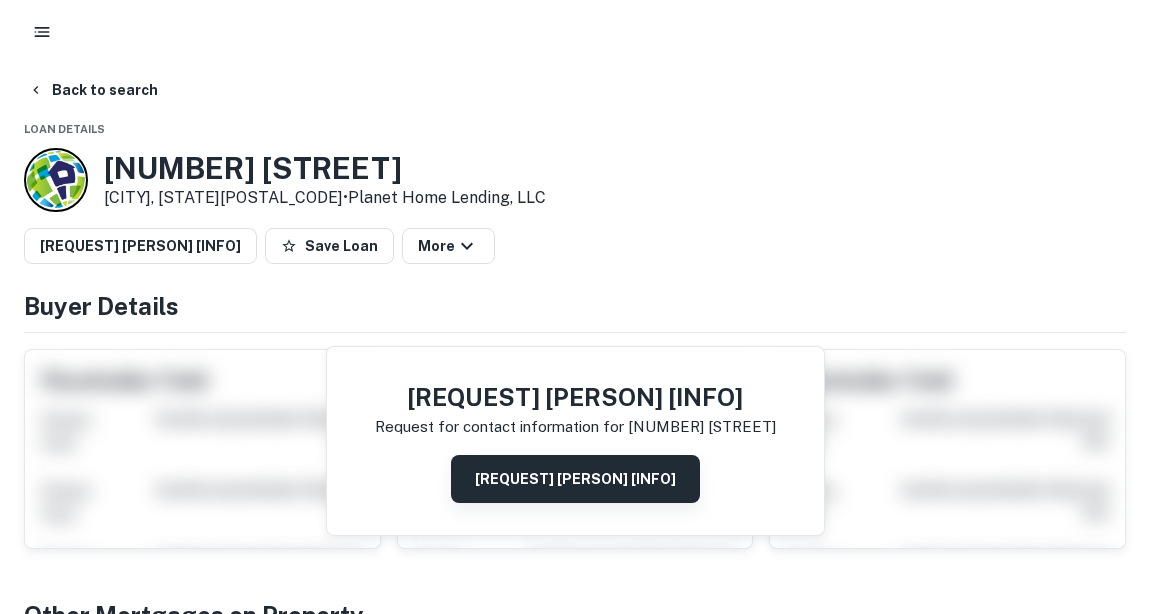 click on "Request Borrower Info" at bounding box center (575, 479) 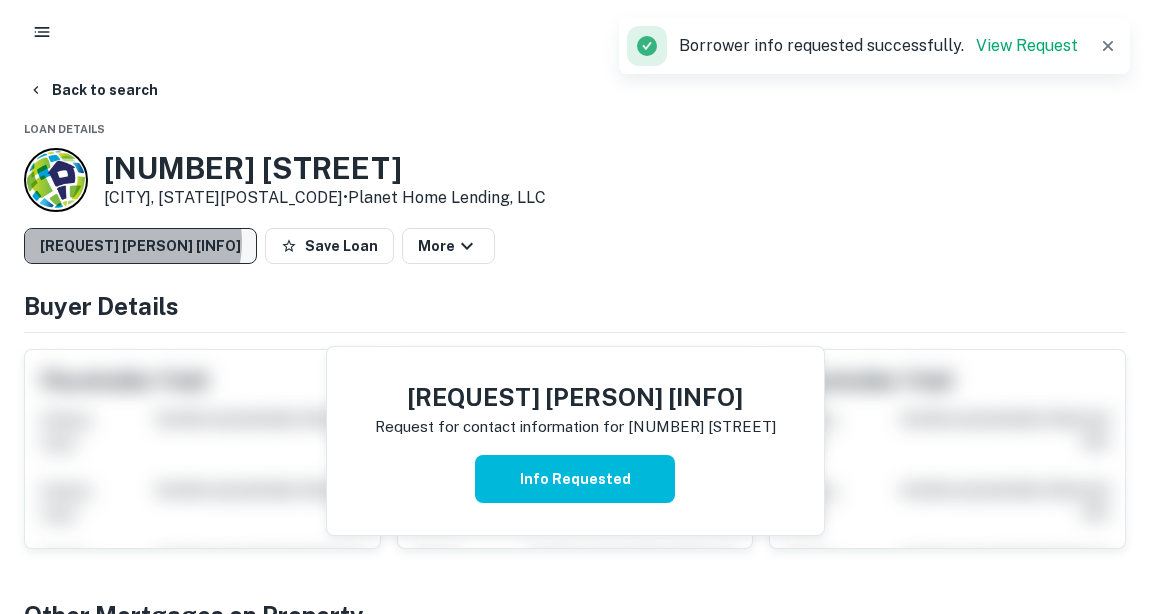 click on "Request Borrower Info" at bounding box center [140, 246] 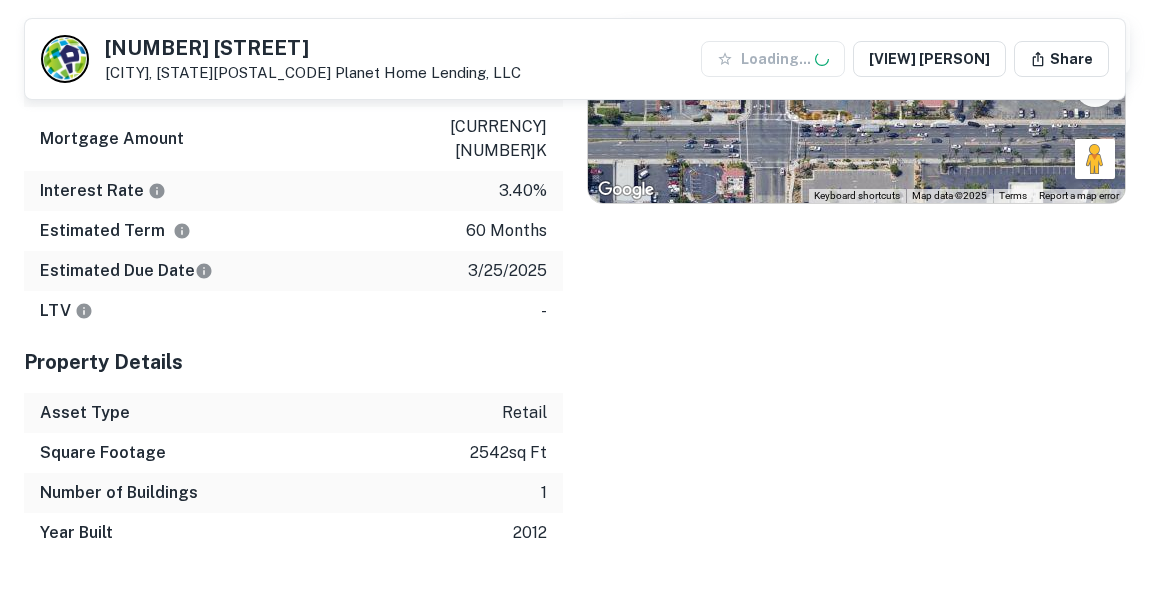 scroll, scrollTop: 0, scrollLeft: 0, axis: both 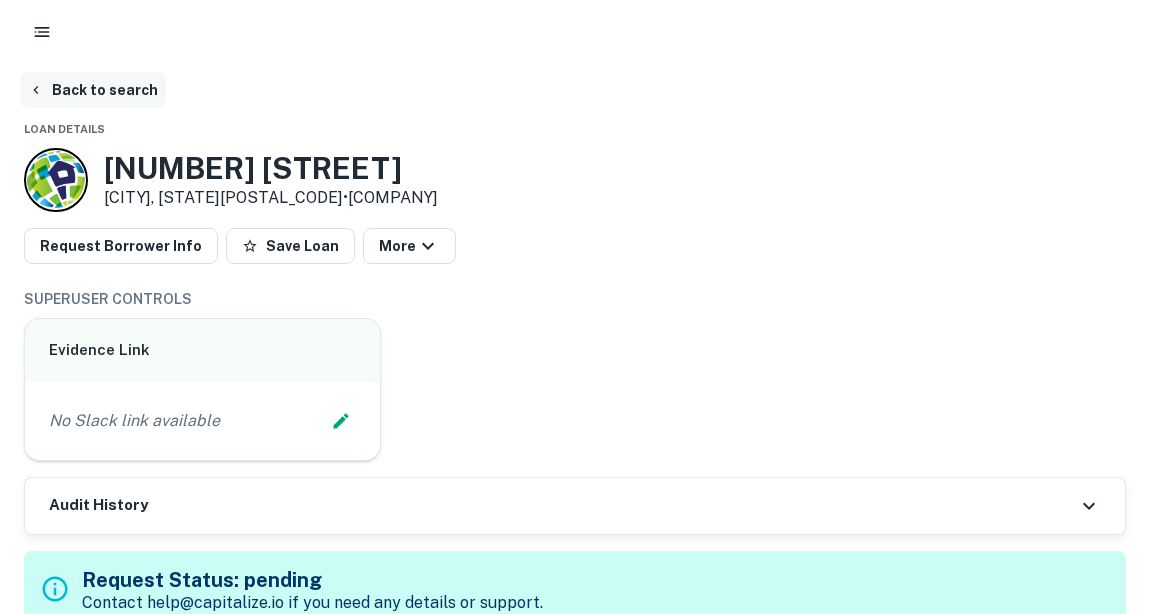 click on "Back to search" at bounding box center [93, 90] 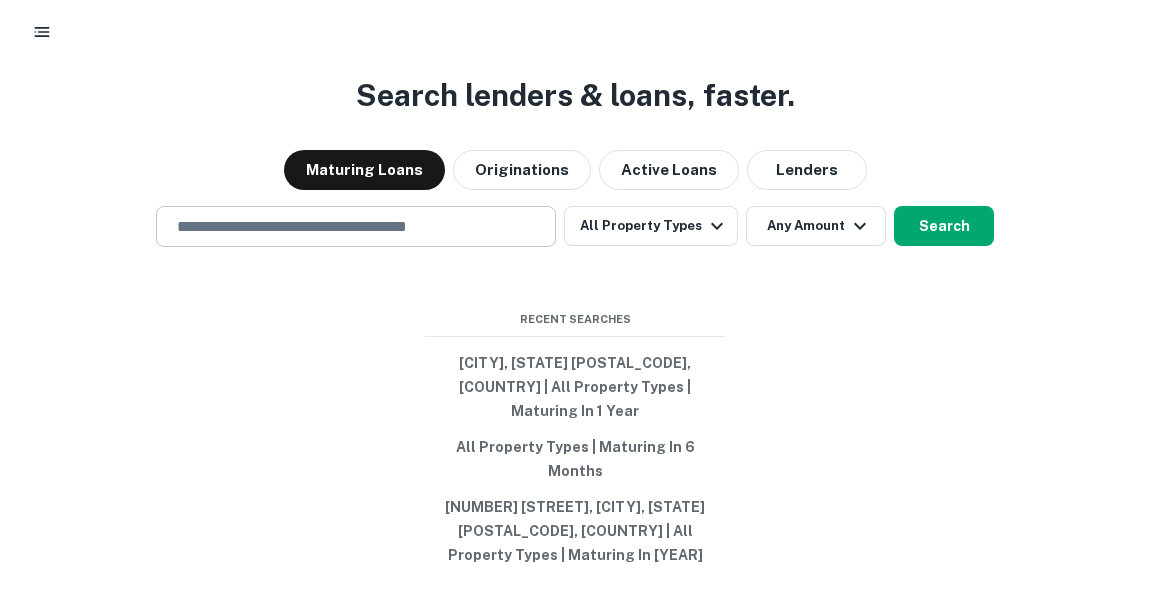 click at bounding box center (356, 226) 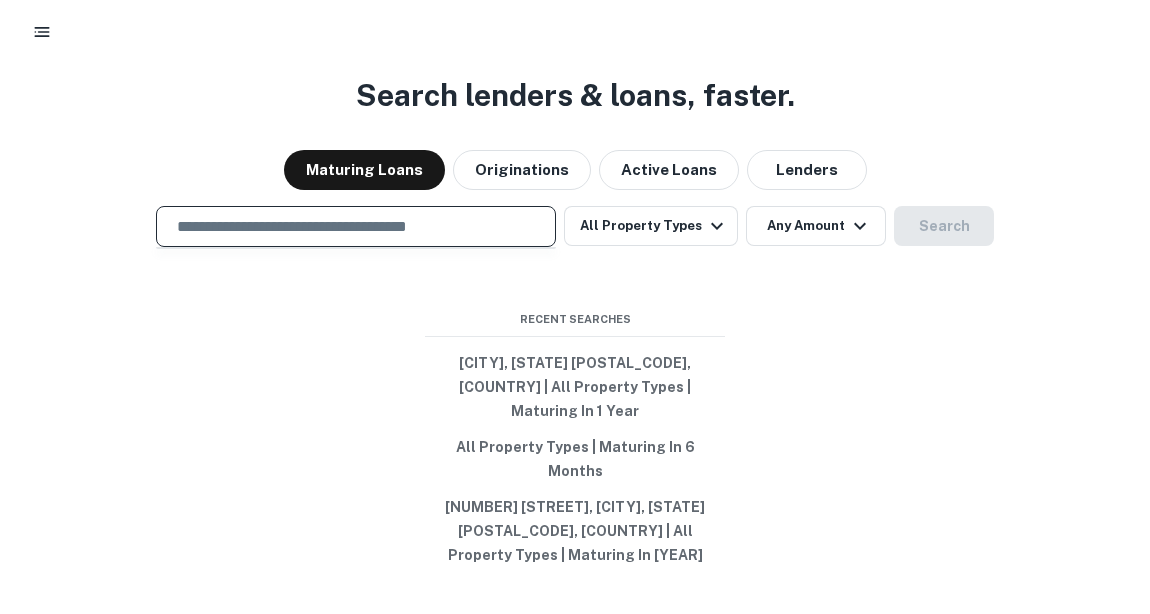 click at bounding box center [356, 226] 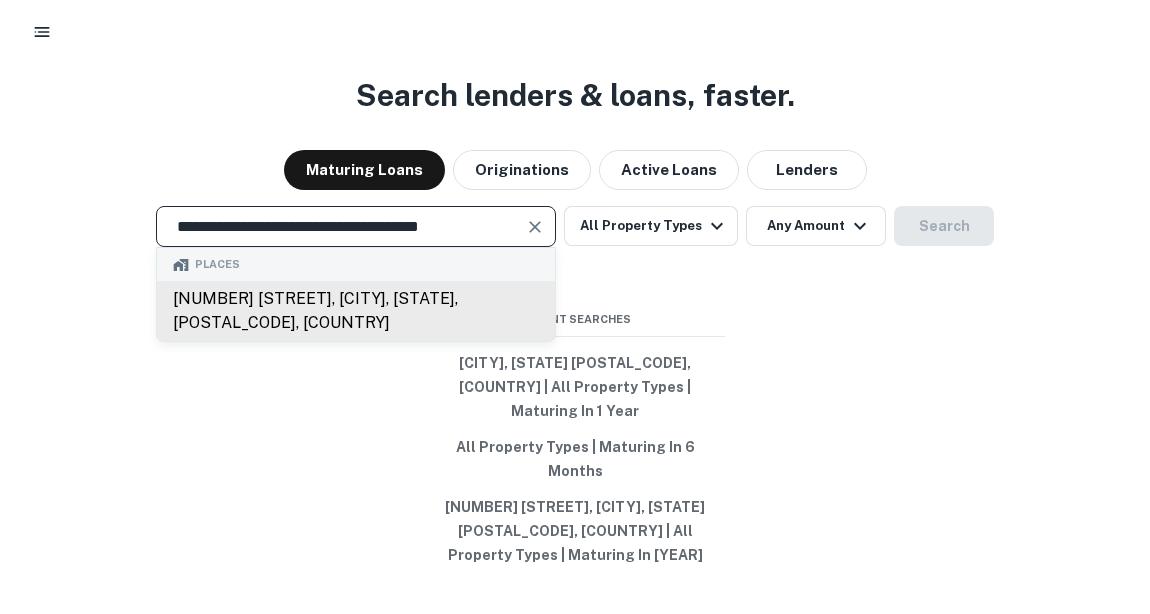 click on "[NUMBER] [STREET], [CITY], [STATE], [POSTAL_CODE], [COUNTRY]" at bounding box center [356, 311] 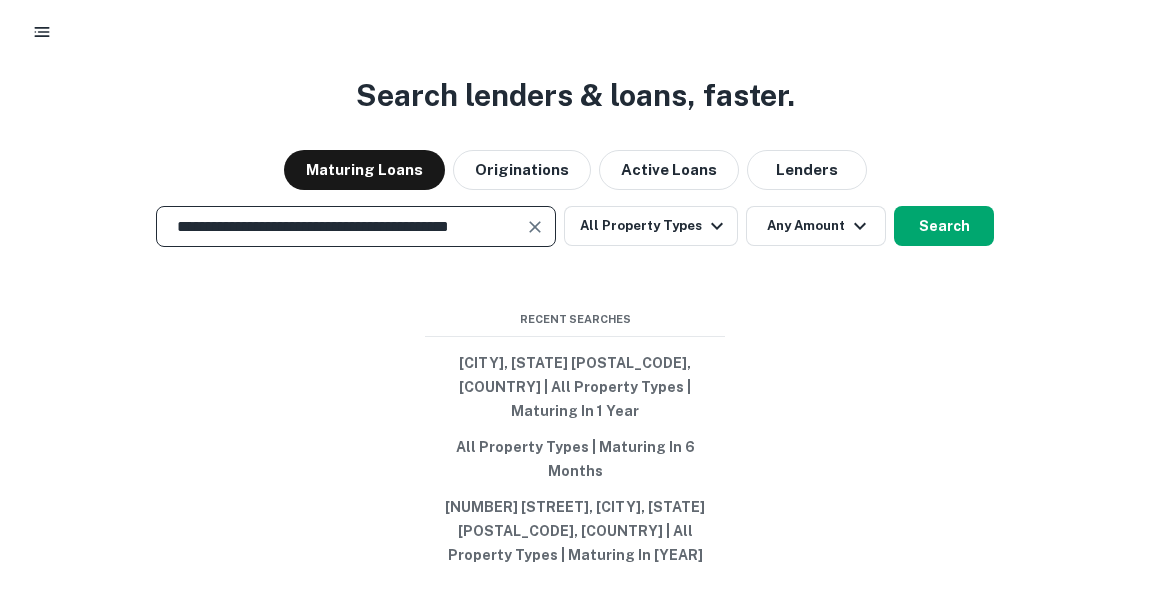 click at bounding box center (535, 227) 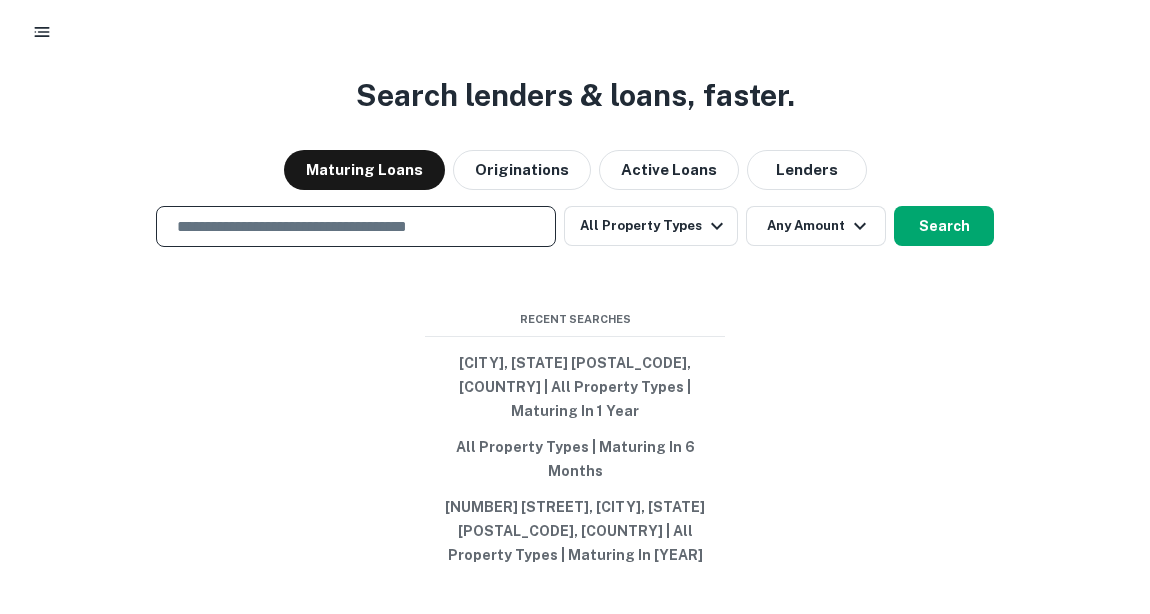 click at bounding box center (356, 226) 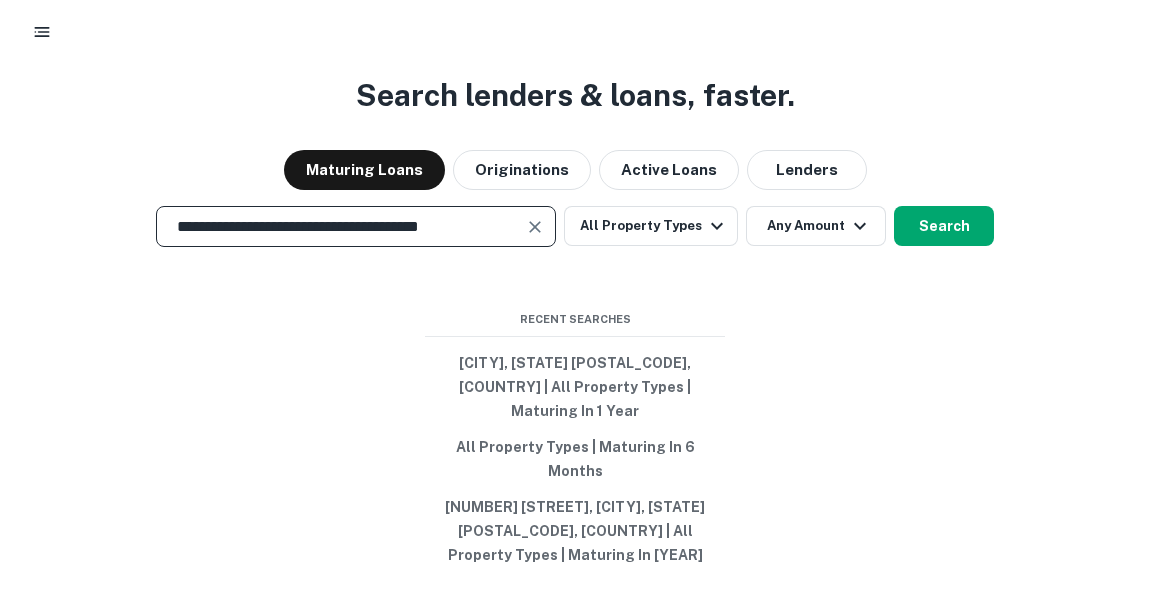 click on "**********" at bounding box center [341, 226] 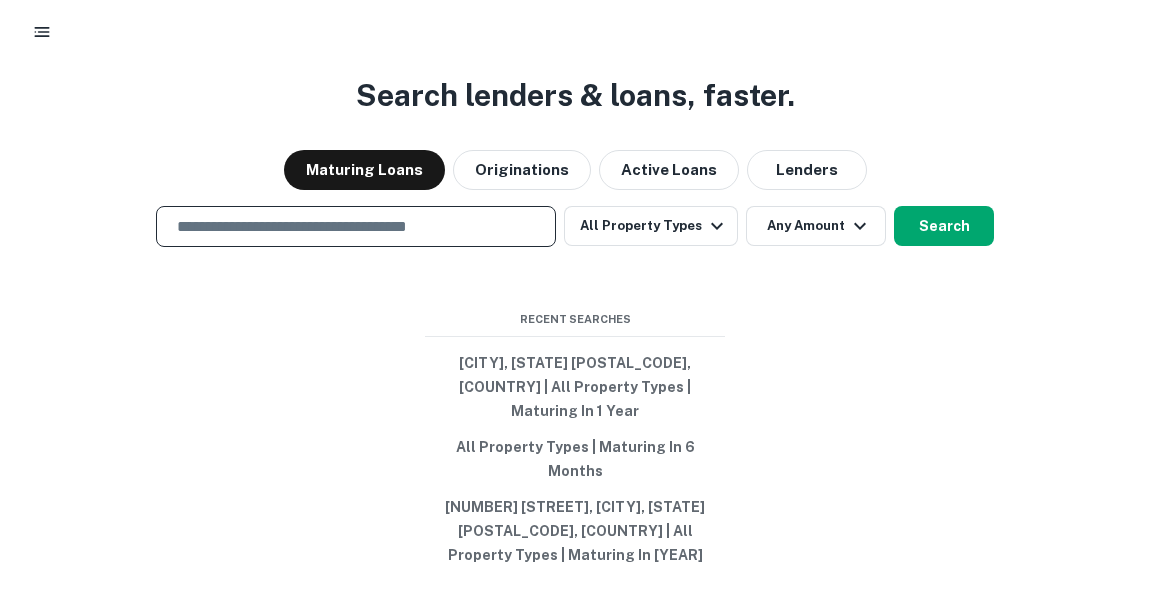 click at bounding box center [356, 226] 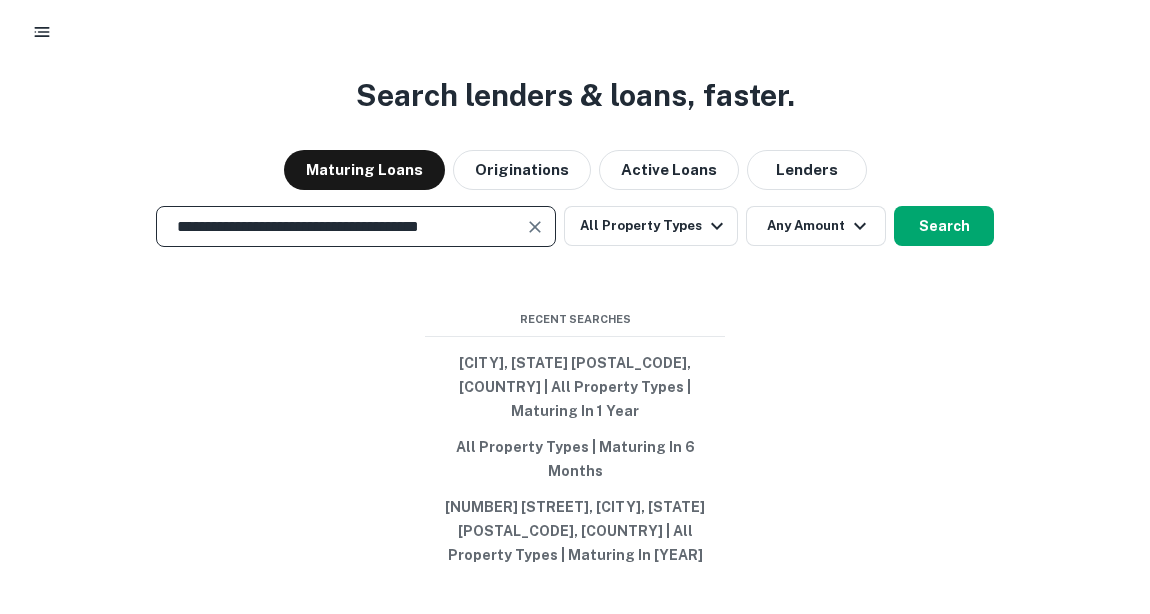 type on "**********" 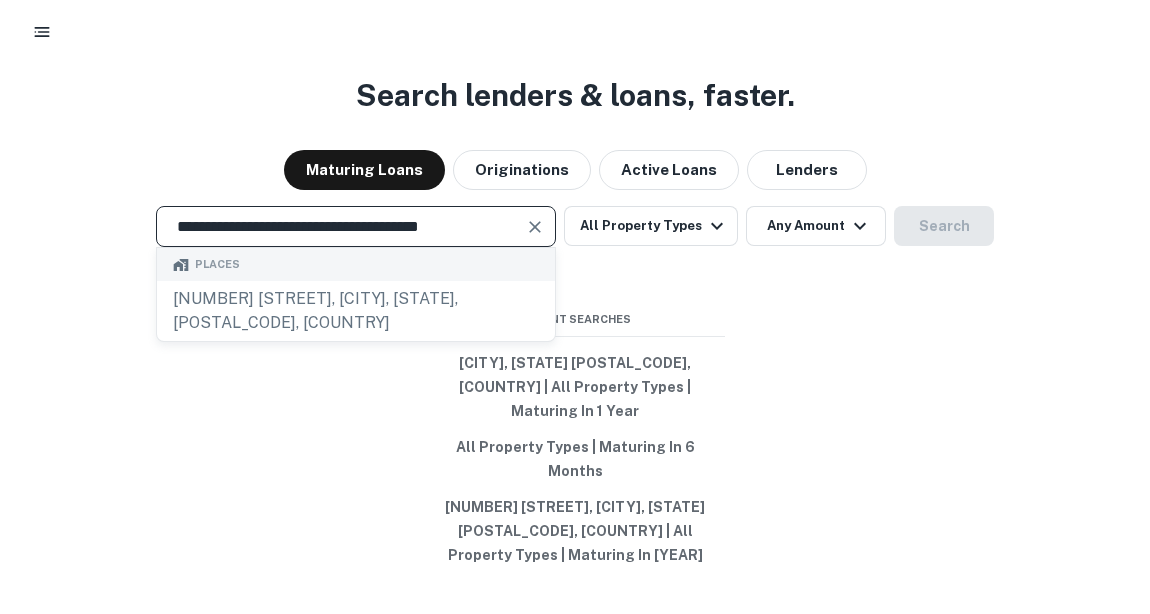 click at bounding box center (535, 227) 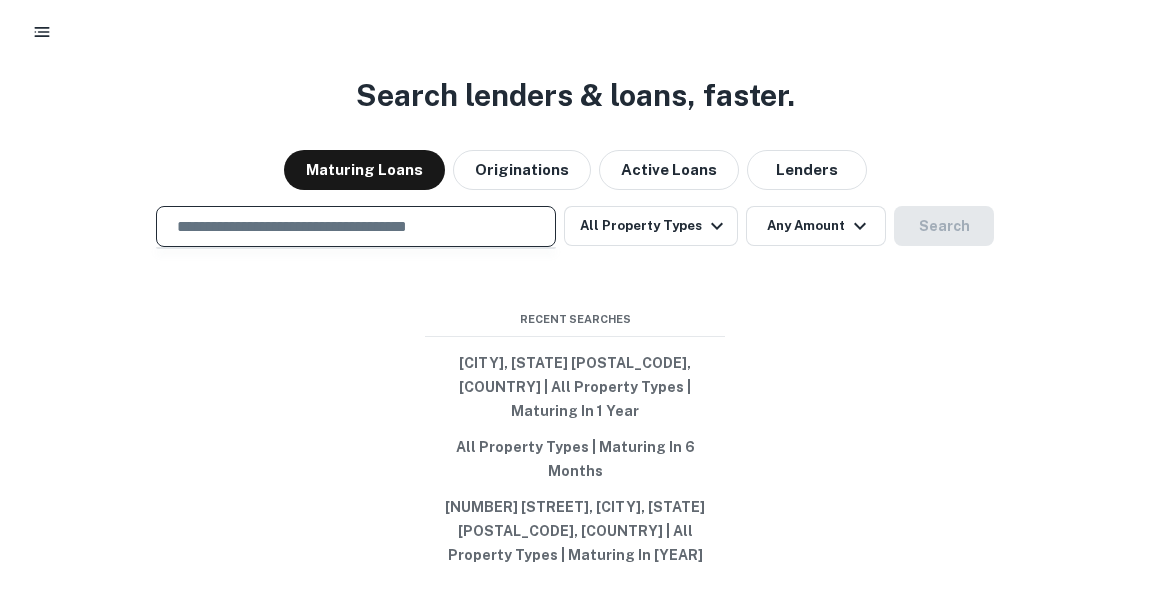 click at bounding box center [356, 226] 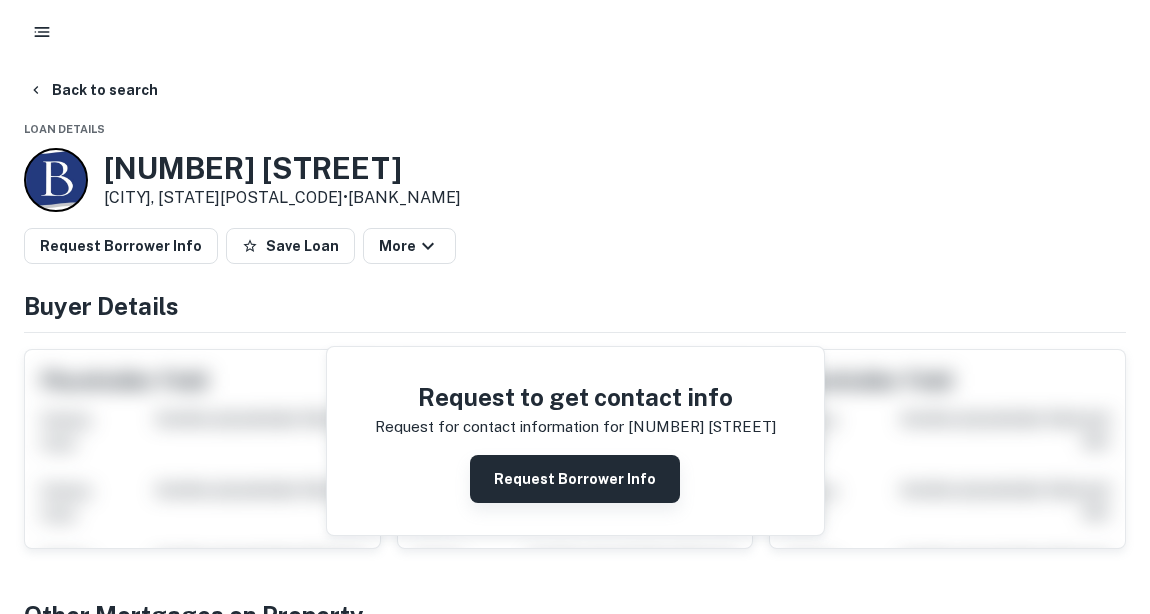 click on "Request Borrower Info" at bounding box center (575, 479) 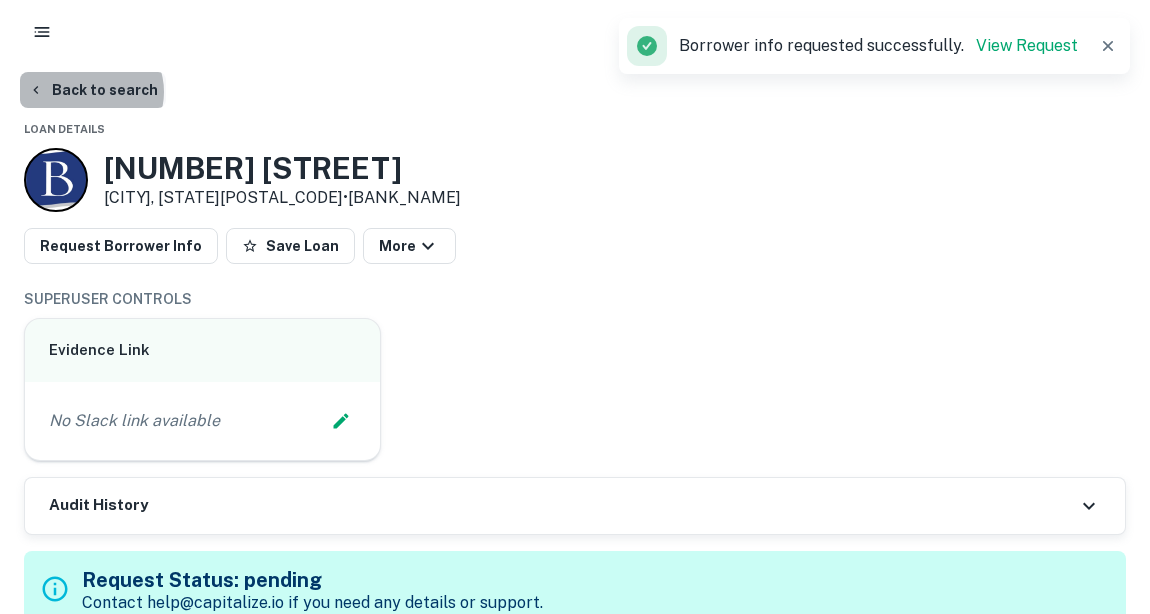click on "Back to search" at bounding box center (93, 90) 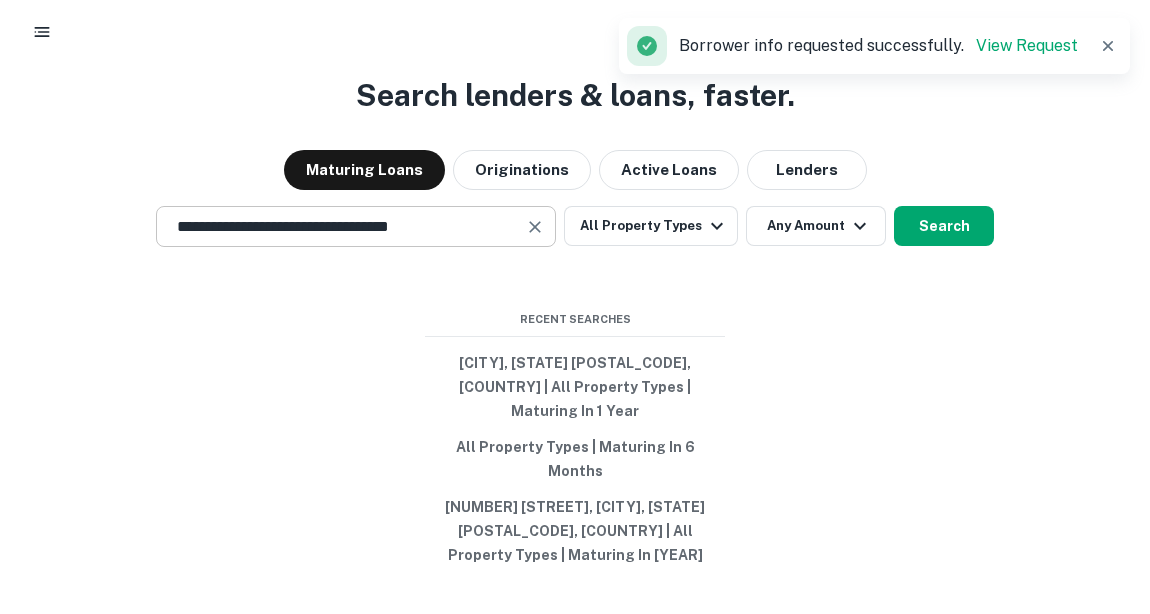click on "**********" at bounding box center [356, 226] 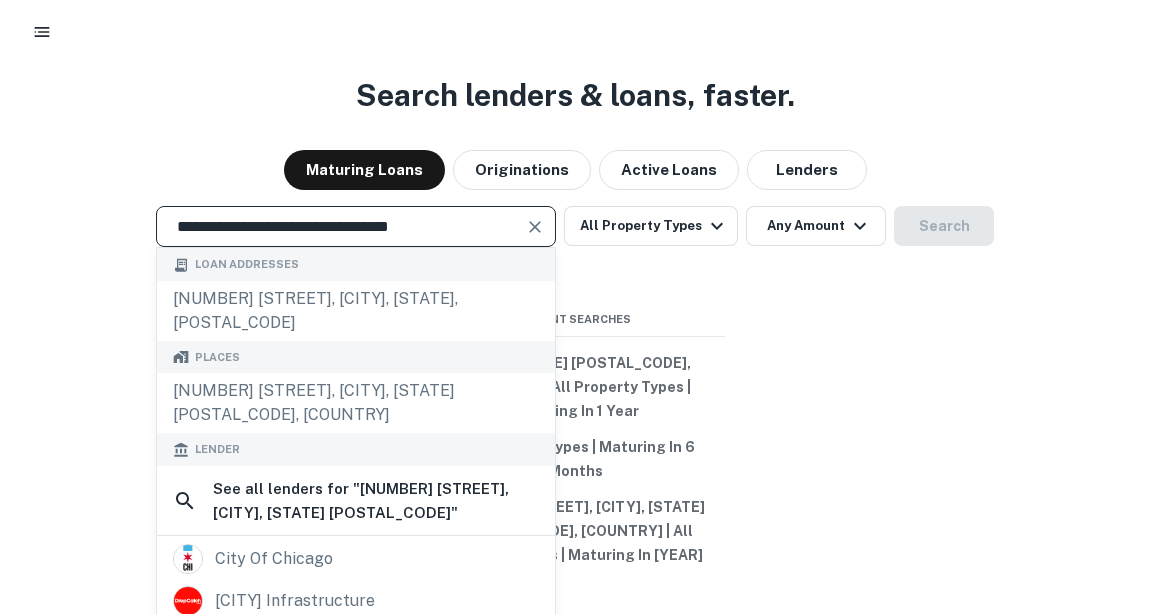 click at bounding box center (535, 227) 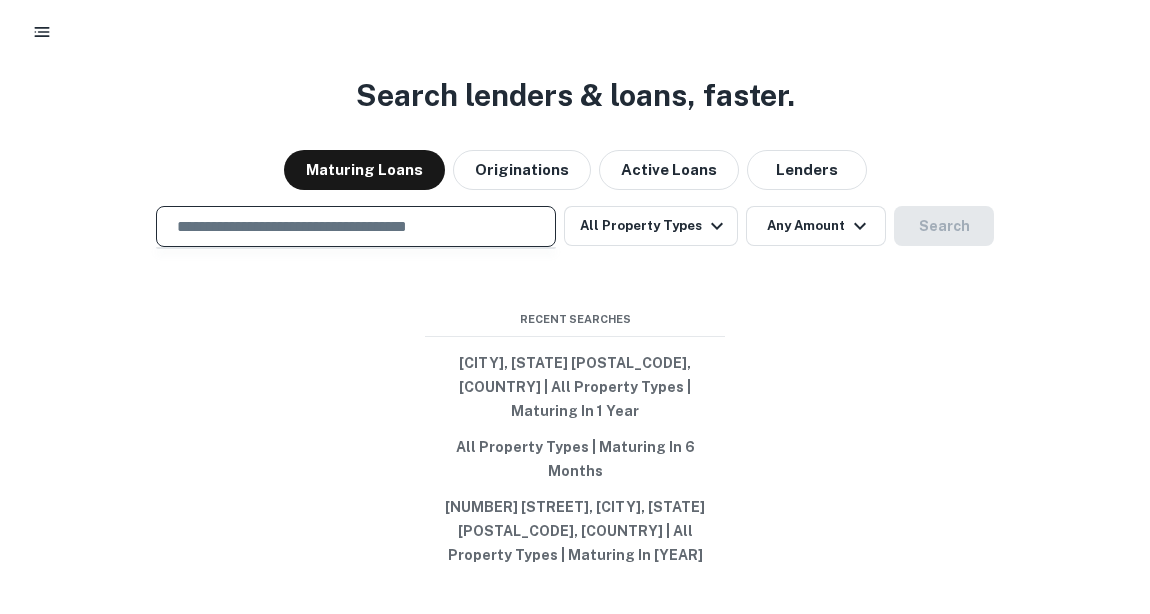 click at bounding box center (356, 226) 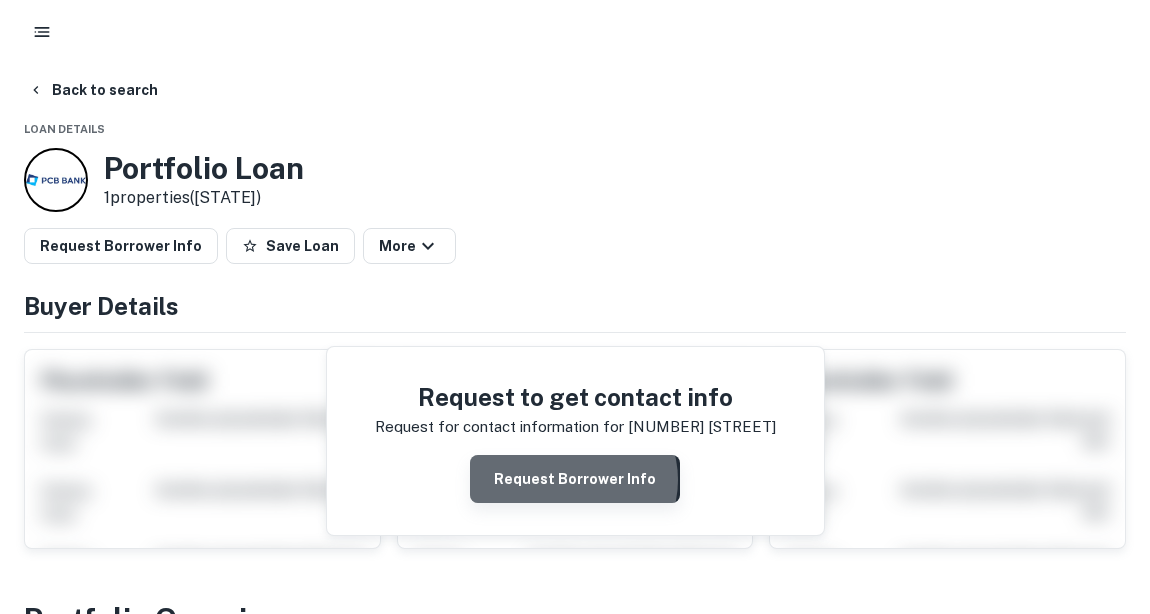 click on "Request Borrower Info" at bounding box center [575, 479] 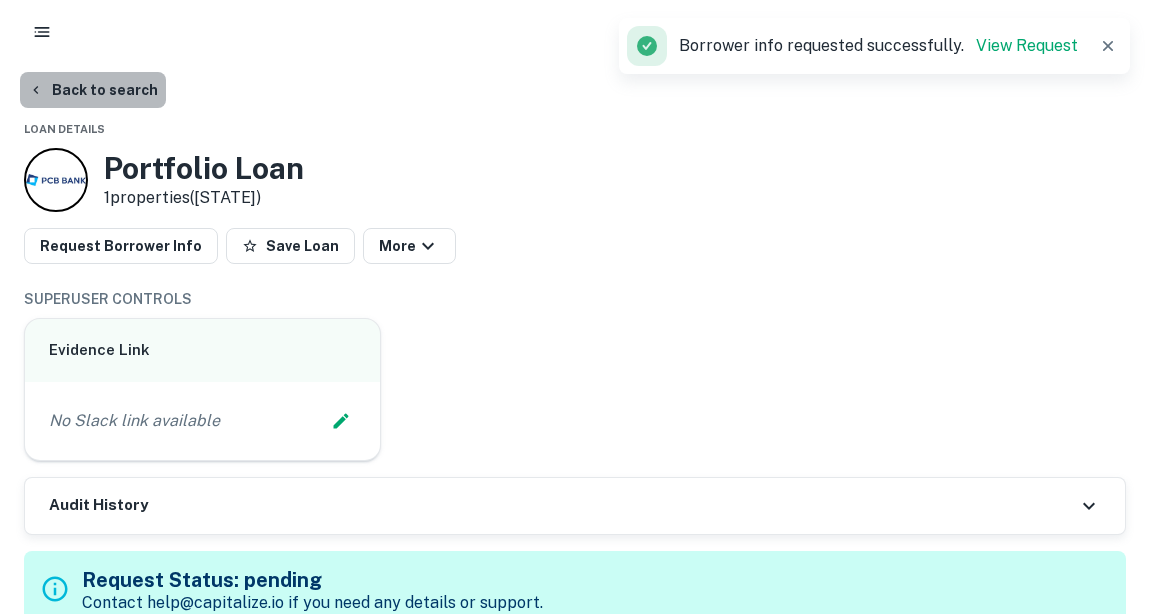 click on "Back to search" at bounding box center (93, 90) 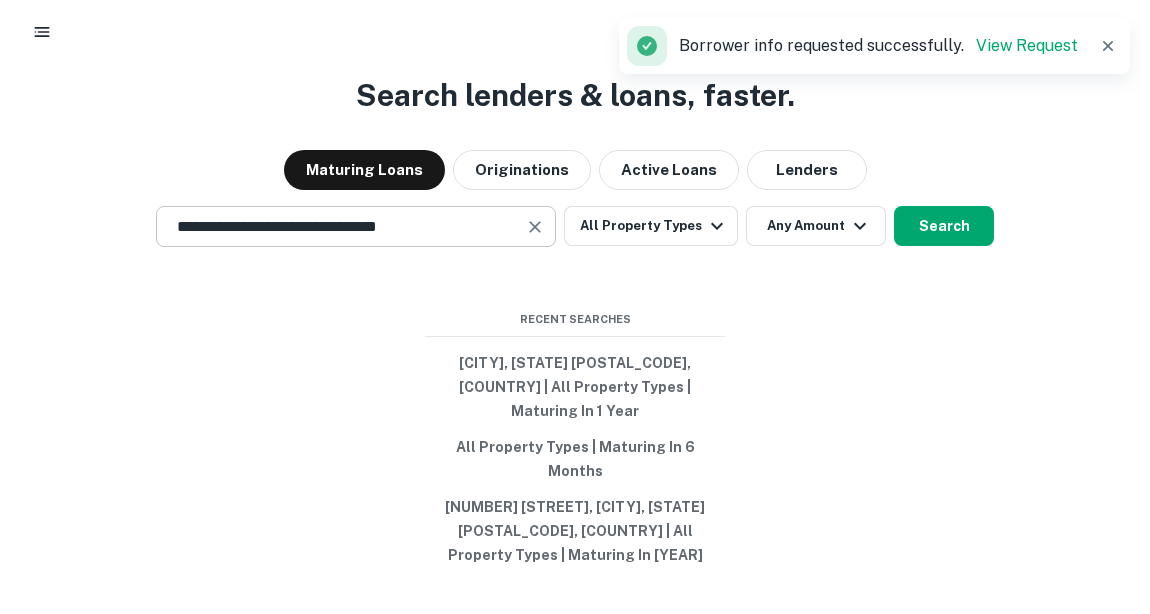 click on "**********" at bounding box center [341, 226] 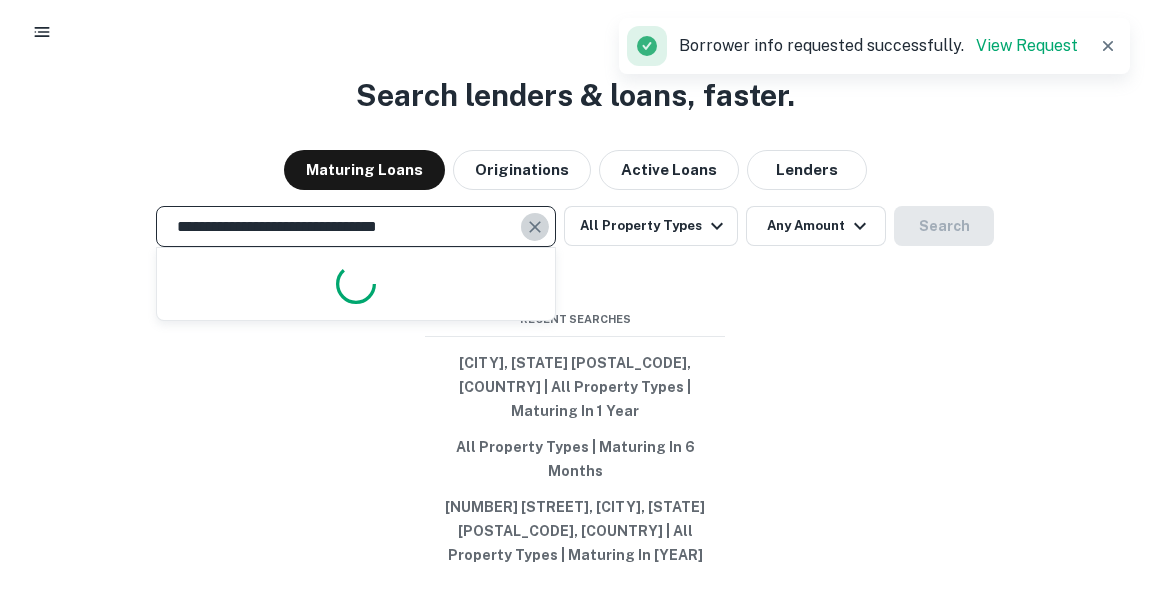 click at bounding box center [535, 227] 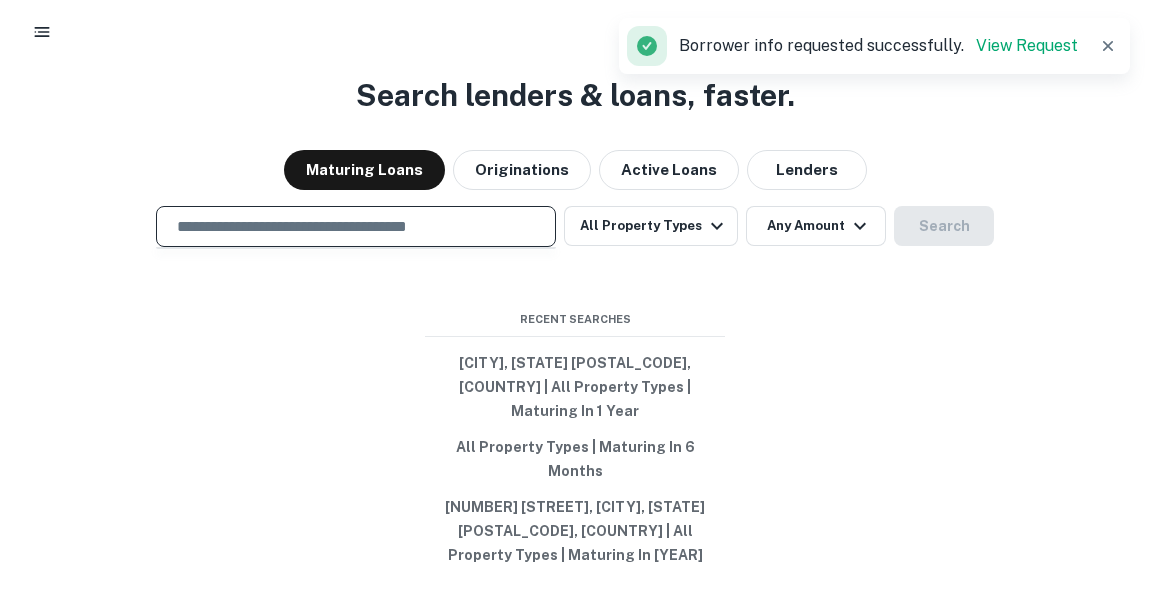 click at bounding box center [356, 226] 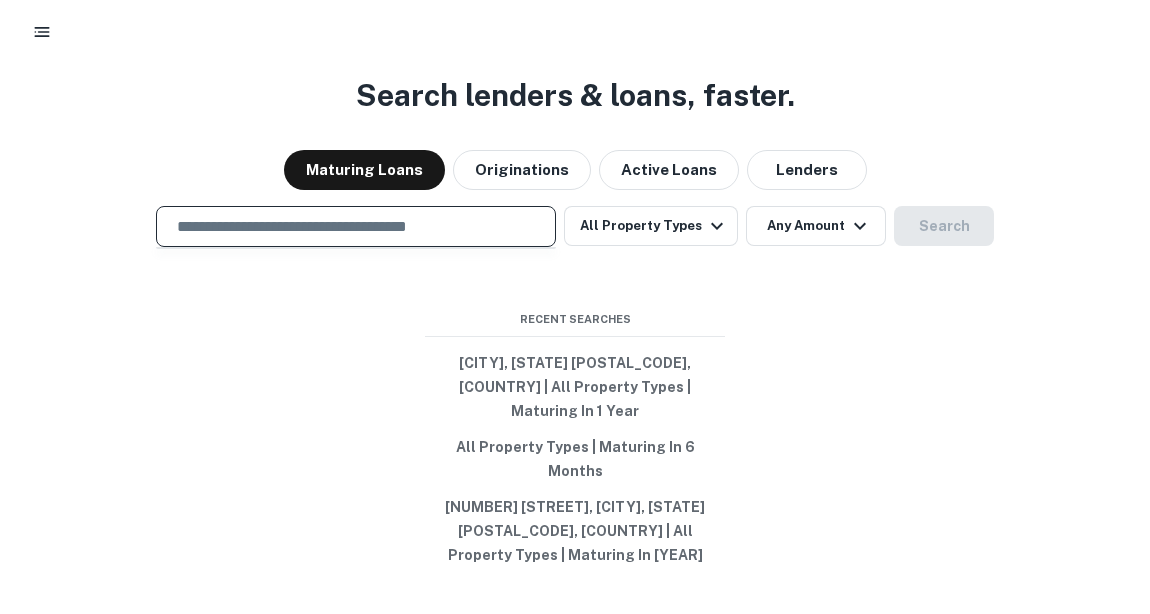 click at bounding box center (356, 226) 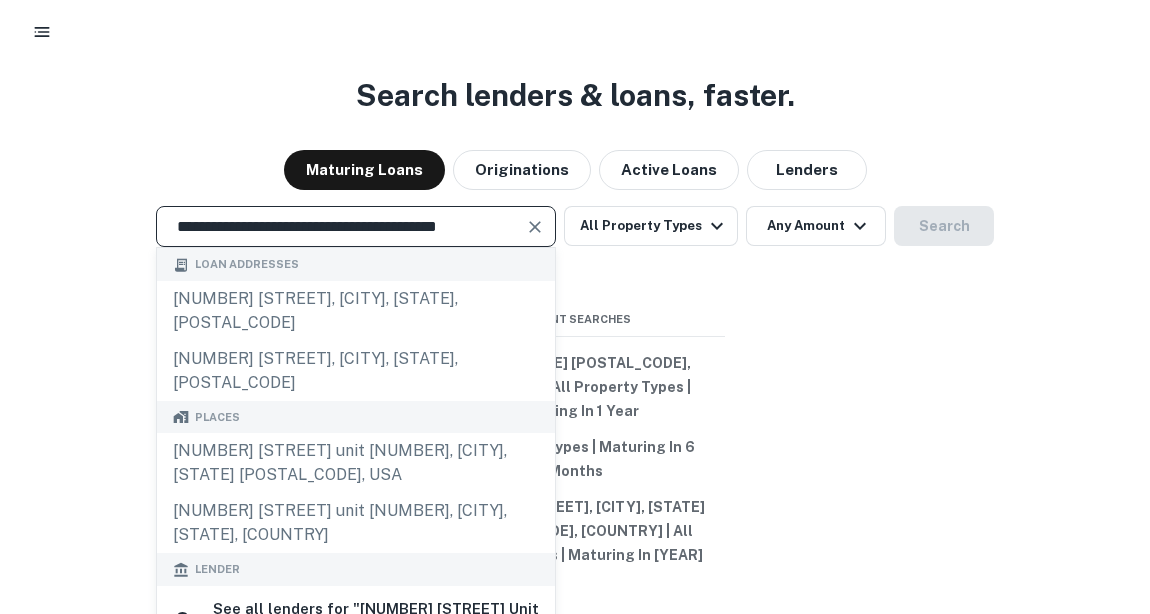 scroll, scrollTop: 0, scrollLeft: 0, axis: both 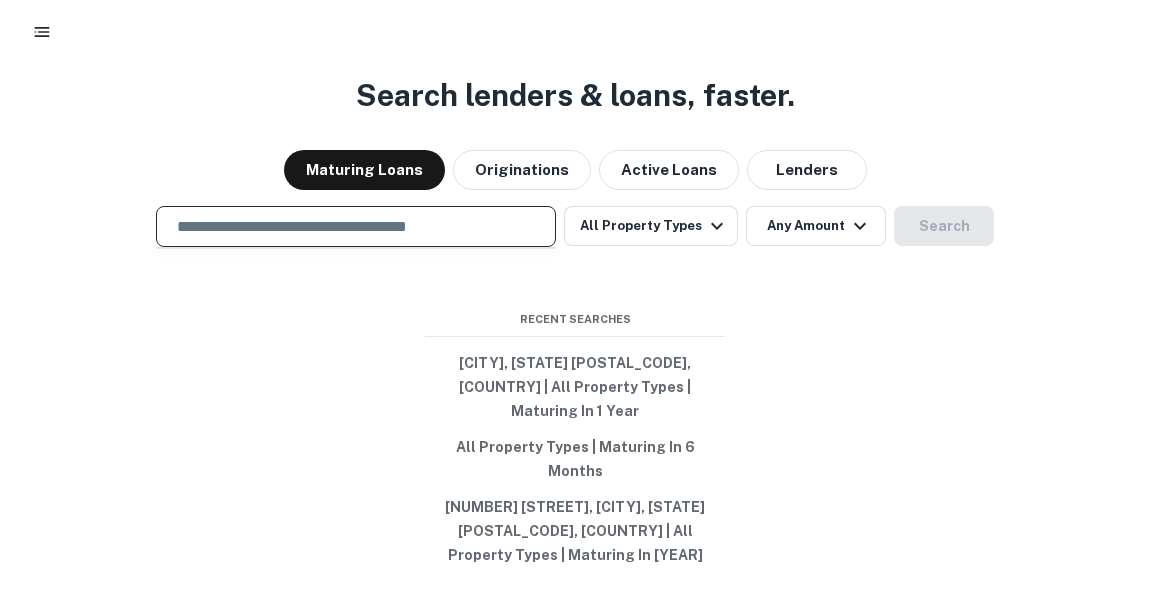 click at bounding box center [356, 226] 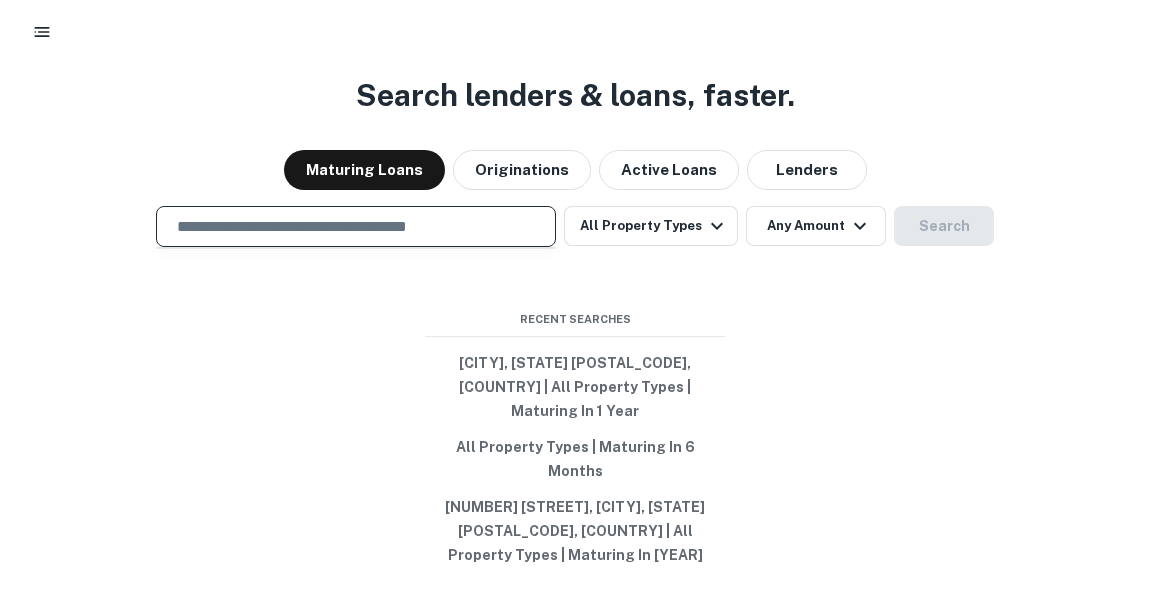 paste on "**********" 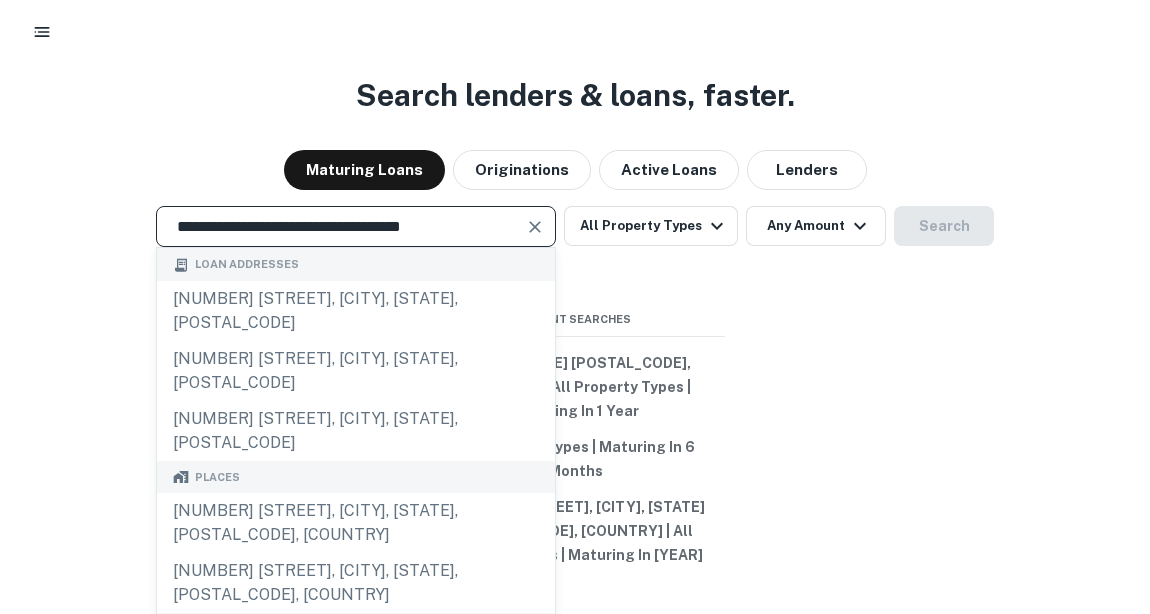 click at bounding box center [535, 227] 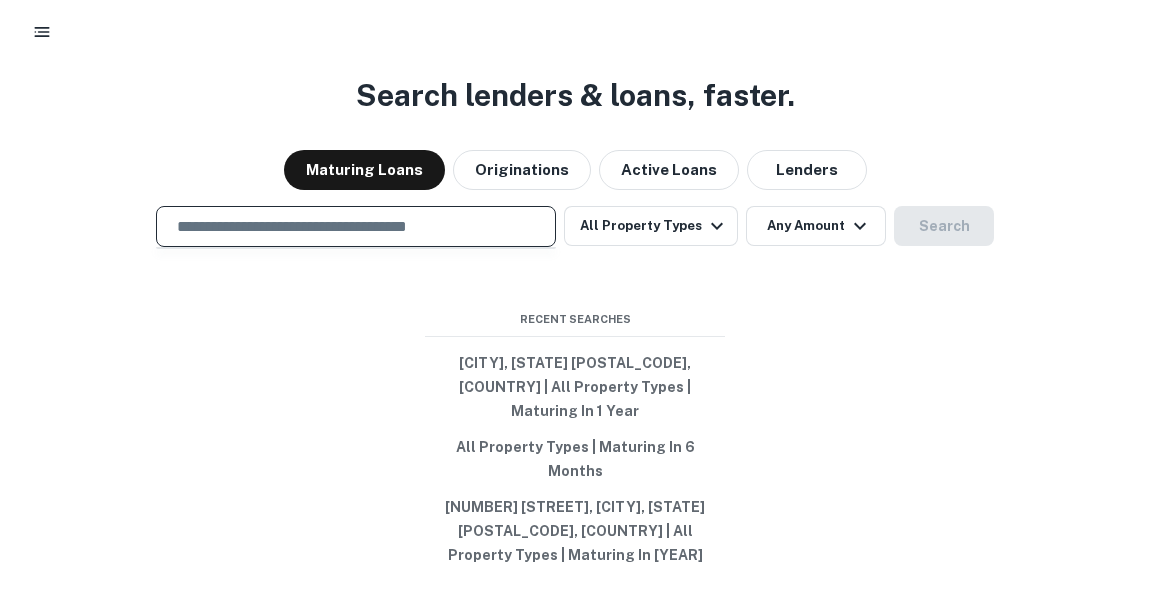 click at bounding box center (356, 226) 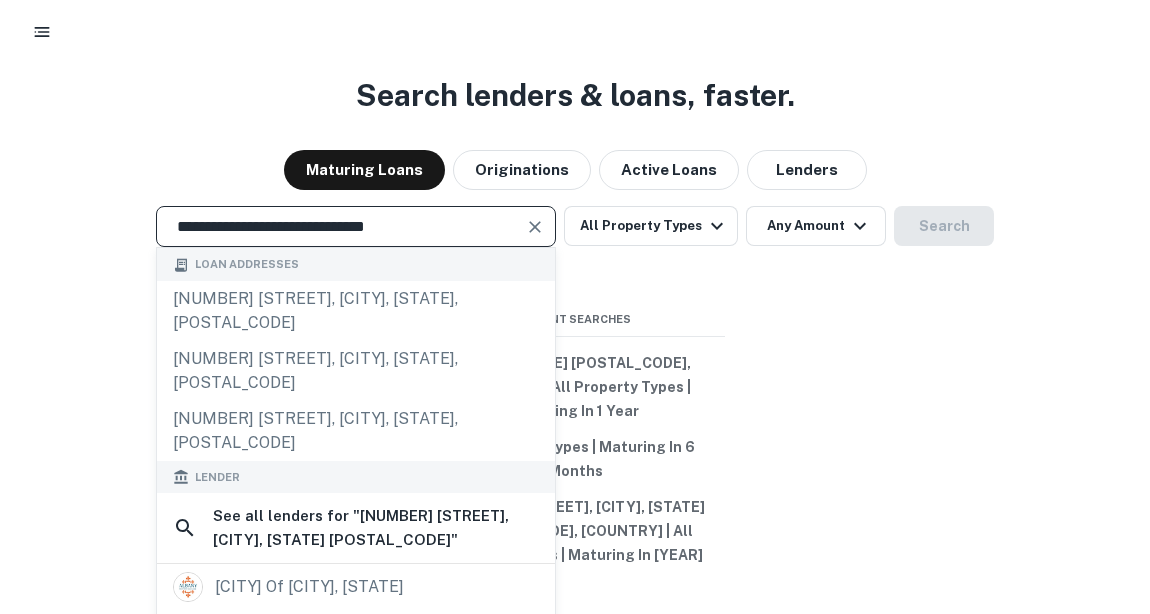 click at bounding box center [535, 227] 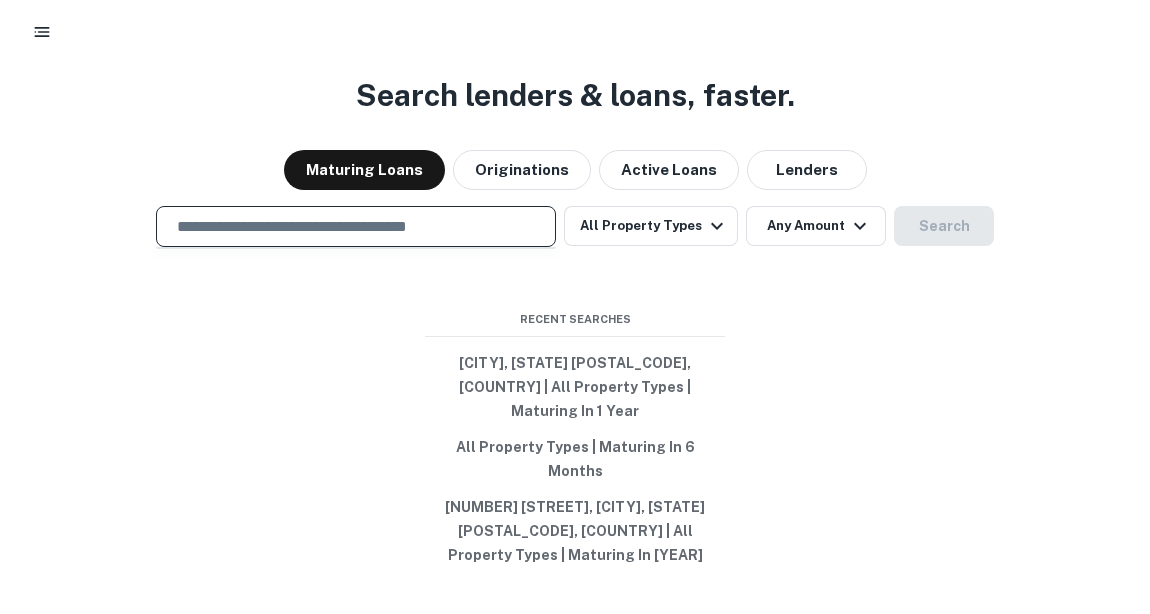 click at bounding box center (356, 226) 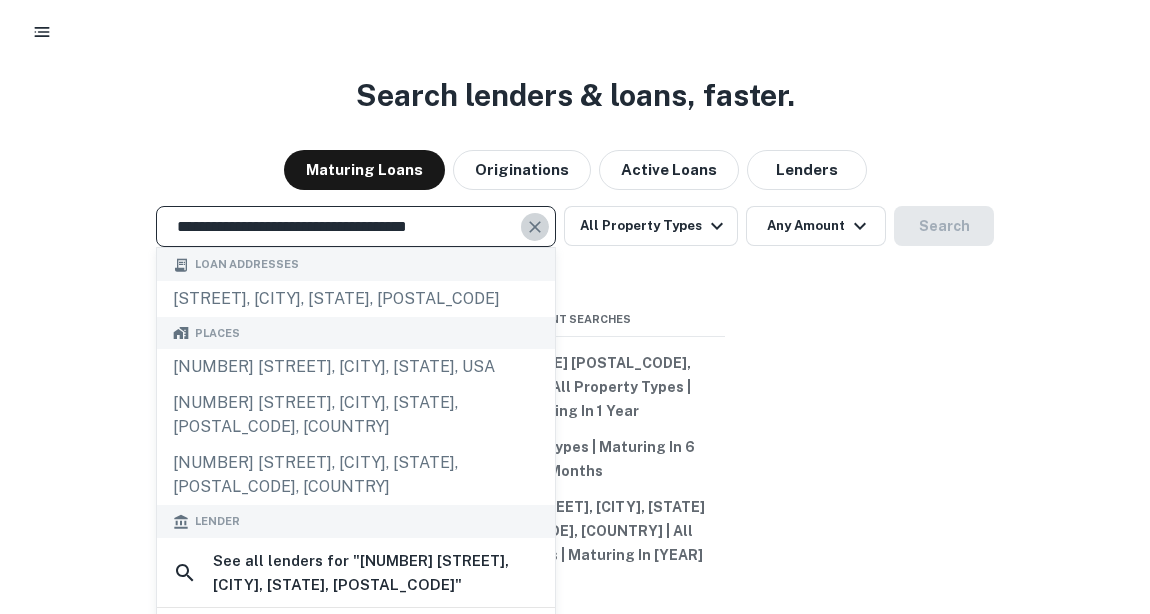 click at bounding box center (535, 227) 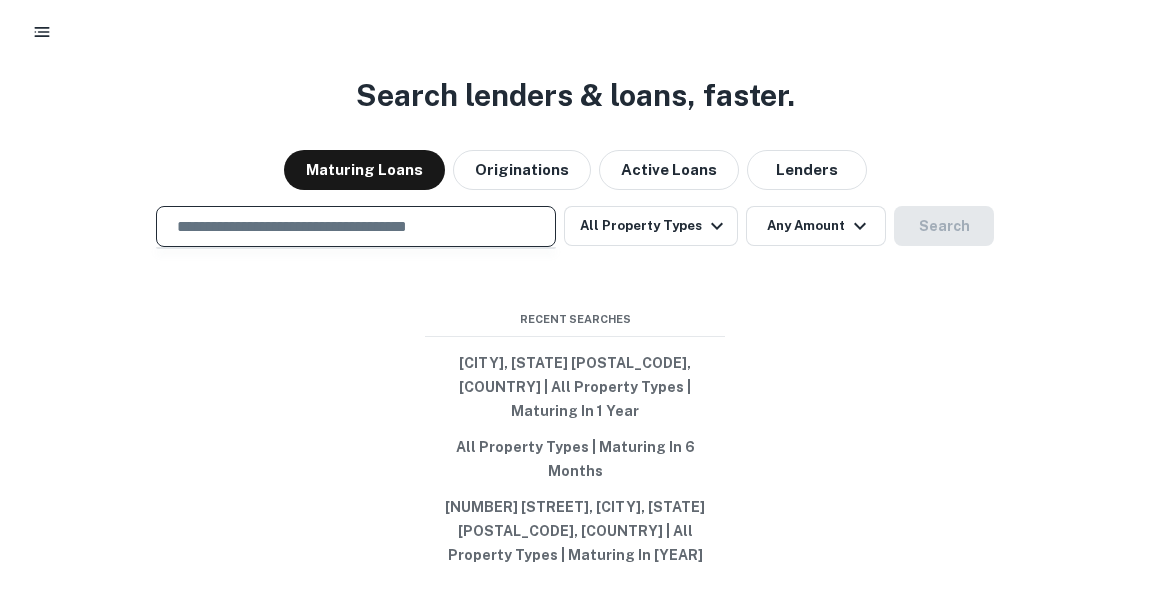 click at bounding box center [356, 226] 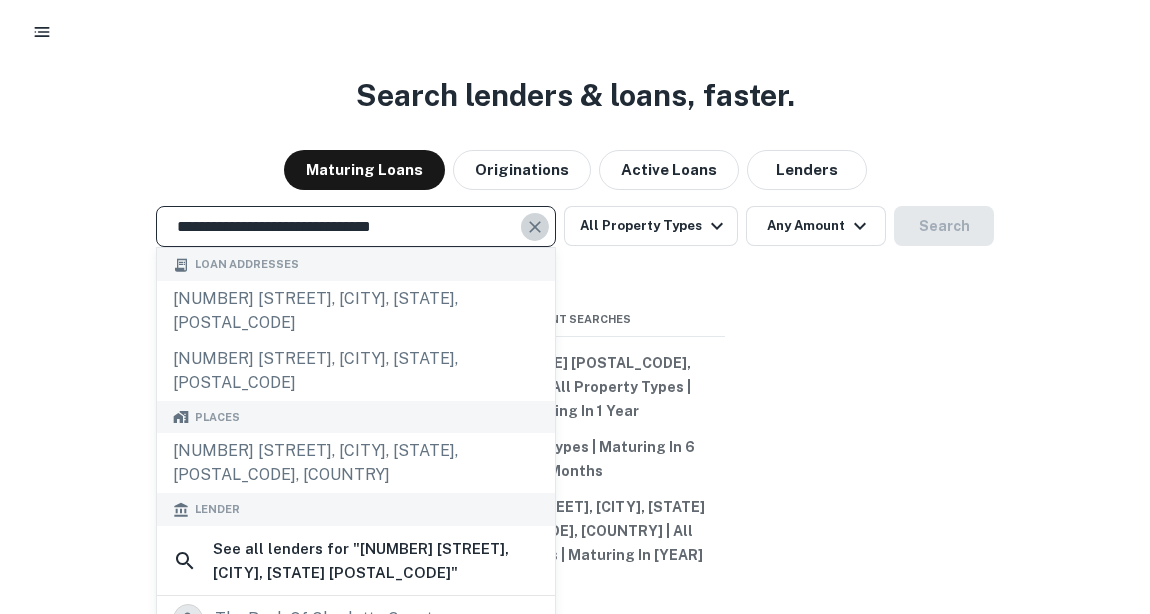 click at bounding box center [535, 227] 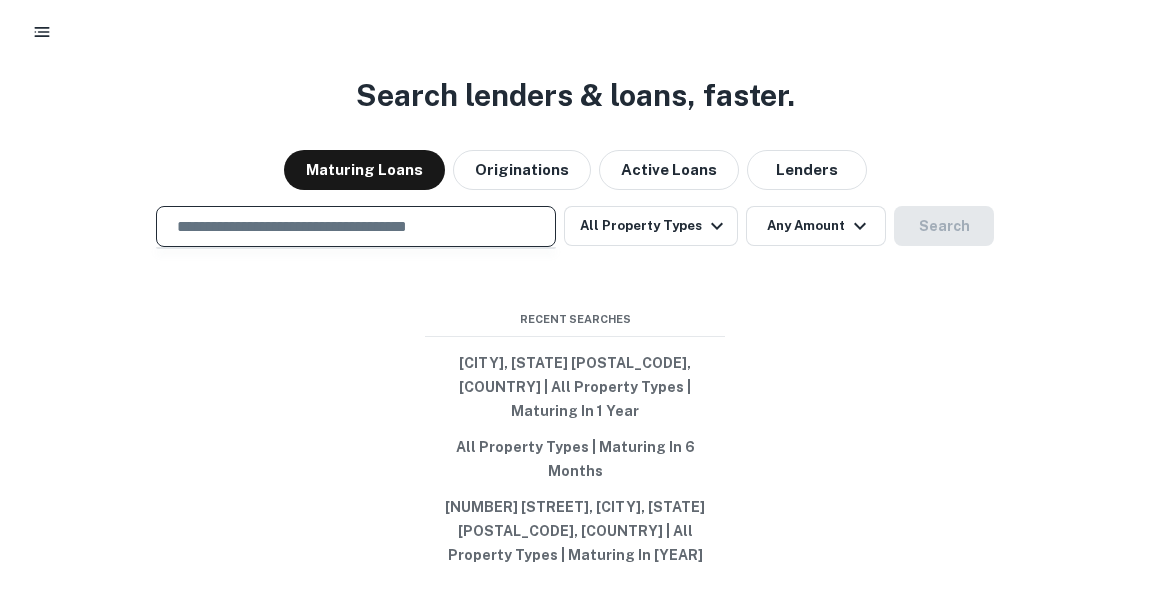 click on "​" at bounding box center [356, 226] 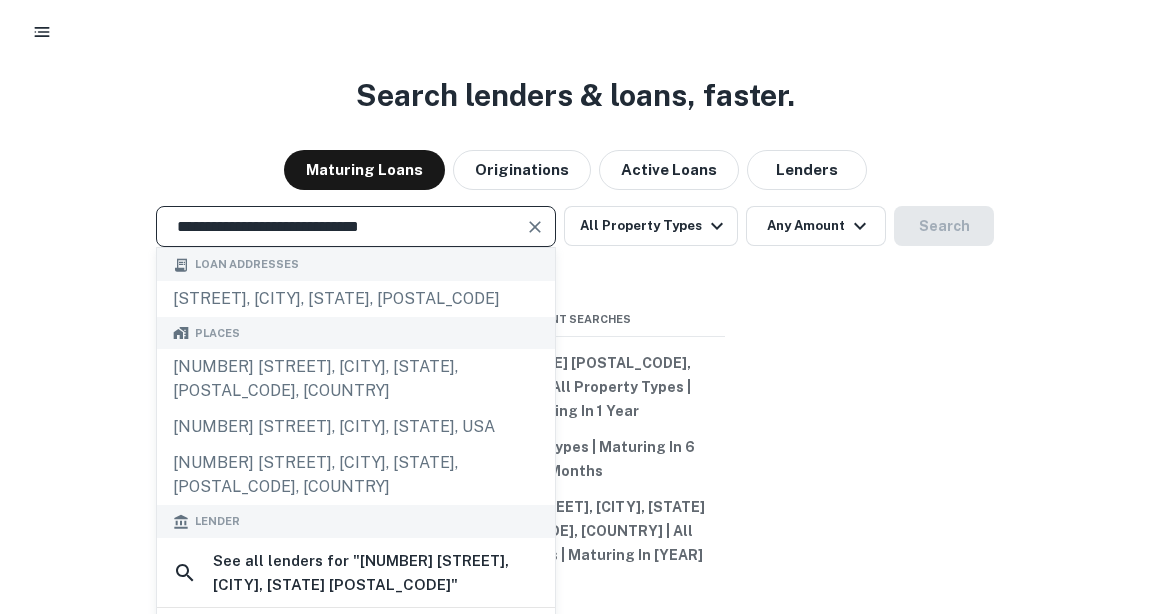 type on "**********" 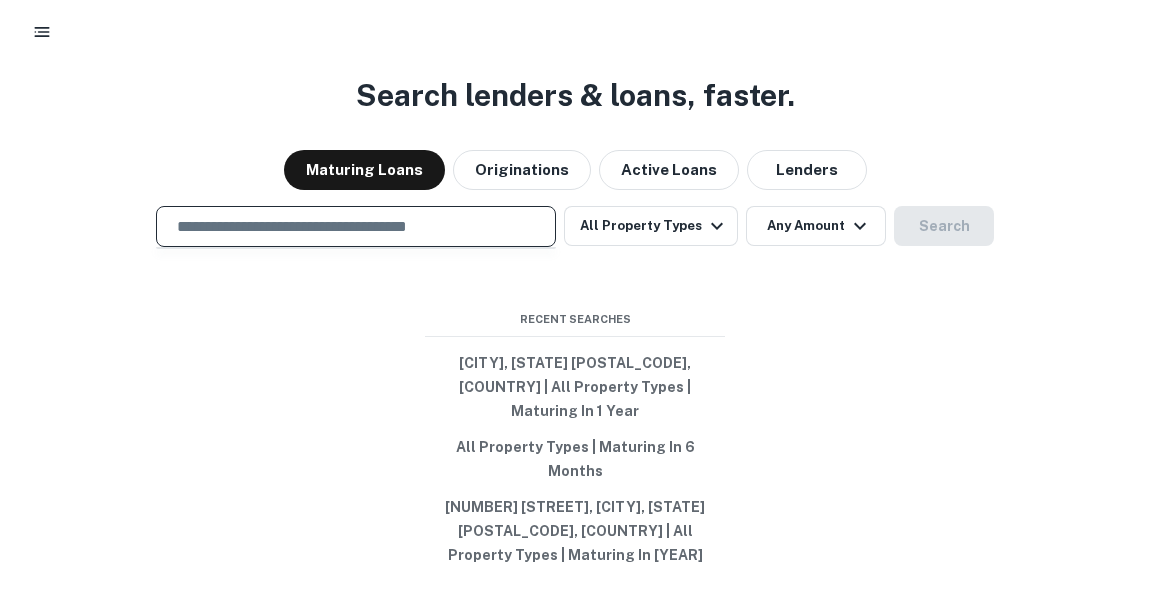 paste on "**********" 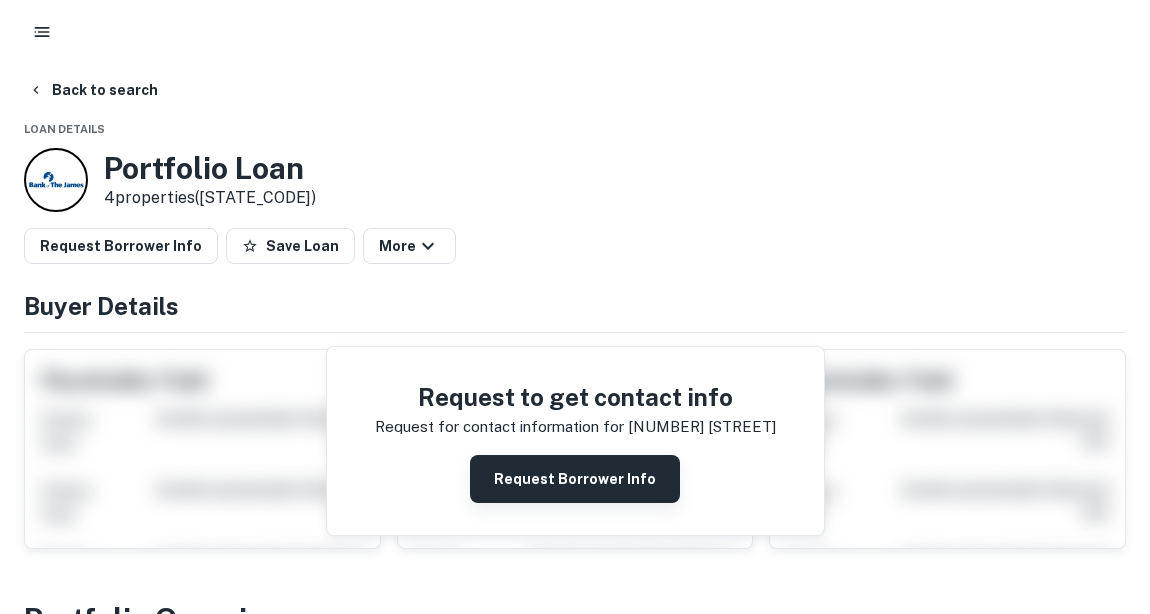 click on "Request Borrower Info" at bounding box center [575, 479] 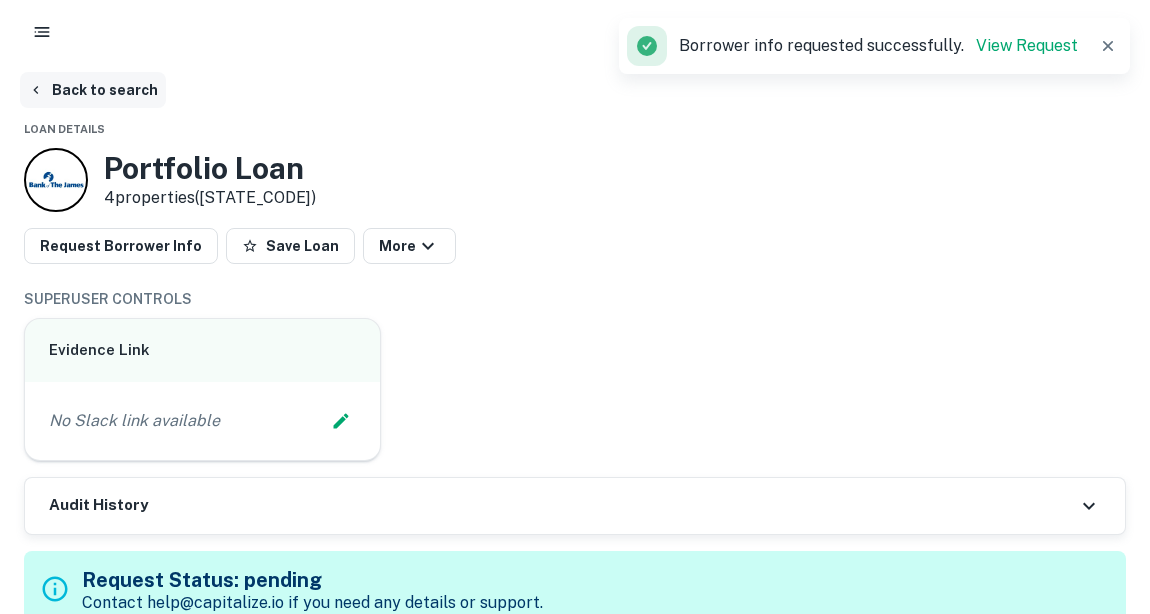 click on "Back to search" at bounding box center [93, 90] 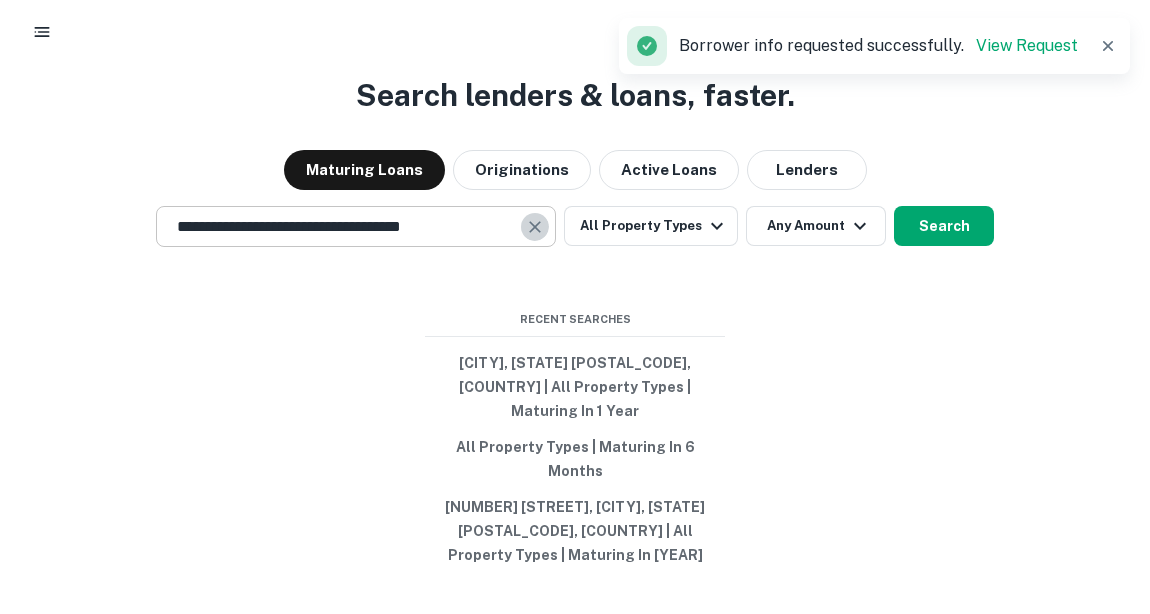 click at bounding box center (535, 227) 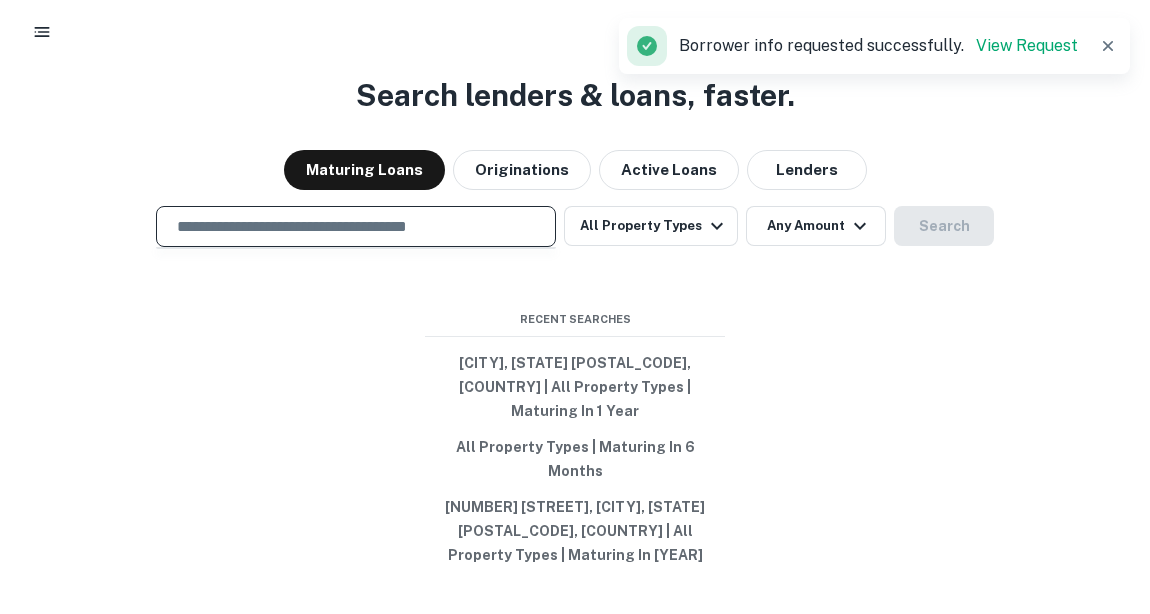 click at bounding box center (356, 226) 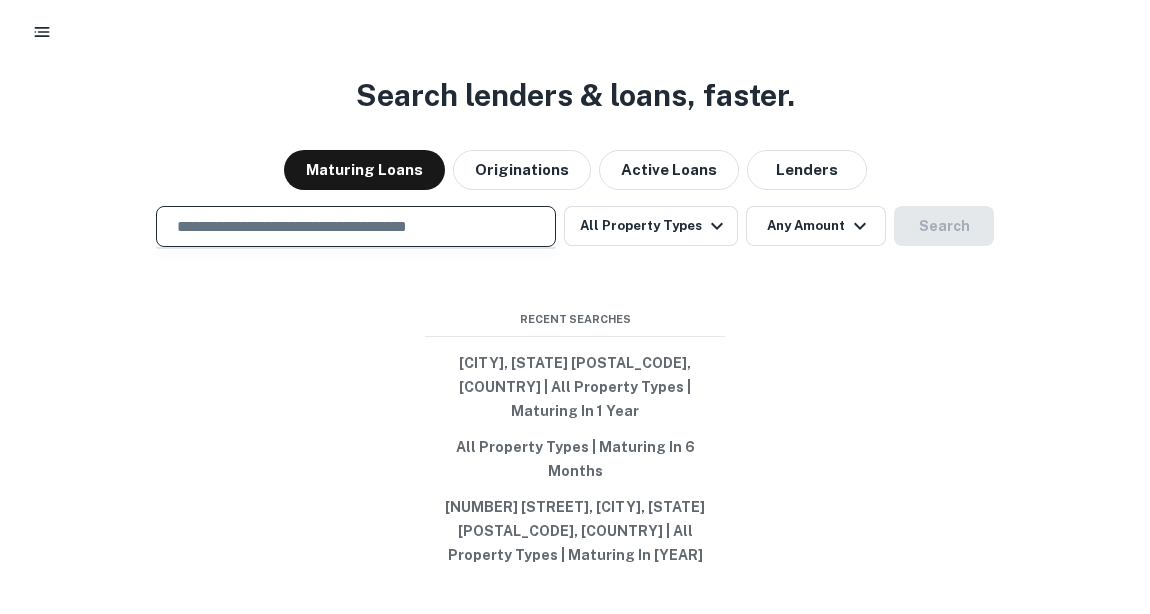 paste on "**********" 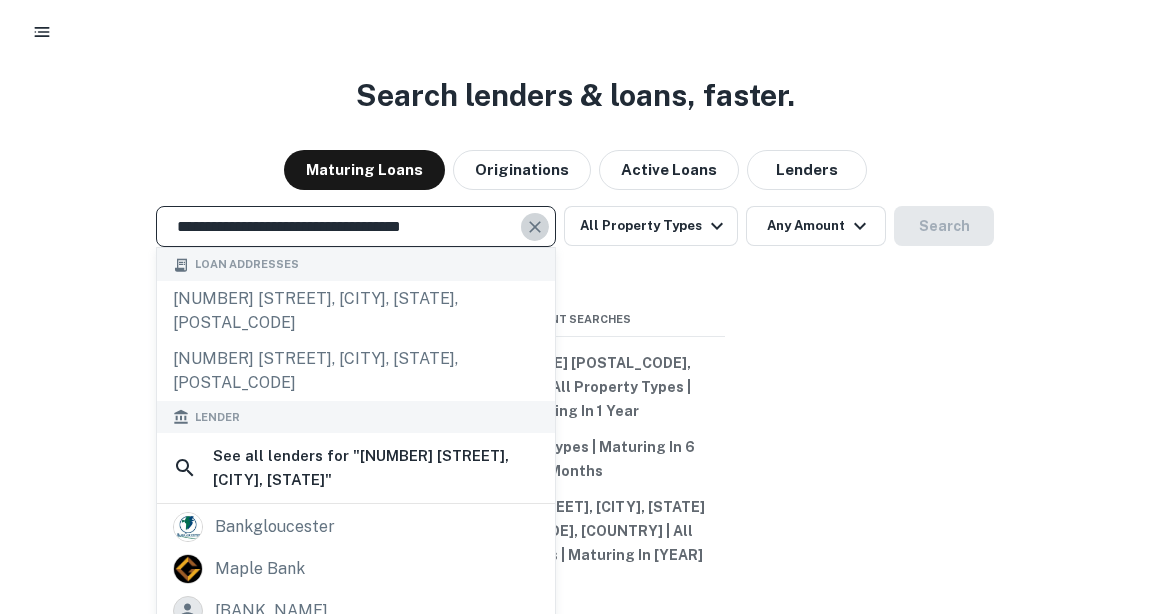 click at bounding box center (535, 227) 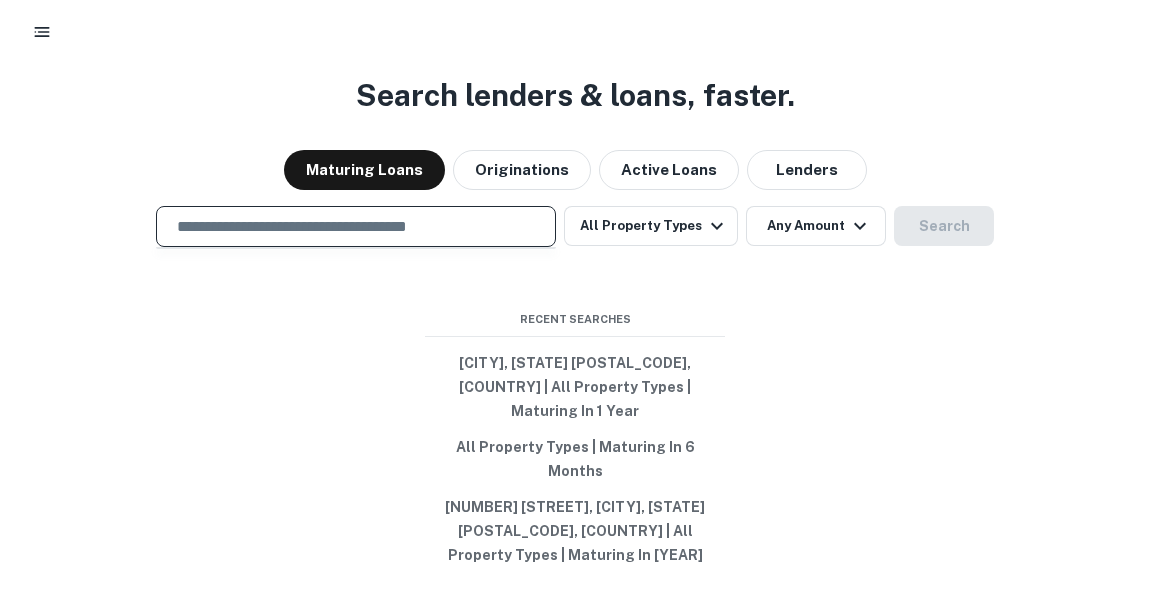 click at bounding box center [356, 226] 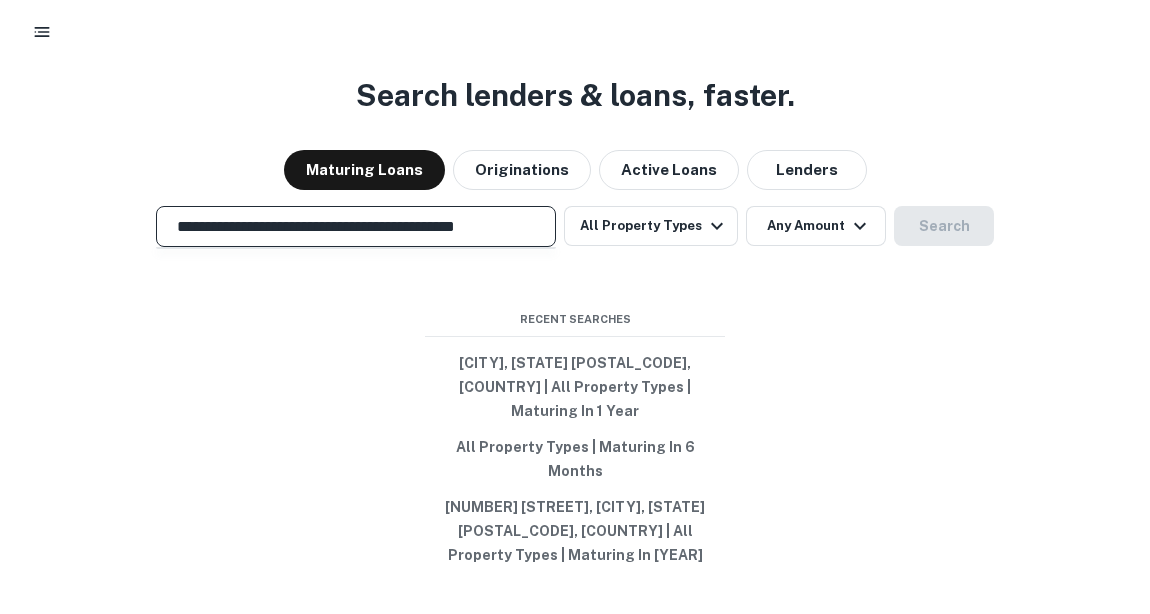 scroll, scrollTop: 0, scrollLeft: 33, axis: horizontal 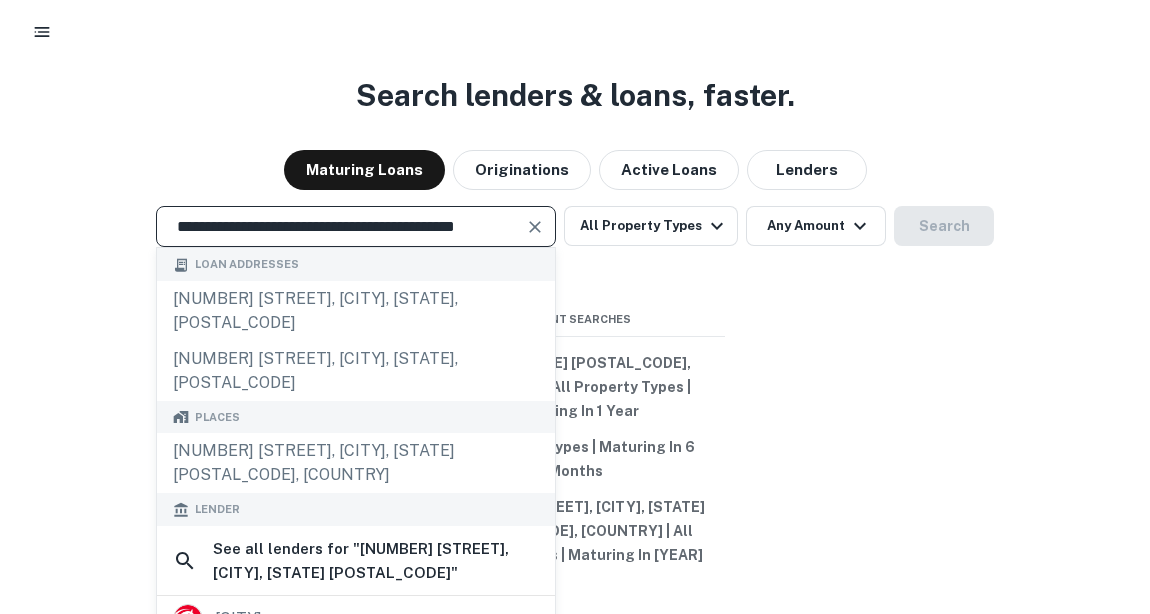 type on "**********" 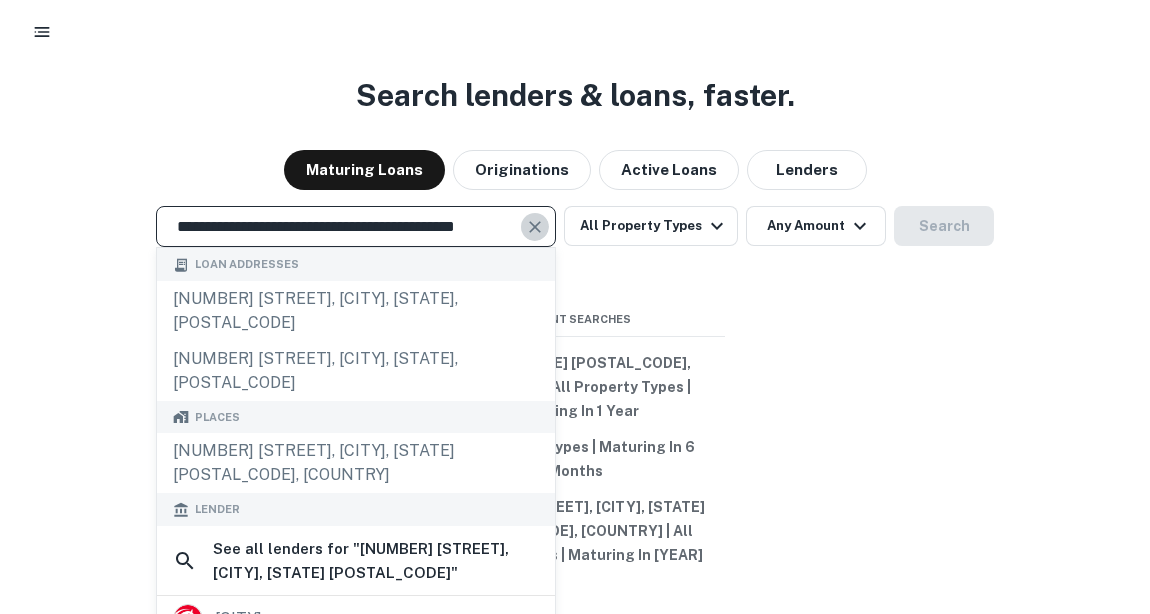click at bounding box center (535, 227) 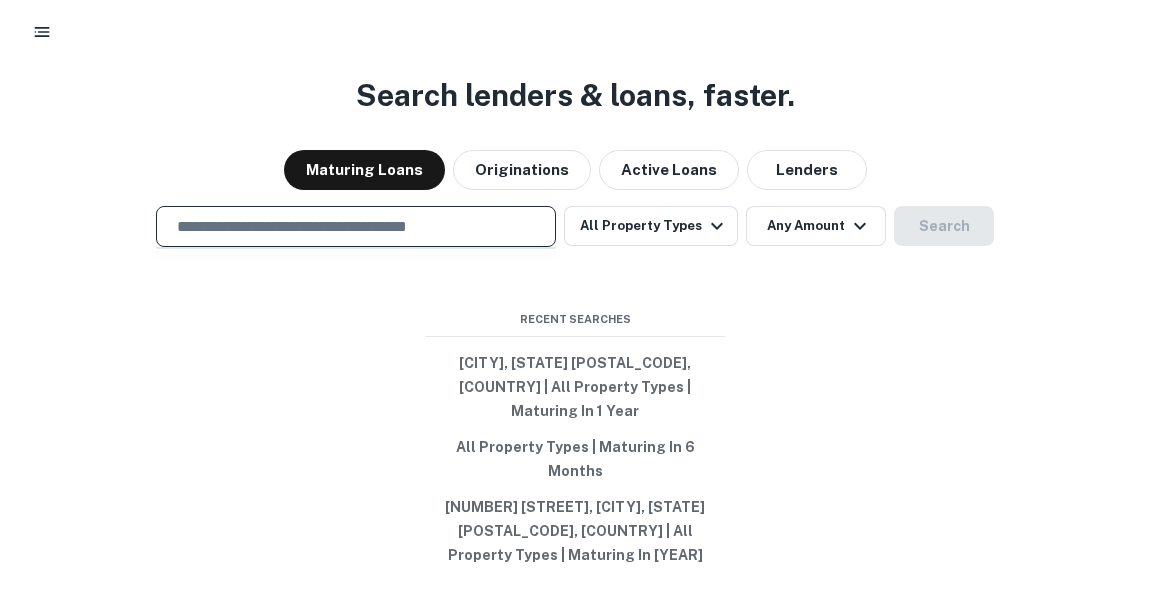 click at bounding box center [356, 226] 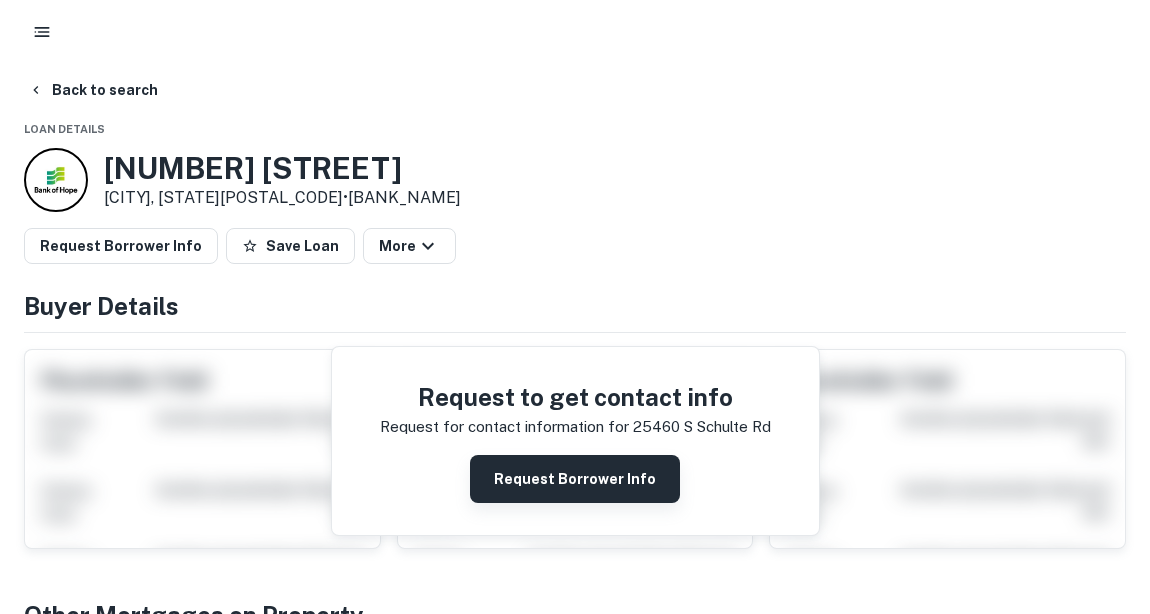click on "Request Borrower Info" at bounding box center [575, 479] 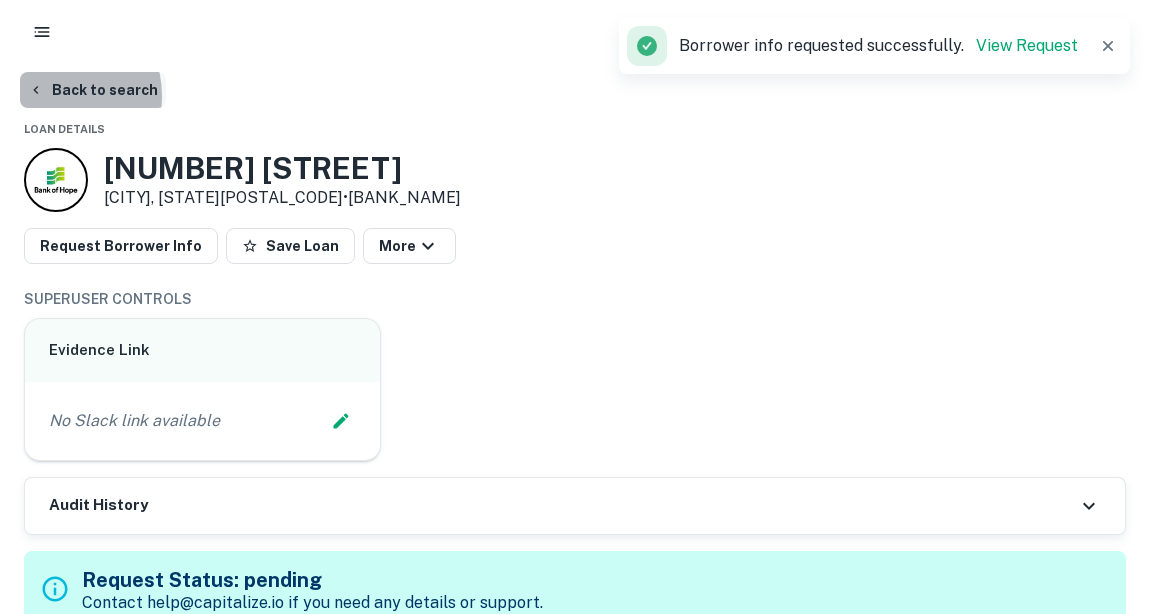 click on "Back to search" at bounding box center [93, 90] 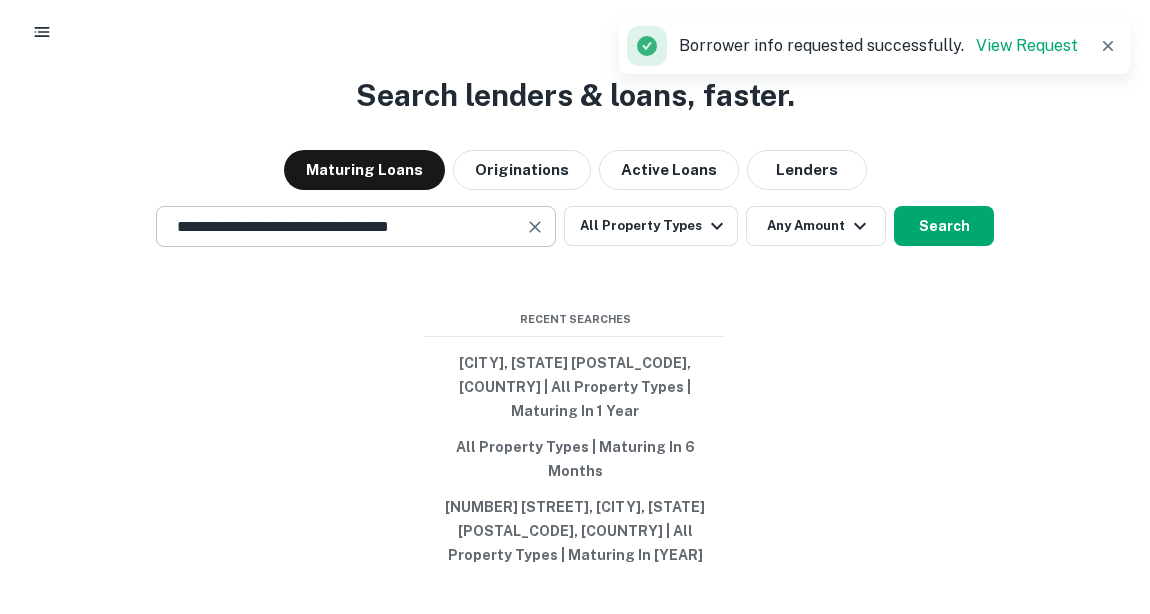click on "**********" at bounding box center (341, 226) 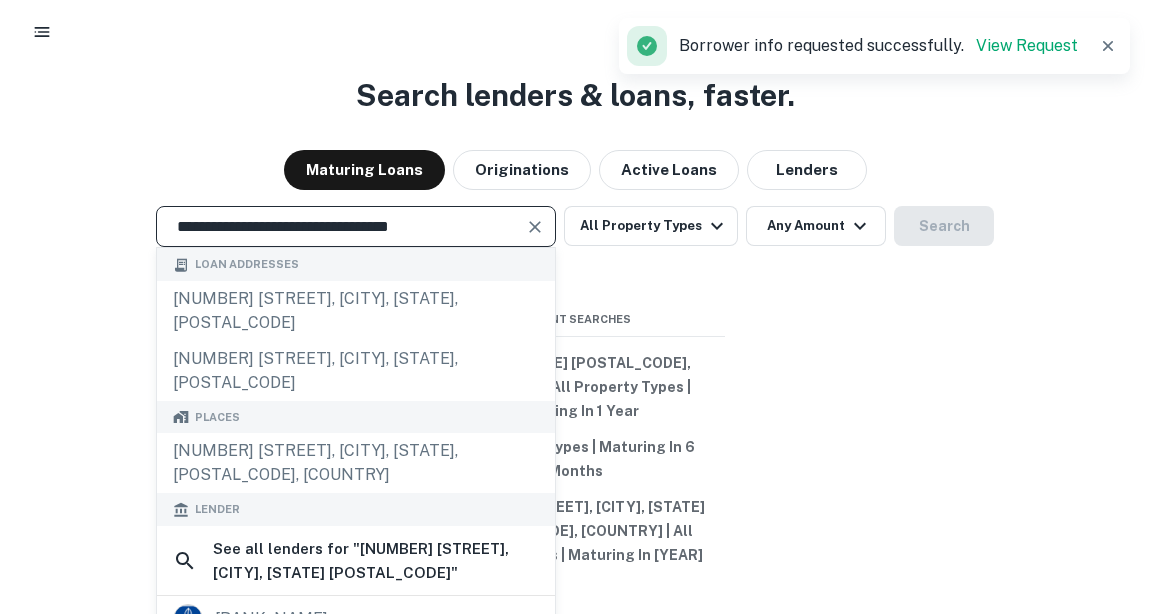 click at bounding box center [535, 227] 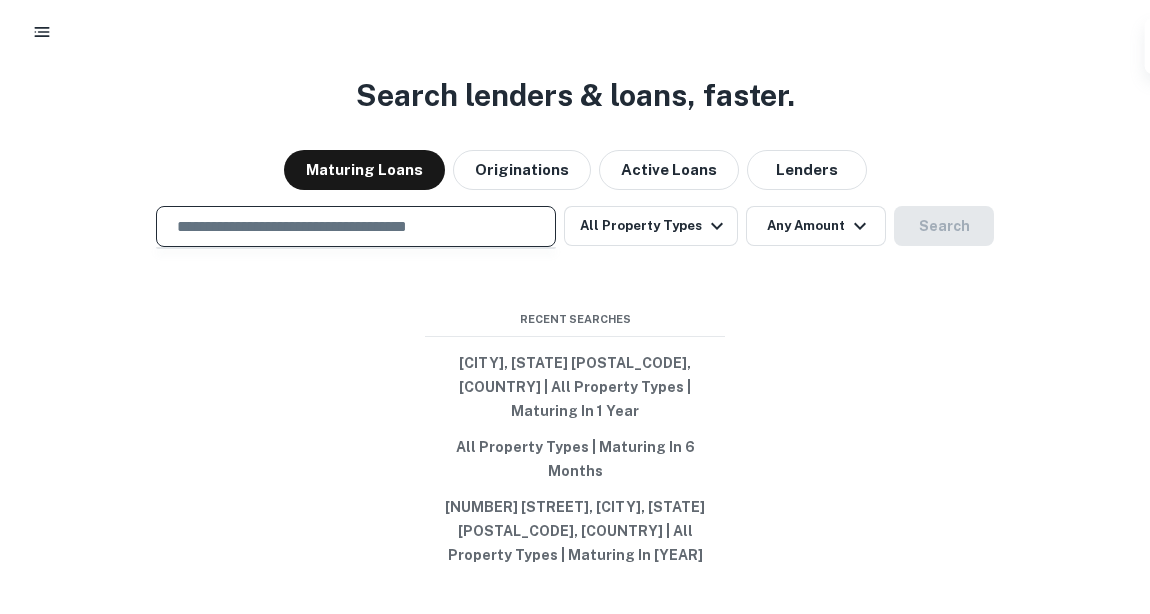 click at bounding box center (356, 226) 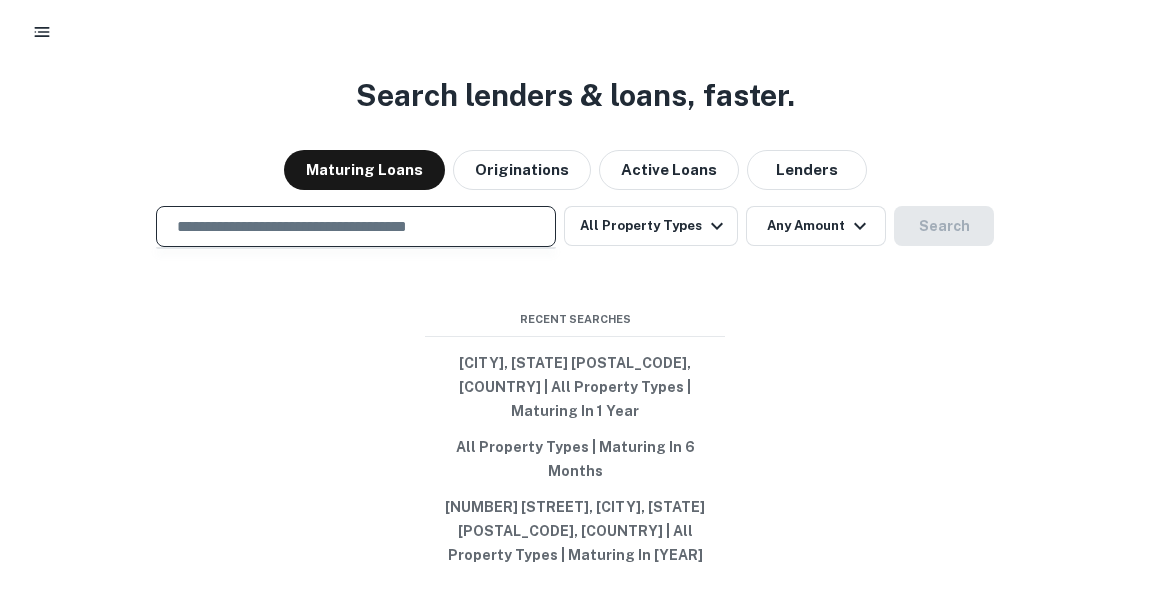 click at bounding box center [356, 226] 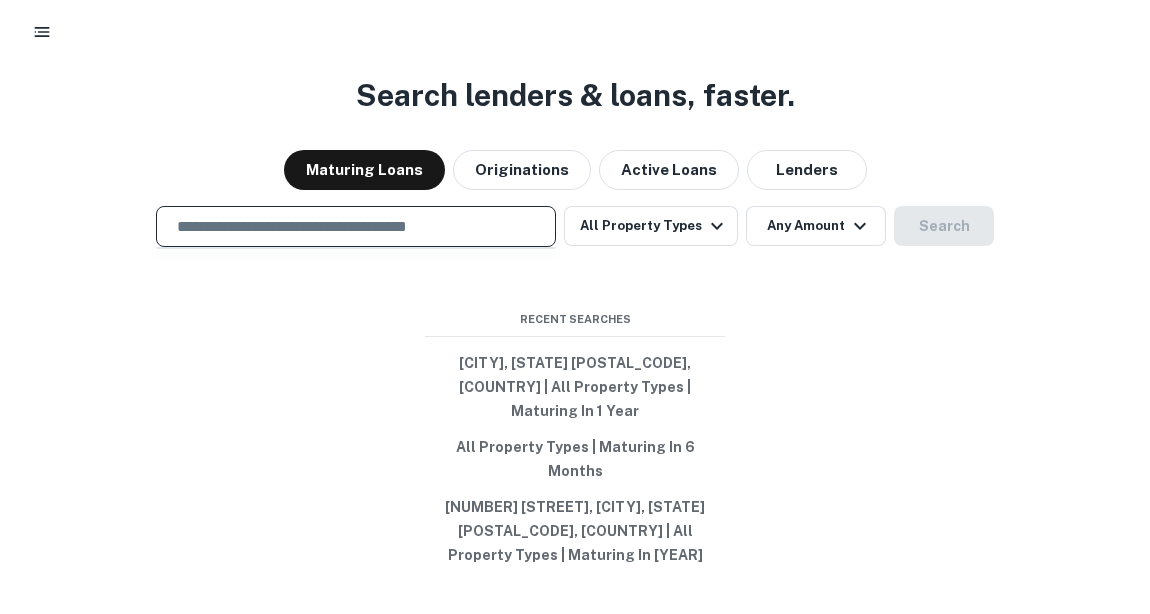 paste on "**********" 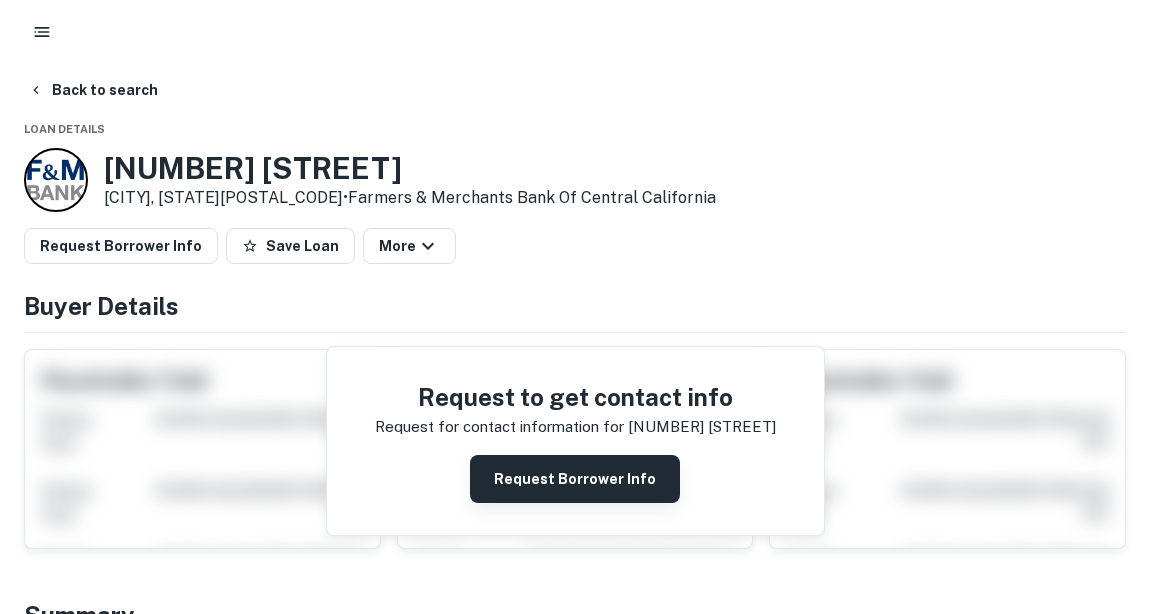 click on "Request Borrower Info" at bounding box center [575, 479] 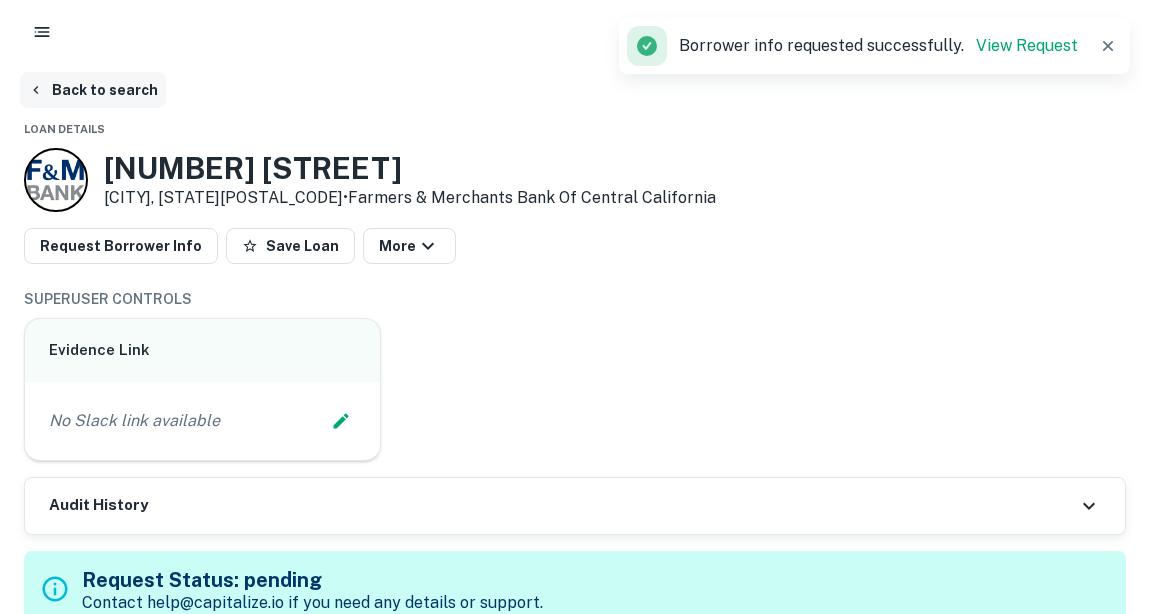 click on "Back to search" at bounding box center (93, 90) 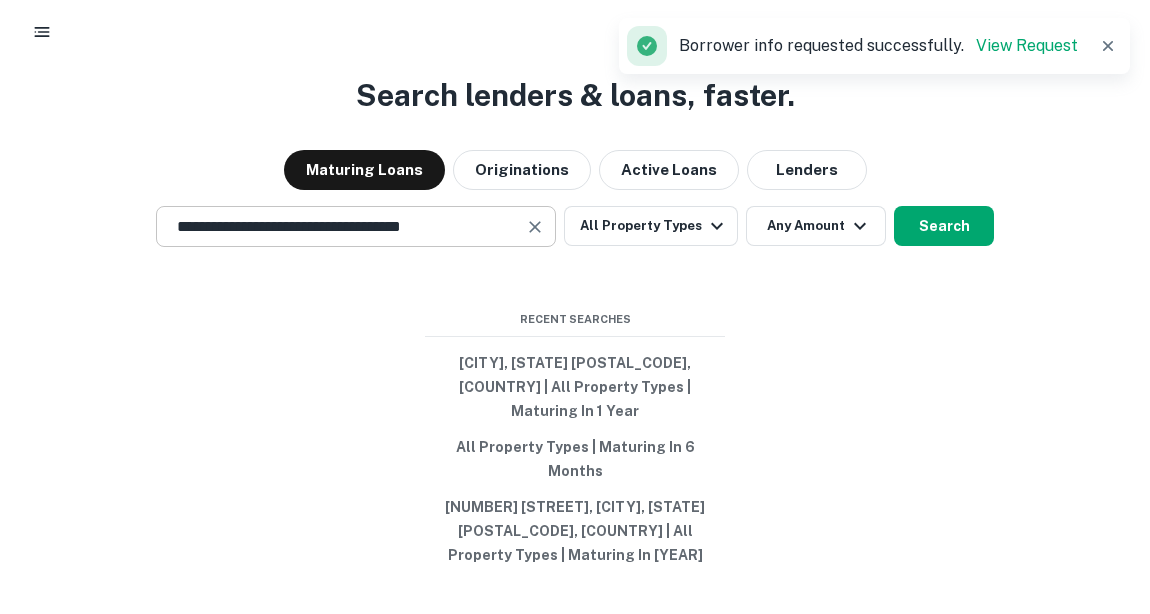 click at bounding box center (535, 227) 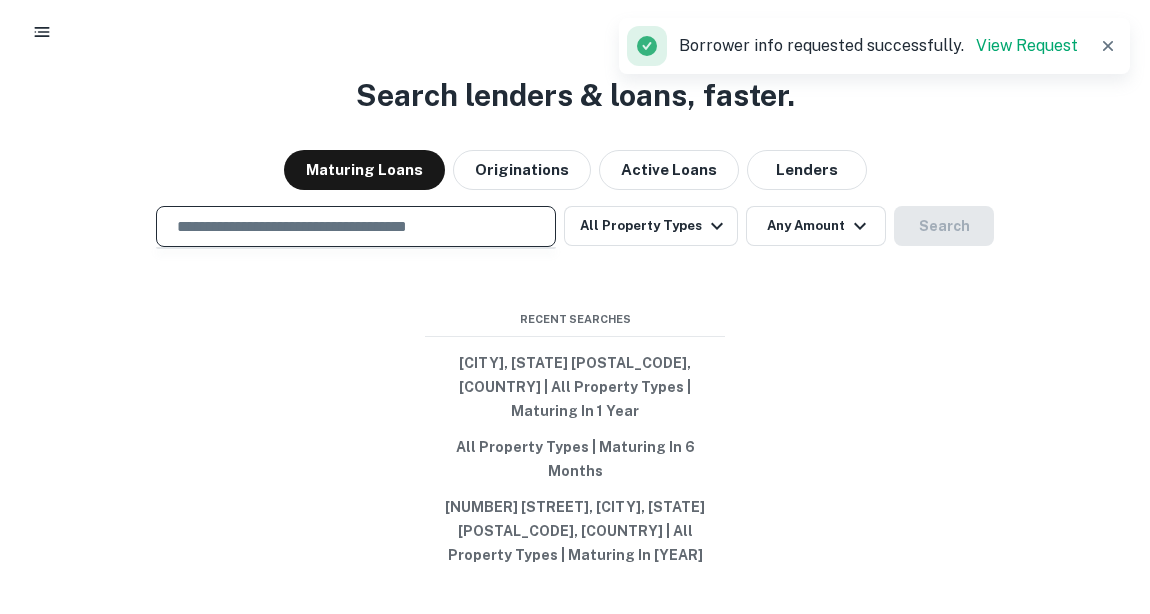 click at bounding box center [356, 226] 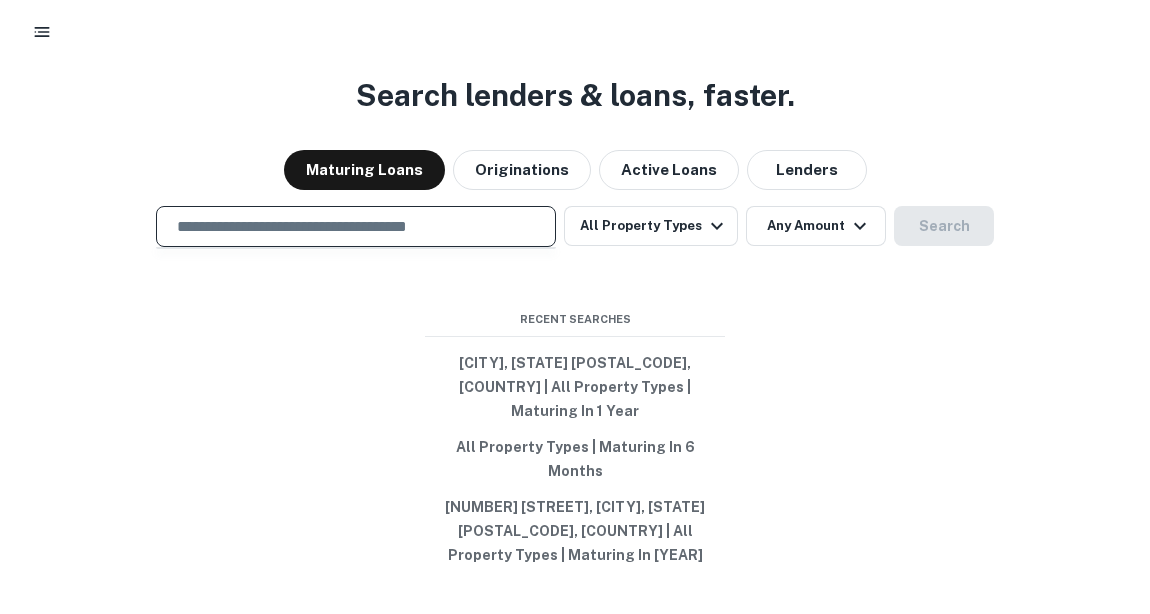 paste on "**********" 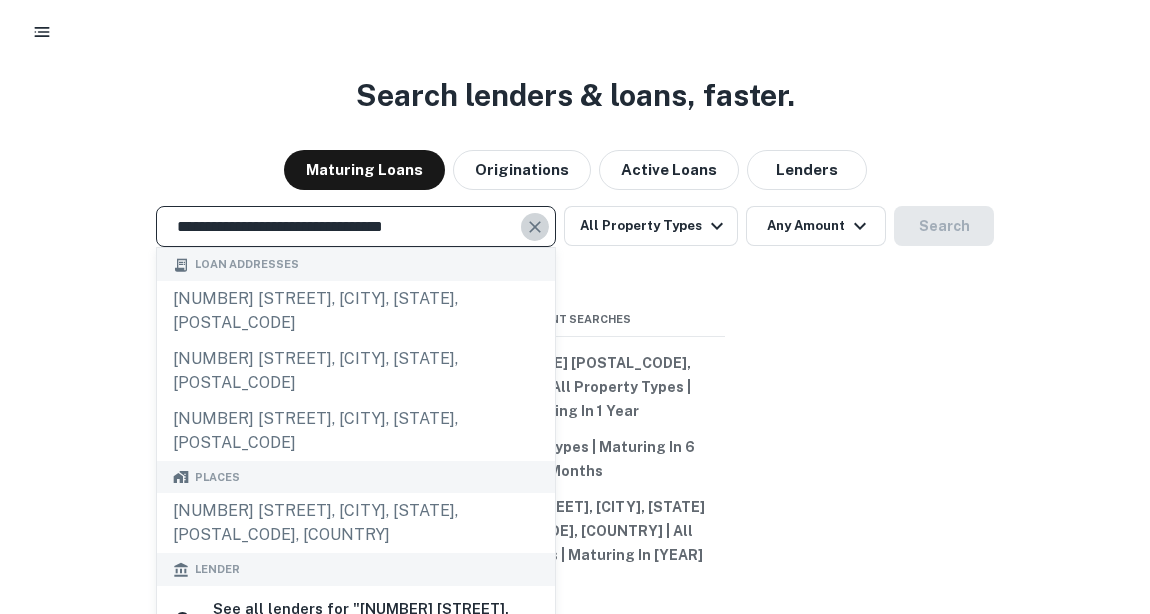 click at bounding box center [535, 227] 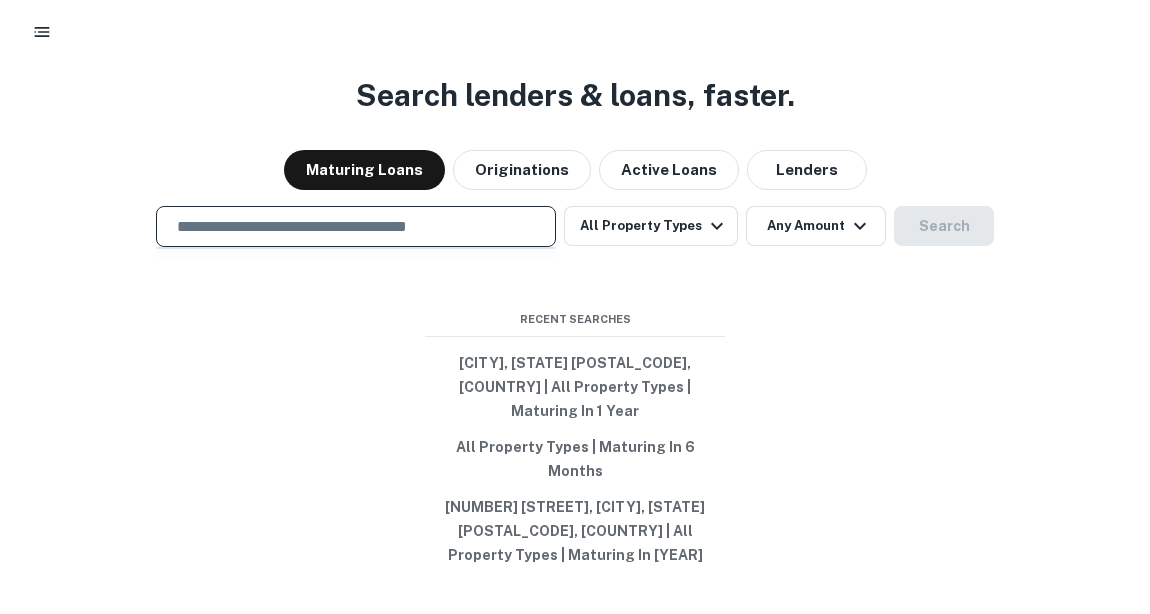 paste on "**********" 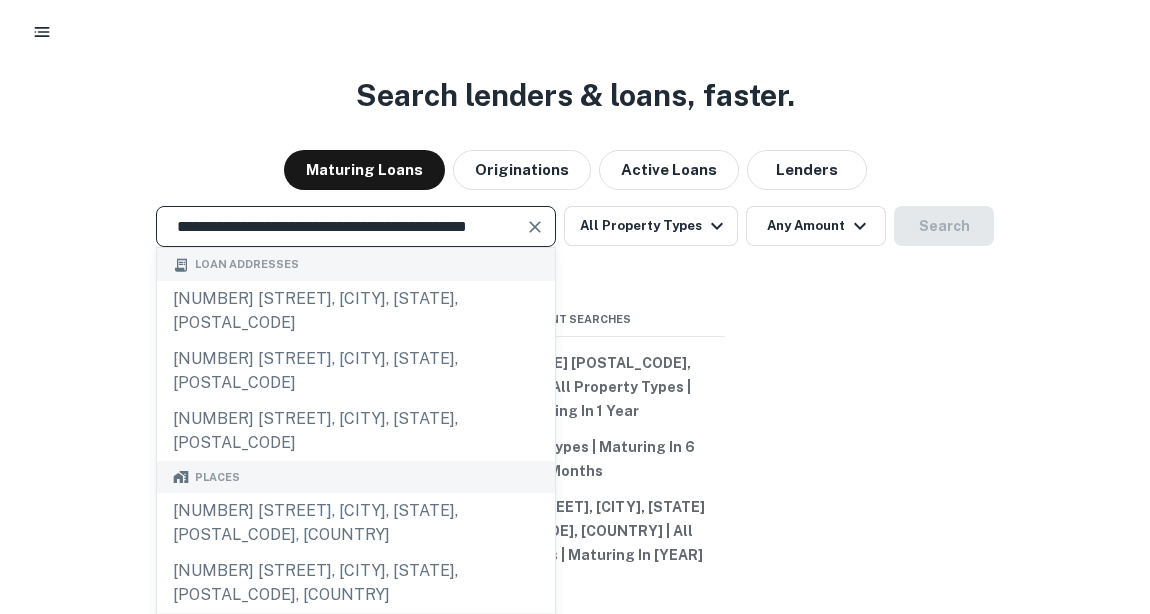 scroll, scrollTop: 0, scrollLeft: 0, axis: both 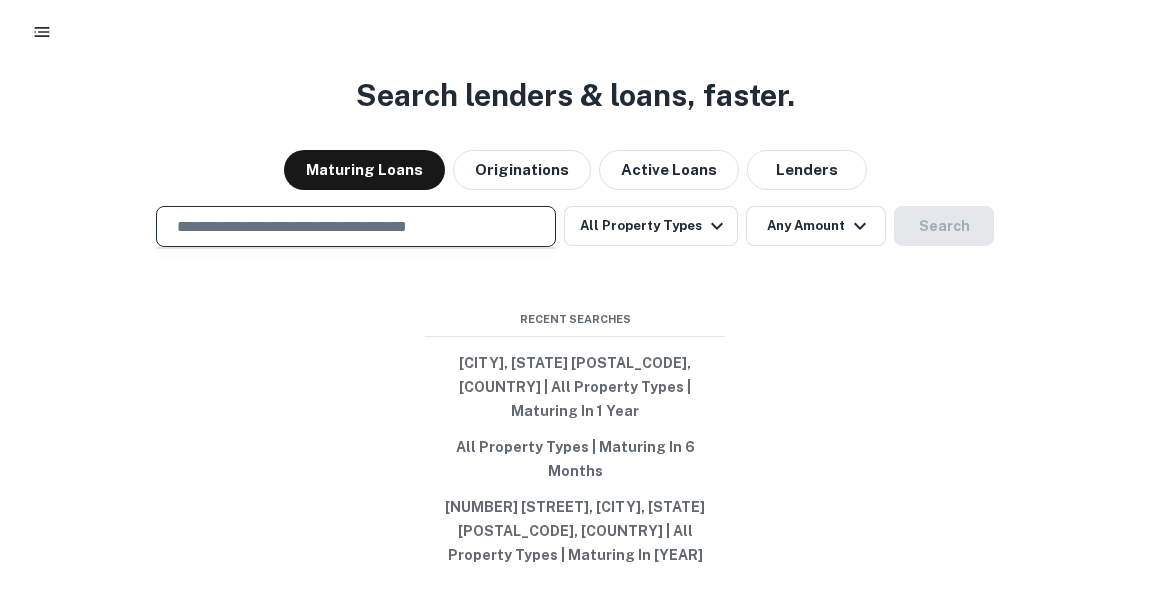click at bounding box center [356, 226] 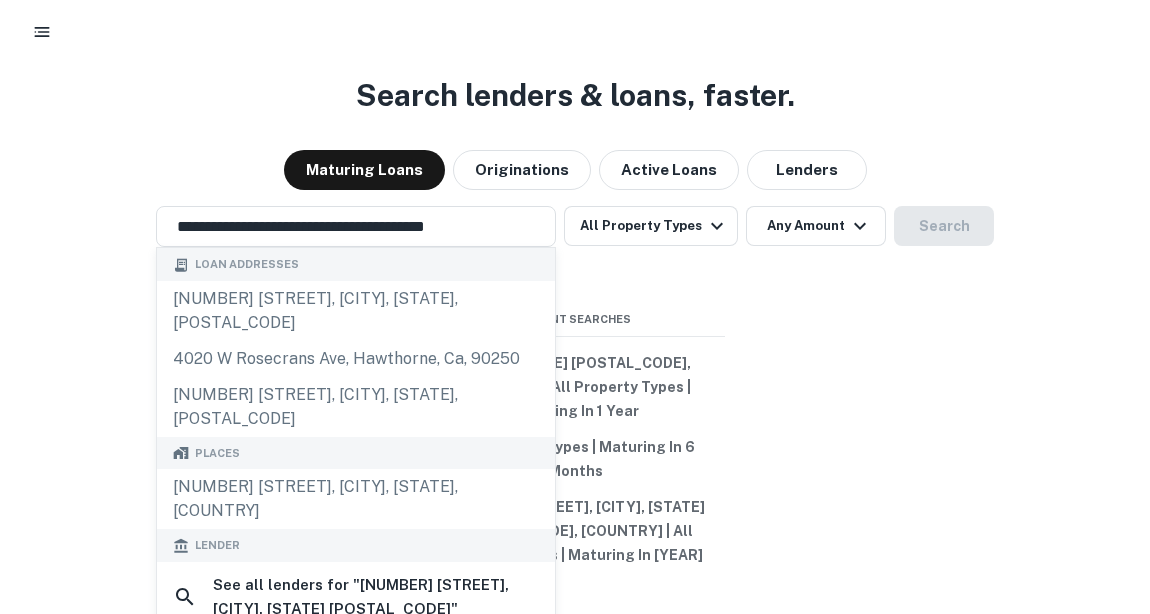 scroll, scrollTop: 0, scrollLeft: 0, axis: both 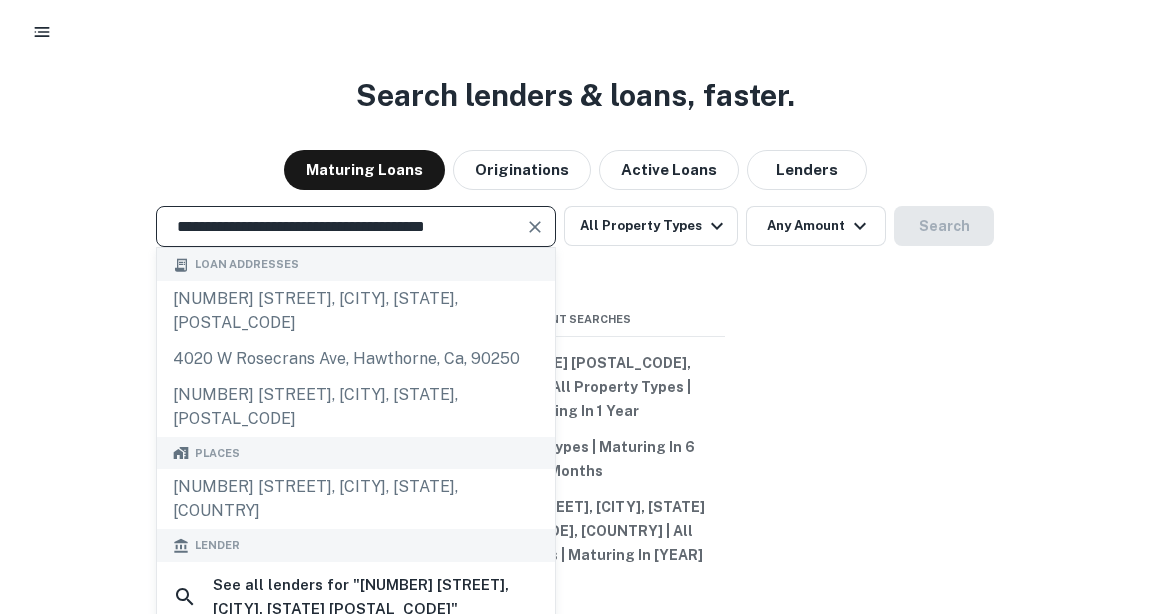 click at bounding box center [535, 227] 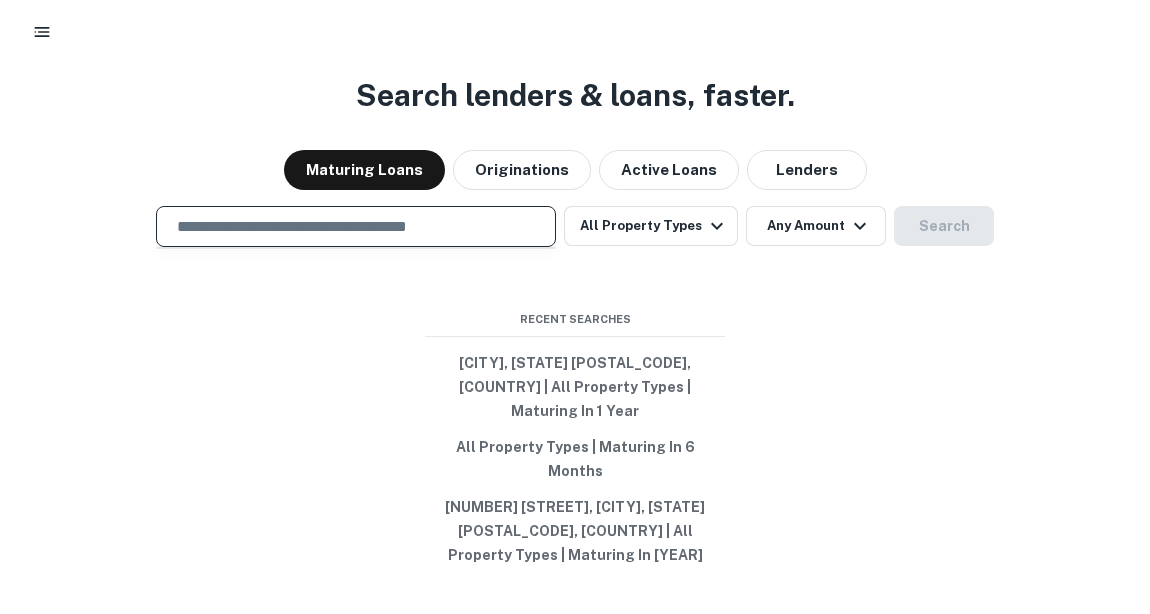 click on "​" at bounding box center [356, 226] 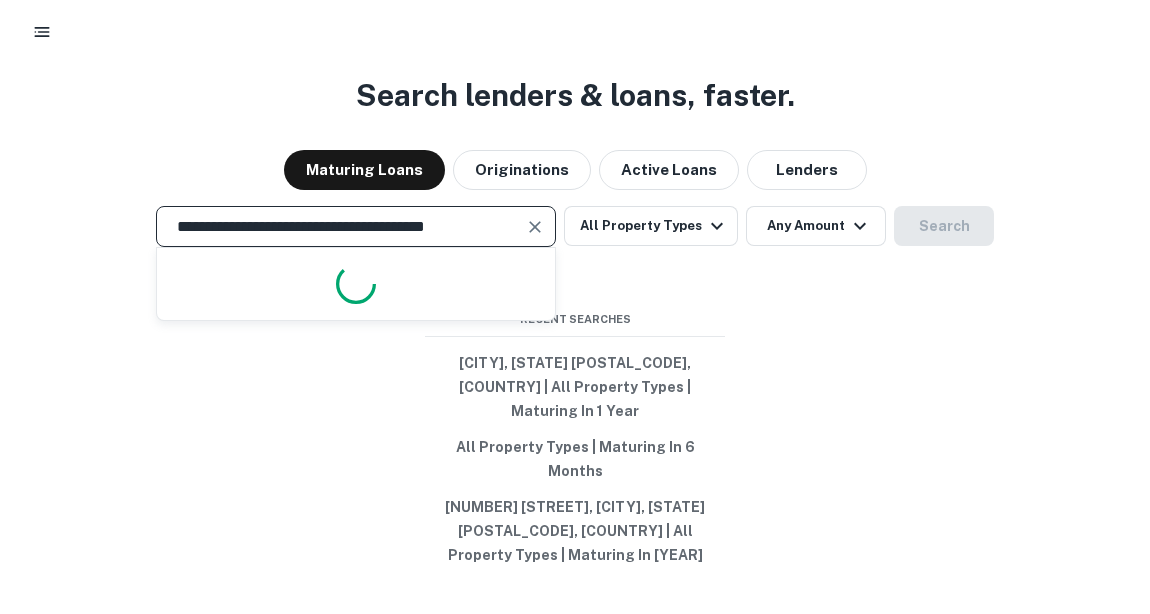 scroll, scrollTop: 0, scrollLeft: 3, axis: horizontal 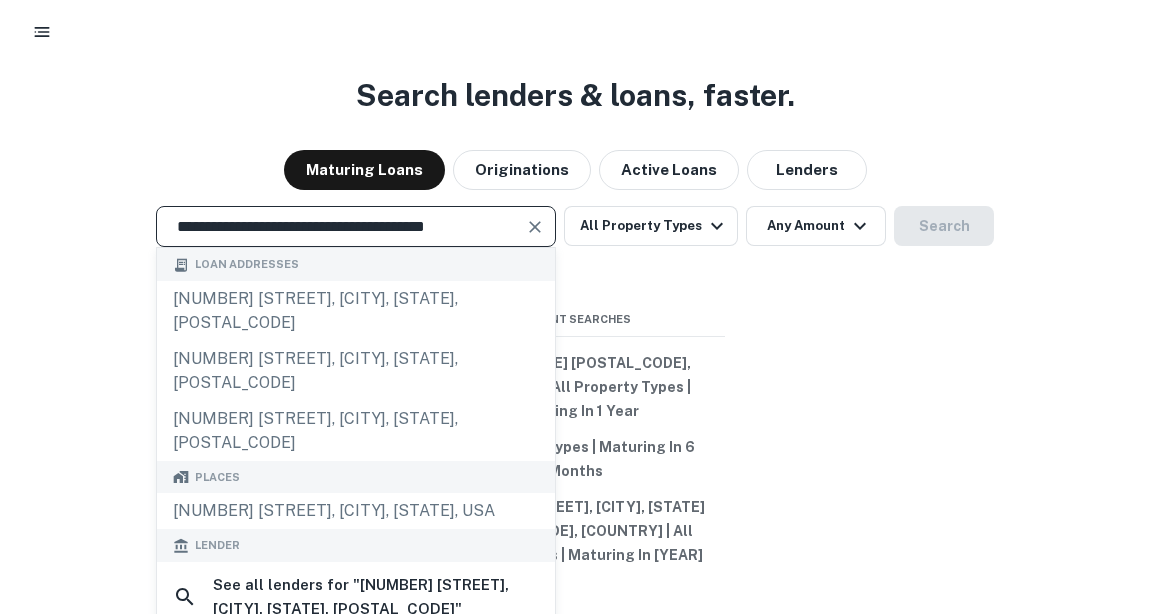 type on "**********" 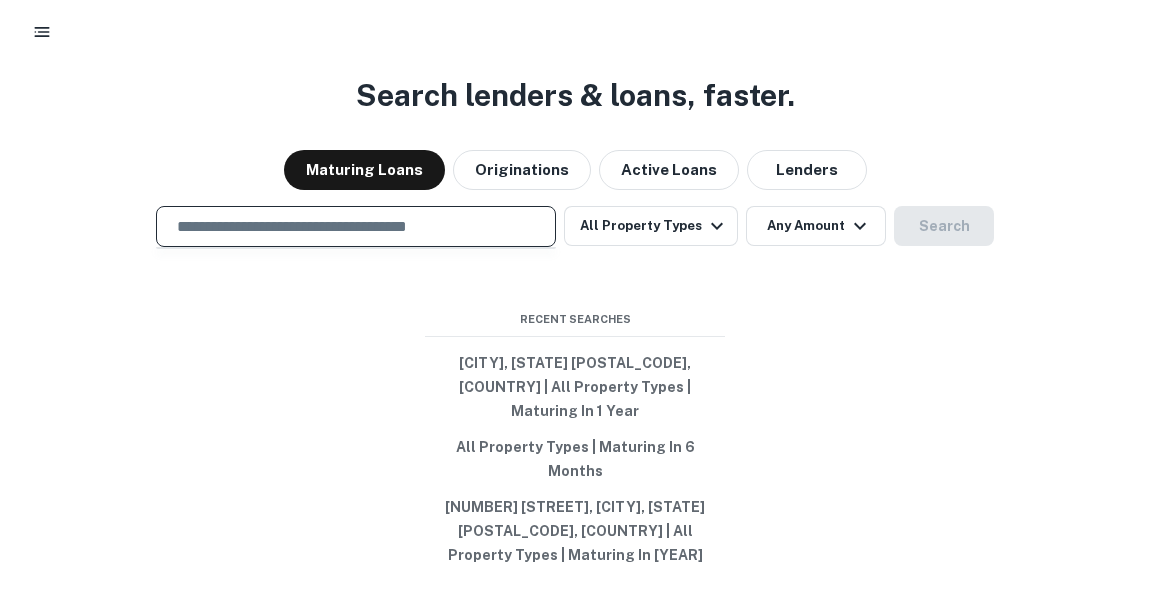 click at bounding box center (356, 226) 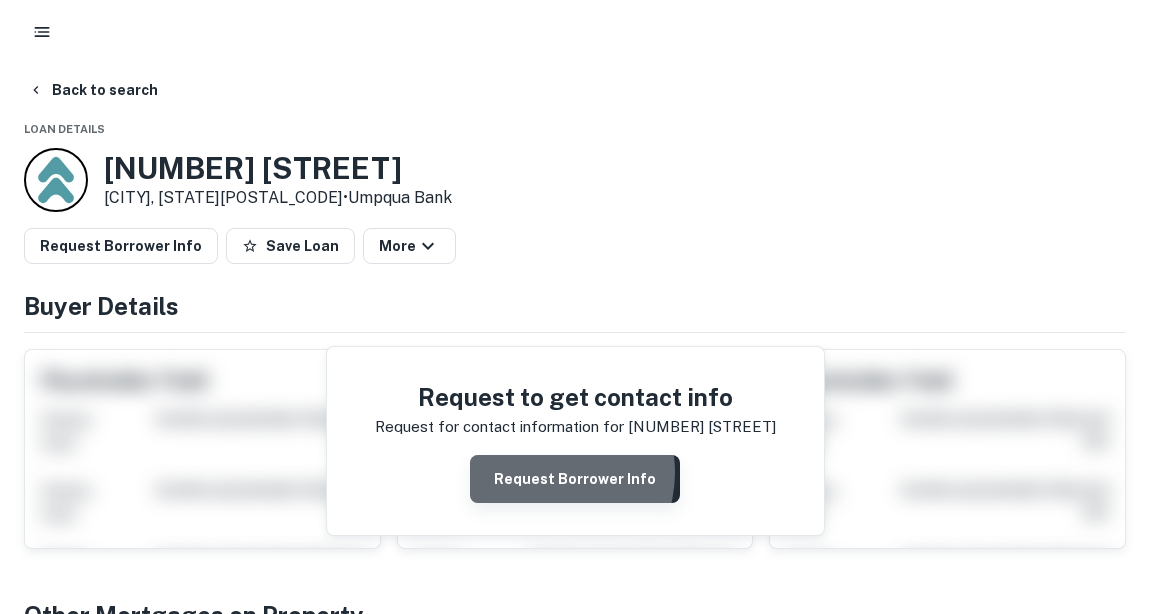 click on "Request Borrower Info" at bounding box center (575, 479) 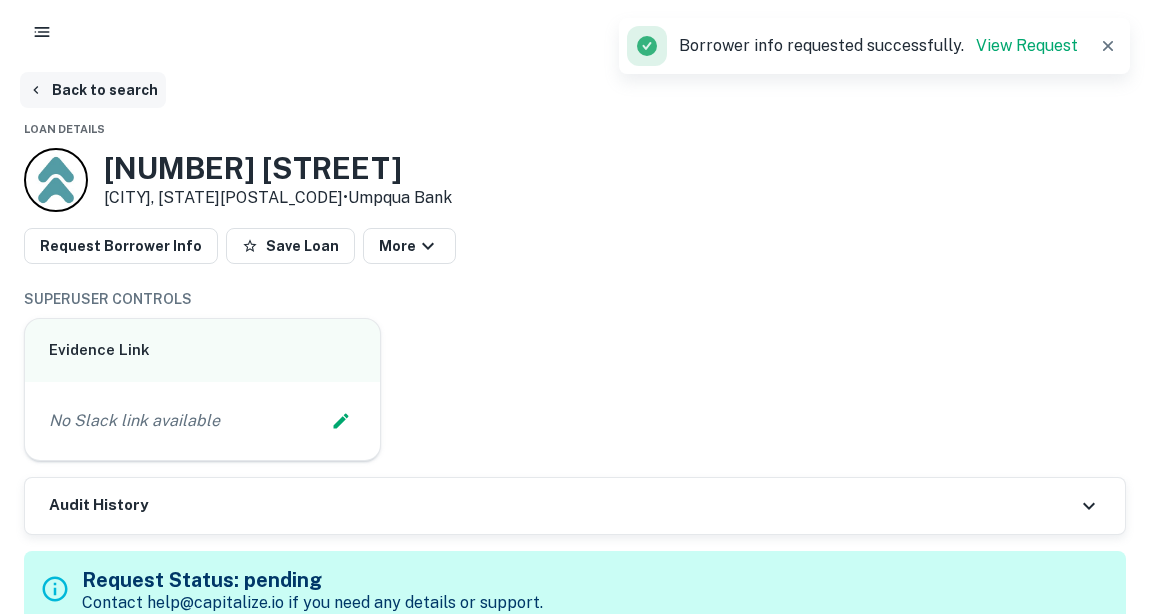 click on "Back to search" at bounding box center [93, 90] 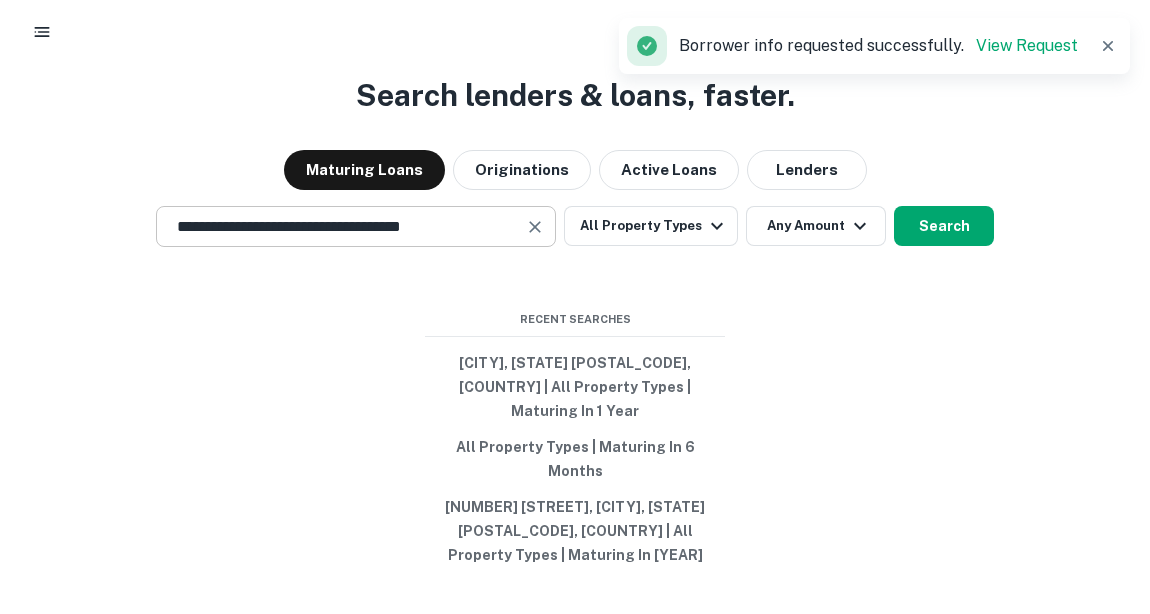 click at bounding box center (535, 227) 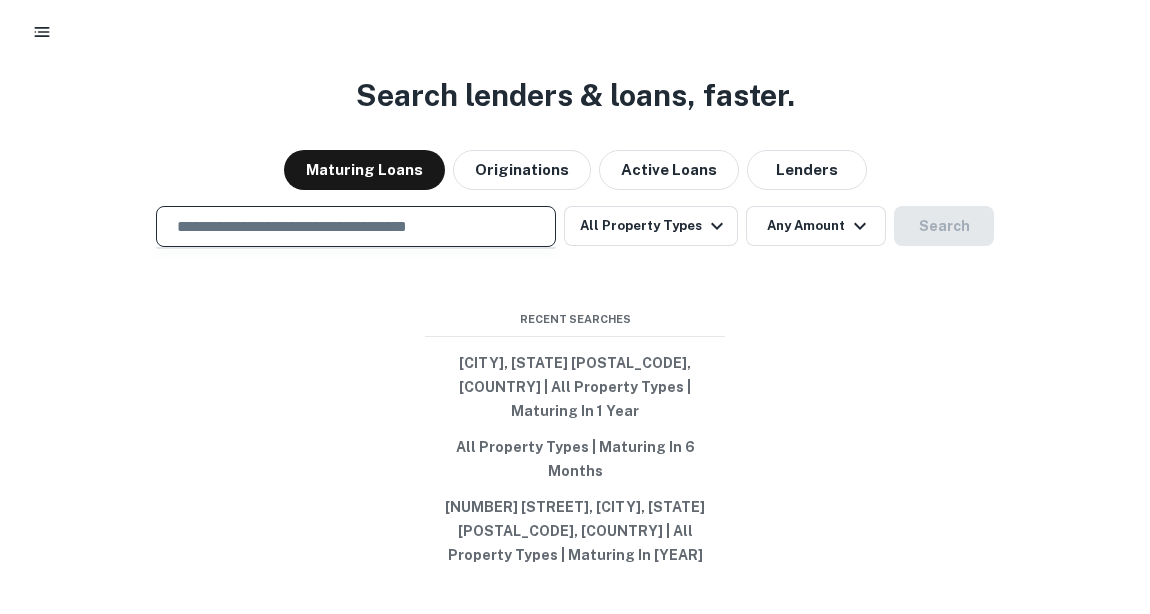 click at bounding box center (356, 226) 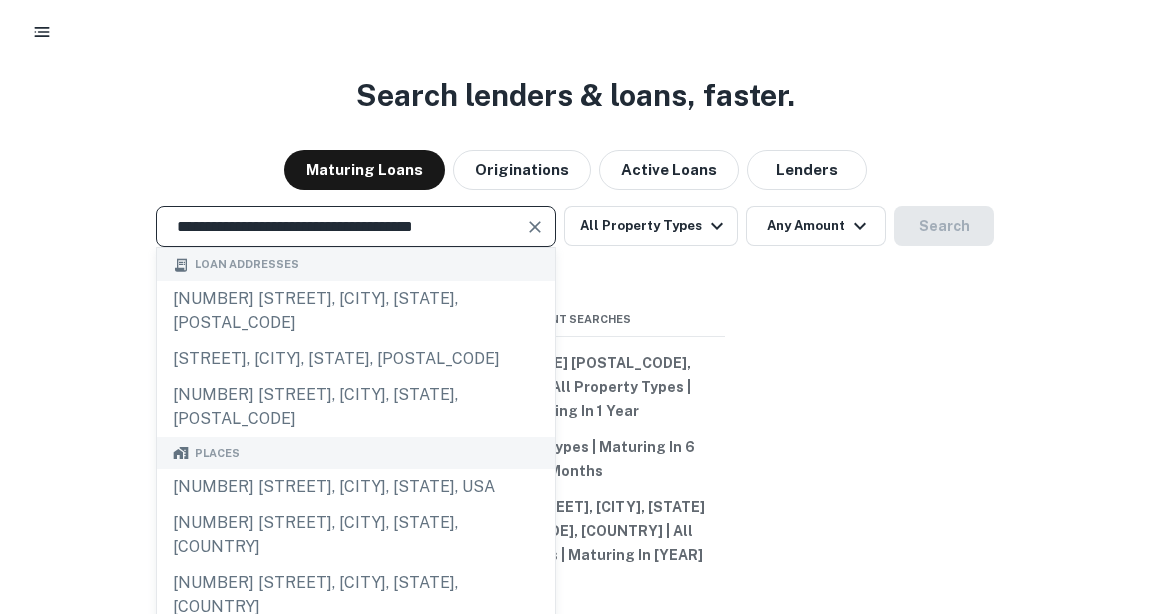 type on "**********" 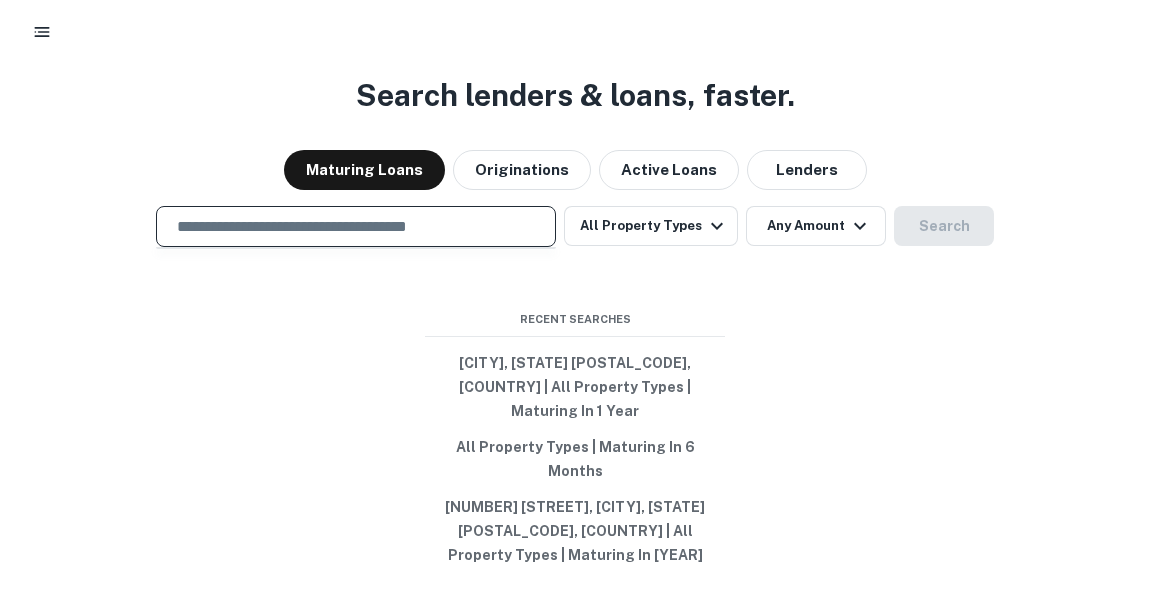 click at bounding box center [356, 226] 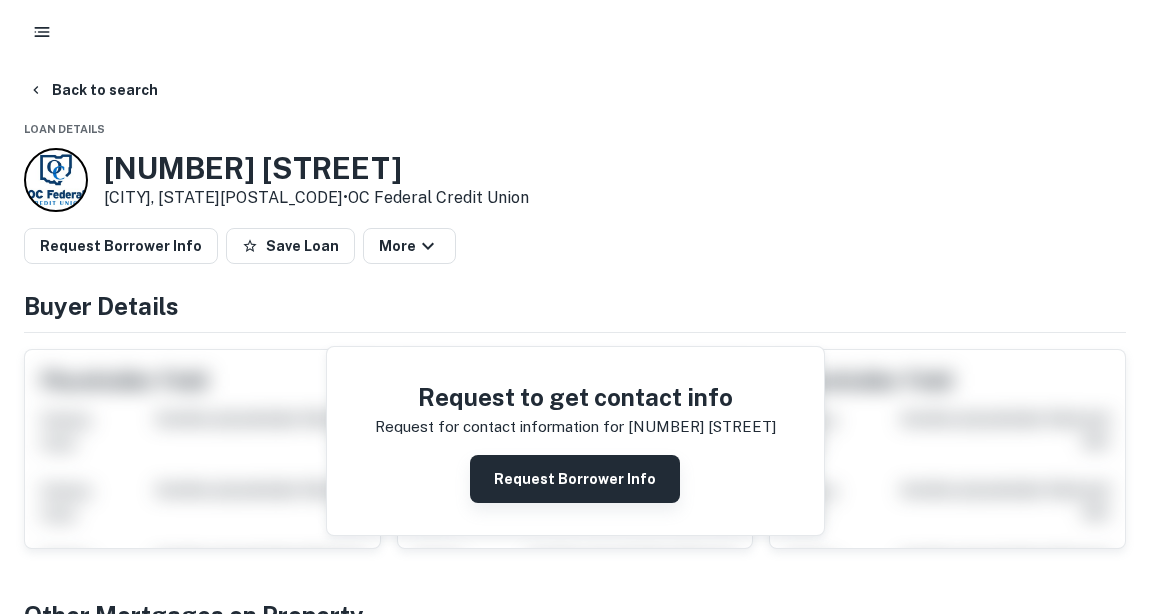 click on "Request Borrower Info" at bounding box center [575, 479] 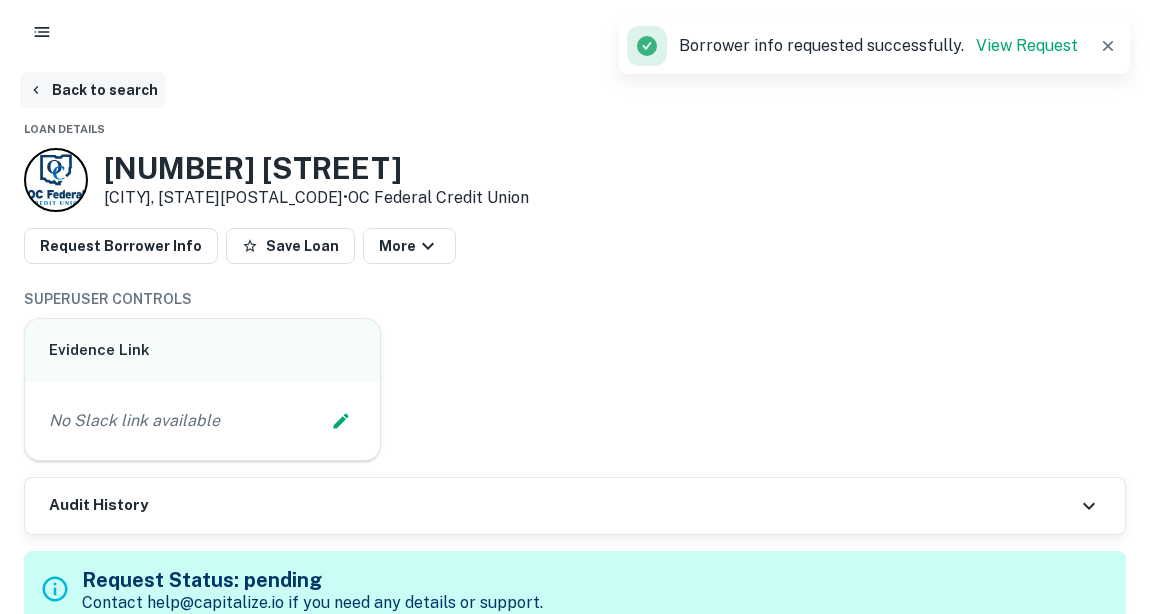 click on "Back to search" at bounding box center (93, 90) 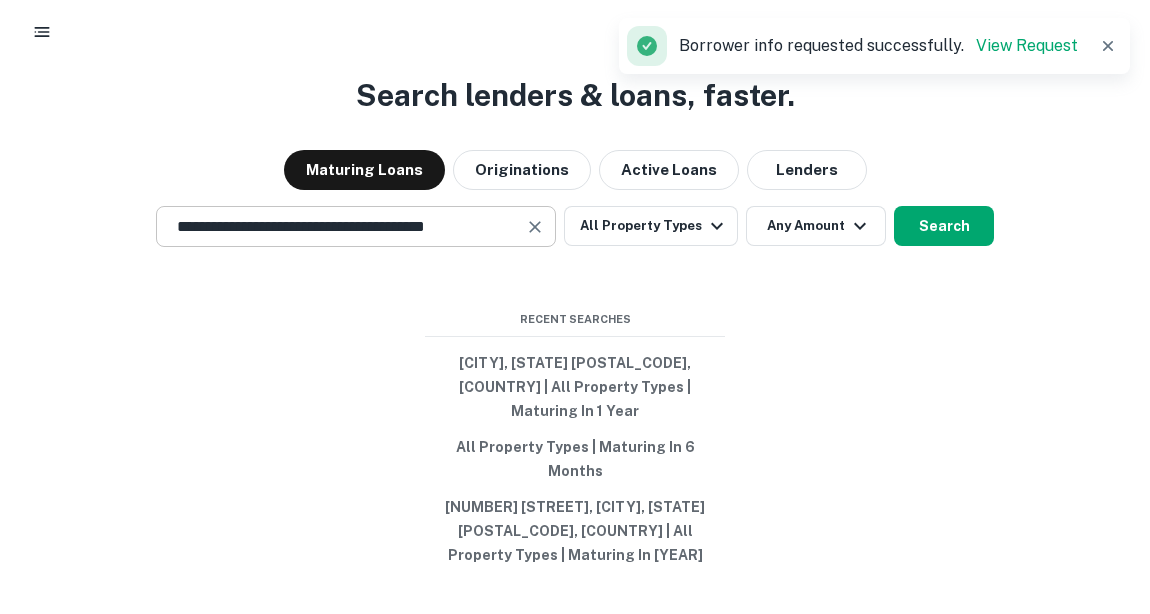 click at bounding box center [535, 227] 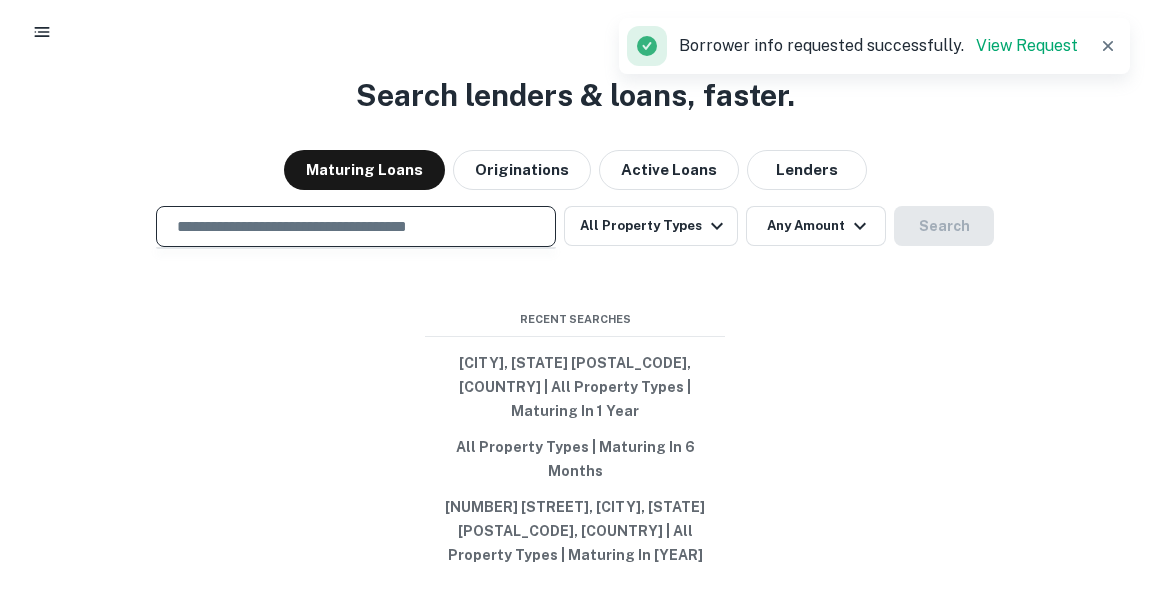 click at bounding box center (356, 226) 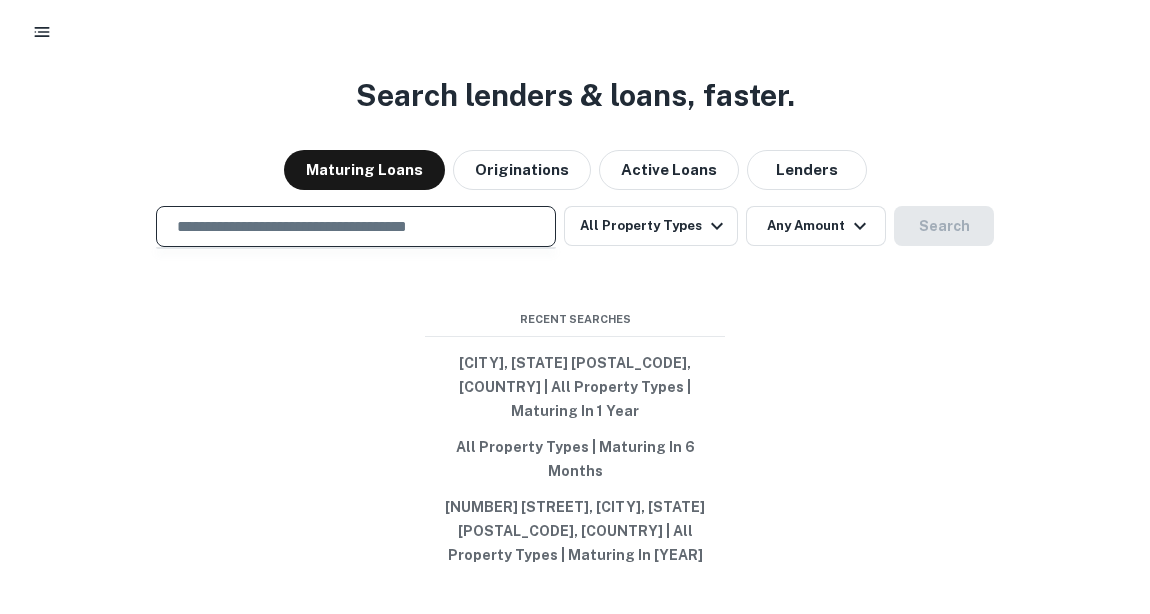 paste on "**********" 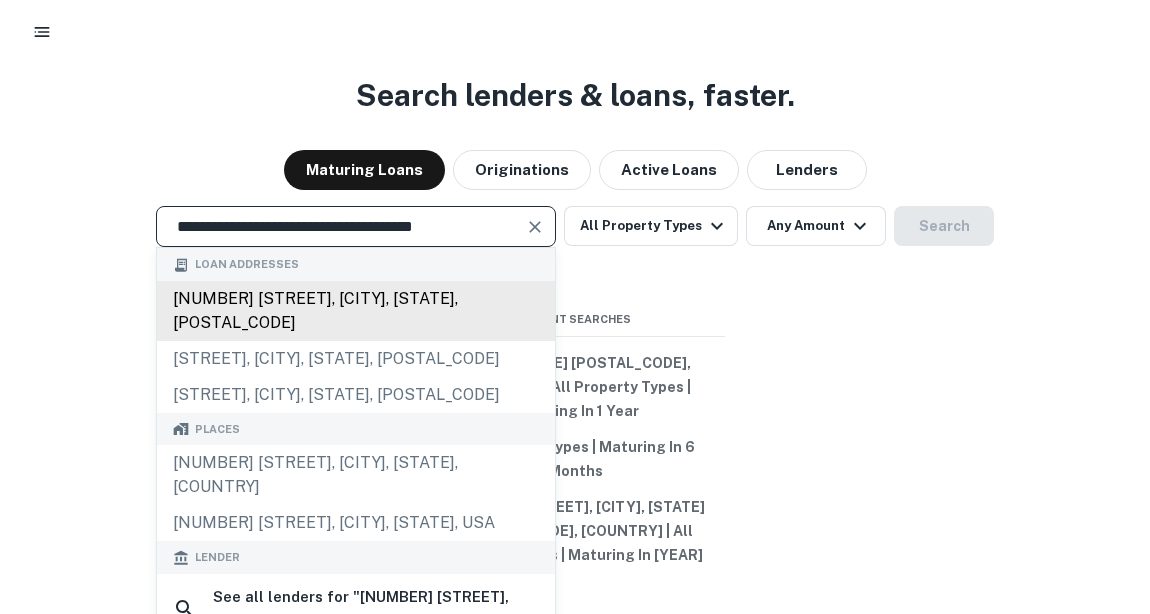 click on "[NUMBER] [STREET], [CITY], [STATE], [POSTAL_CODE]" at bounding box center (356, 311) 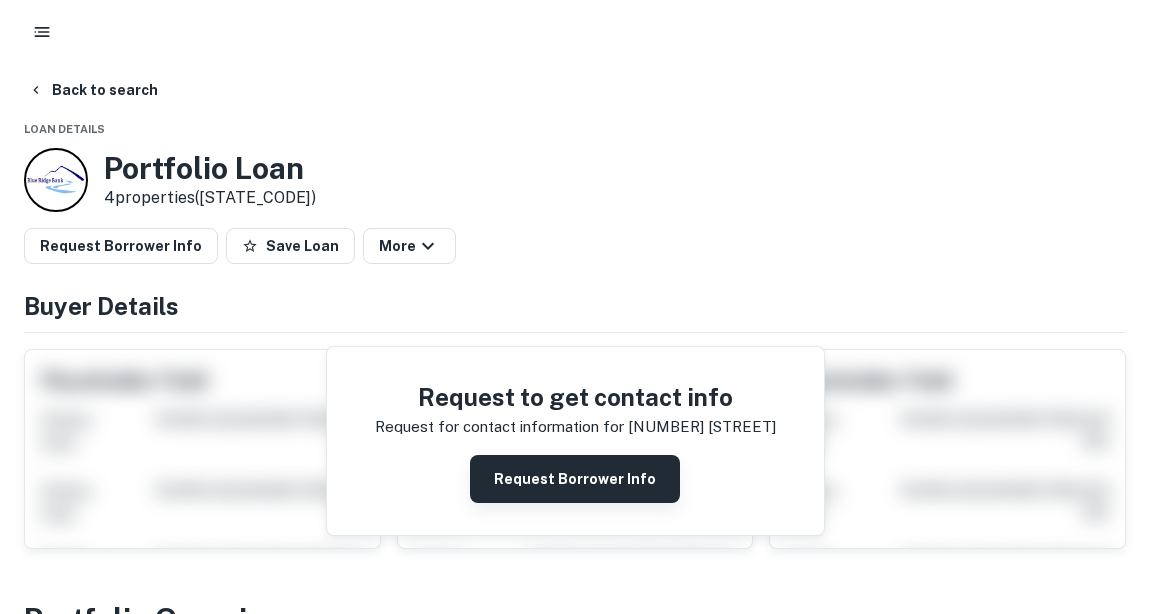 click on "Request Borrower Info" at bounding box center (575, 479) 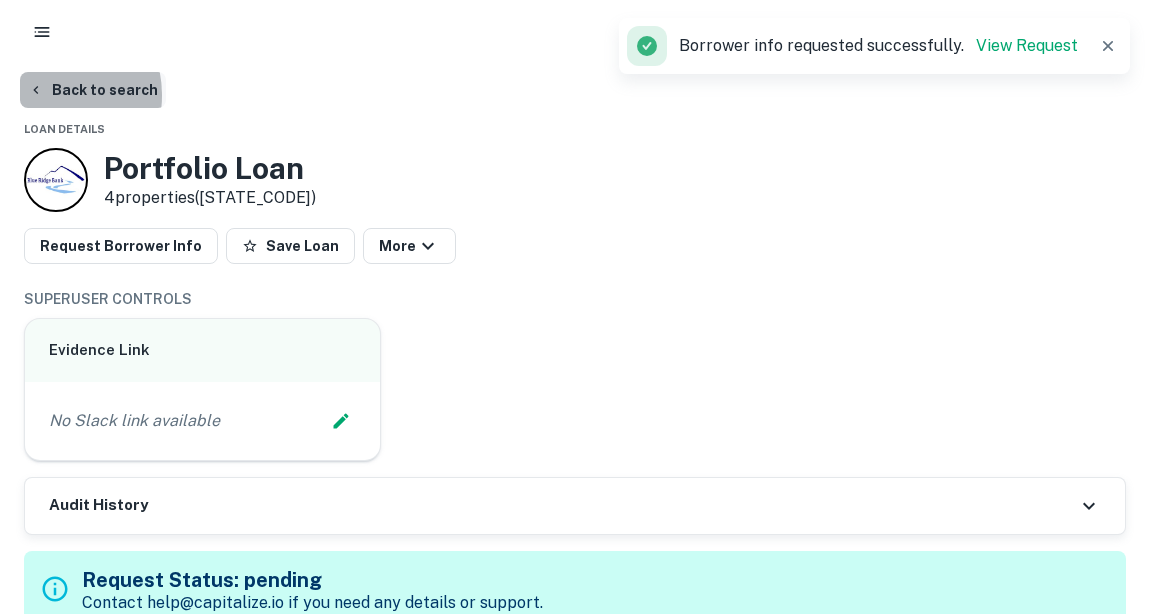 click on "Back to search" at bounding box center [93, 90] 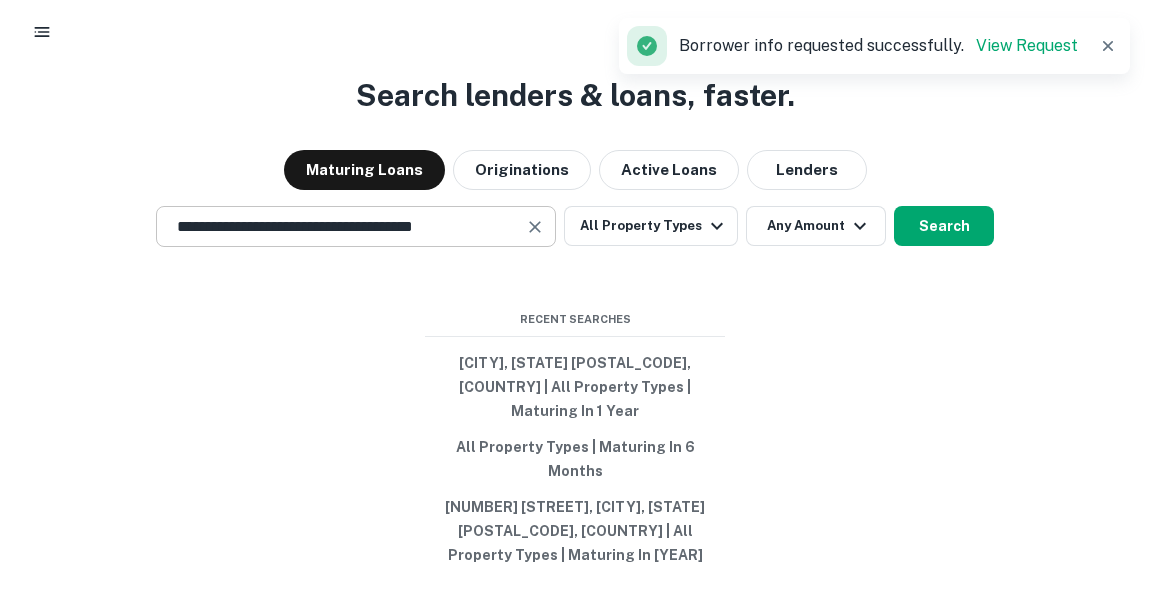 click at bounding box center [535, 227] 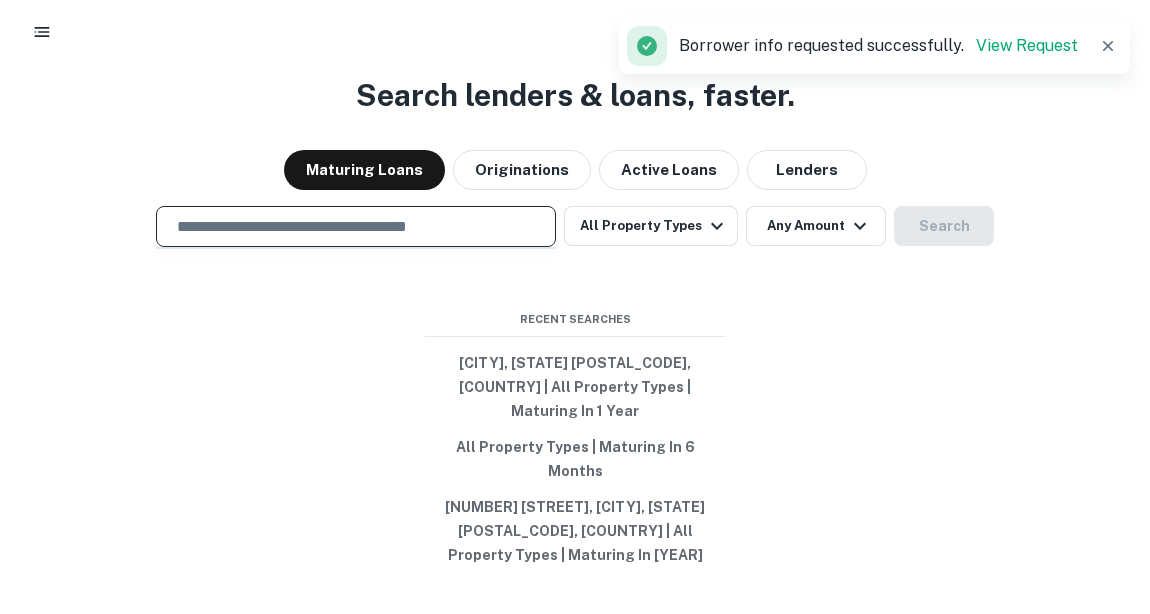 click at bounding box center [356, 226] 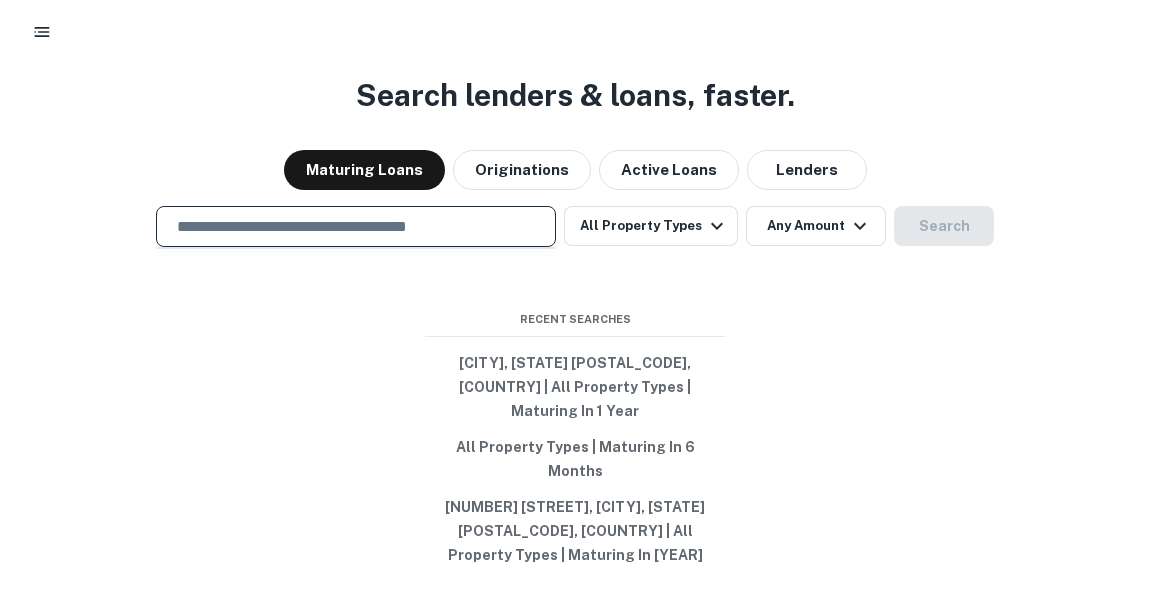paste on "**********" 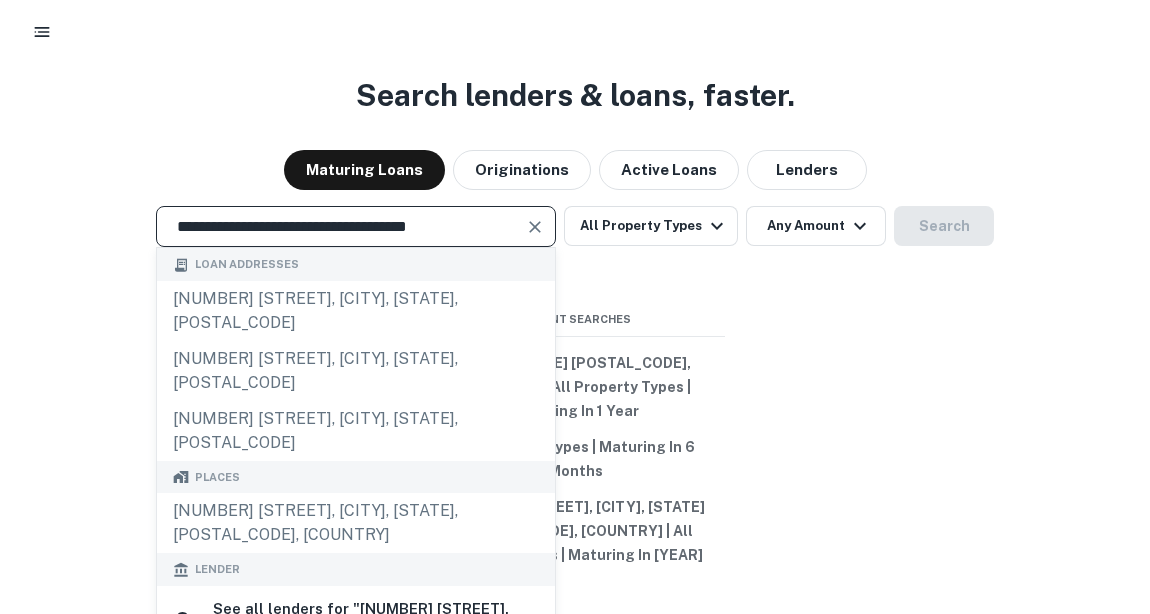 click on "**********" at bounding box center (356, 226) 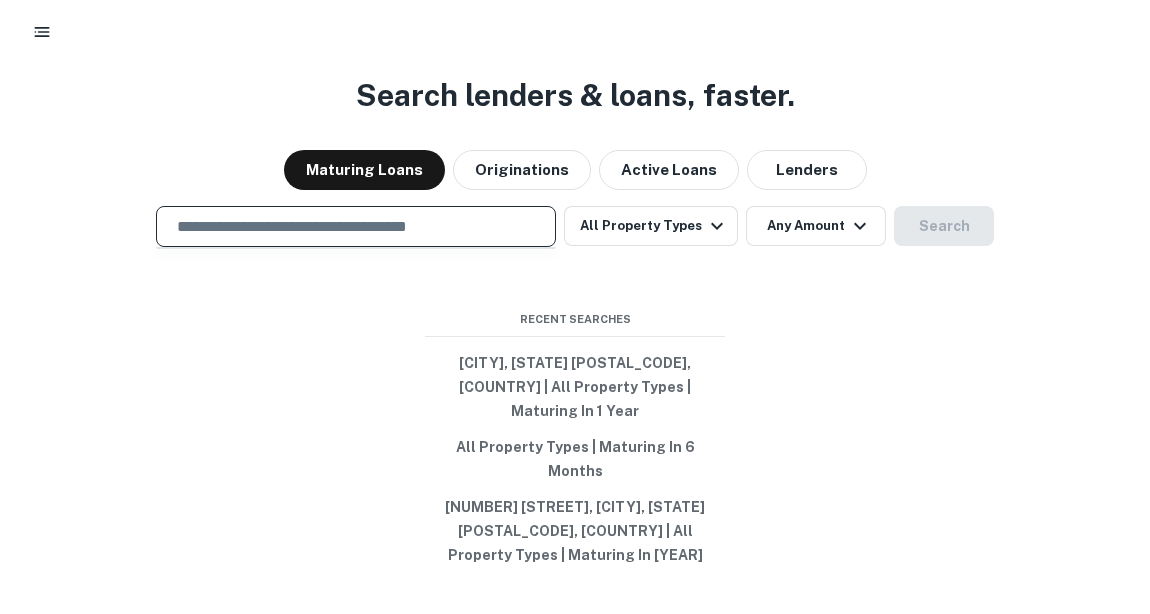 click at bounding box center (356, 226) 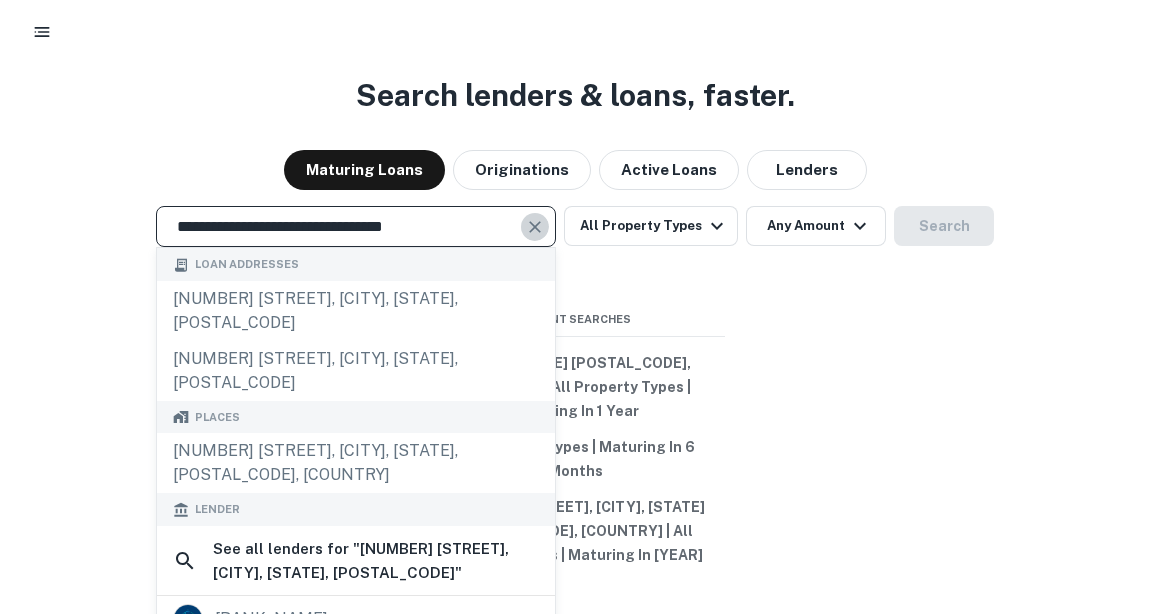 click at bounding box center (535, 227) 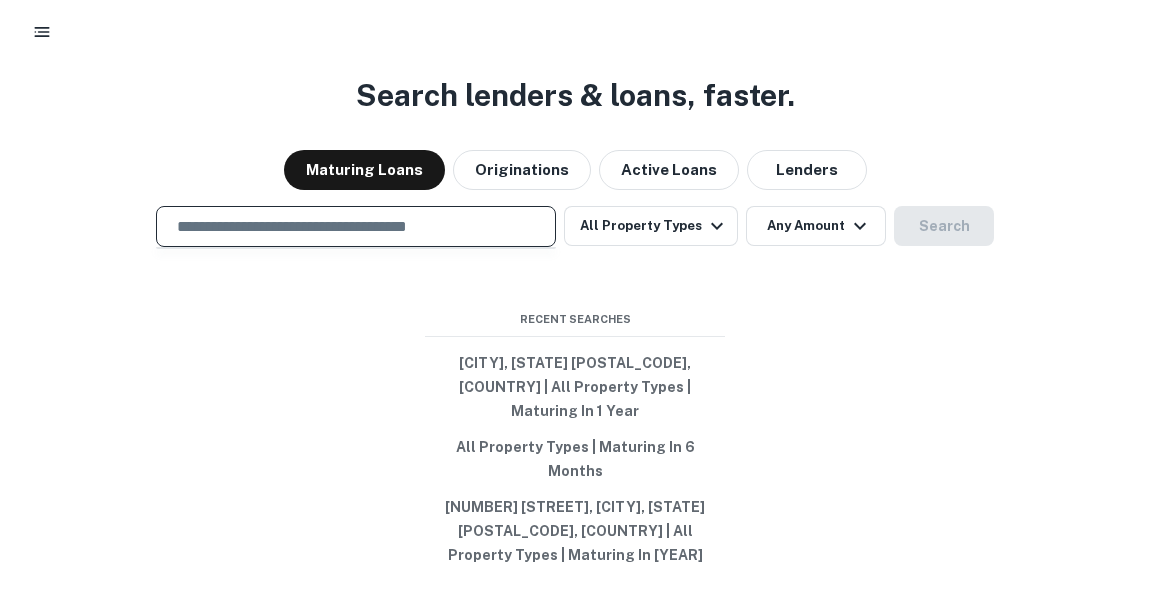 click at bounding box center (356, 226) 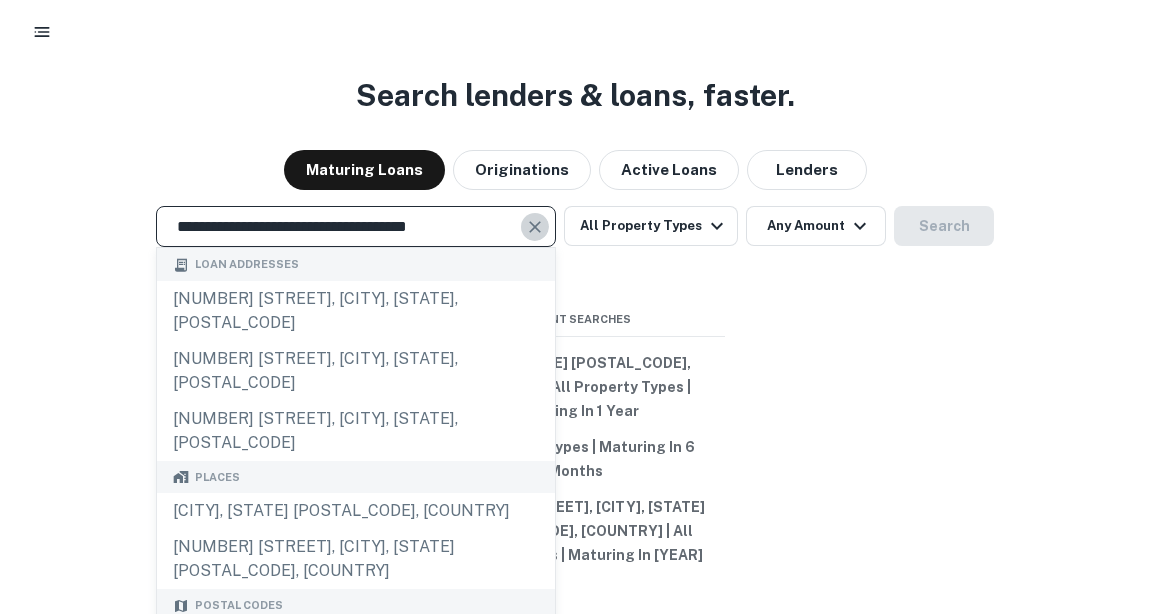 click at bounding box center (535, 227) 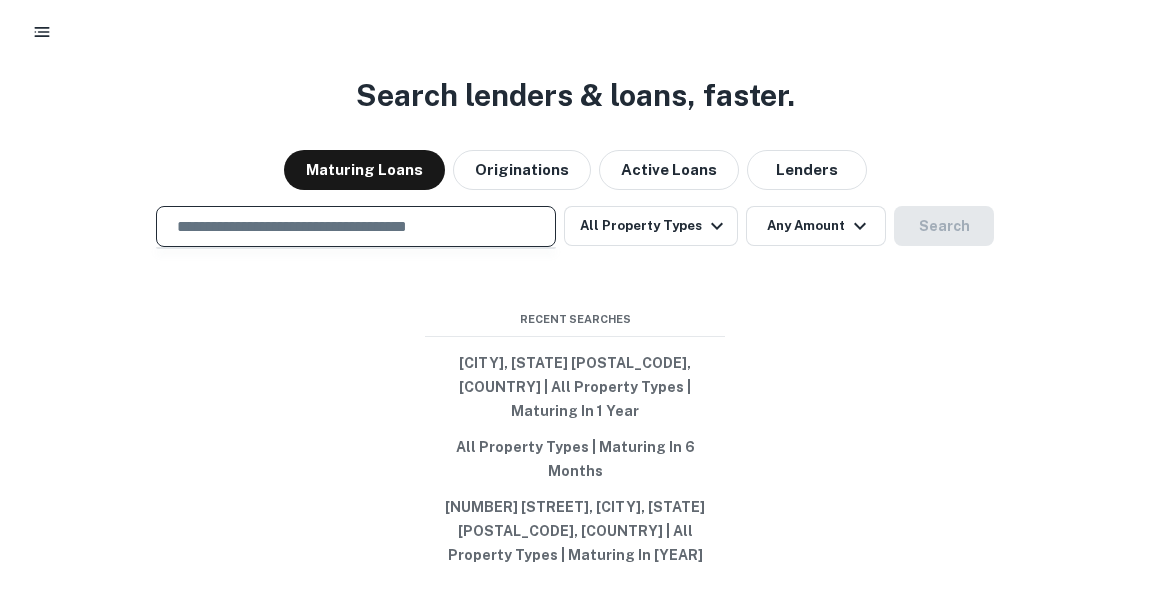 paste on "**********" 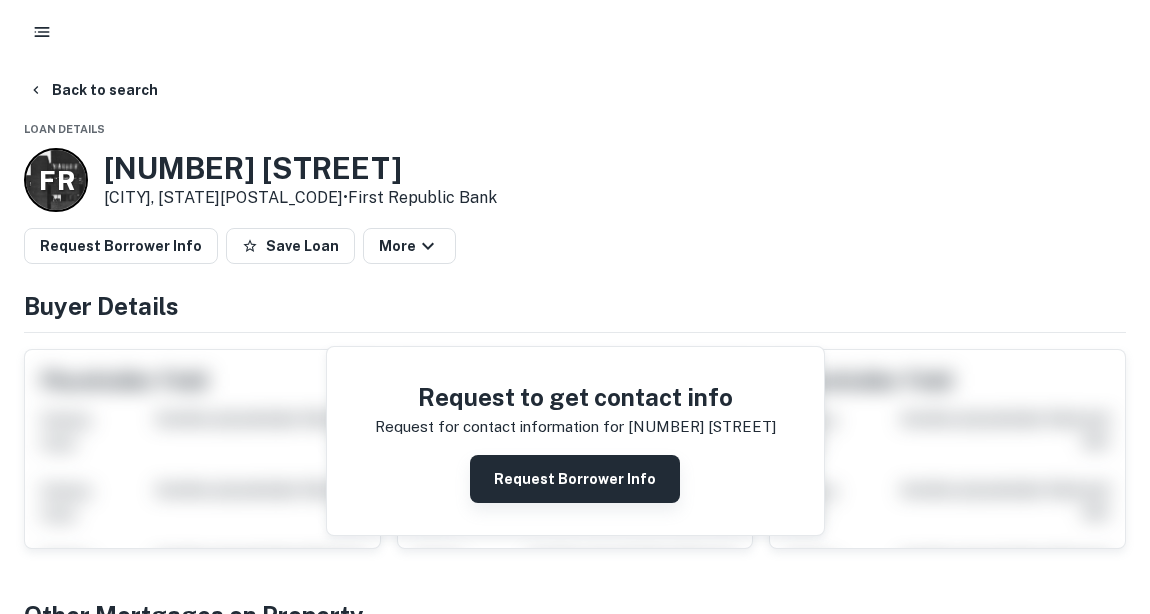 click on "Request Borrower Info" at bounding box center (575, 479) 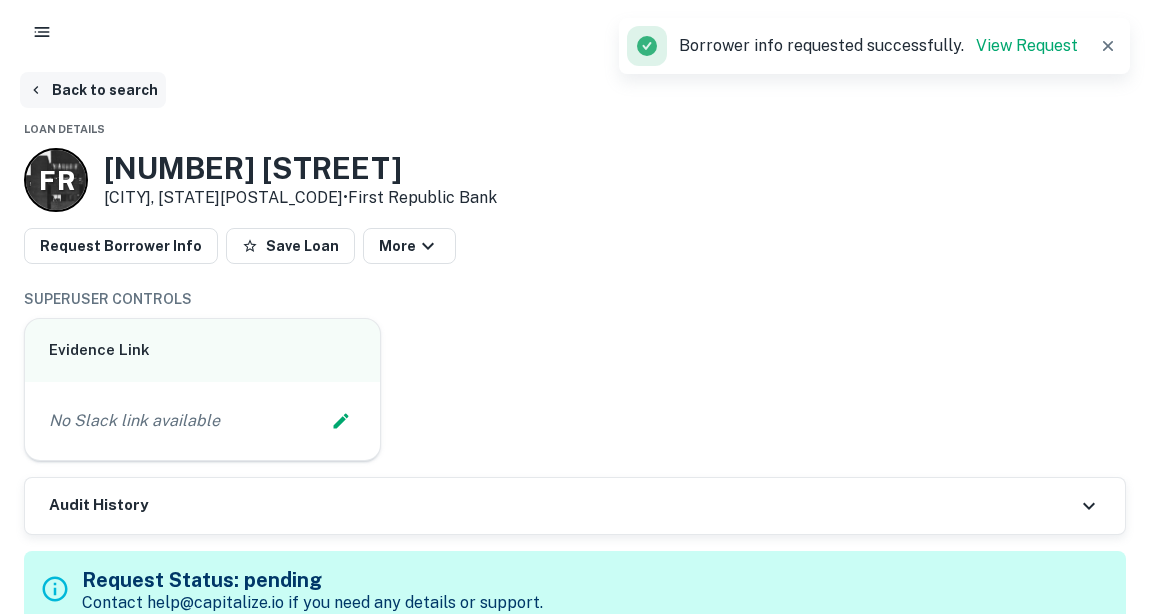 click on "Back to search" at bounding box center (93, 90) 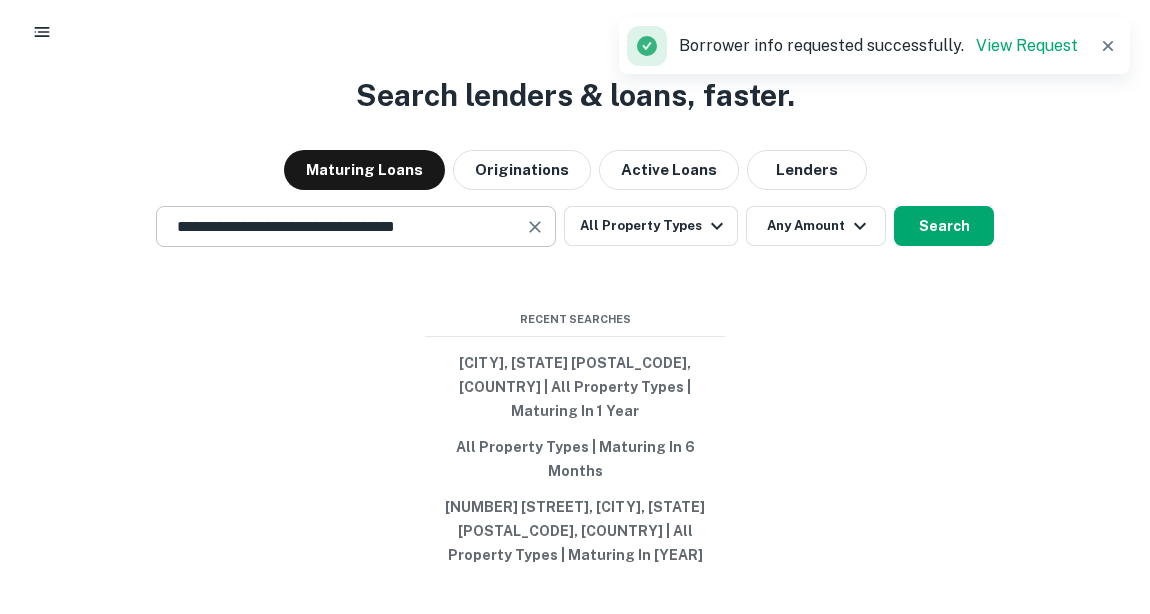 click at bounding box center (535, 227) 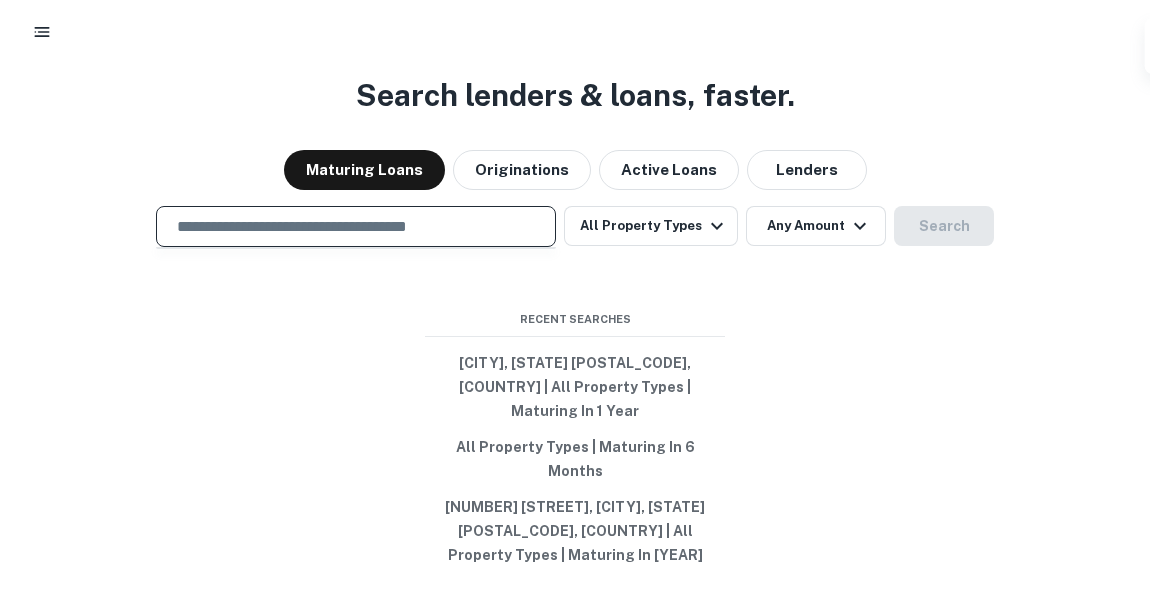 paste on "**********" 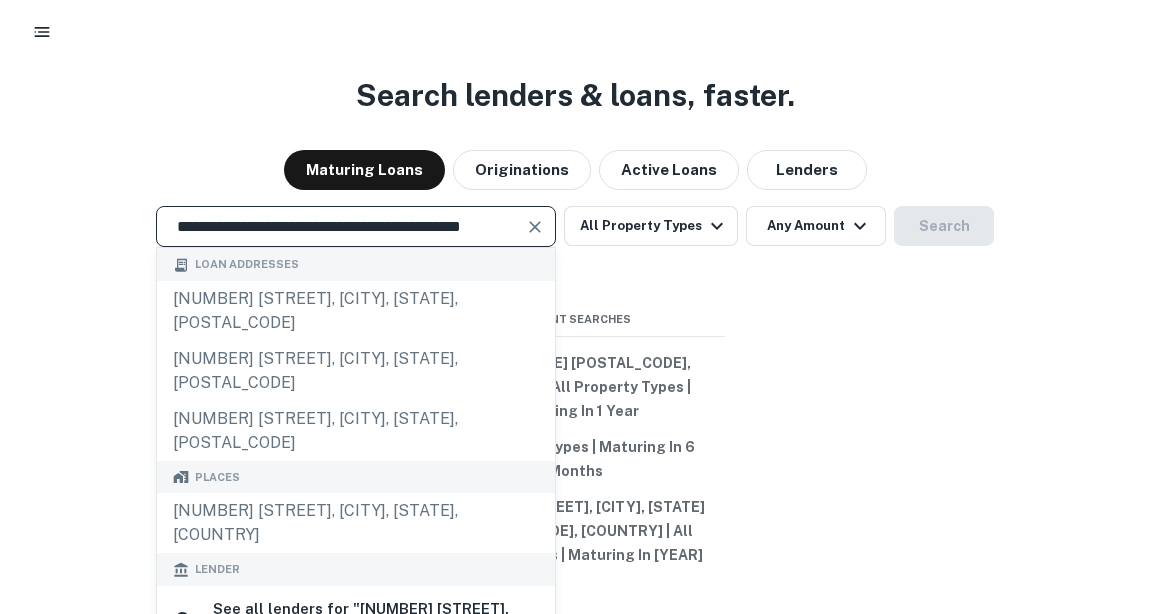 scroll, scrollTop: 0, scrollLeft: 0, axis: both 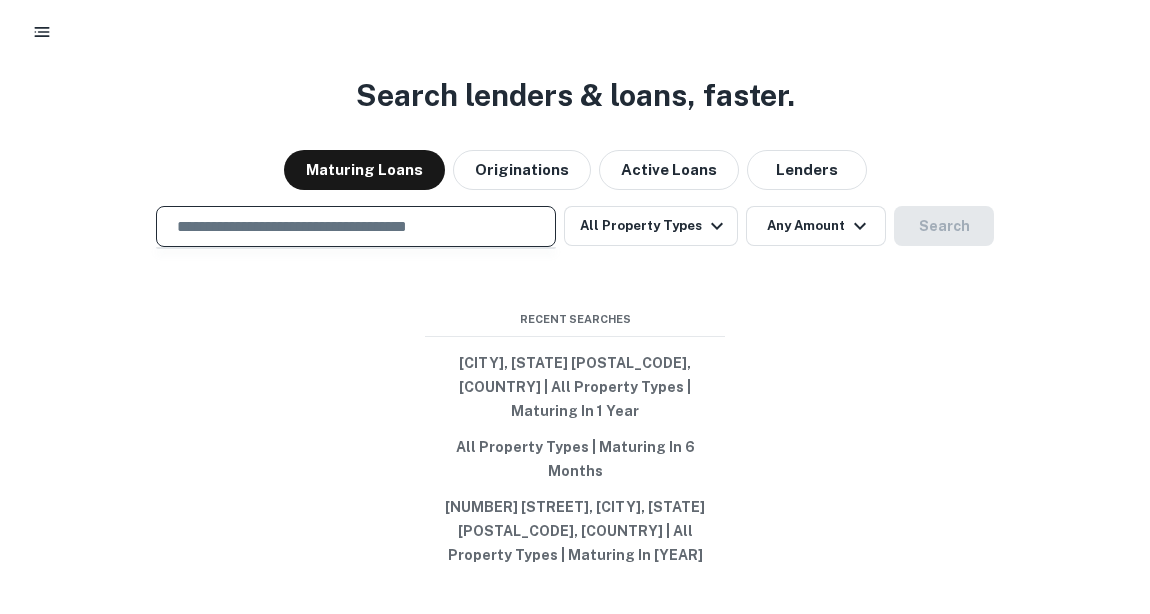 paste on "**********" 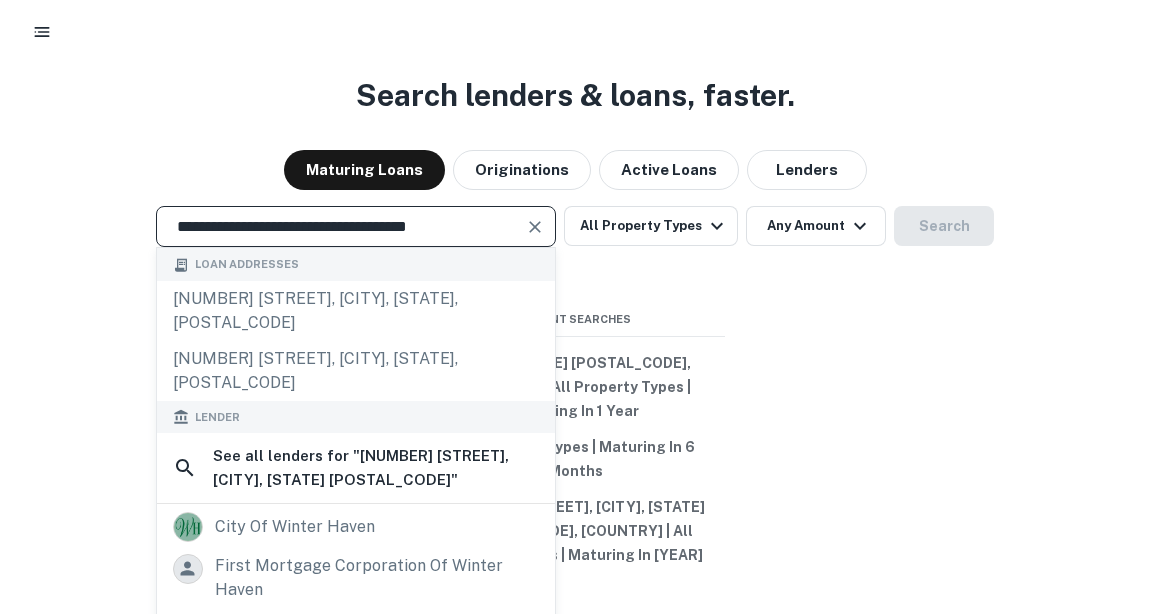 click at bounding box center (535, 227) 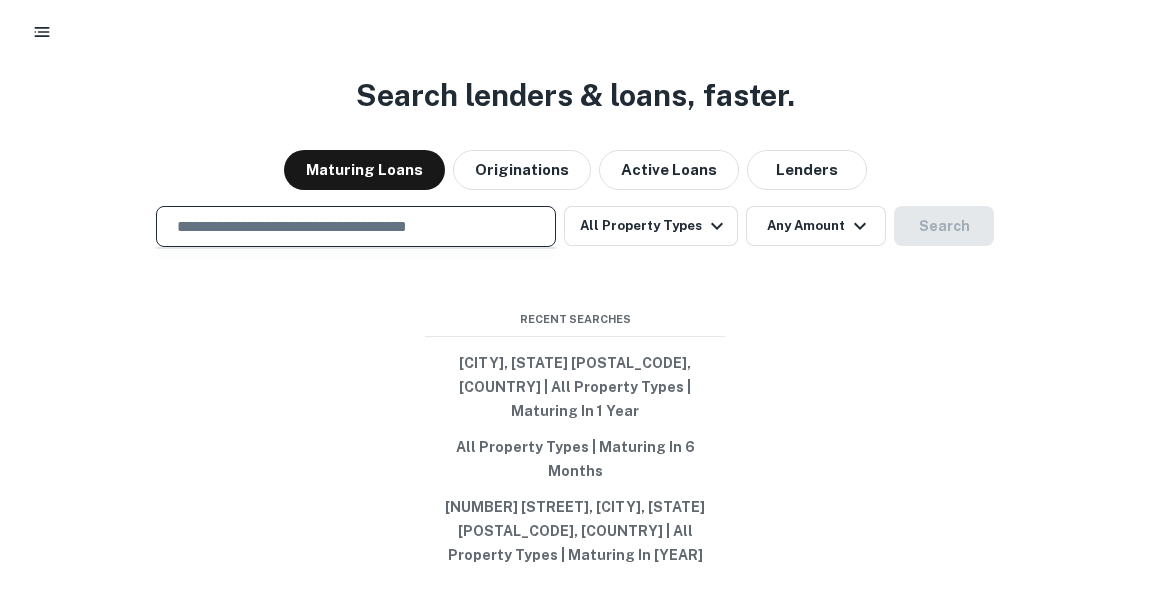 click at bounding box center [356, 226] 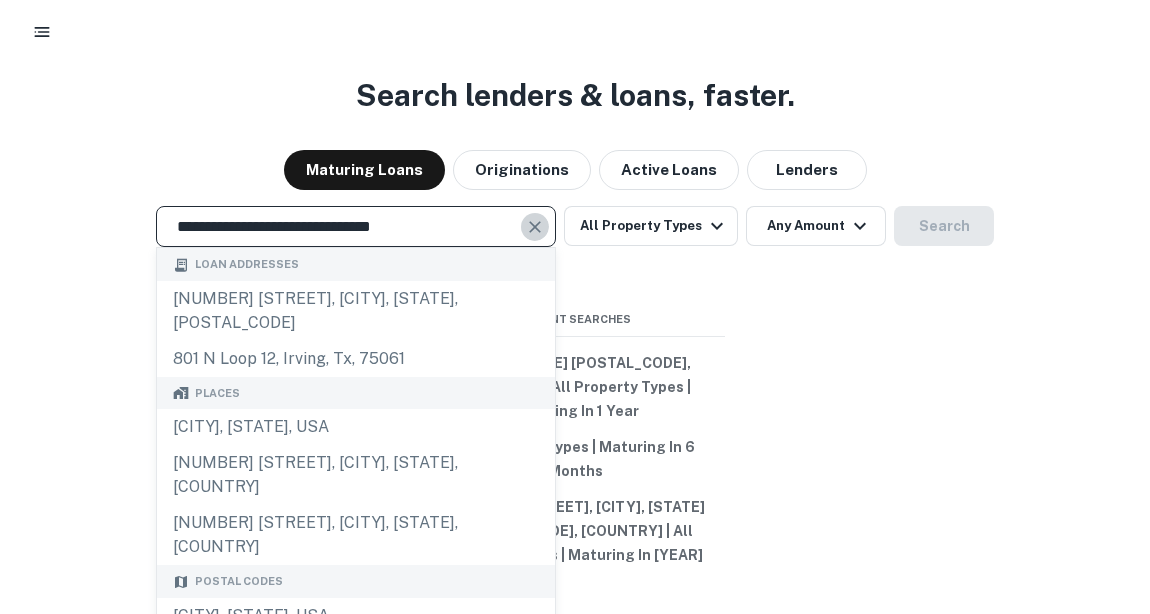 click at bounding box center [535, 227] 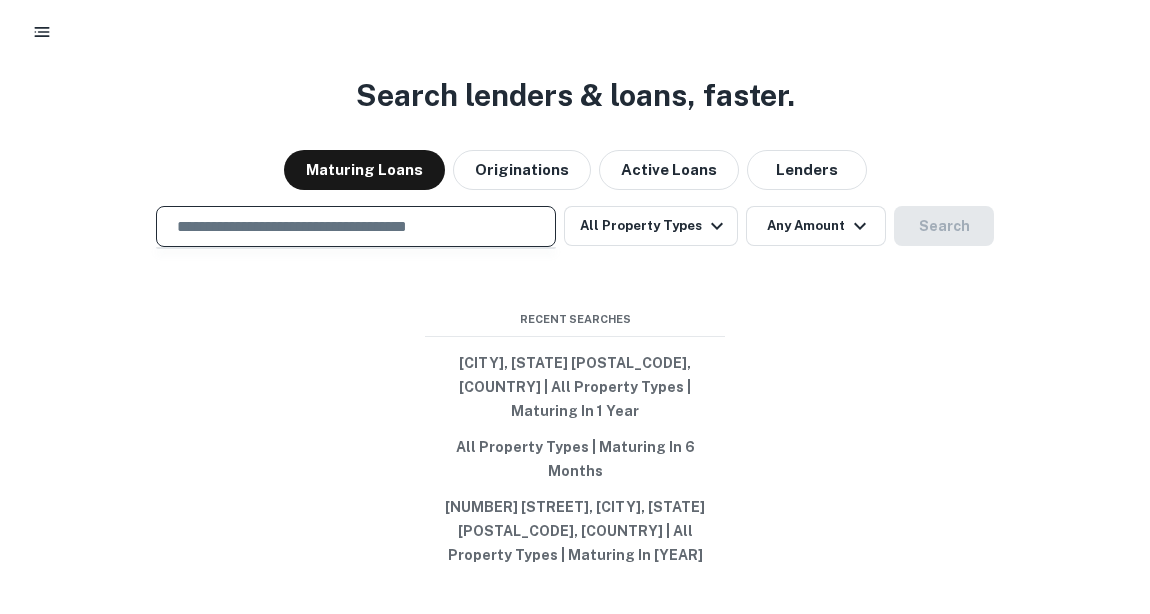 click on "​" at bounding box center [356, 226] 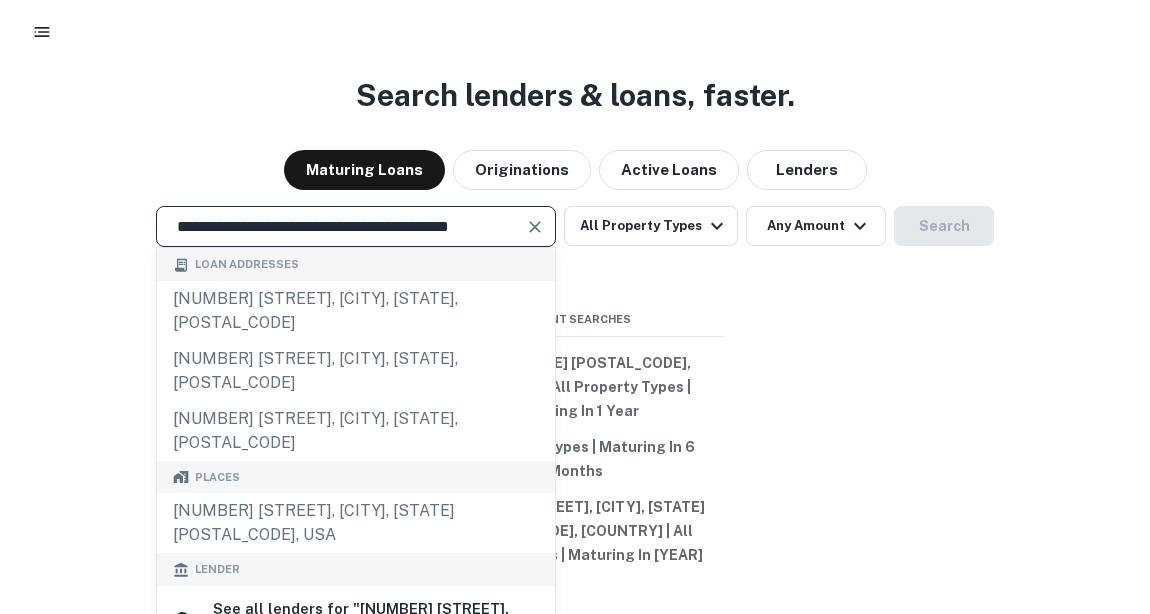 scroll, scrollTop: 0, scrollLeft: 0, axis: both 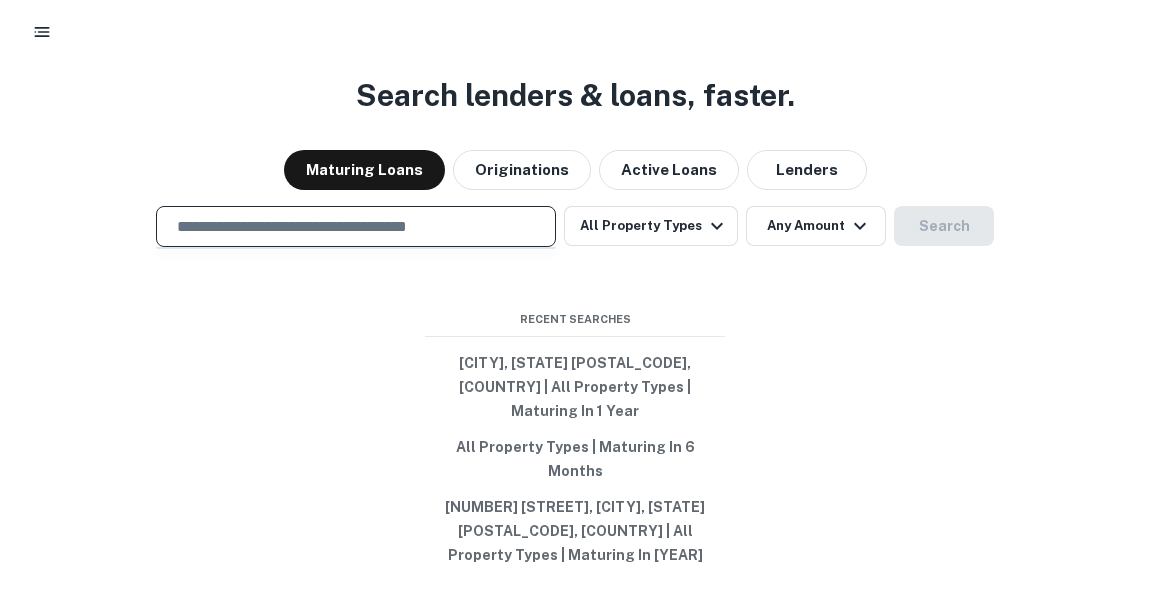 paste on "**********" 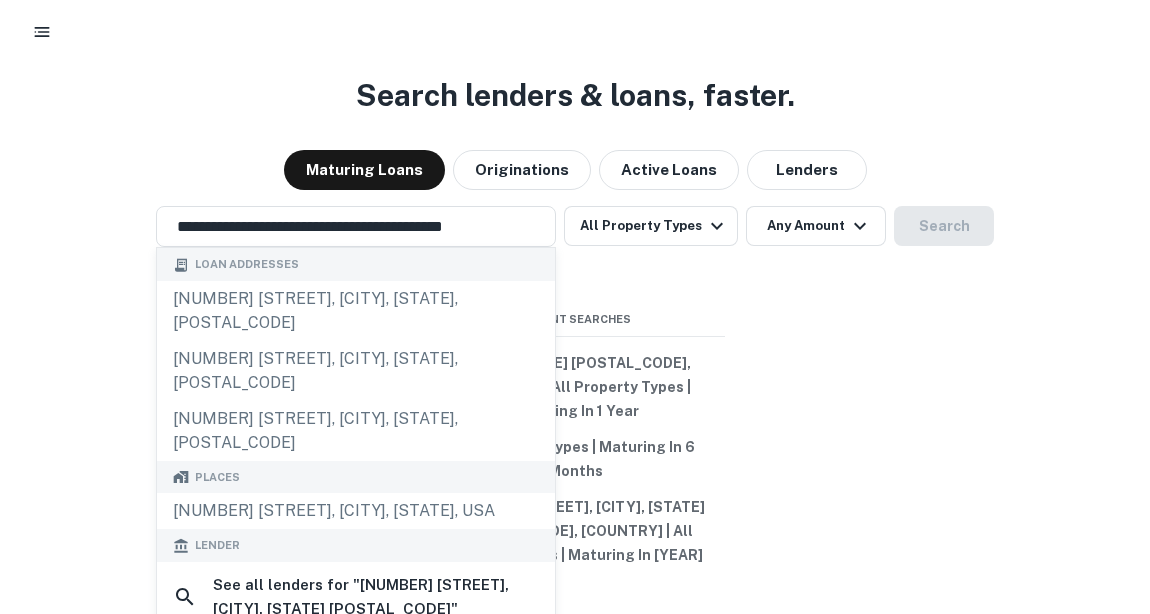 scroll, scrollTop: 0, scrollLeft: 0, axis: both 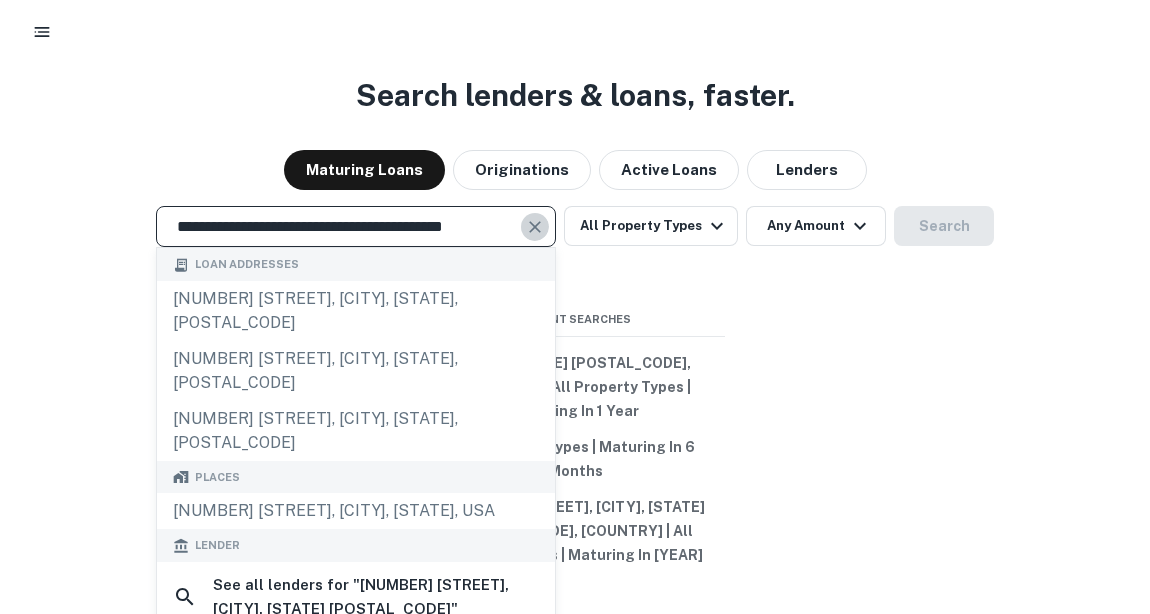 click at bounding box center [535, 227] 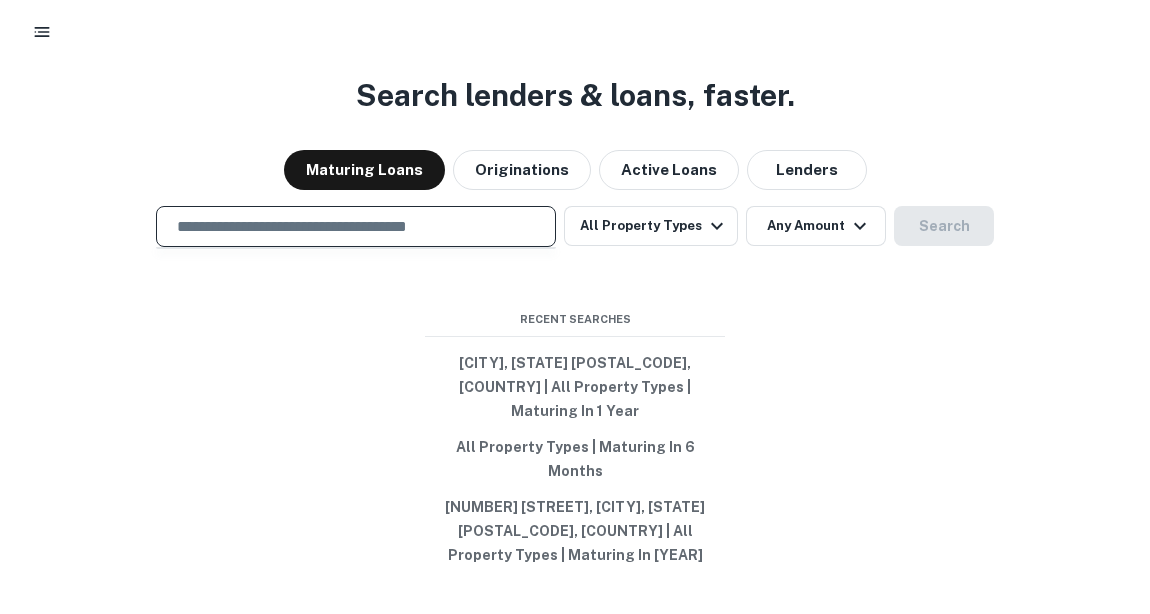 paste on "**********" 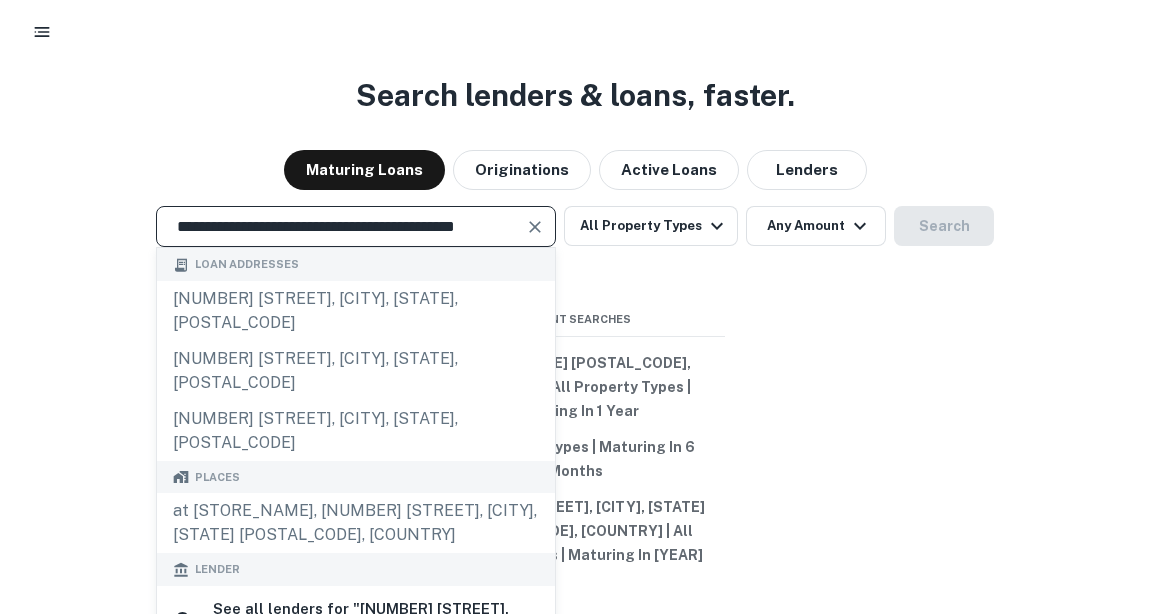 scroll, scrollTop: 0, scrollLeft: 0, axis: both 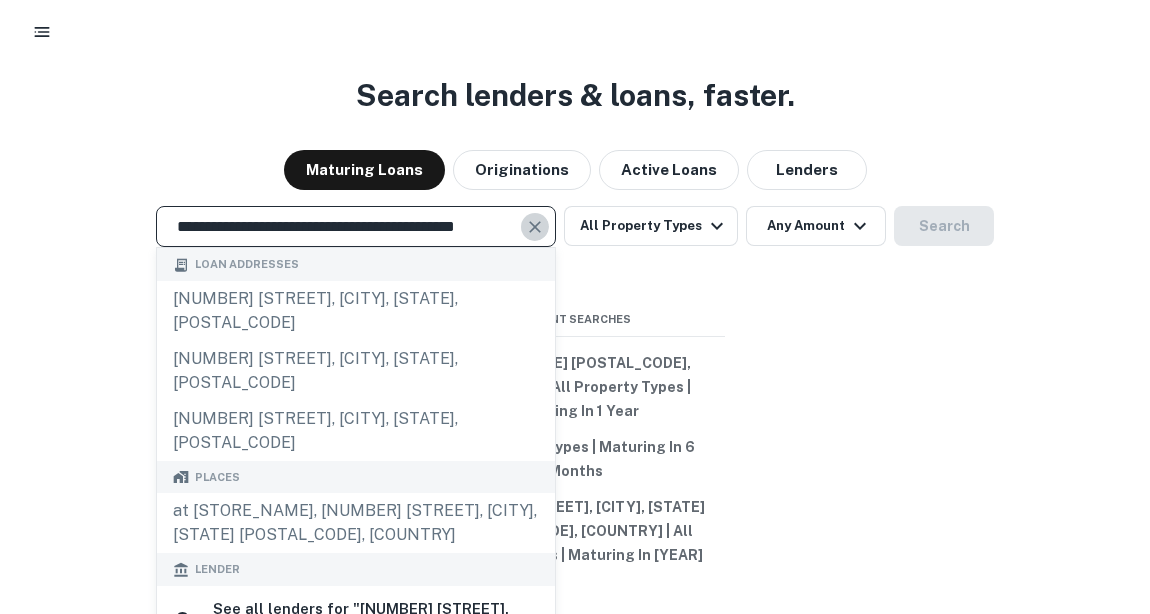 click at bounding box center [535, 227] 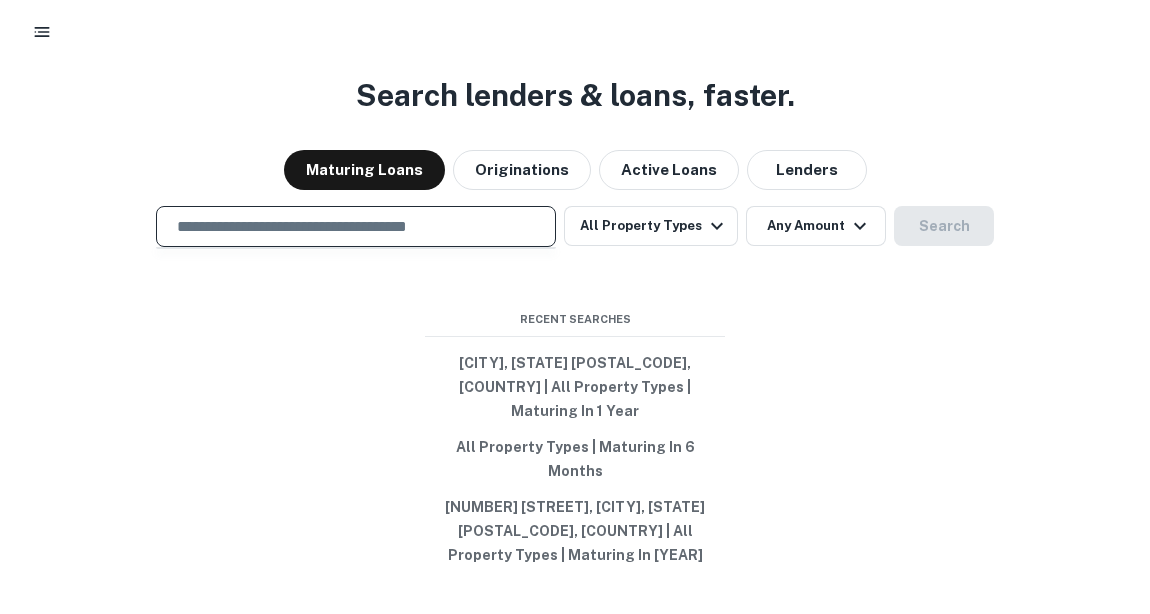 click on "​" at bounding box center [356, 226] 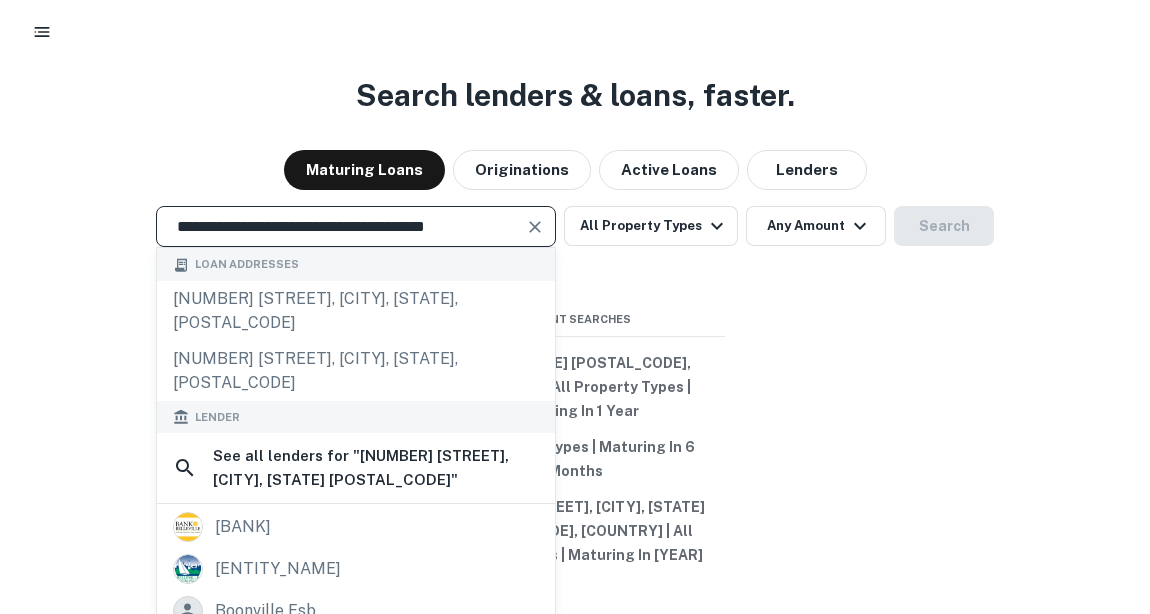 click at bounding box center [535, 227] 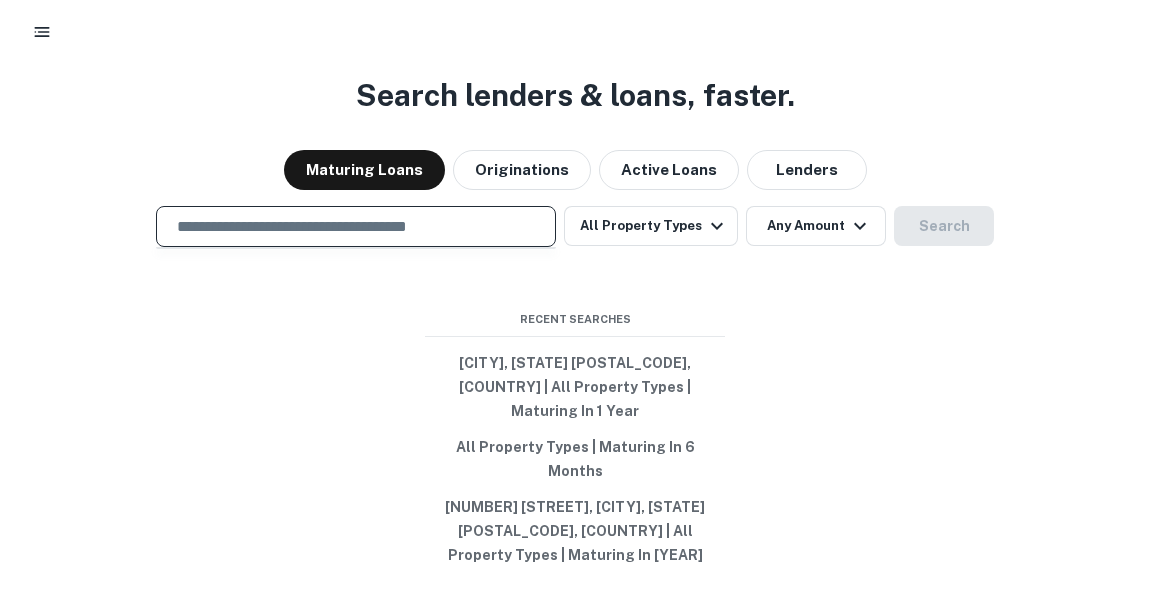 click at bounding box center (356, 226) 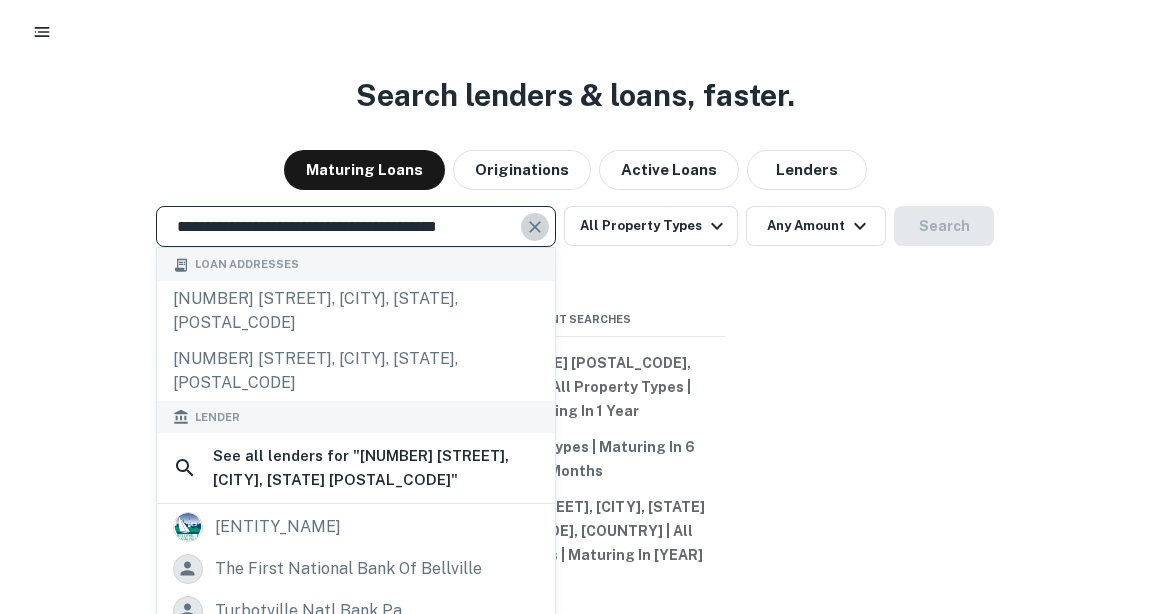 click at bounding box center (535, 227) 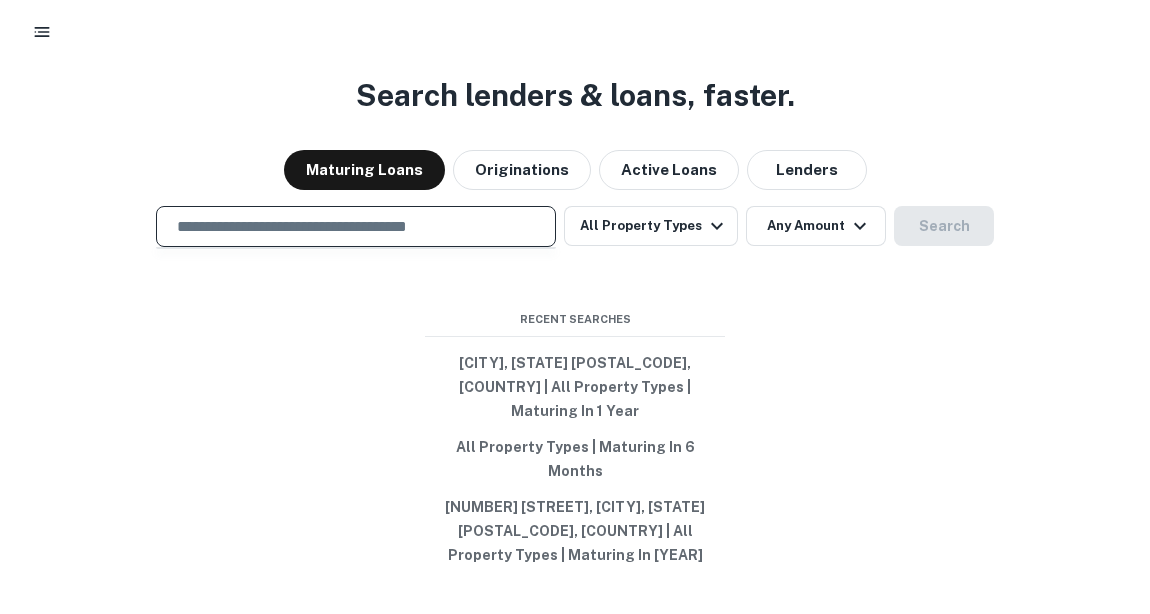 click at bounding box center [356, 226] 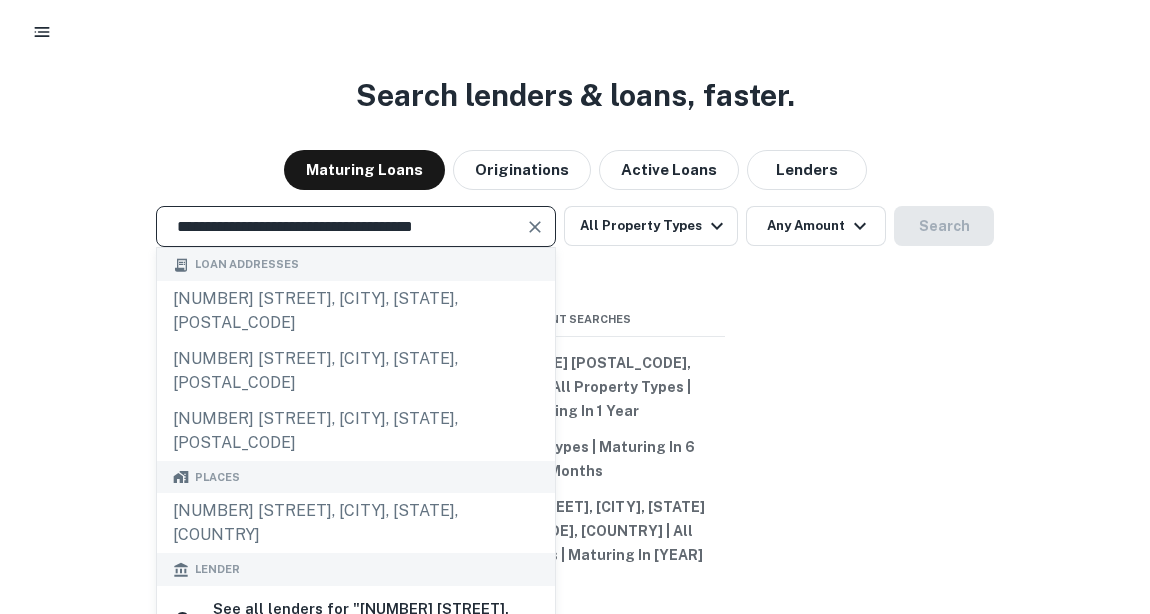 click at bounding box center (535, 227) 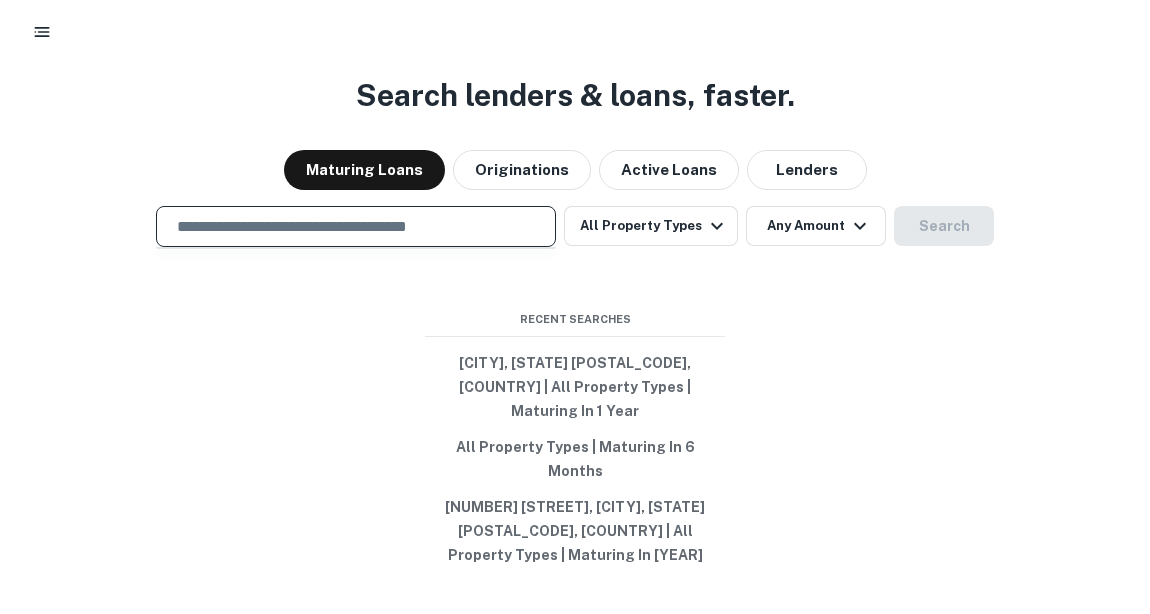 click at bounding box center [356, 226] 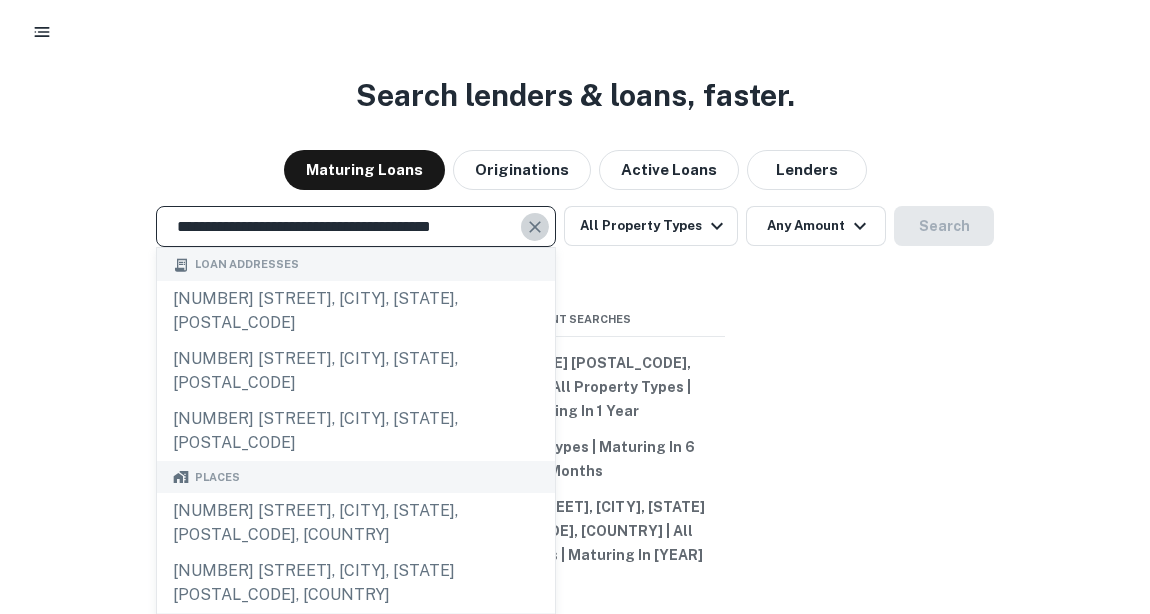 click at bounding box center (535, 227) 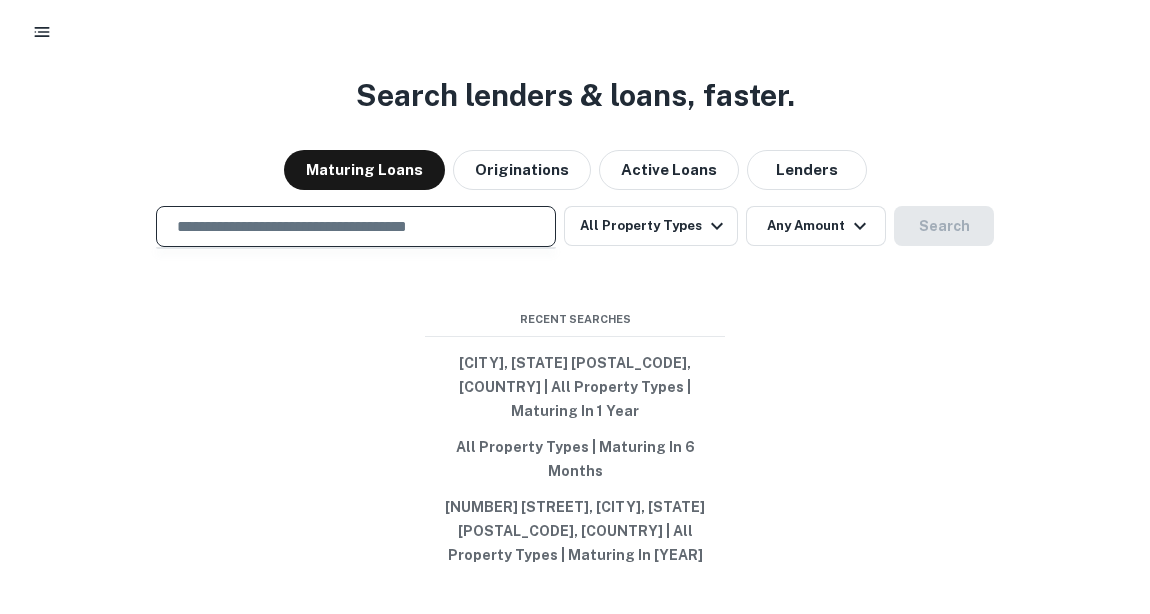 click at bounding box center [356, 226] 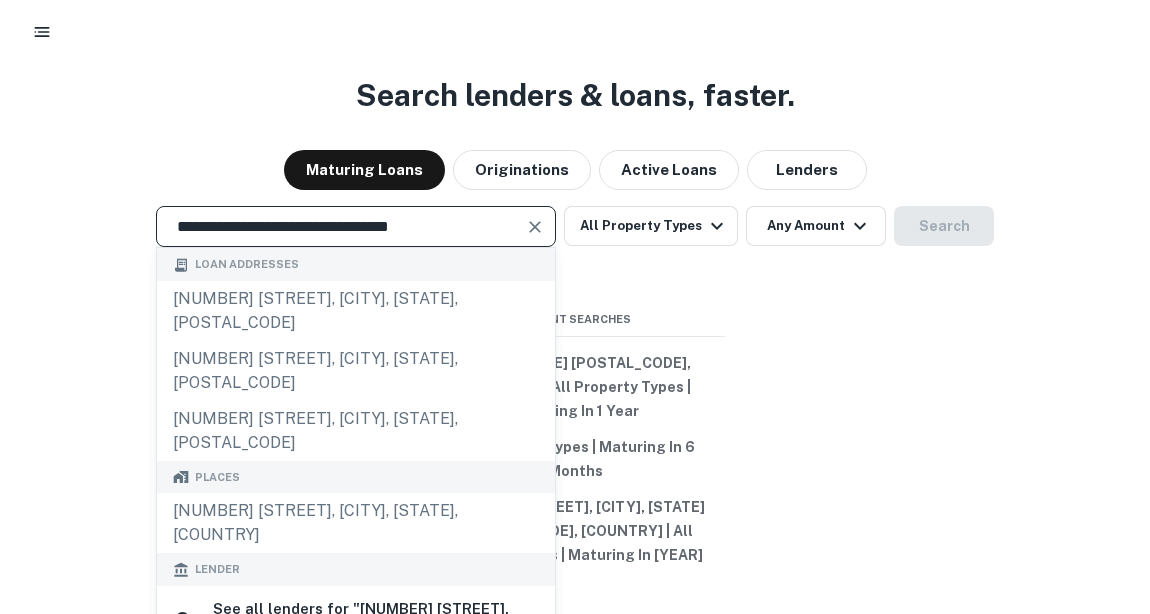 click at bounding box center [535, 227] 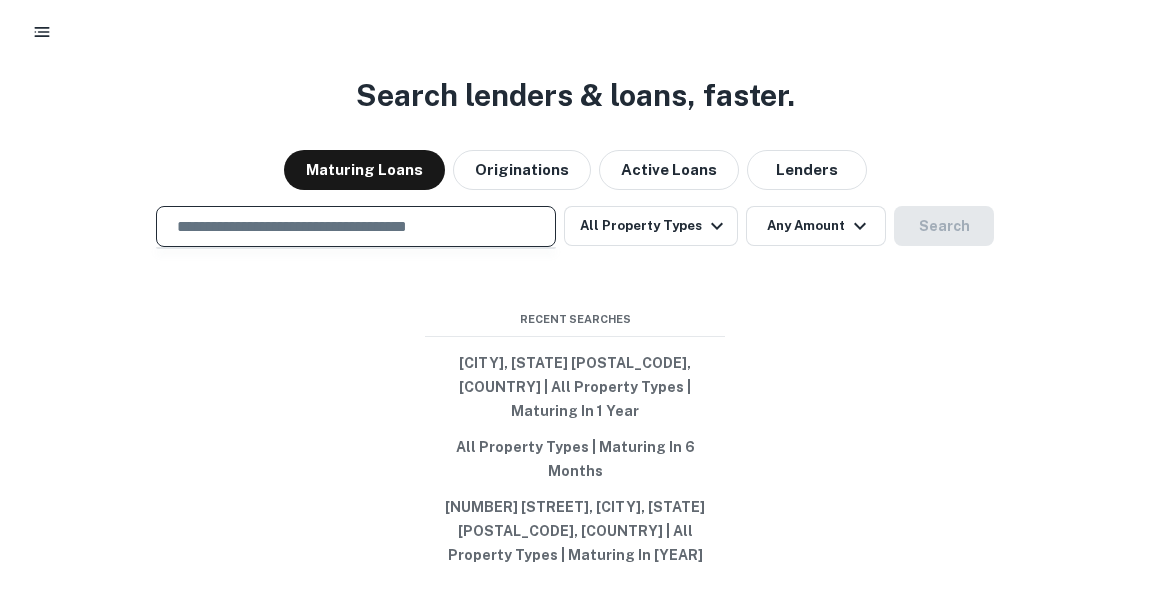 paste on "**********" 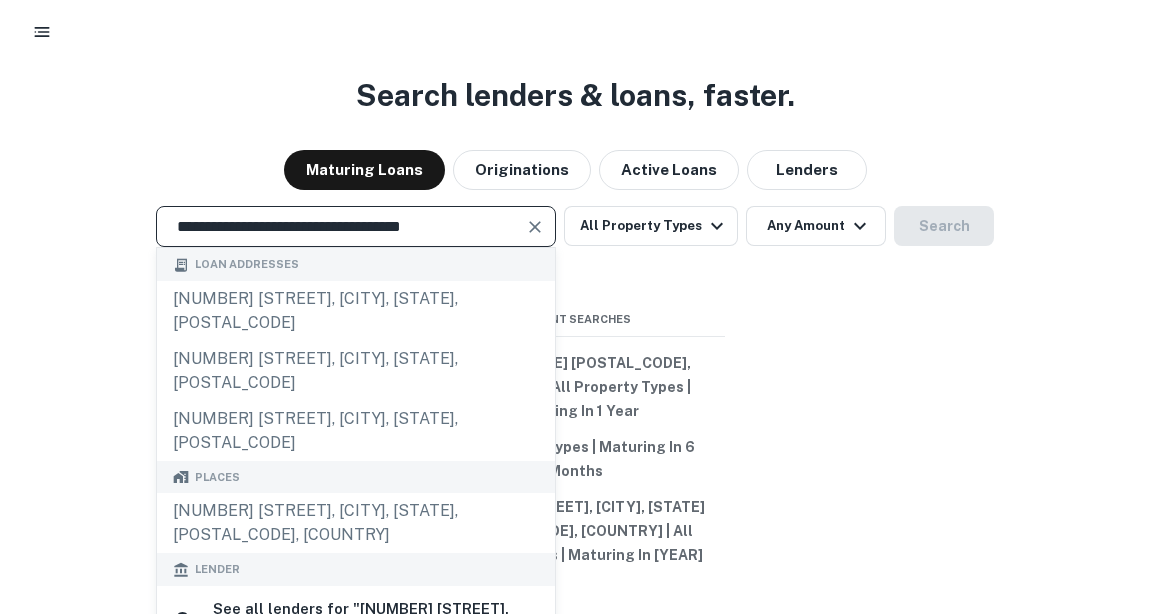 click at bounding box center (535, 227) 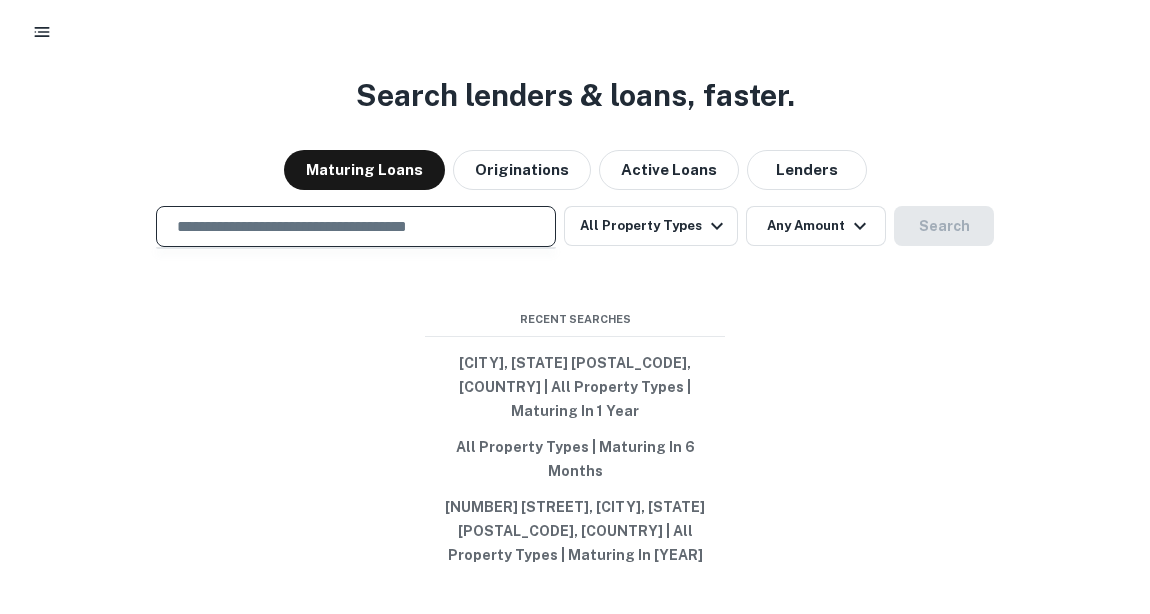 click at bounding box center (356, 226) 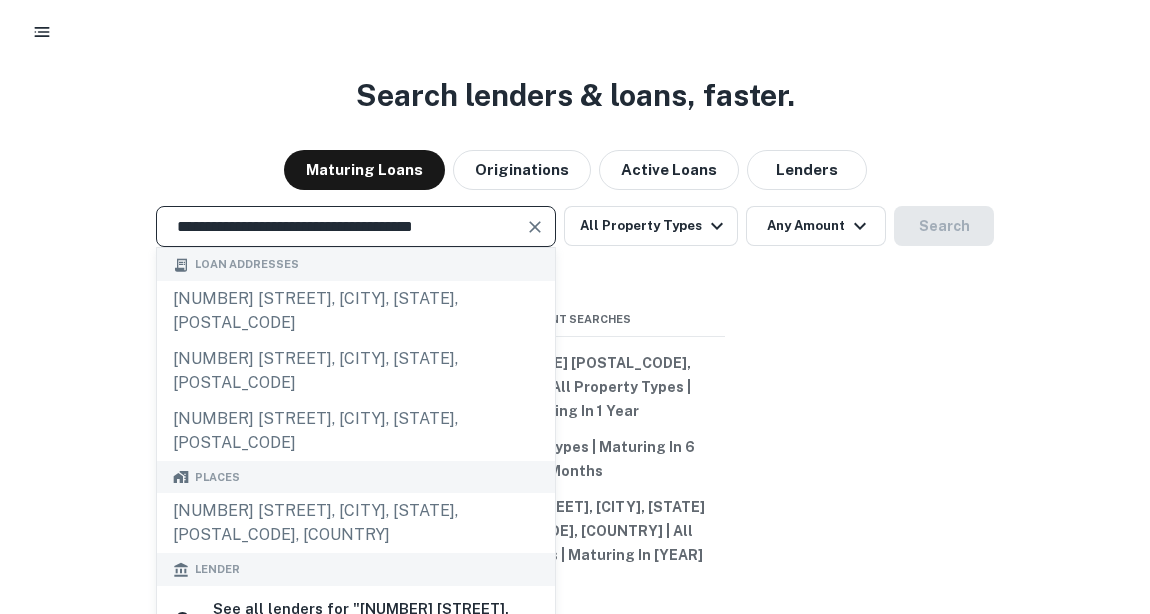 click at bounding box center [535, 227] 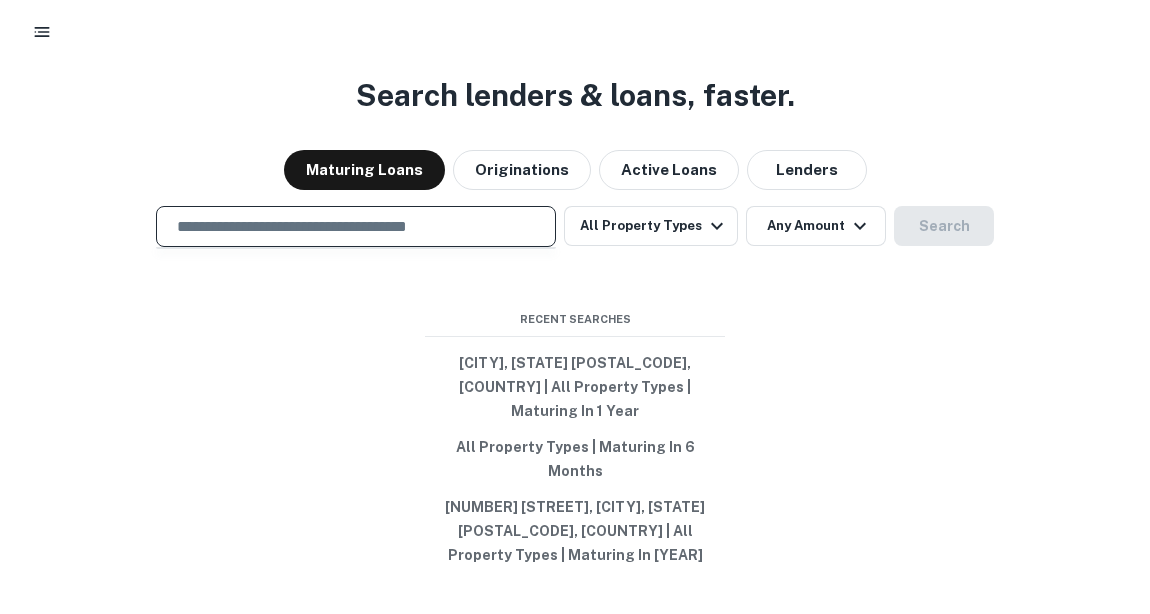 click at bounding box center (356, 226) 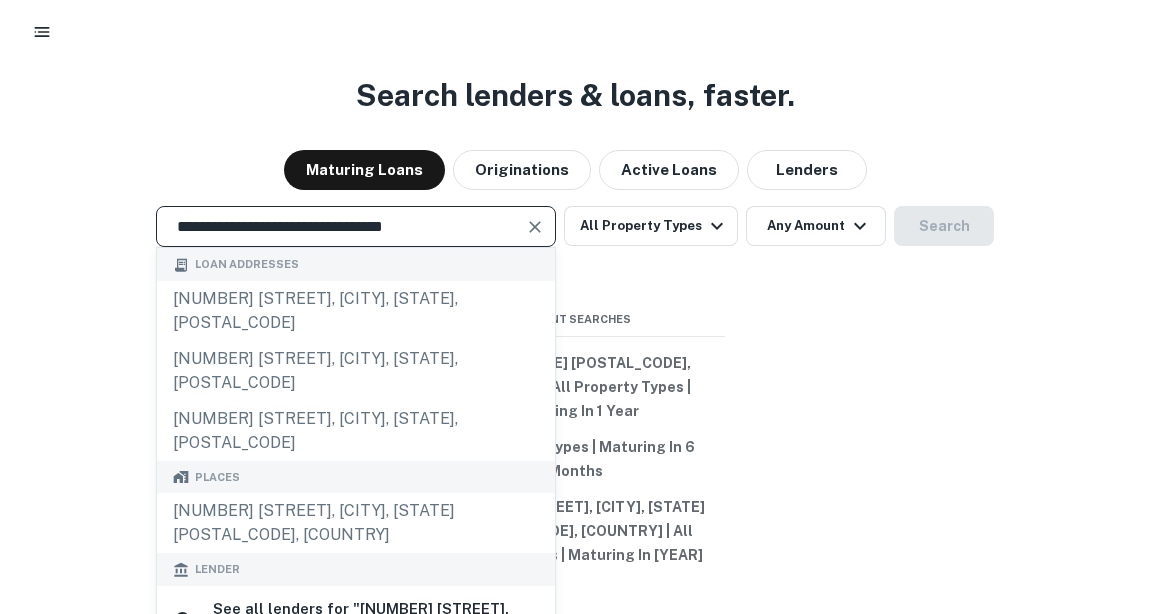 click at bounding box center (535, 227) 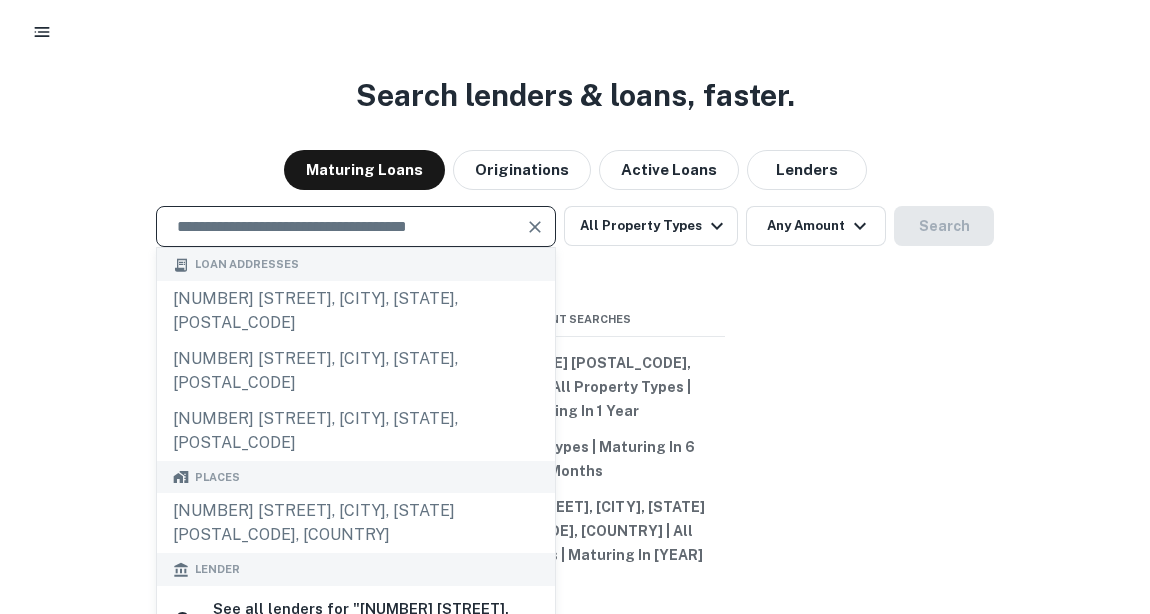 click at bounding box center [341, 226] 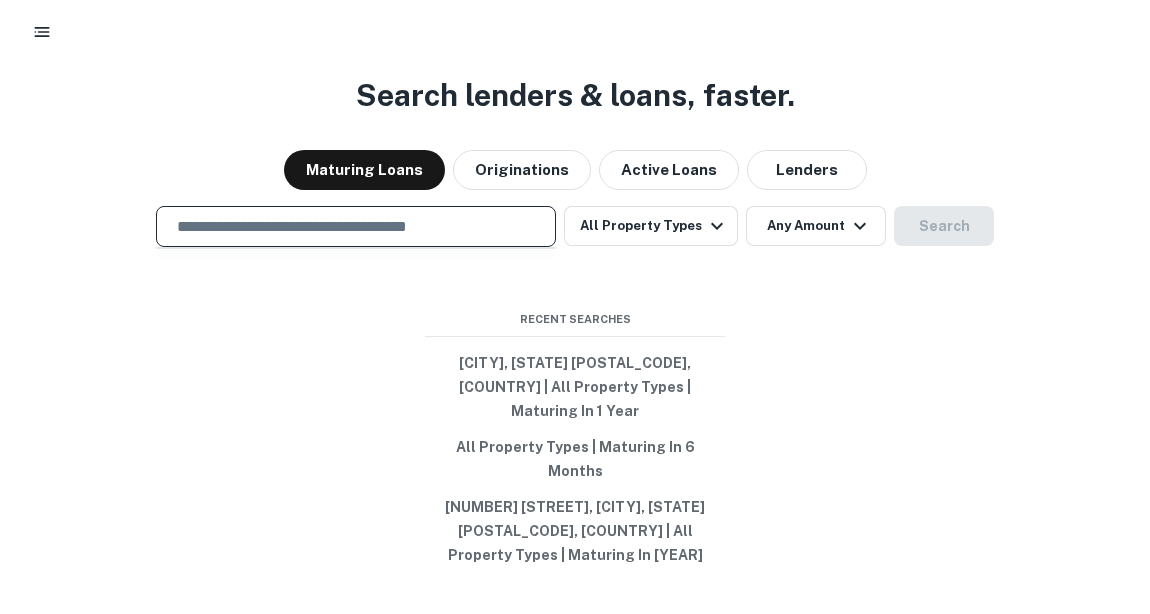 click at bounding box center [356, 226] 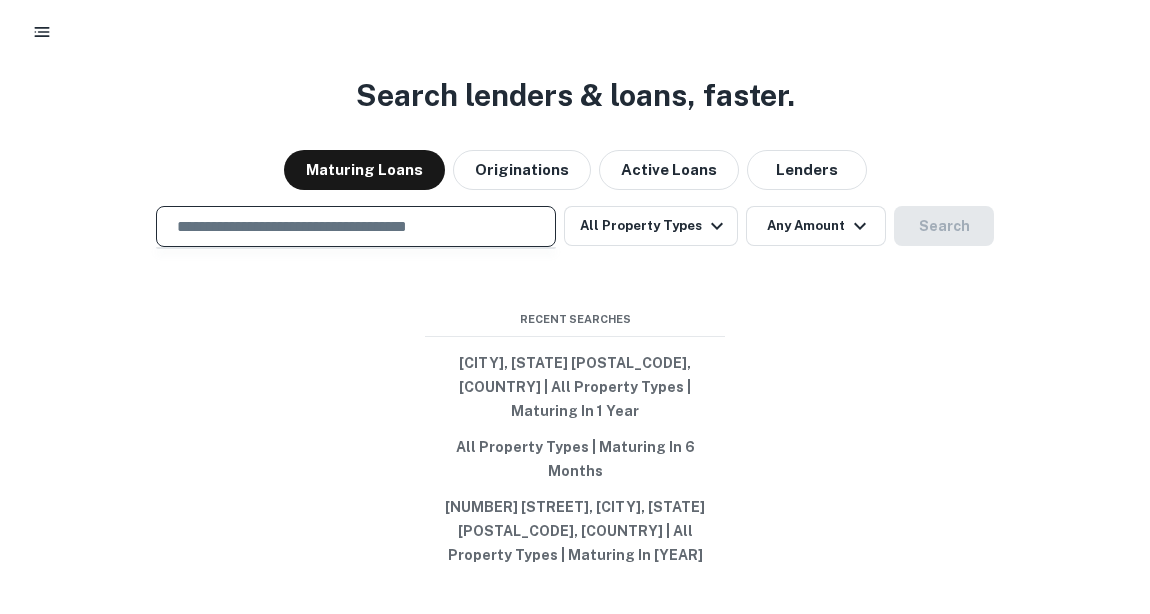 paste on "**********" 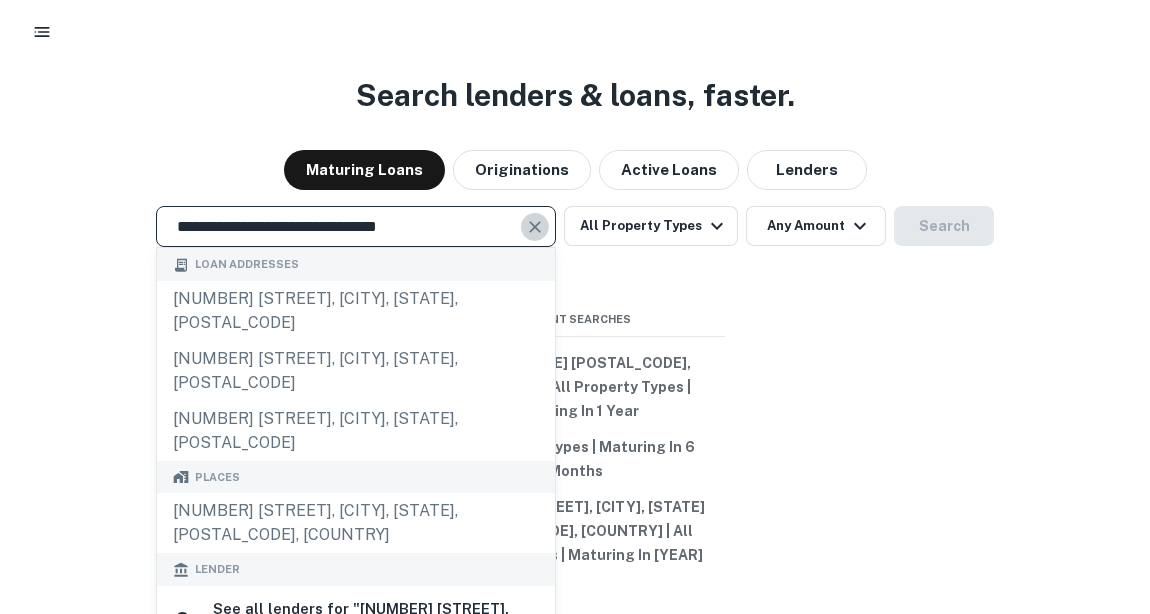 click at bounding box center [535, 227] 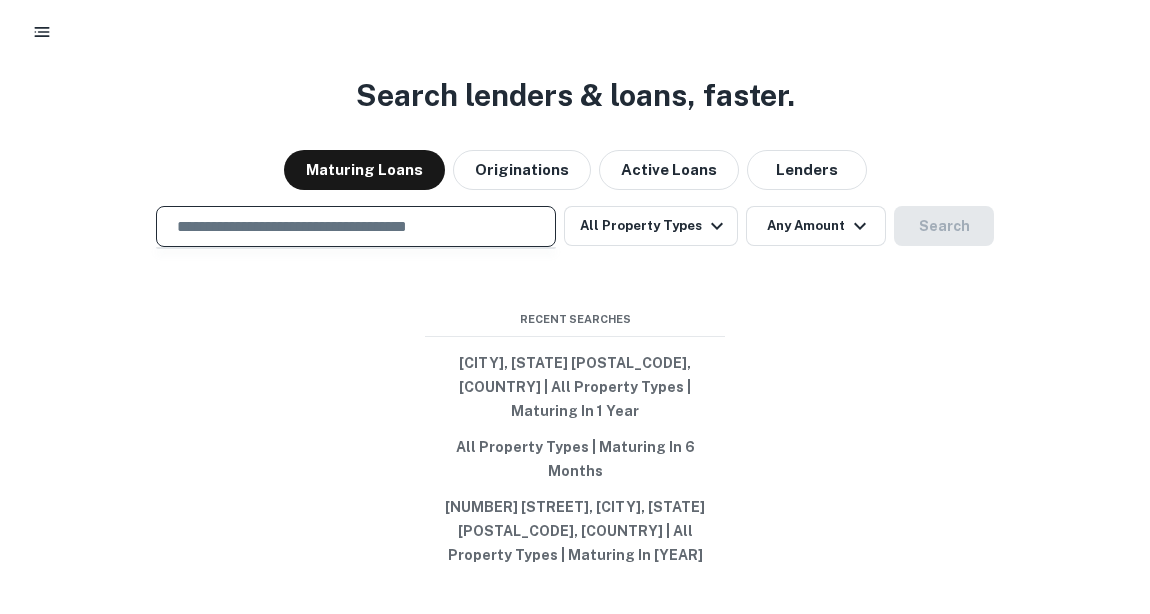 click at bounding box center [356, 226] 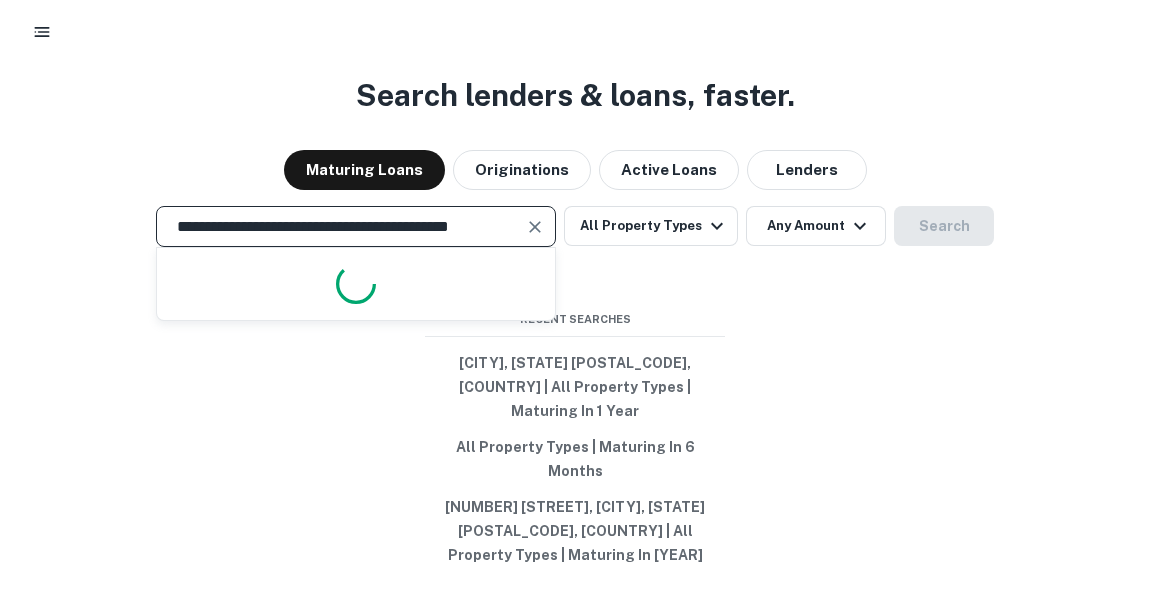 scroll, scrollTop: 0, scrollLeft: 26, axis: horizontal 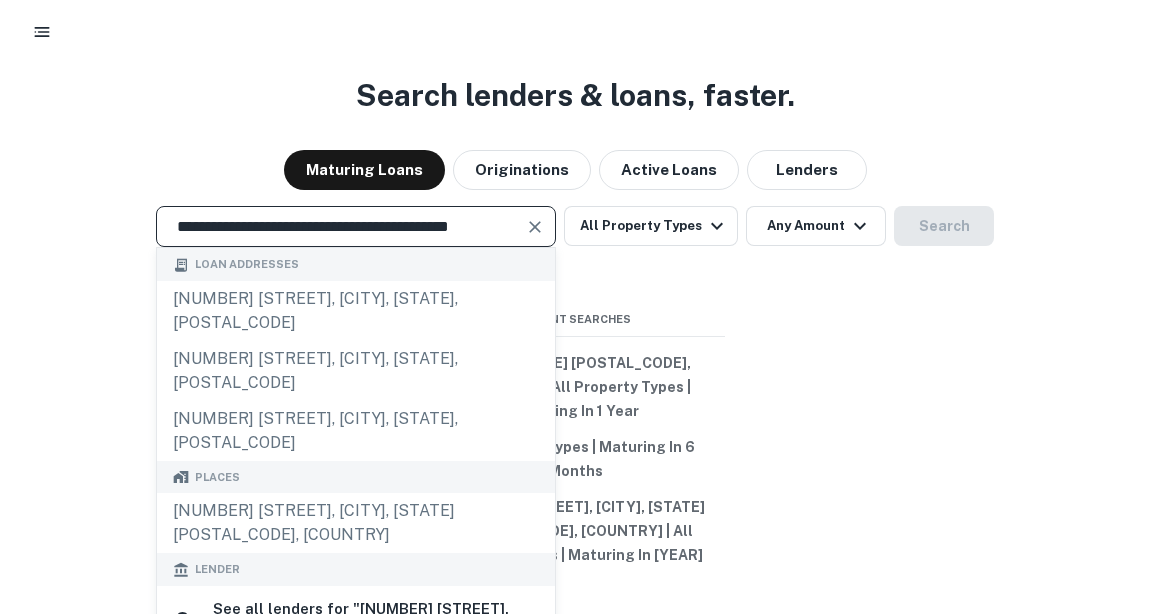 type on "**********" 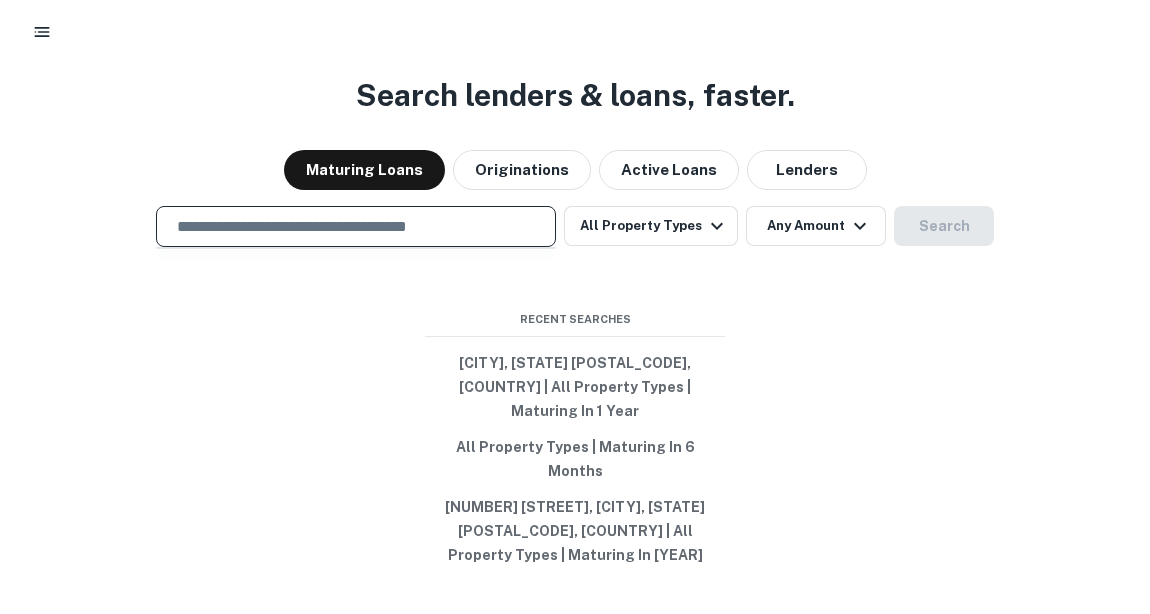 click at bounding box center [356, 226] 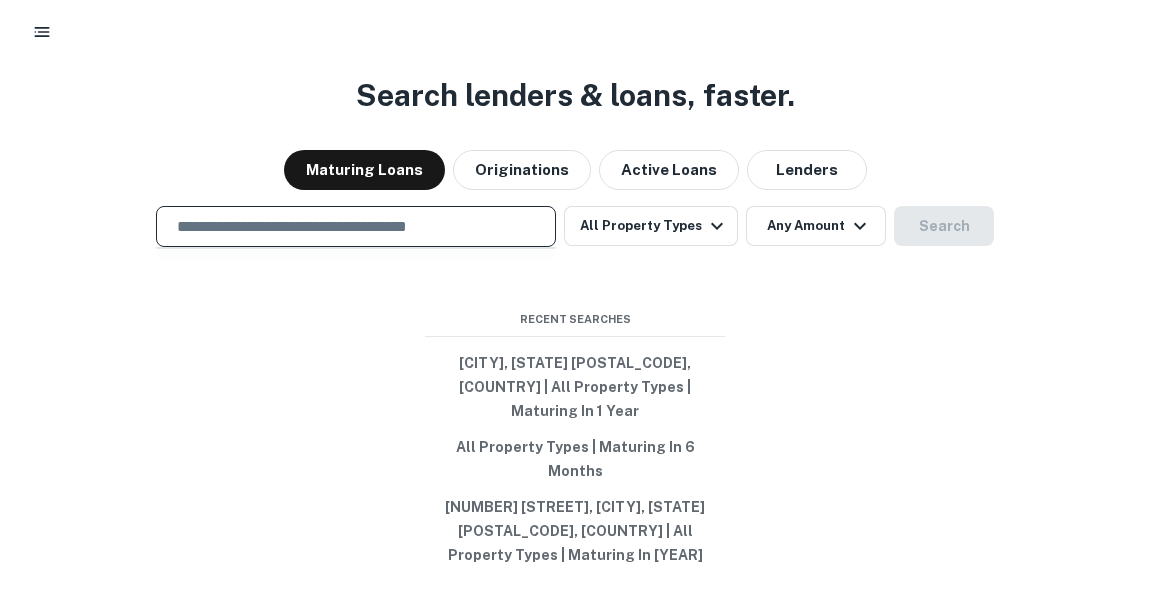 paste on "**********" 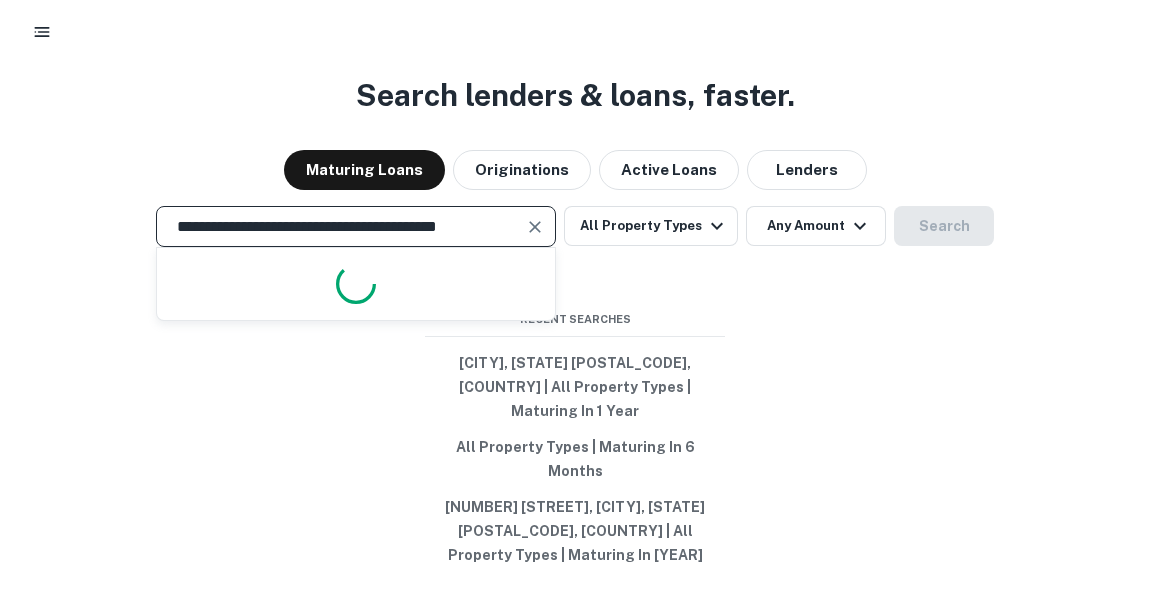scroll, scrollTop: 0, scrollLeft: 8, axis: horizontal 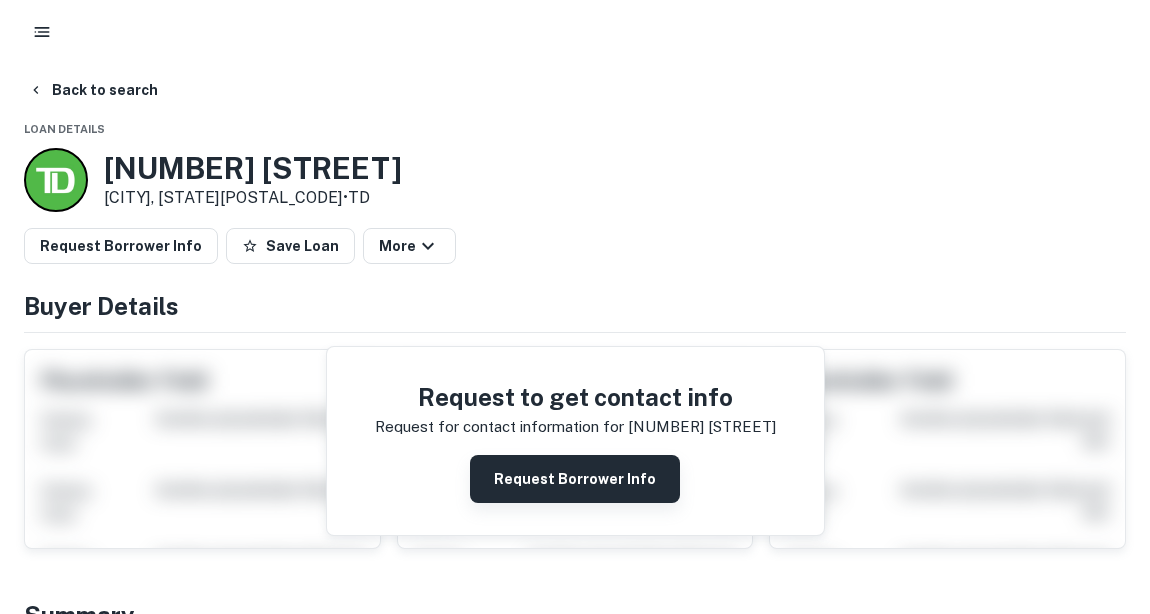 click on "Request Borrower Info" at bounding box center (575, 479) 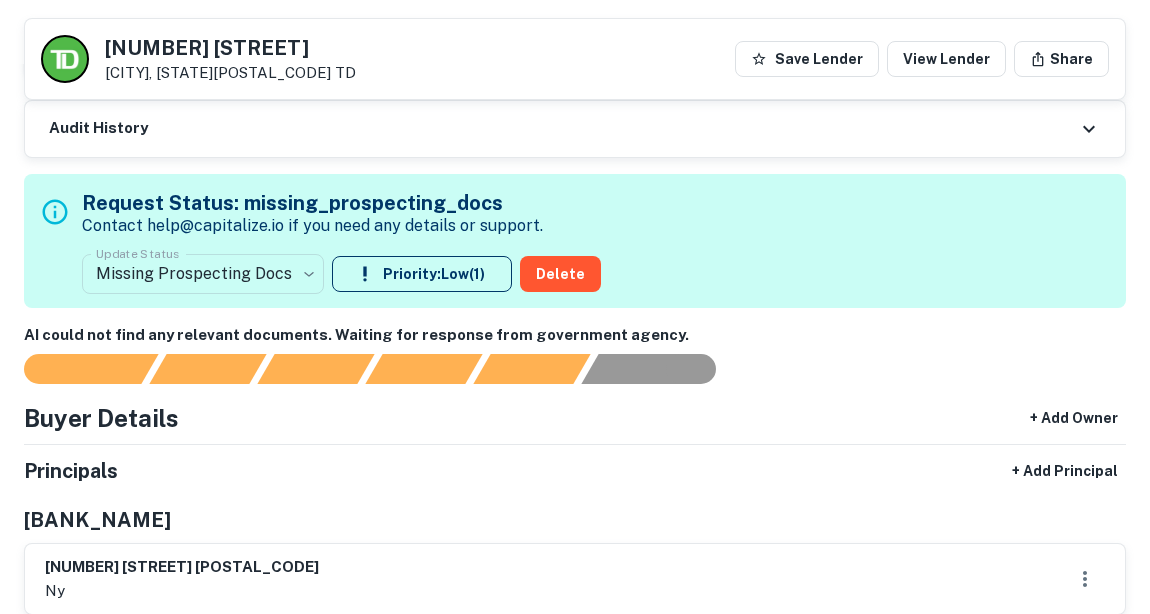 scroll, scrollTop: 0, scrollLeft: 0, axis: both 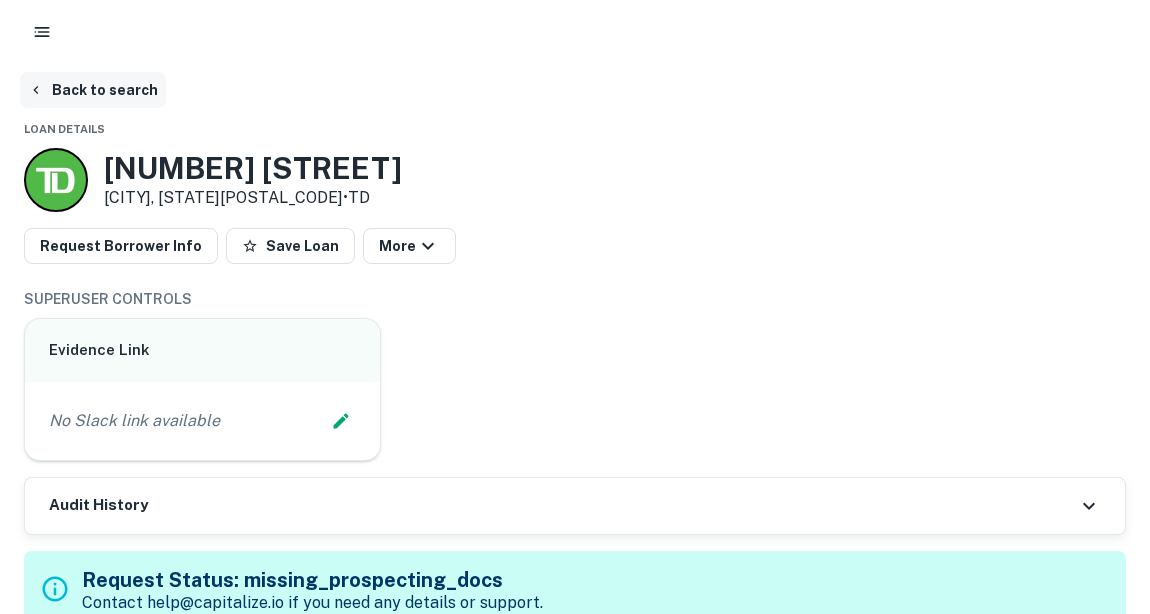 click on "Back to search" at bounding box center (93, 90) 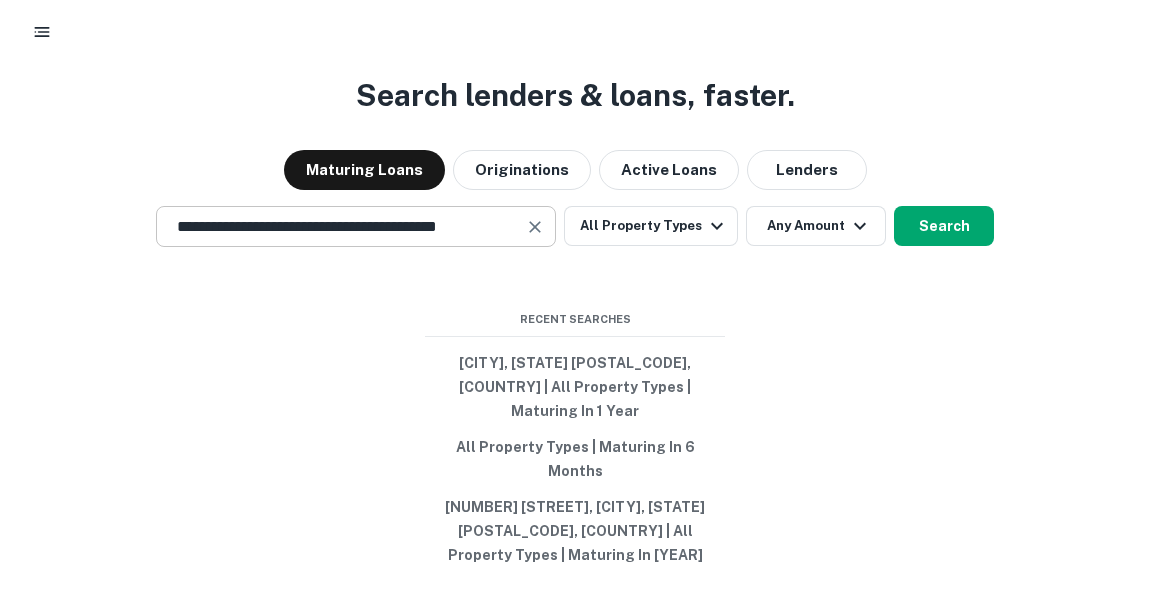click on "**********" at bounding box center [356, 226] 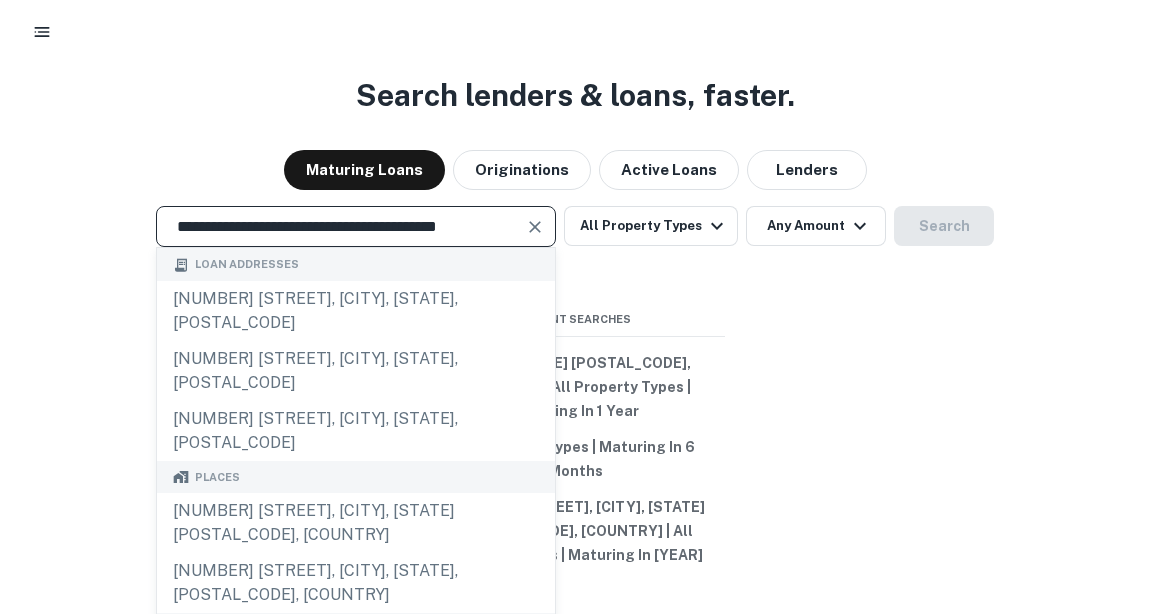 click at bounding box center (535, 227) 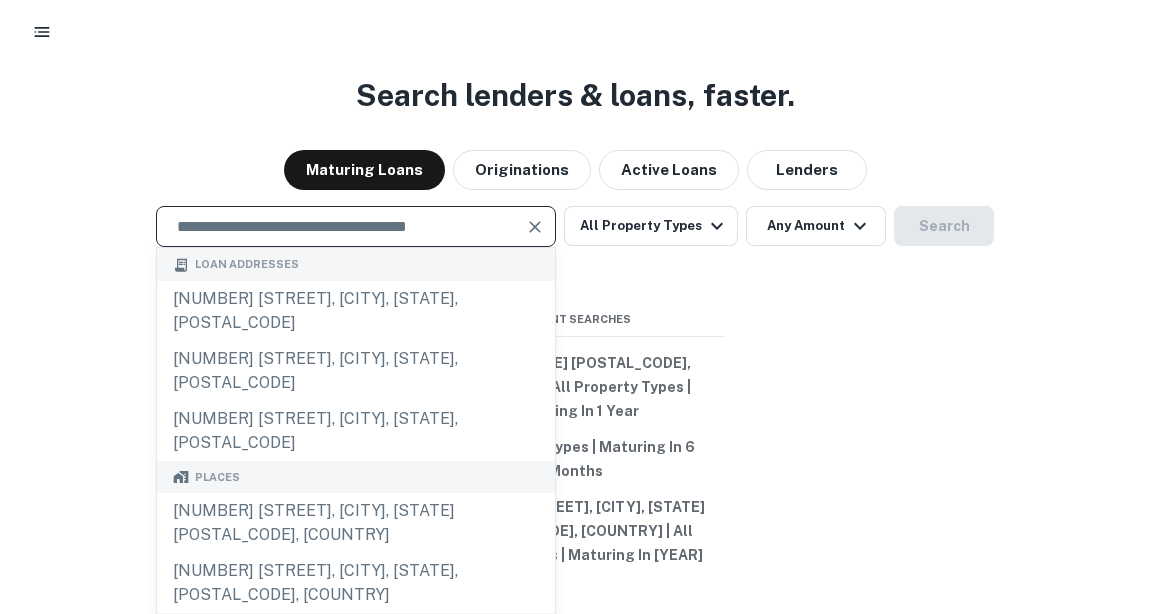 scroll, scrollTop: 0, scrollLeft: 0, axis: both 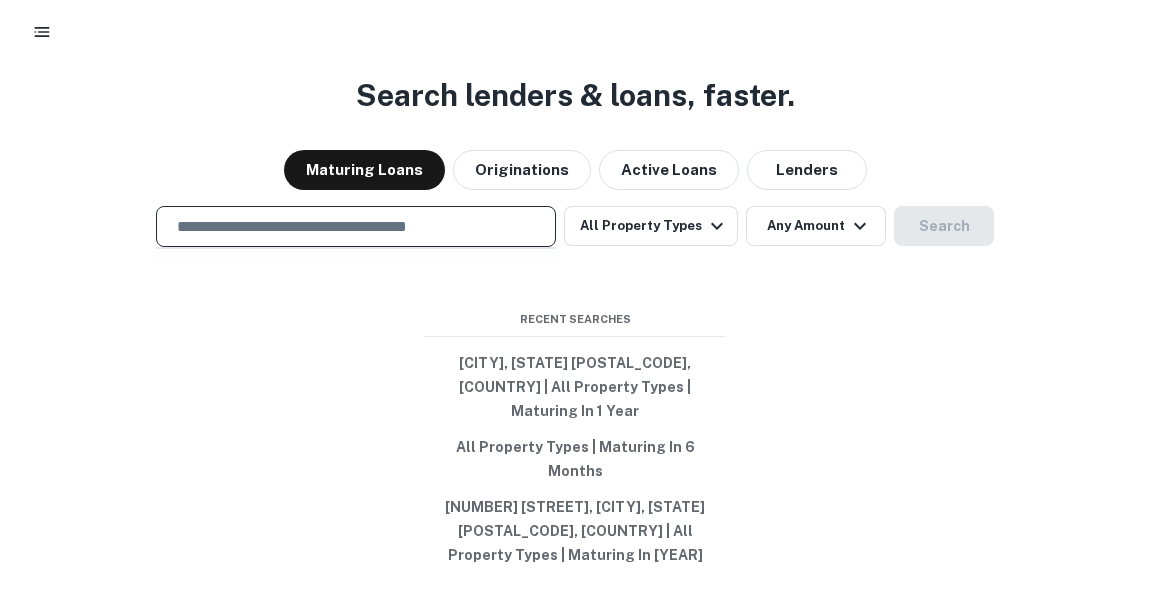 click at bounding box center (356, 226) 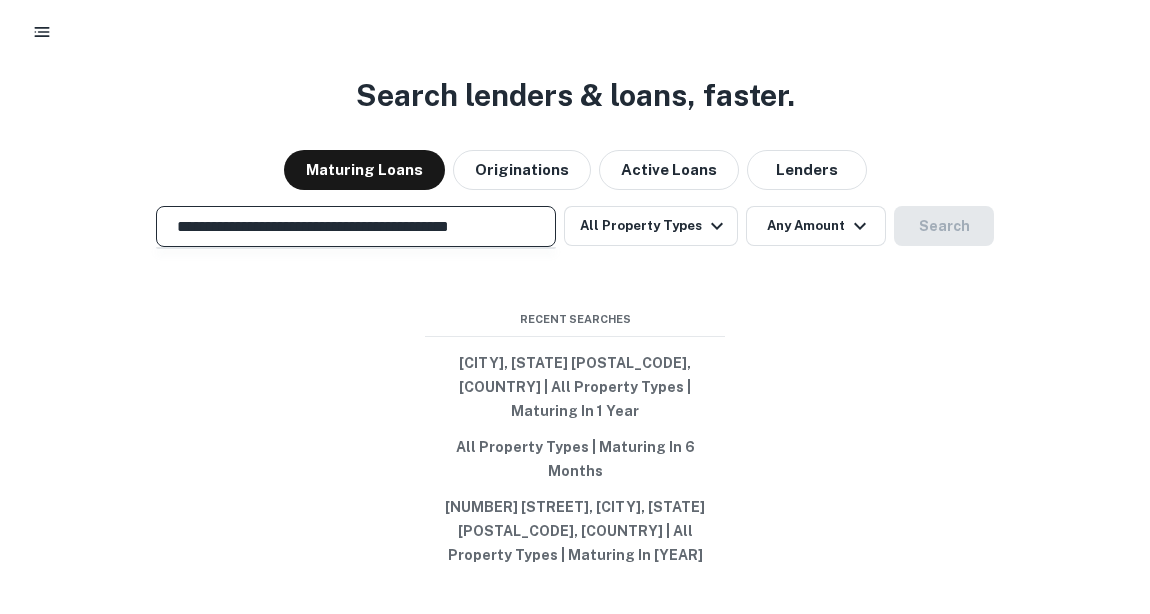 scroll, scrollTop: 0, scrollLeft: 26, axis: horizontal 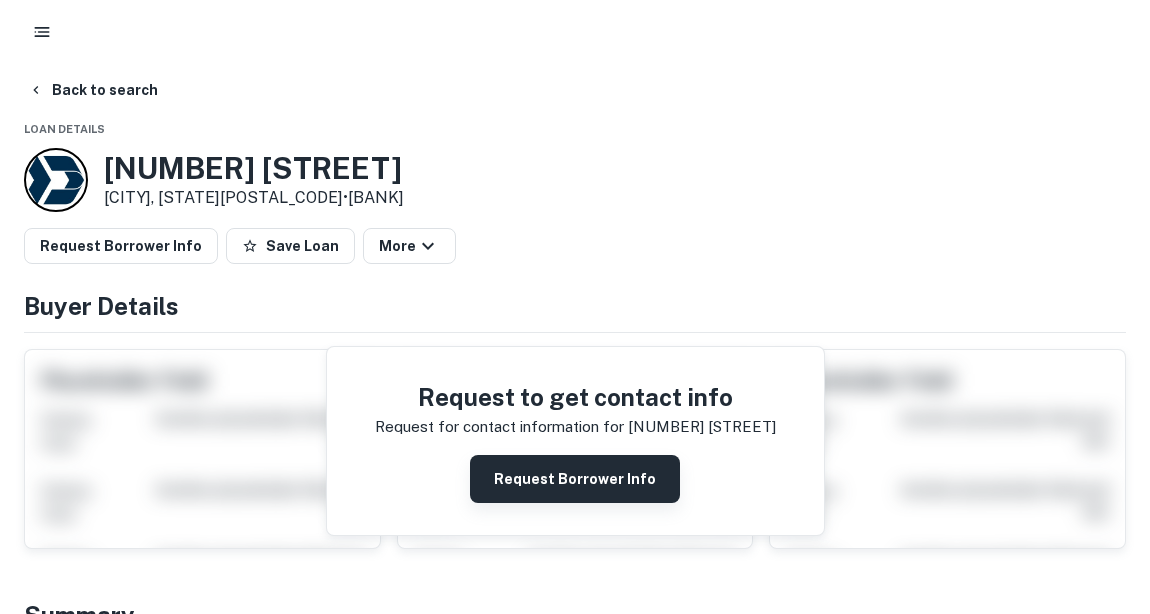 click on "Request Borrower Info" at bounding box center [575, 479] 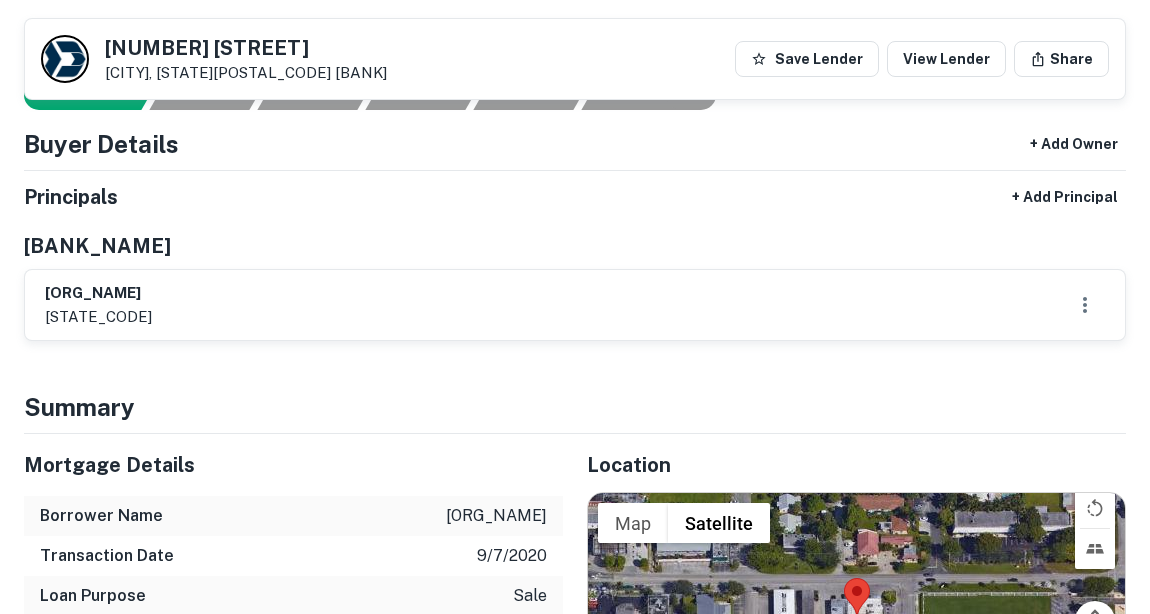 scroll, scrollTop: 0, scrollLeft: 0, axis: both 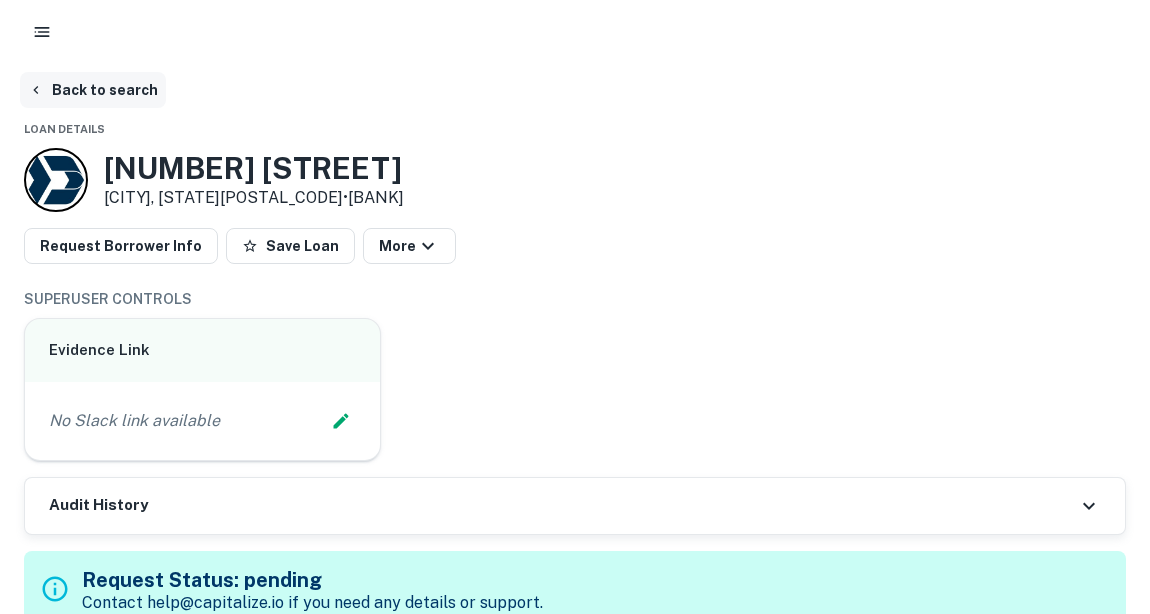 click on "Back to search" at bounding box center [93, 90] 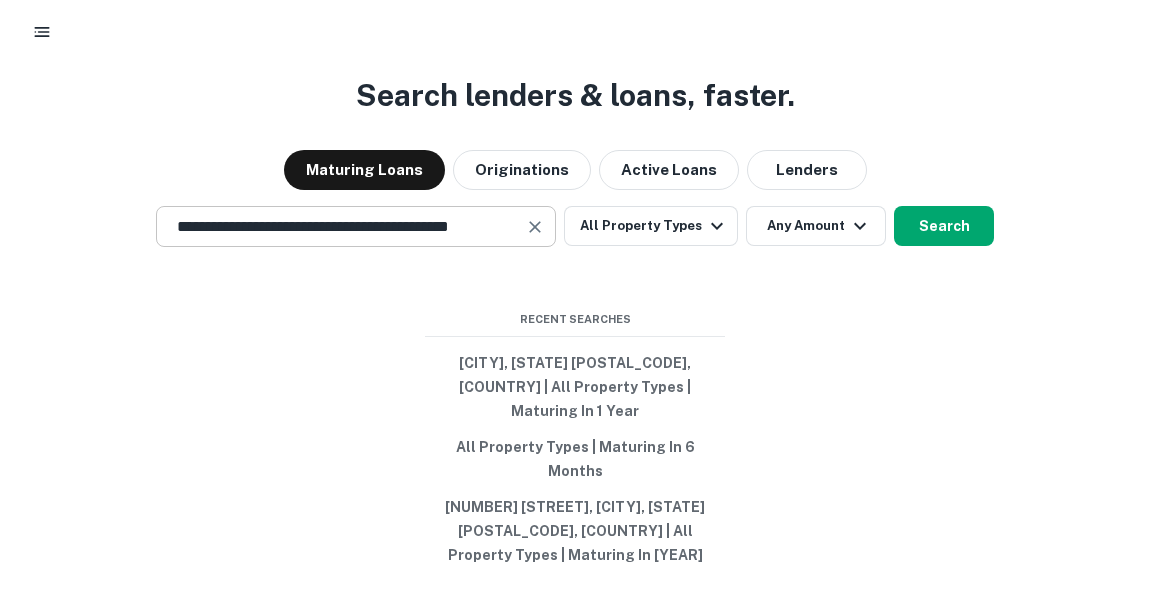 click at bounding box center (535, 227) 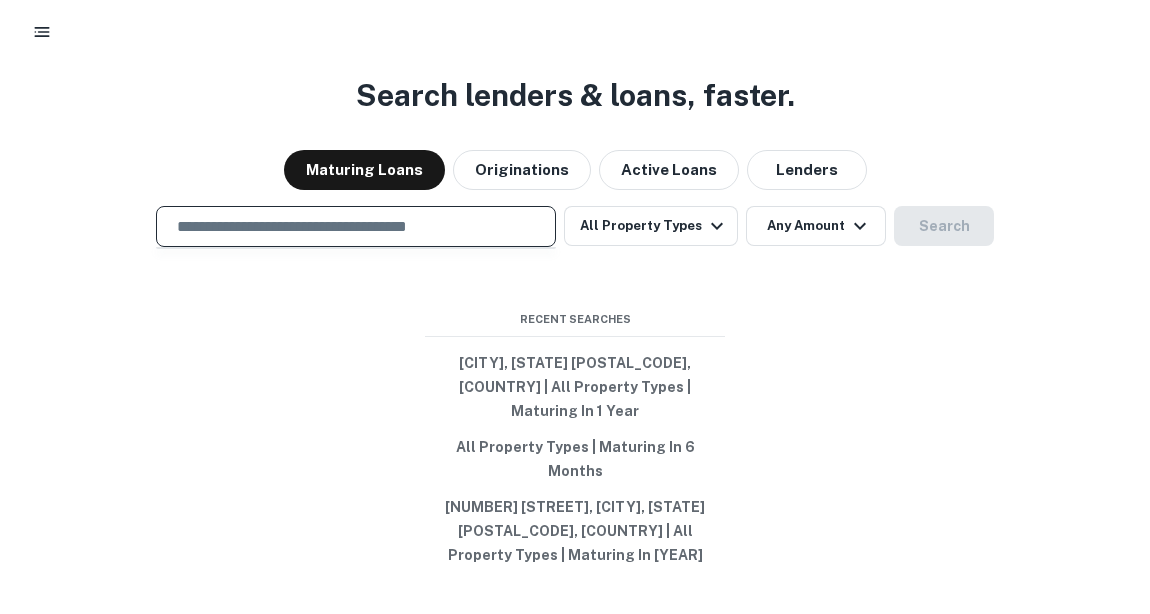 scroll, scrollTop: 0, scrollLeft: 0, axis: both 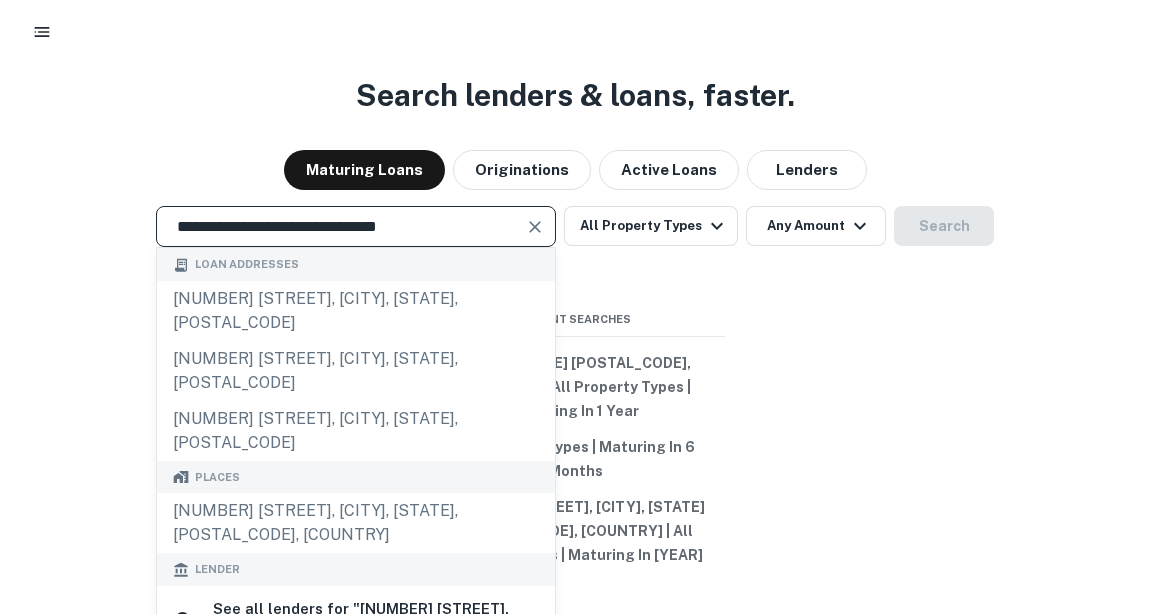 click at bounding box center [535, 227] 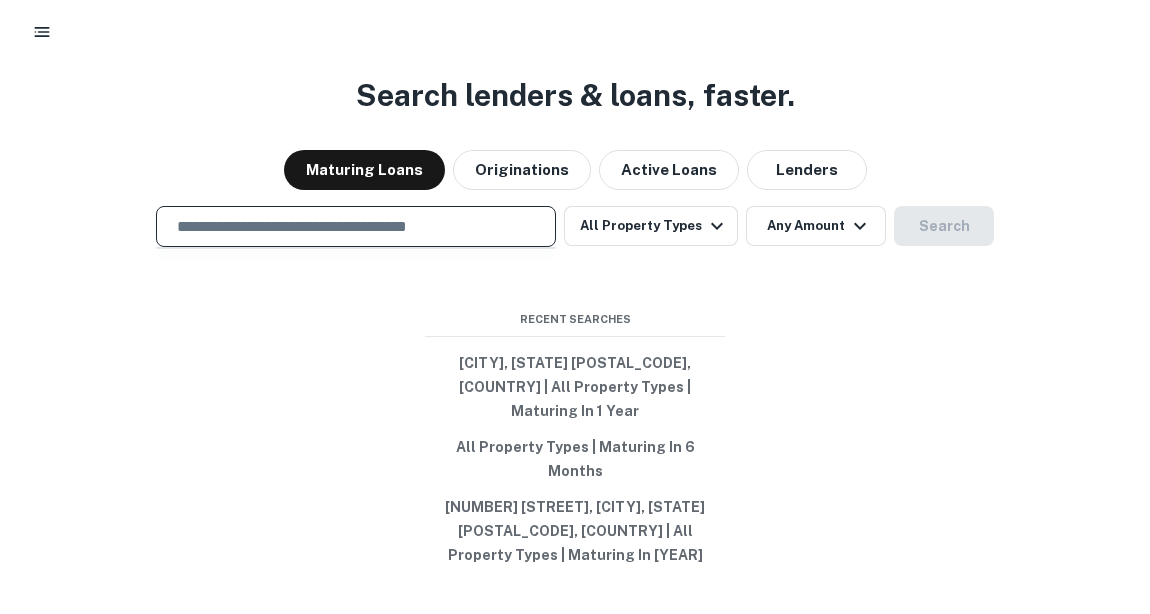 click at bounding box center (356, 226) 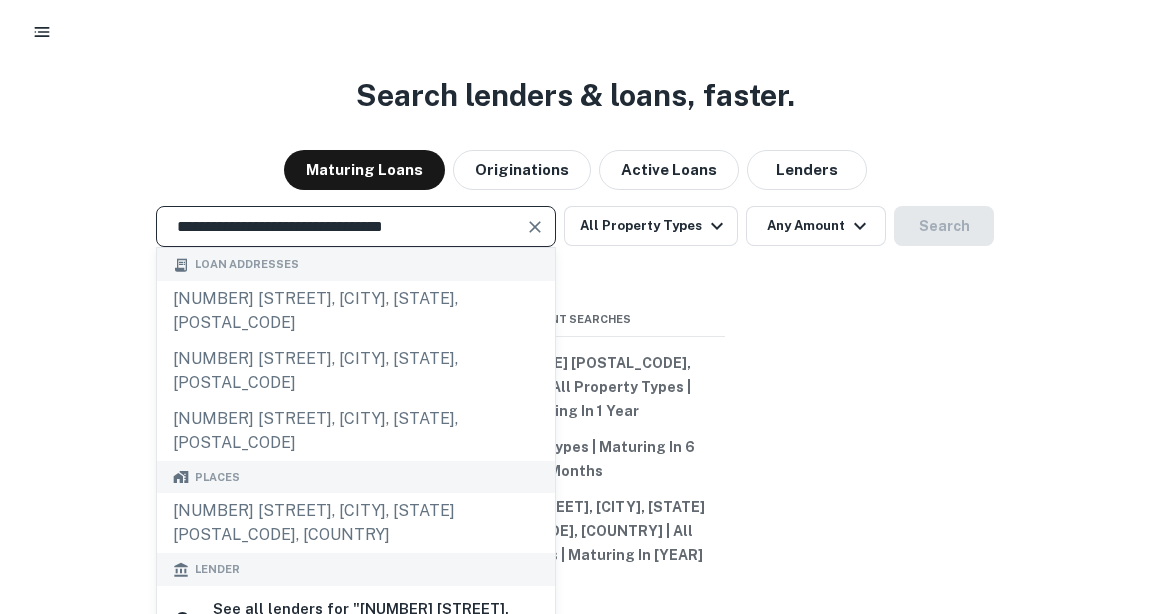 type on "**********" 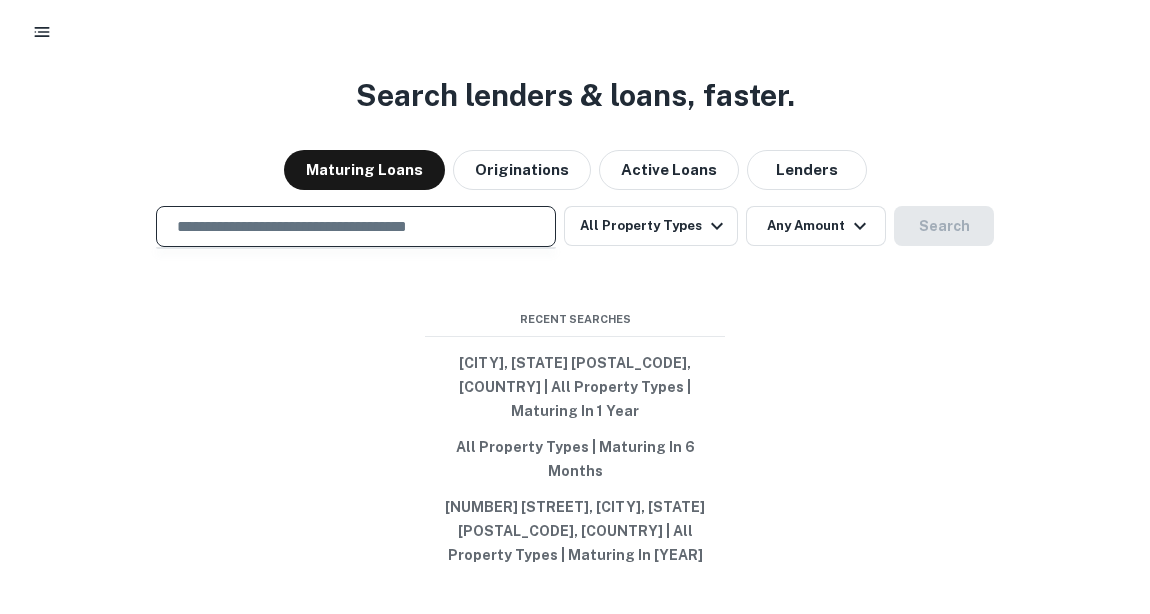 click at bounding box center (356, 226) 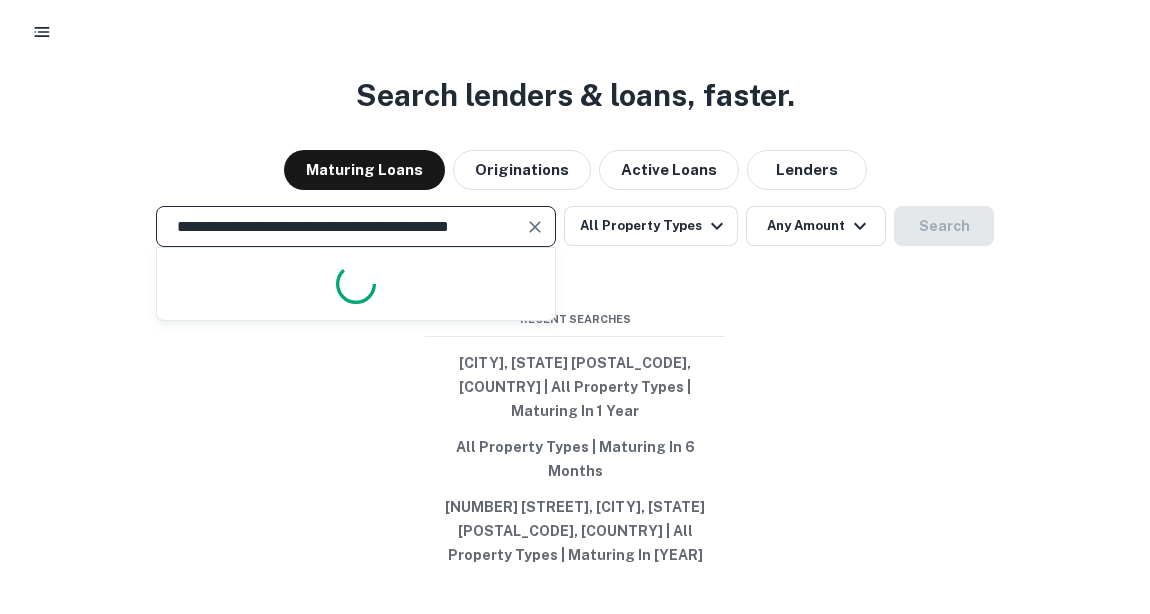 scroll, scrollTop: 0, scrollLeft: 13, axis: horizontal 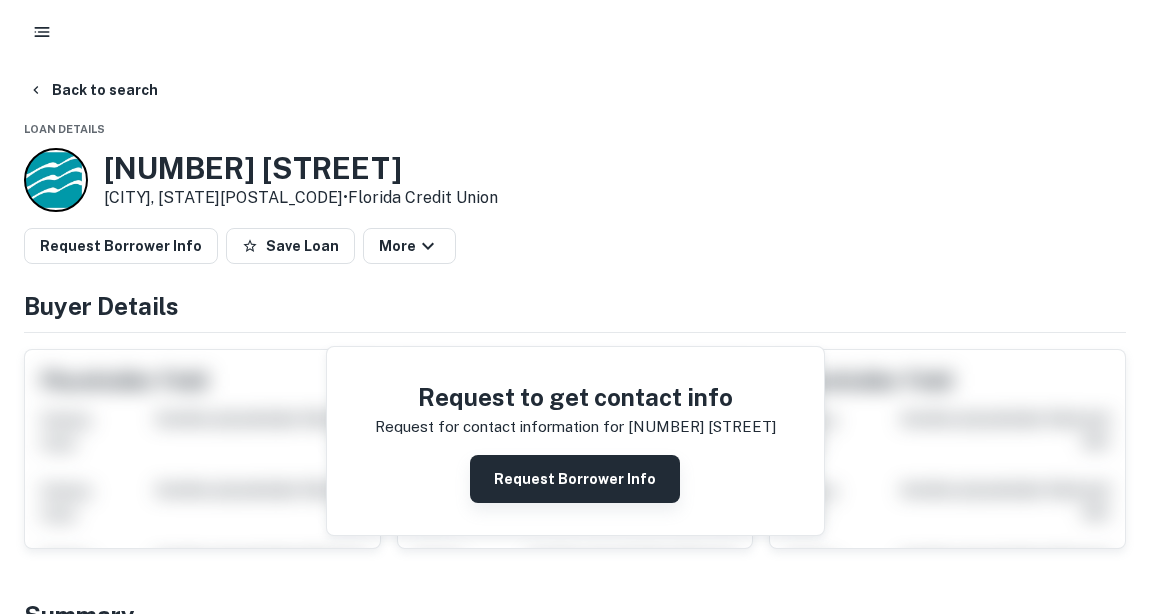 click on "Request Borrower Info" at bounding box center [575, 479] 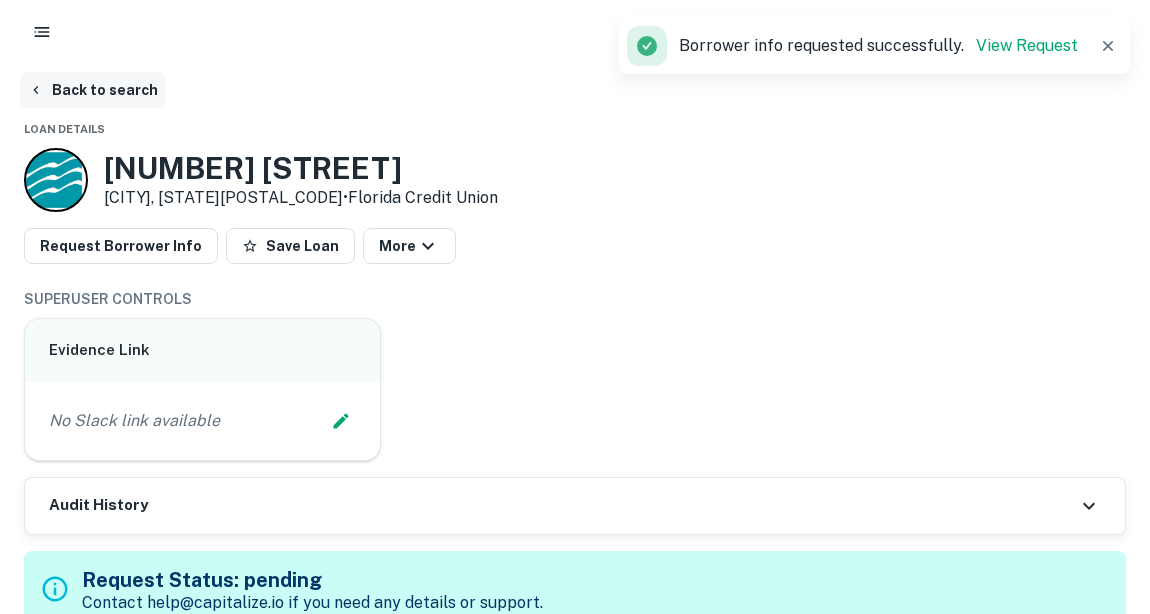 click on "Back to search" at bounding box center [93, 90] 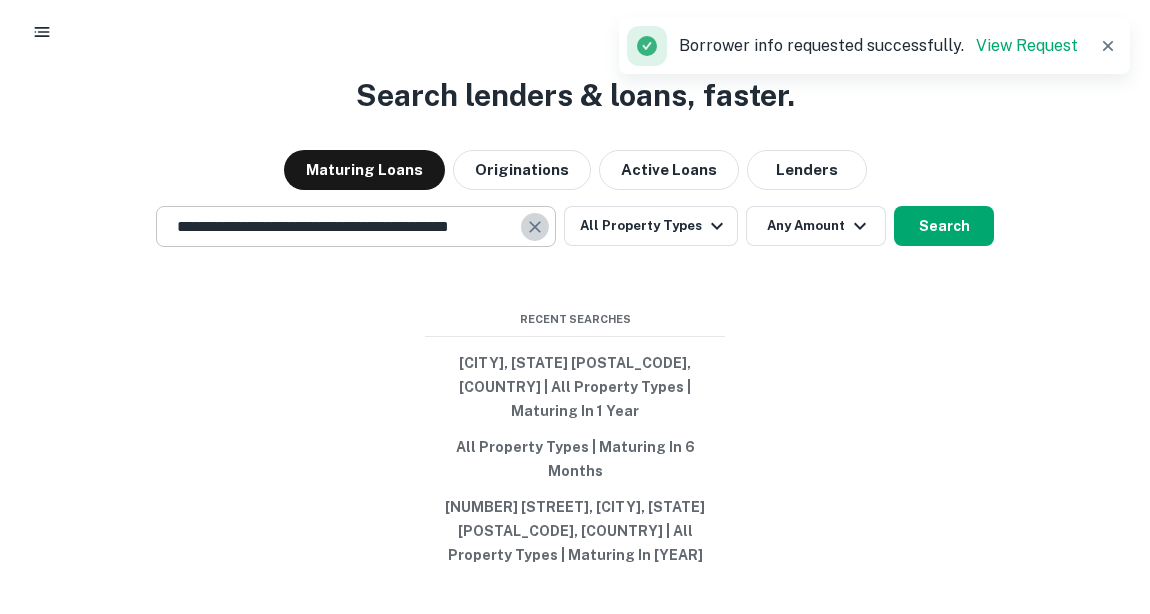 click at bounding box center [535, 227] 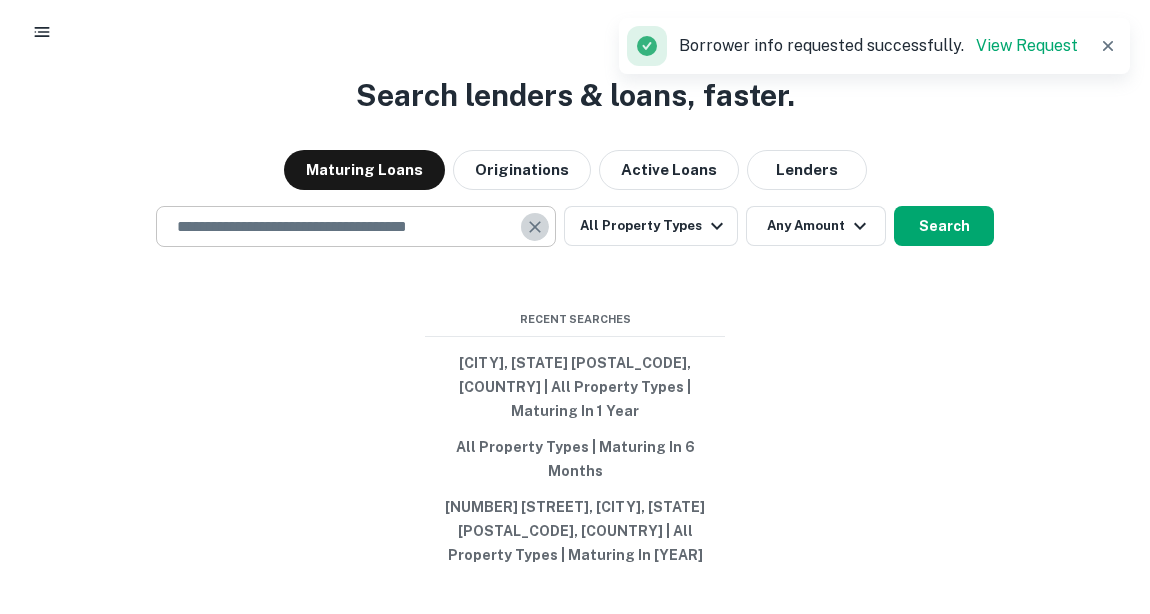 scroll, scrollTop: 0, scrollLeft: 0, axis: both 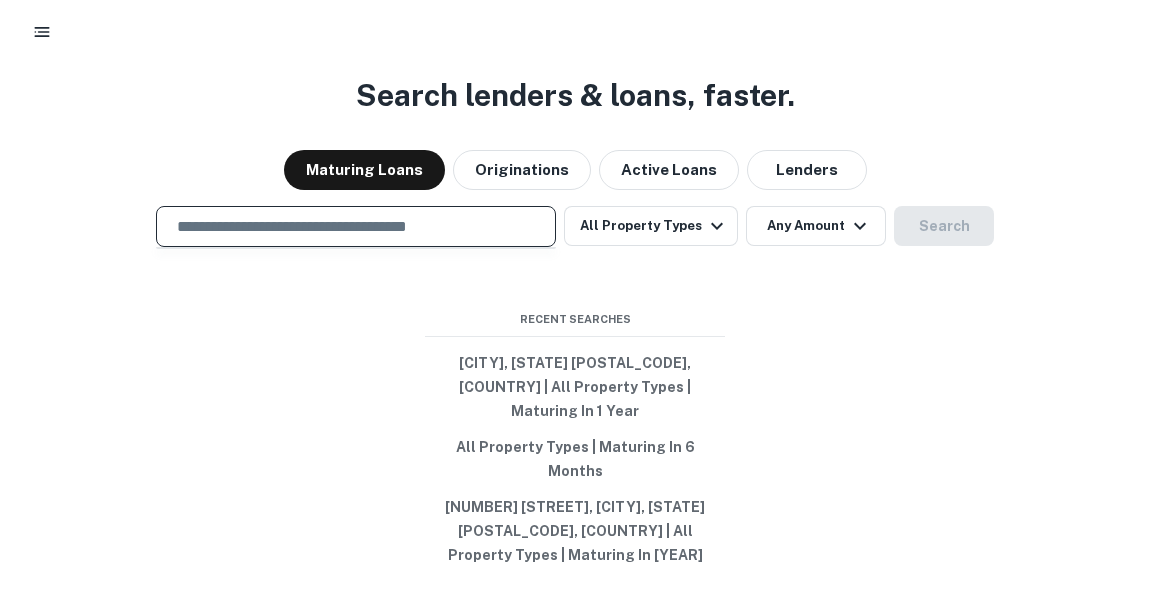 paste on "**********" 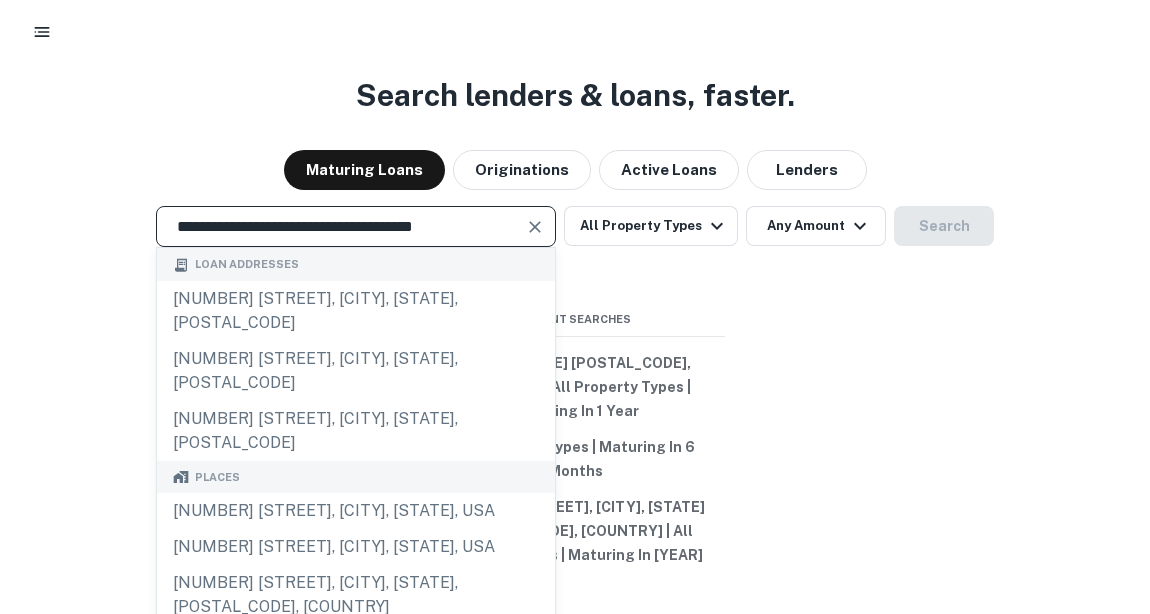 click at bounding box center [535, 227] 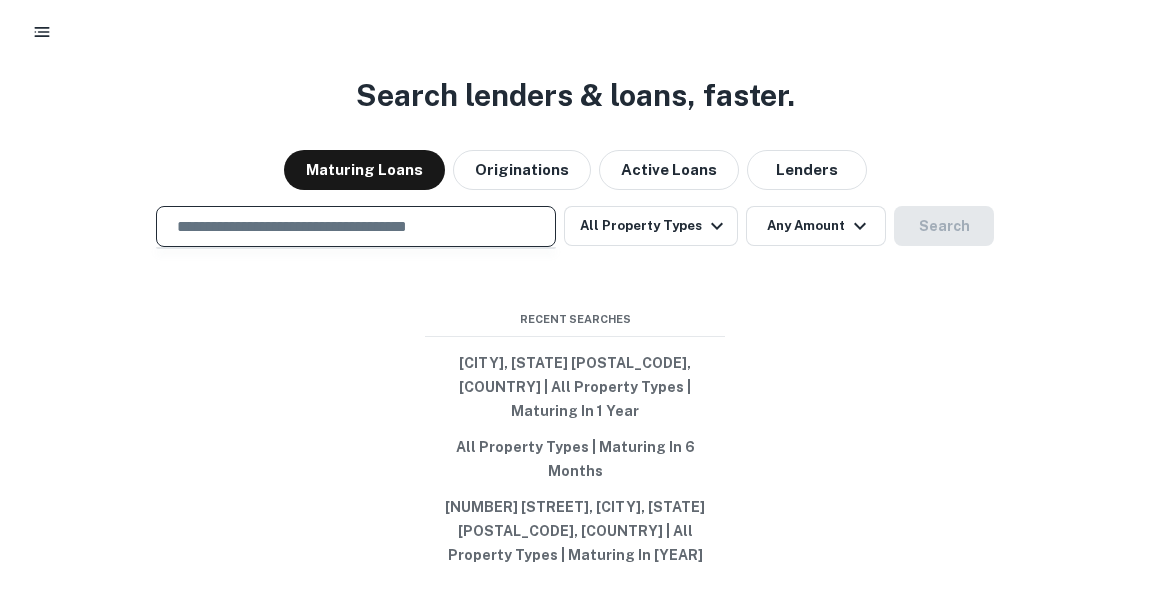 paste on "**********" 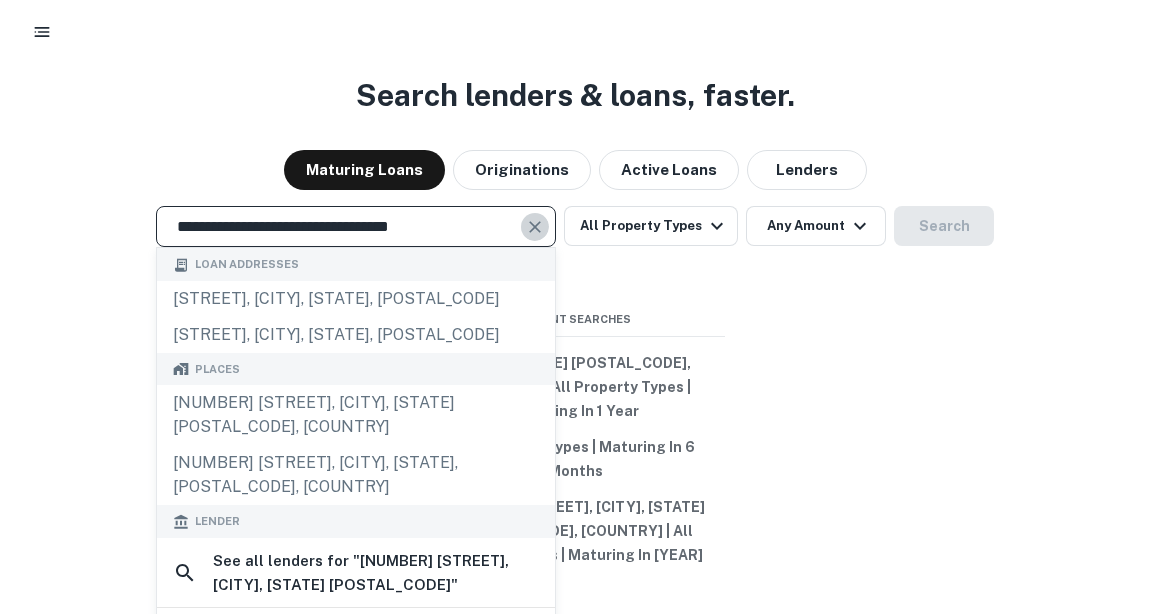 click at bounding box center (535, 227) 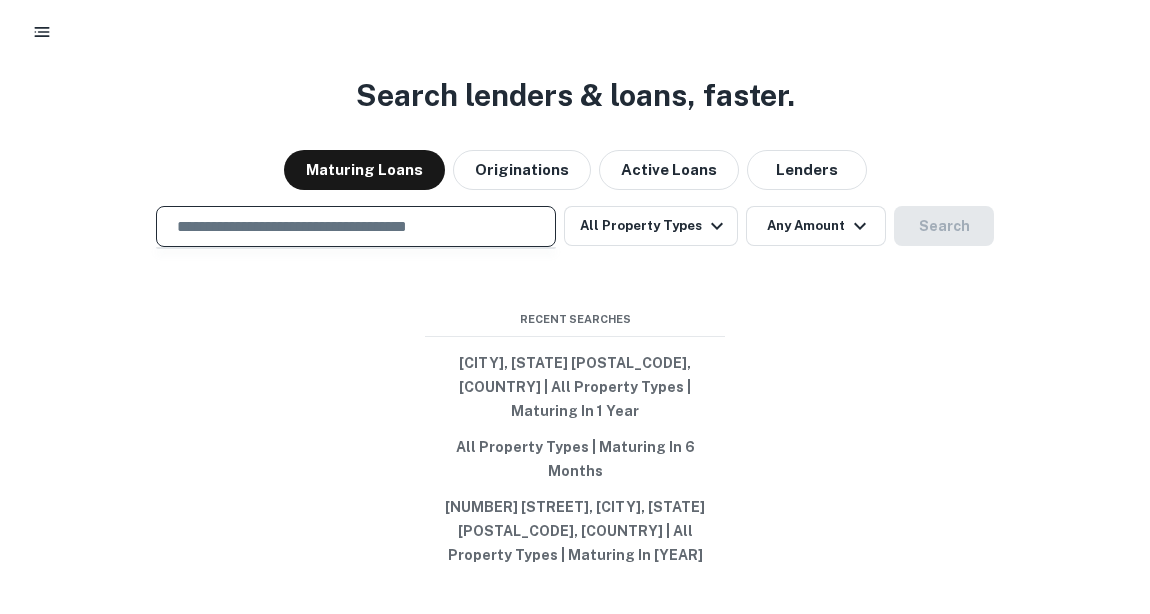 paste on "**********" 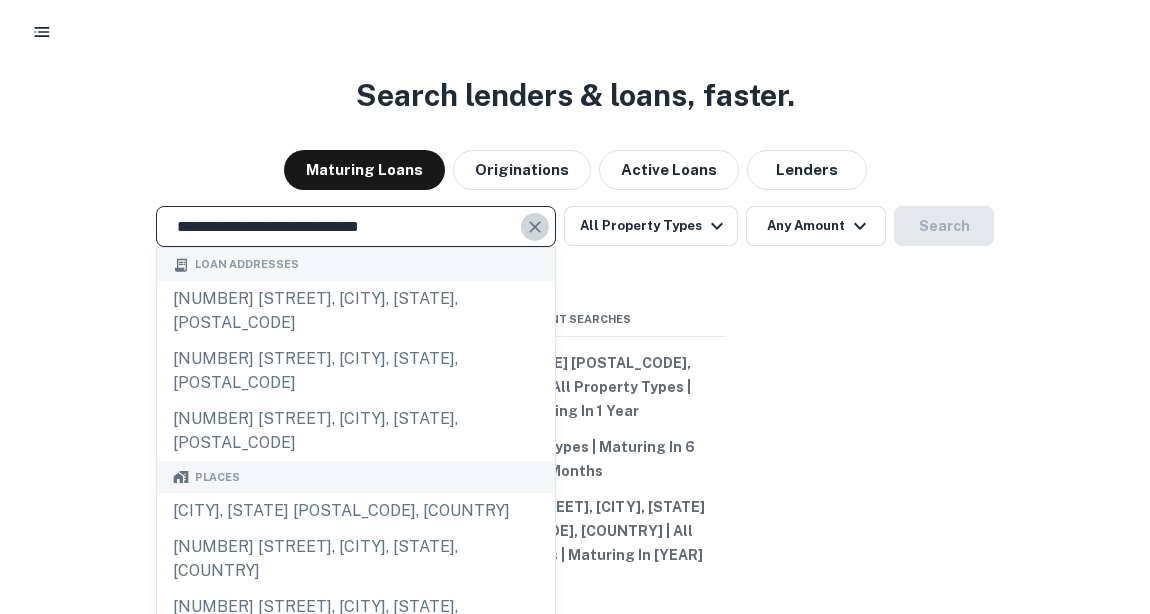 click at bounding box center [535, 227] 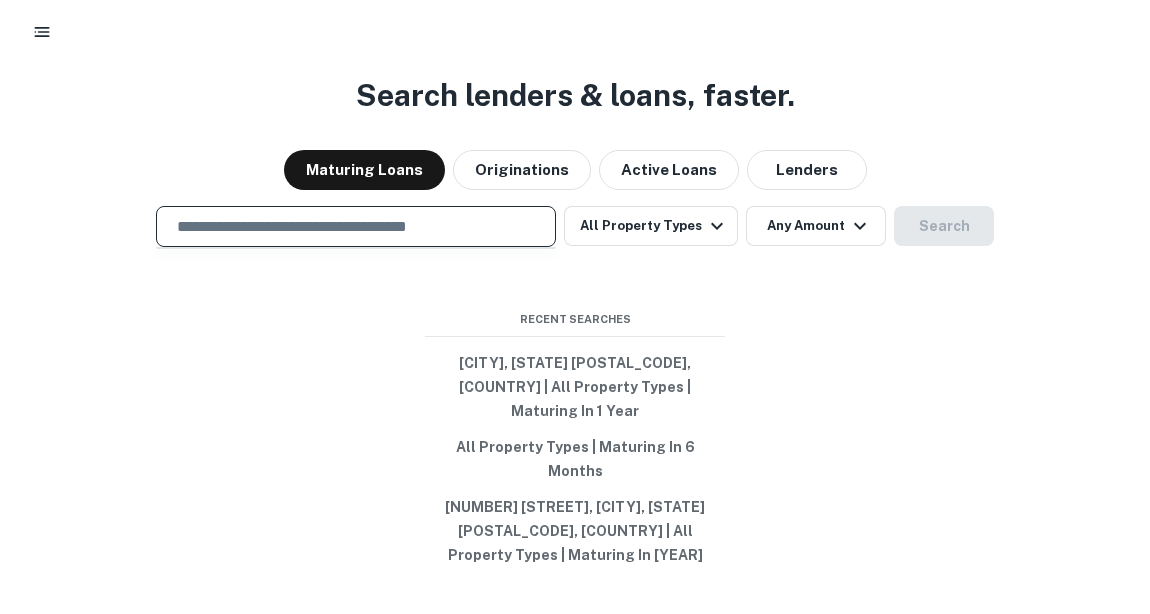 paste on "**********" 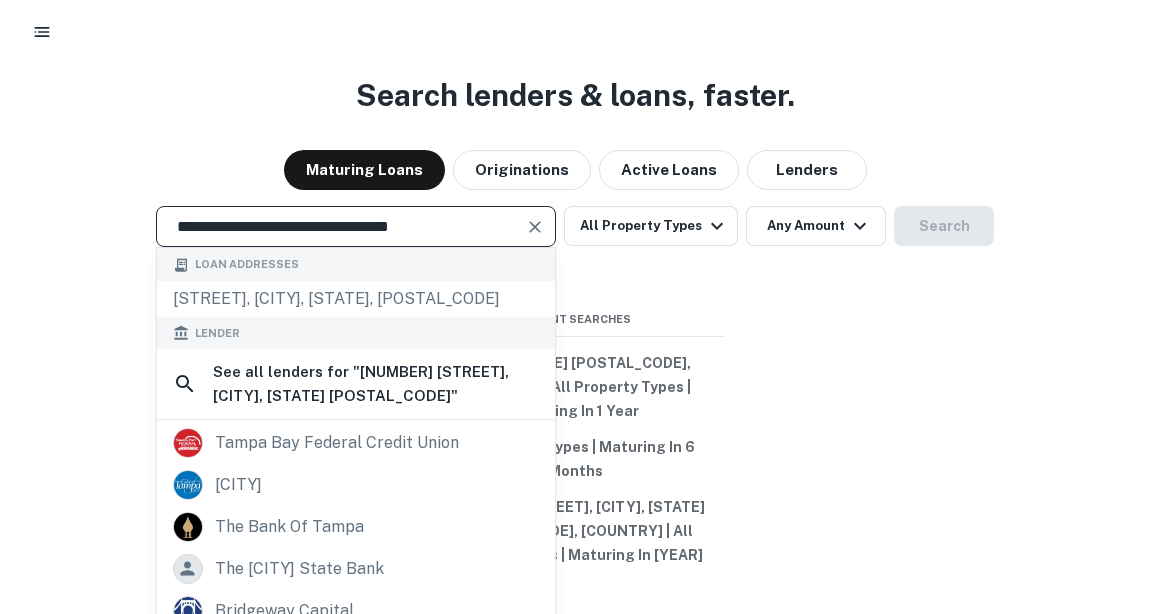 type on "**********" 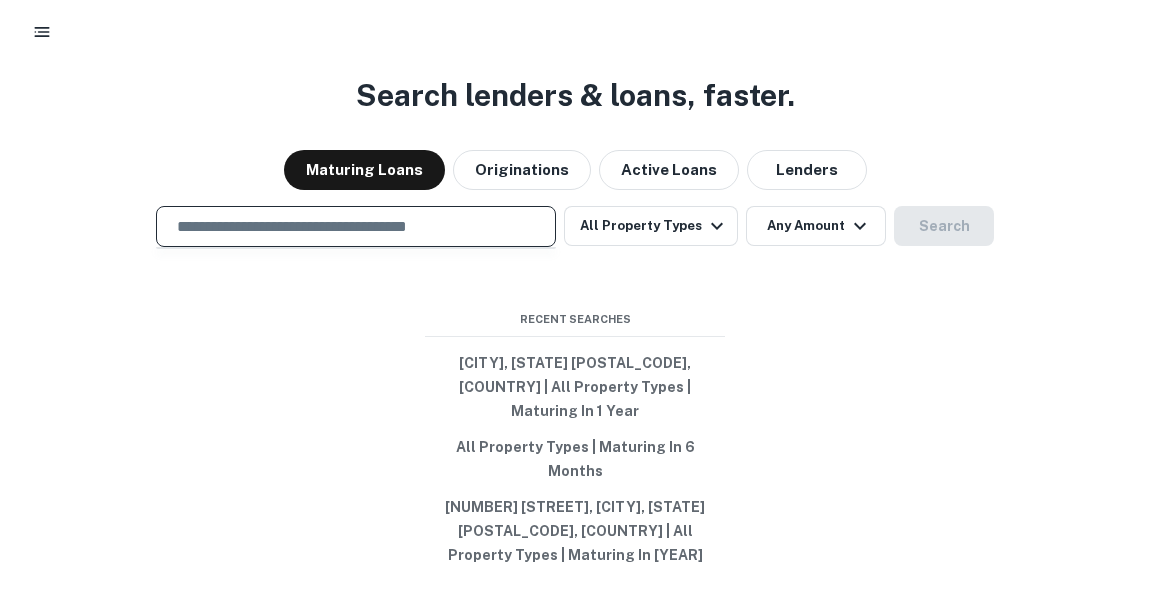 paste on "**********" 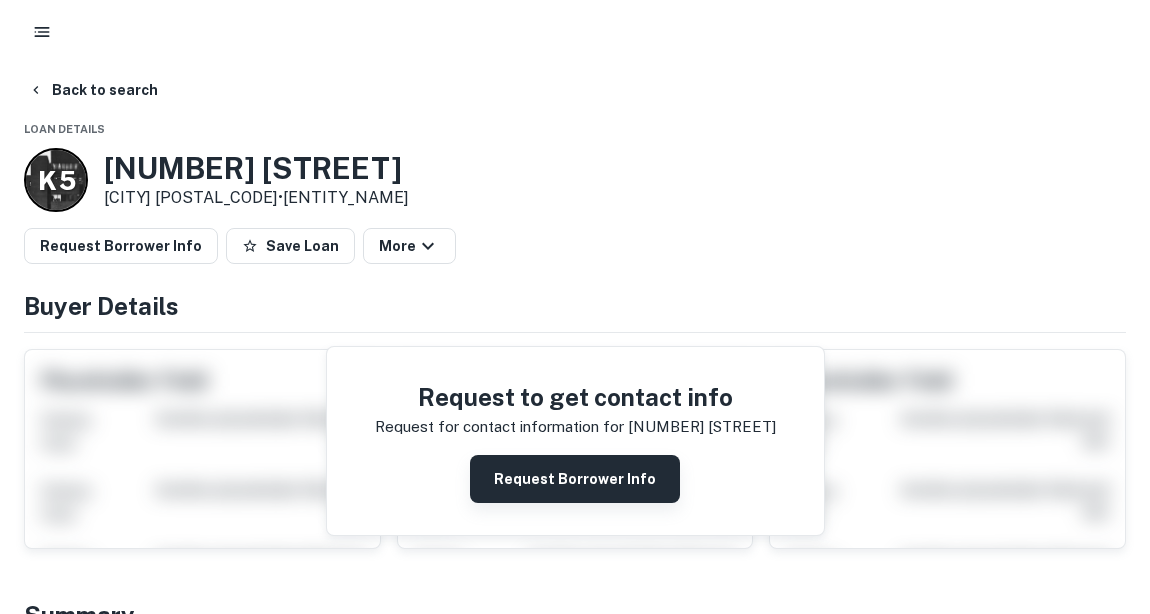 click on "Request Borrower Info" at bounding box center (575, 479) 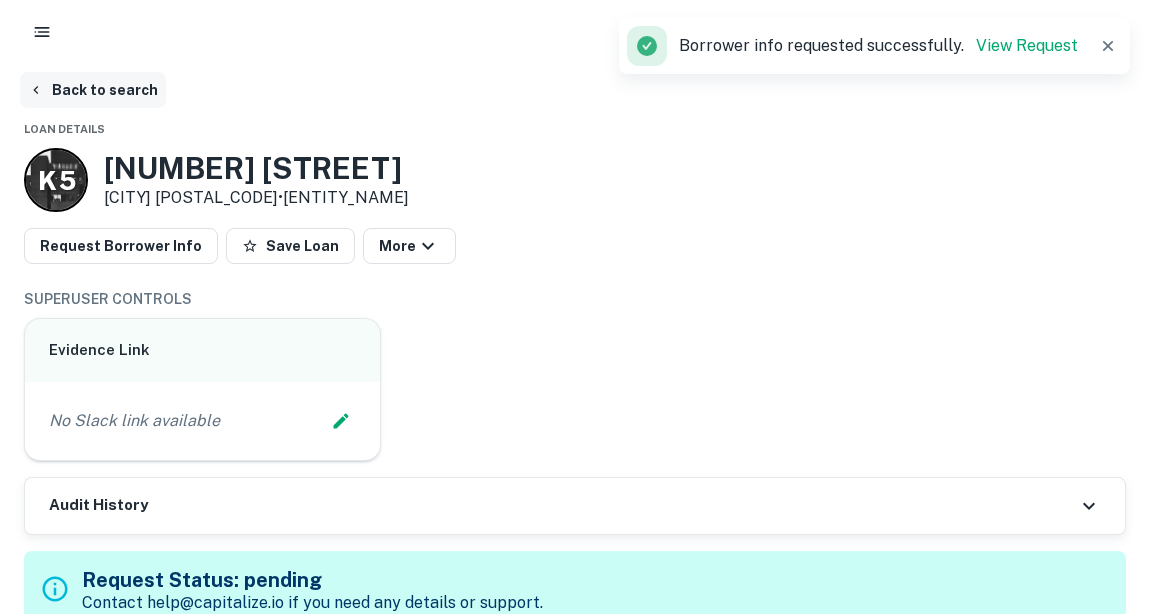 click on "Back to search" at bounding box center [93, 90] 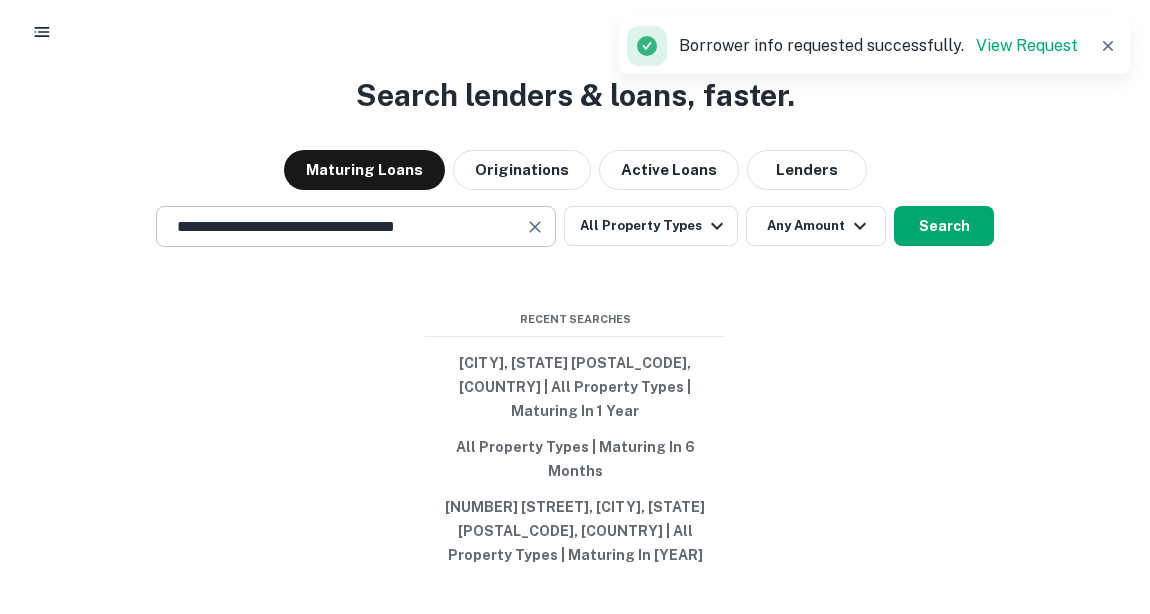 click on "**********" at bounding box center (341, 226) 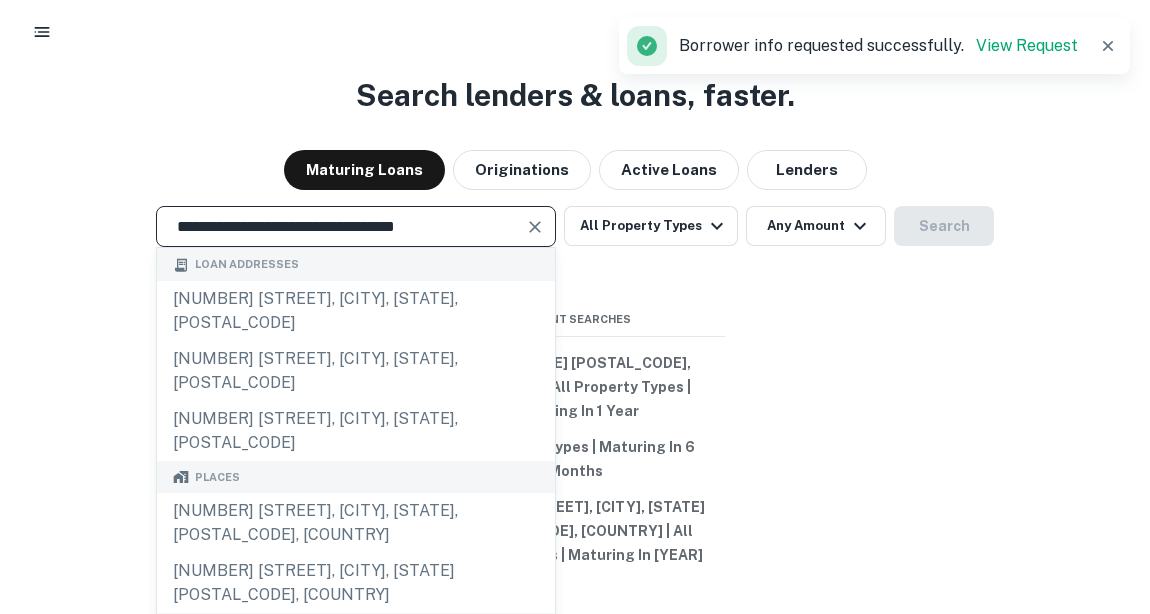 click at bounding box center [535, 227] 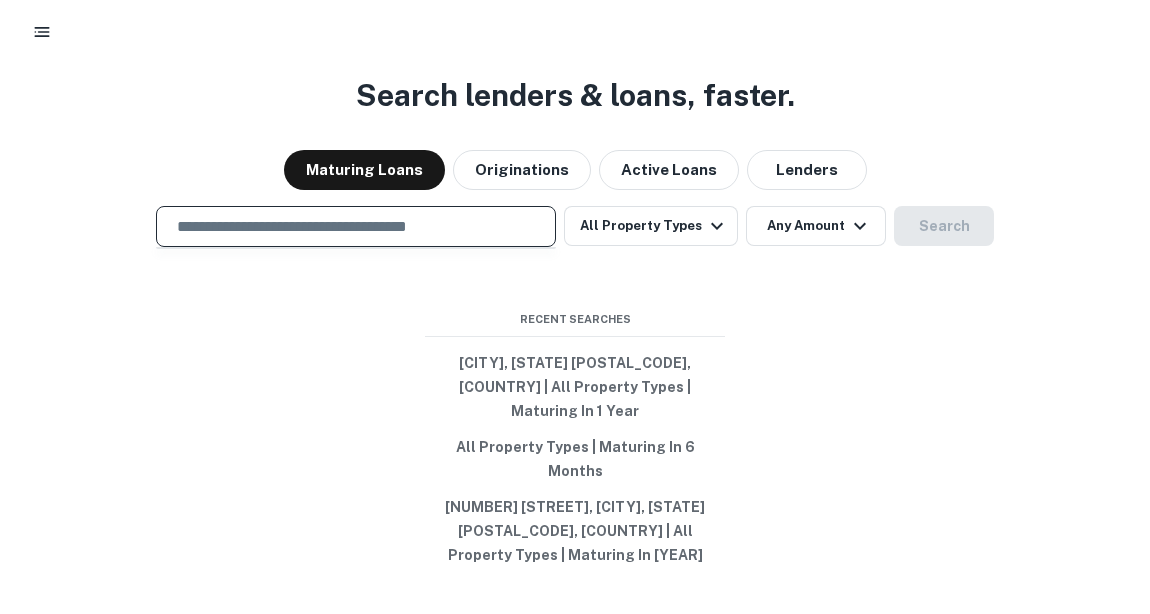 paste on "**********" 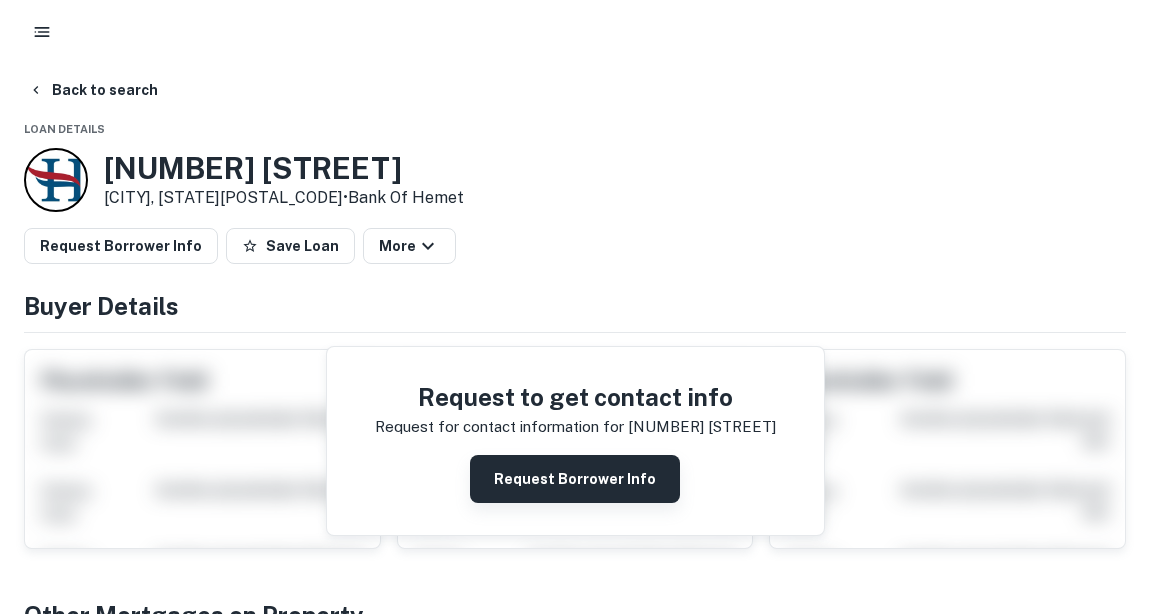 click on "Request Borrower Info" at bounding box center (575, 479) 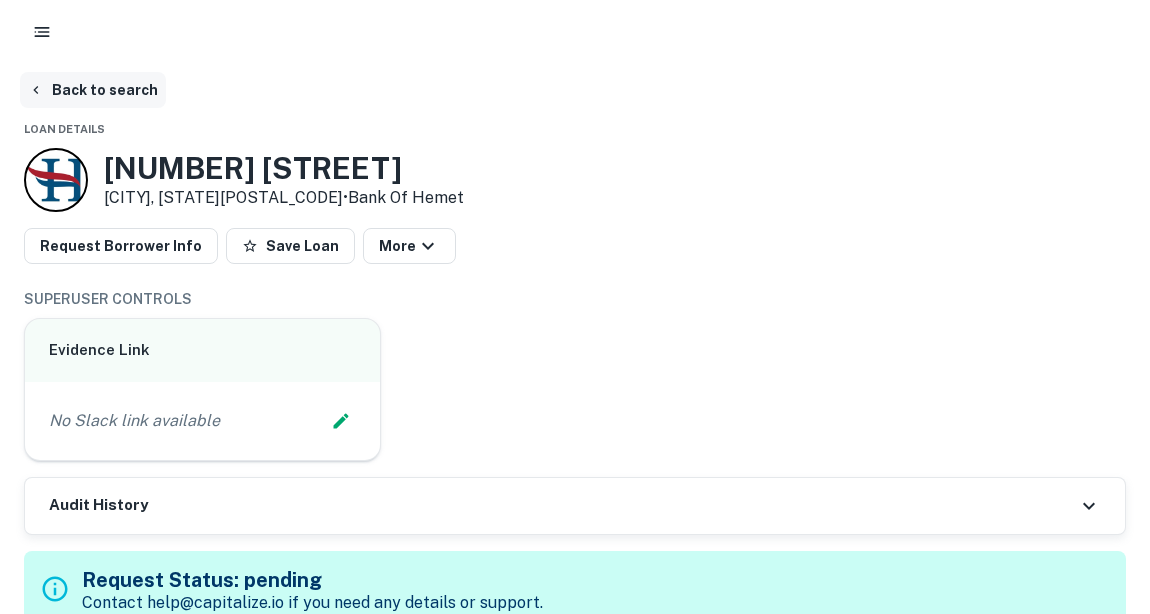 click on "Back to search" at bounding box center [93, 90] 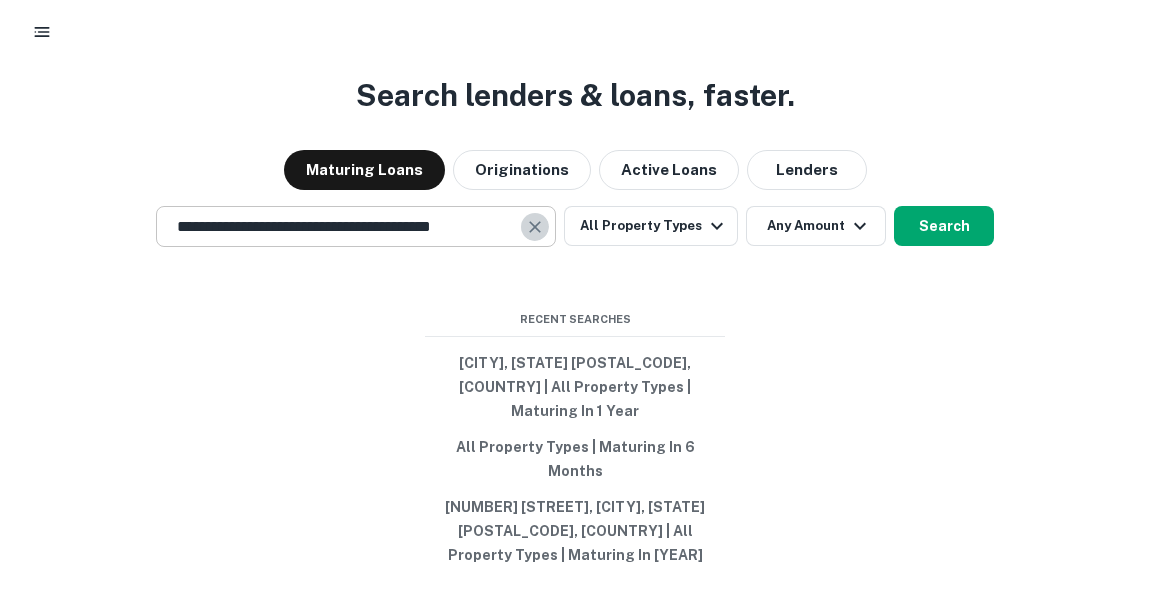 click at bounding box center (535, 227) 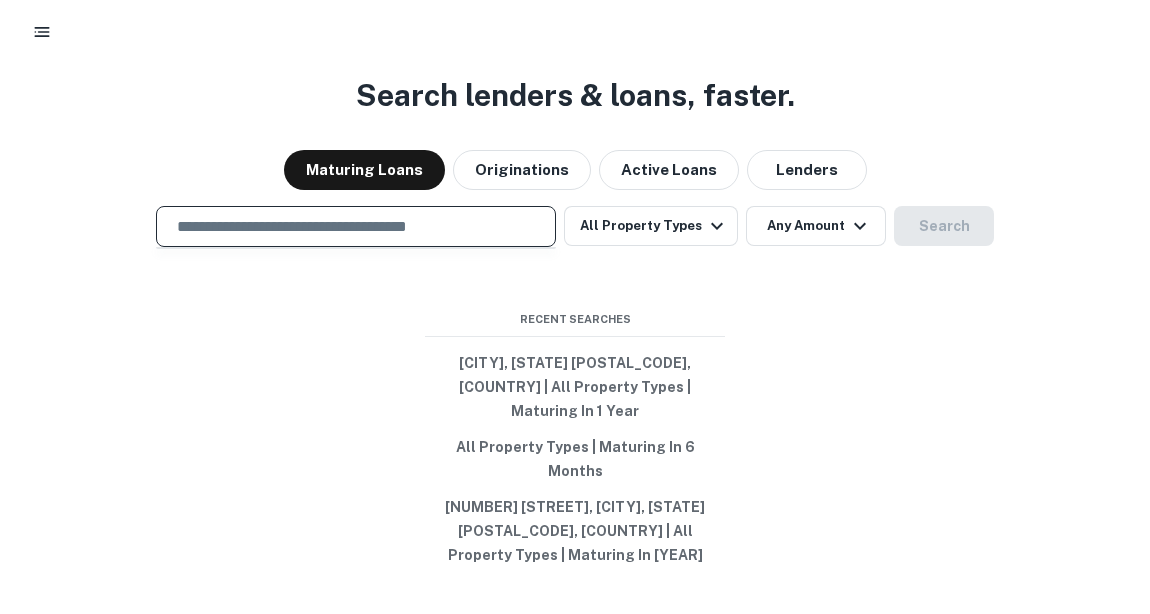 click at bounding box center [356, 226] 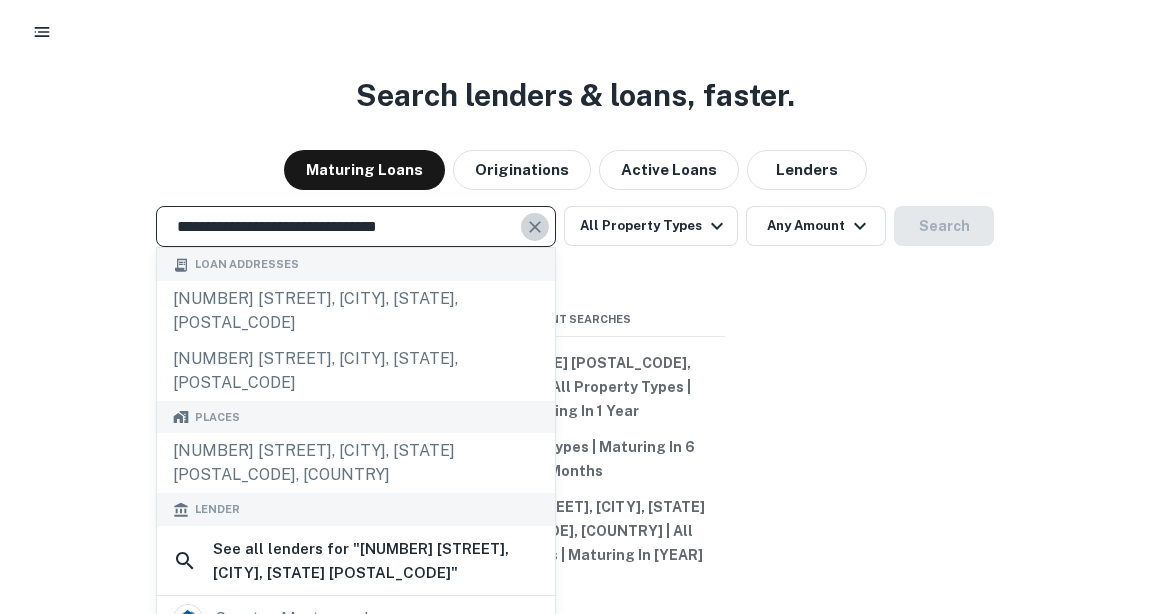 click at bounding box center (535, 227) 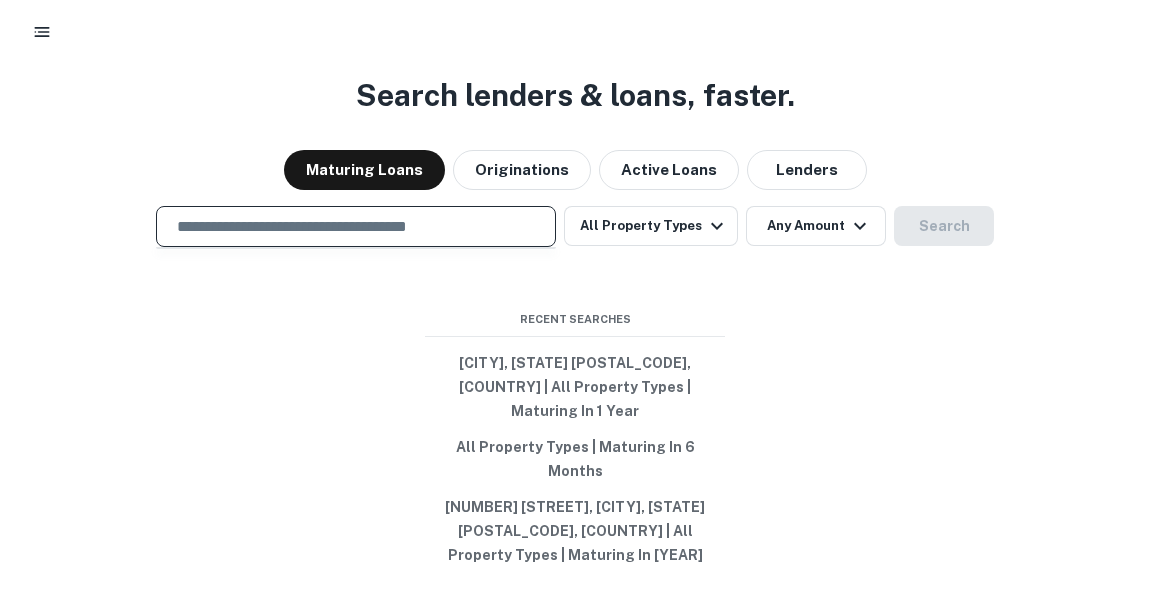 paste on "**********" 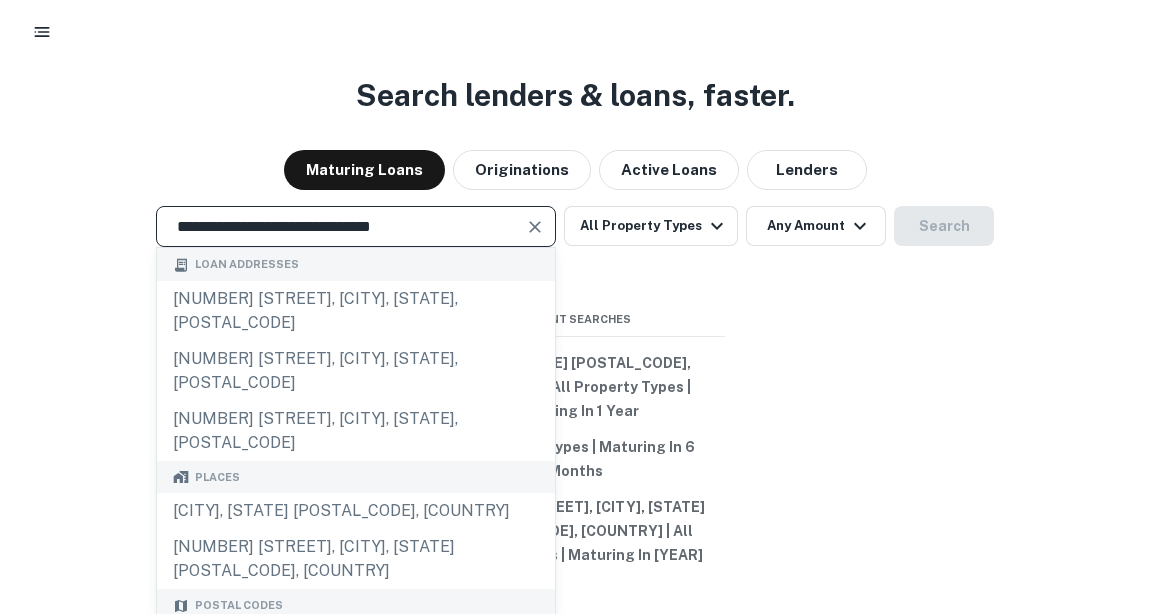 type on "**********" 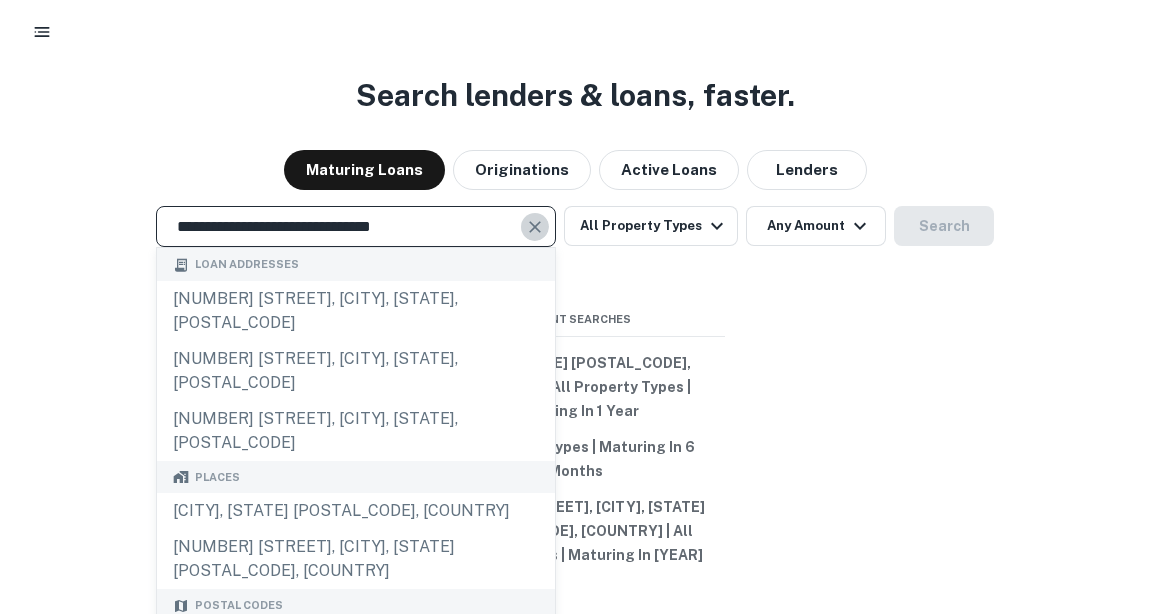 click at bounding box center (535, 227) 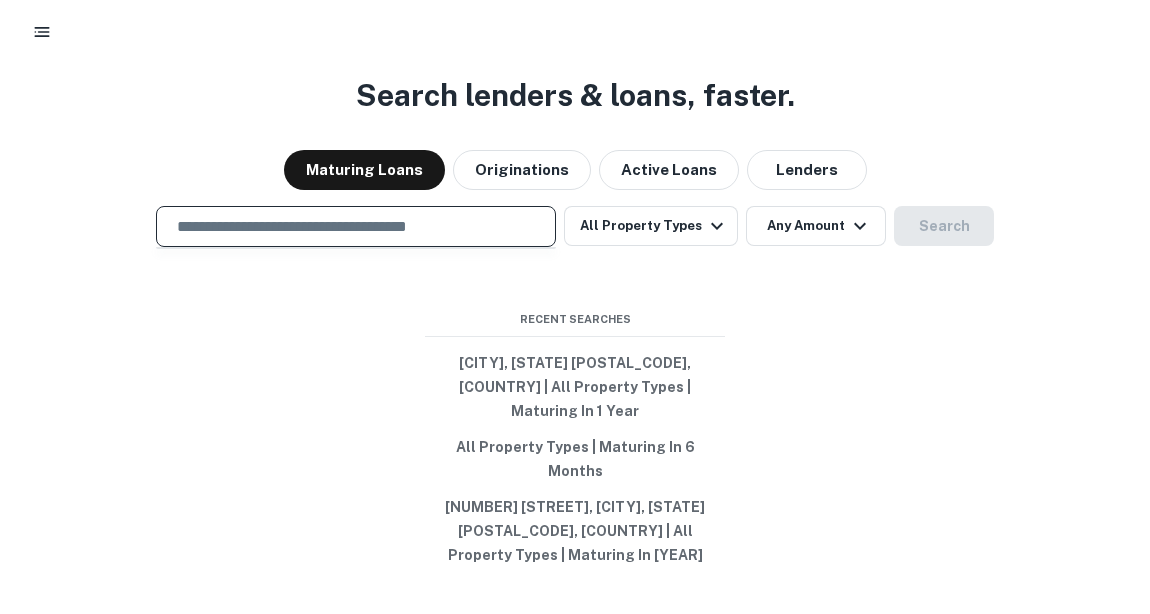 click at bounding box center [356, 226] 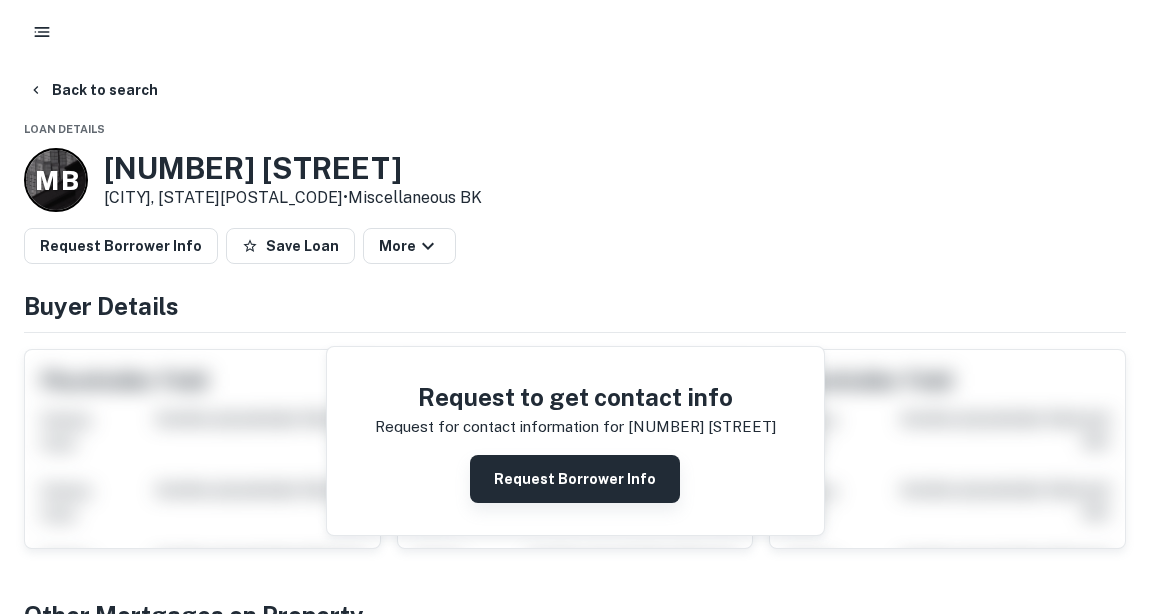 click on "Request Borrower Info" at bounding box center [575, 479] 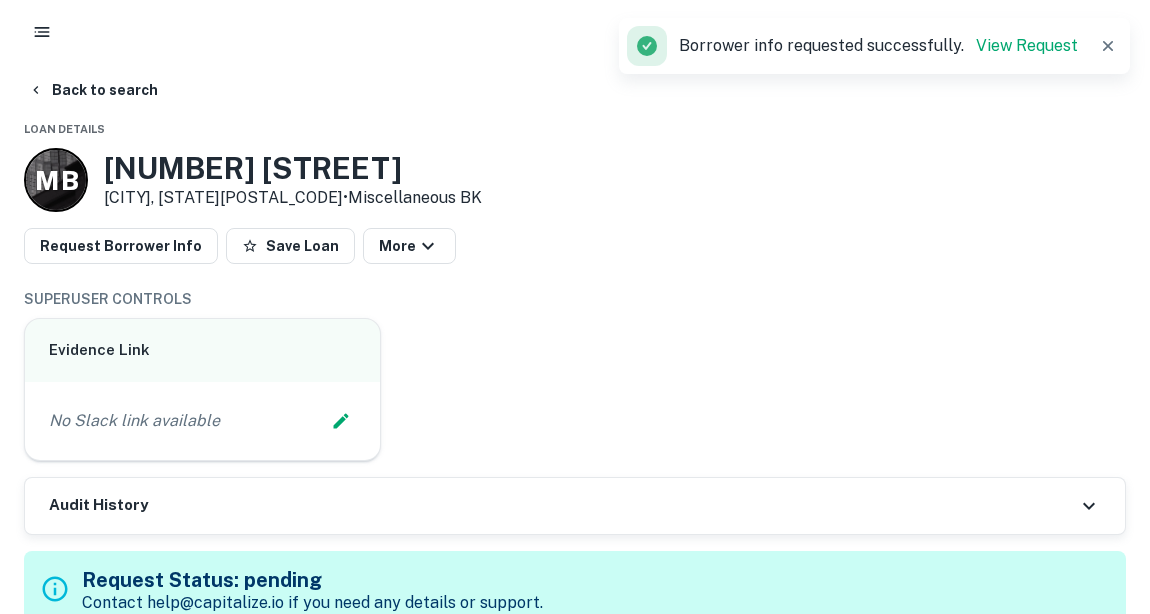 click on "Back to search" at bounding box center [575, 90] 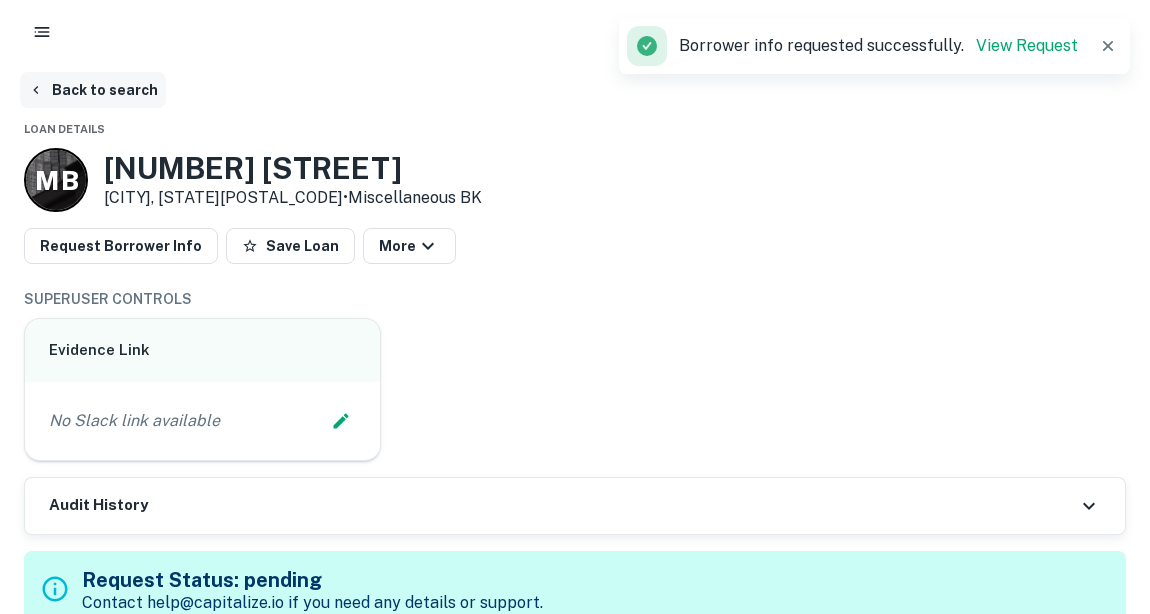 click on "Back to search" at bounding box center (93, 90) 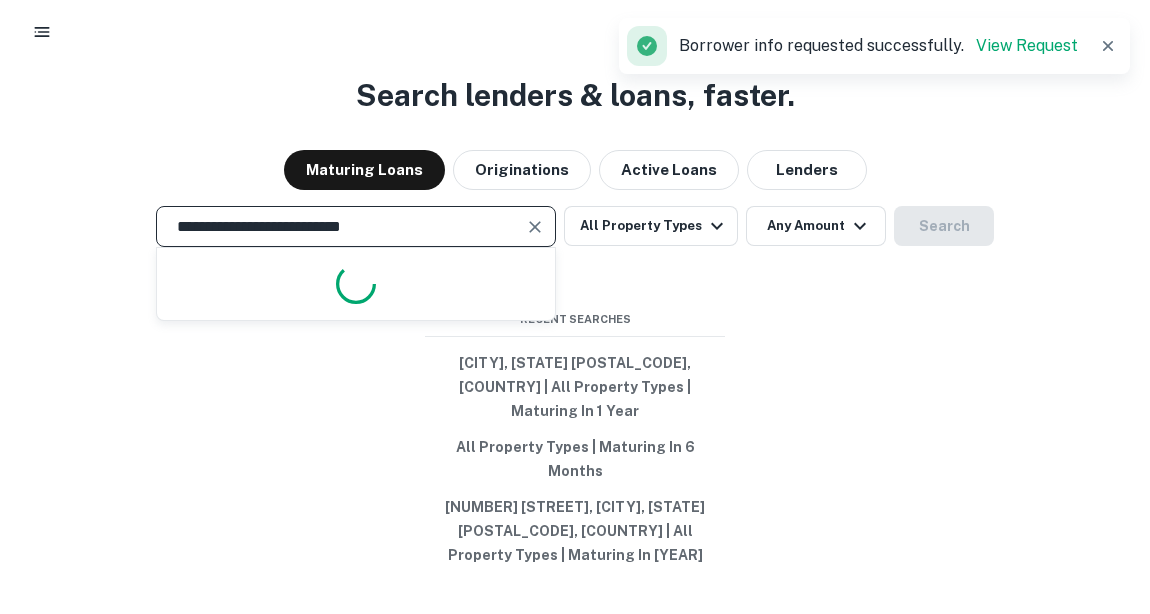 click on "**********" at bounding box center [341, 226] 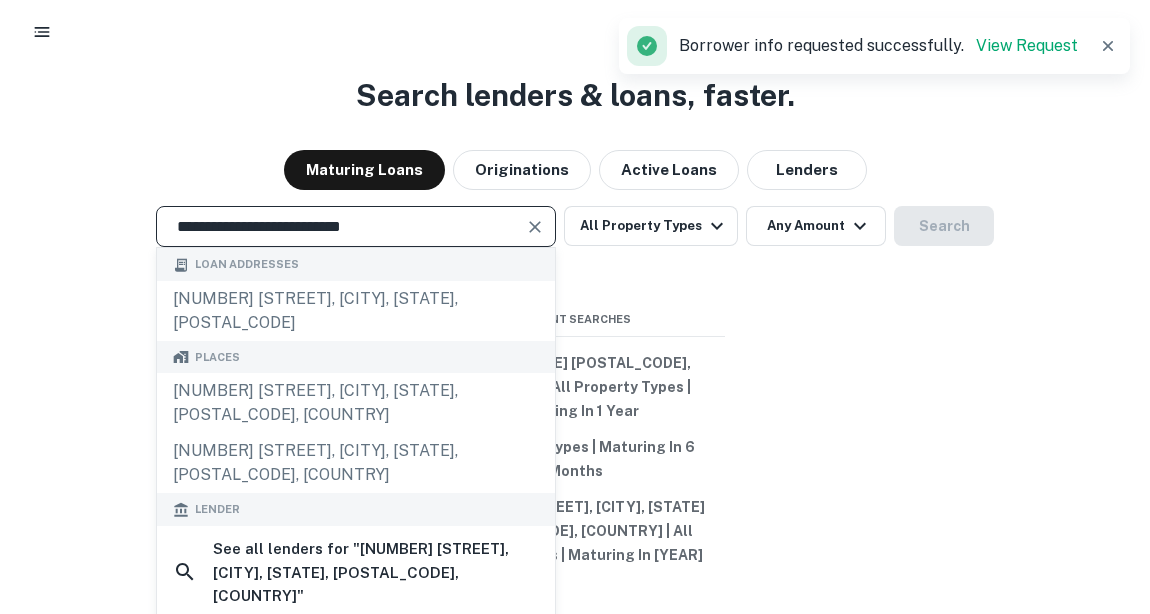 click at bounding box center (535, 227) 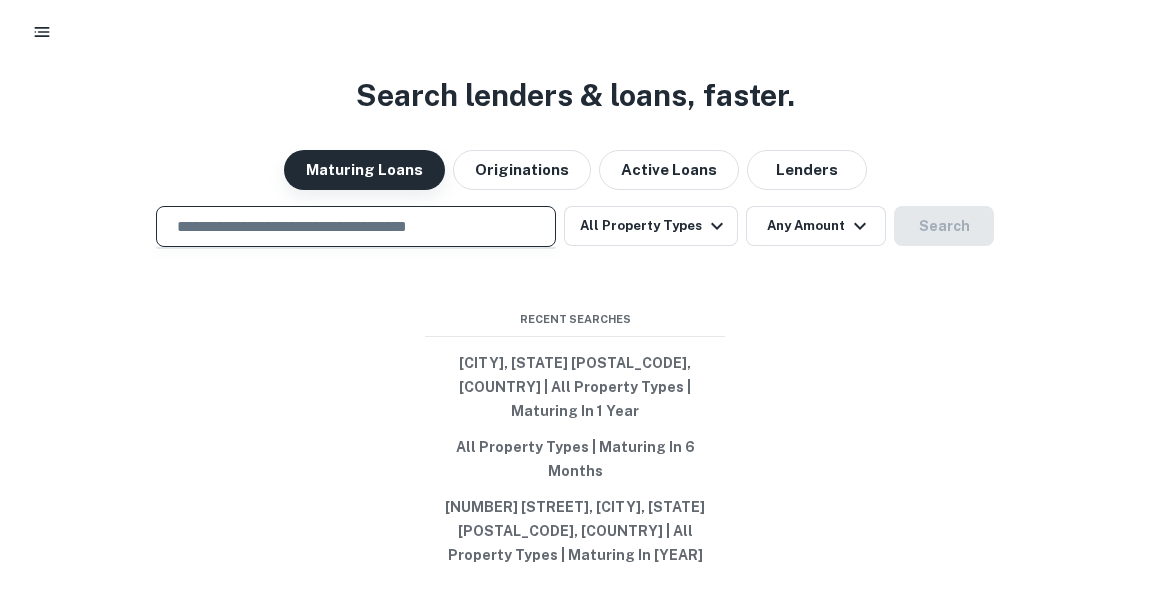 click on "Maturing Loans" at bounding box center (364, 170) 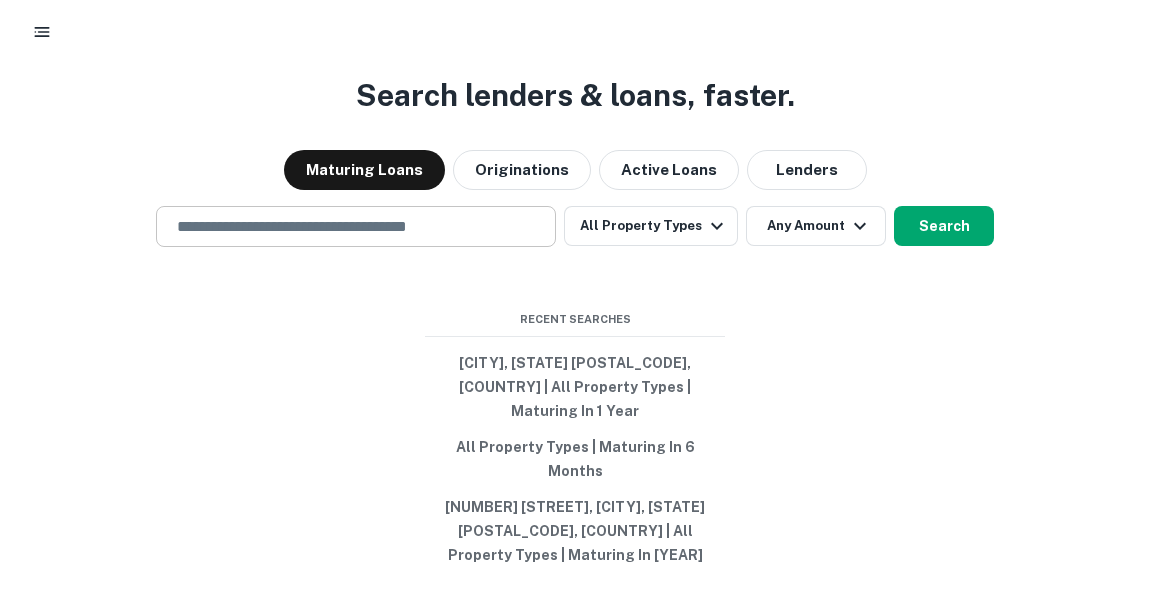 click at bounding box center [356, 226] 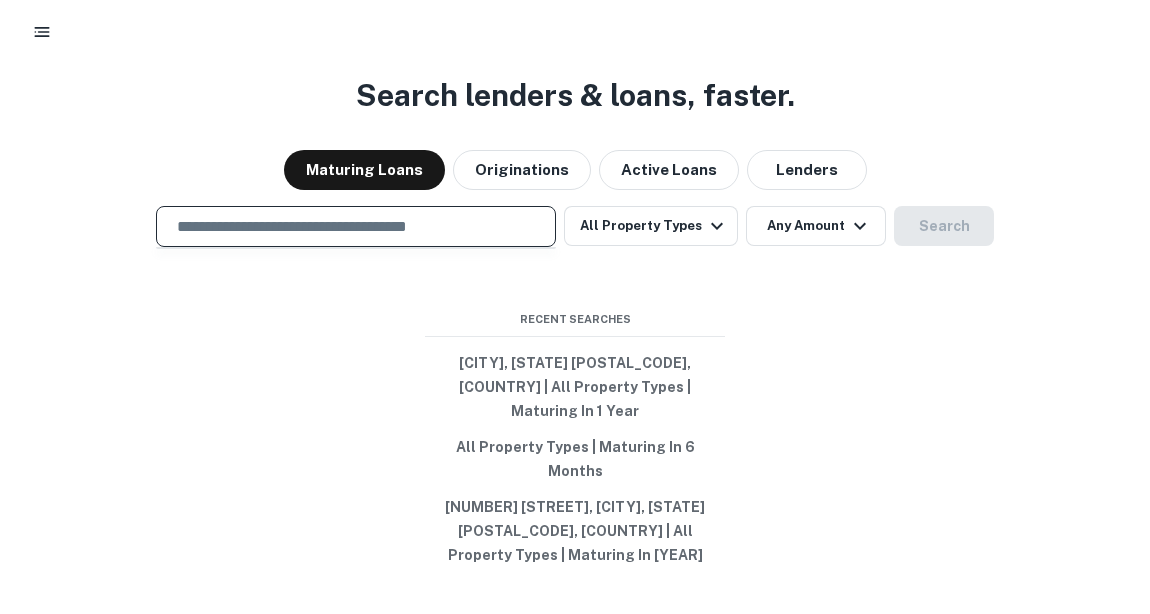 paste on "**********" 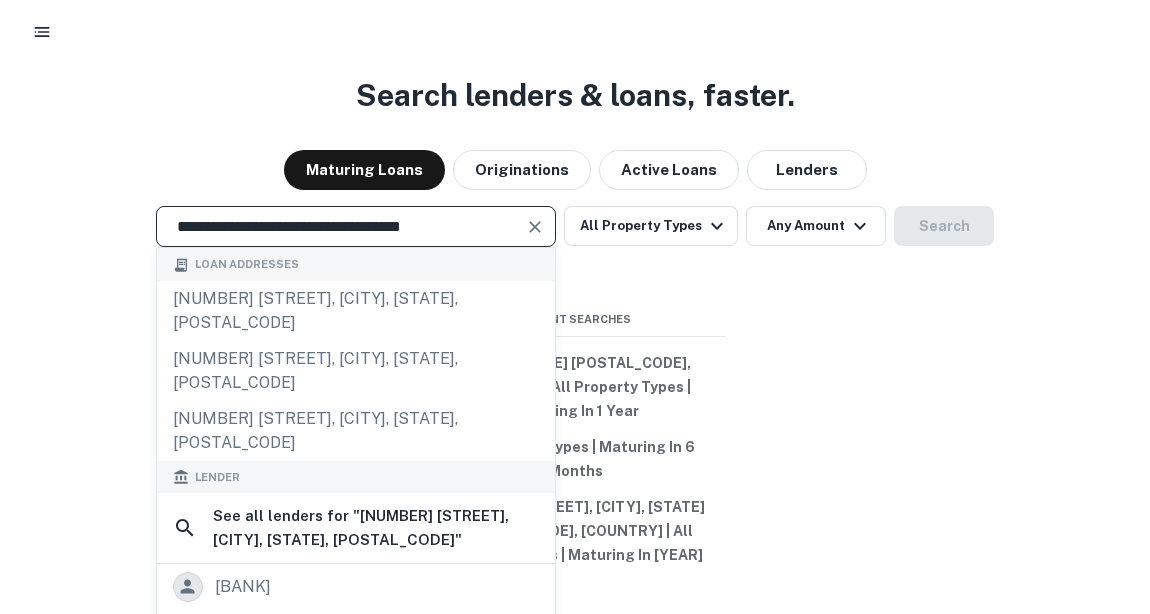 click on "**********" at bounding box center (356, 226) 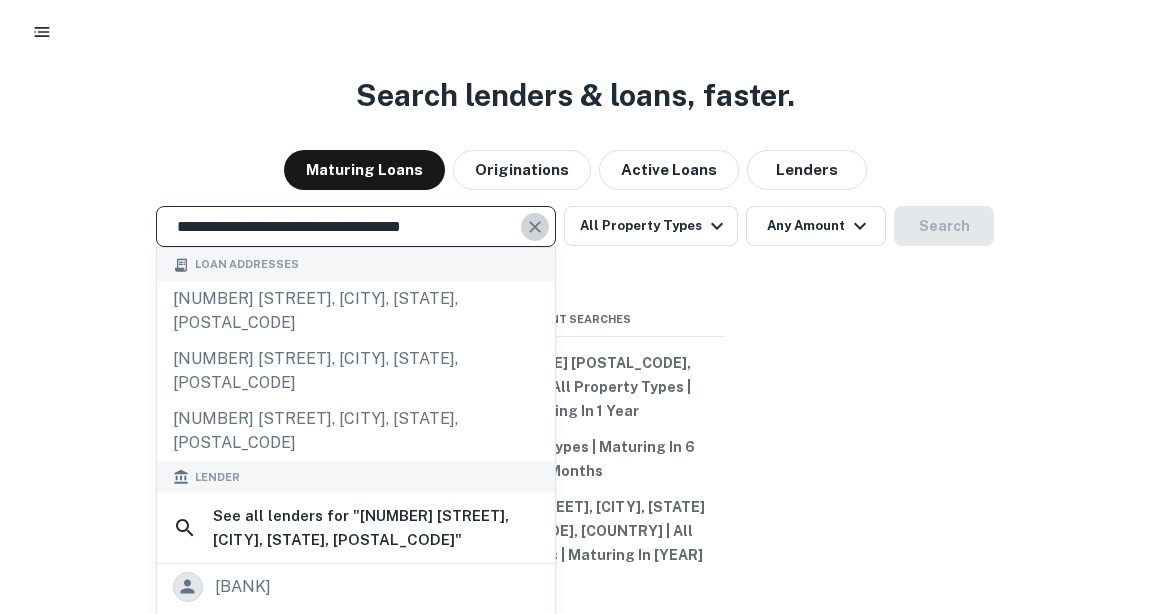 click at bounding box center (535, 227) 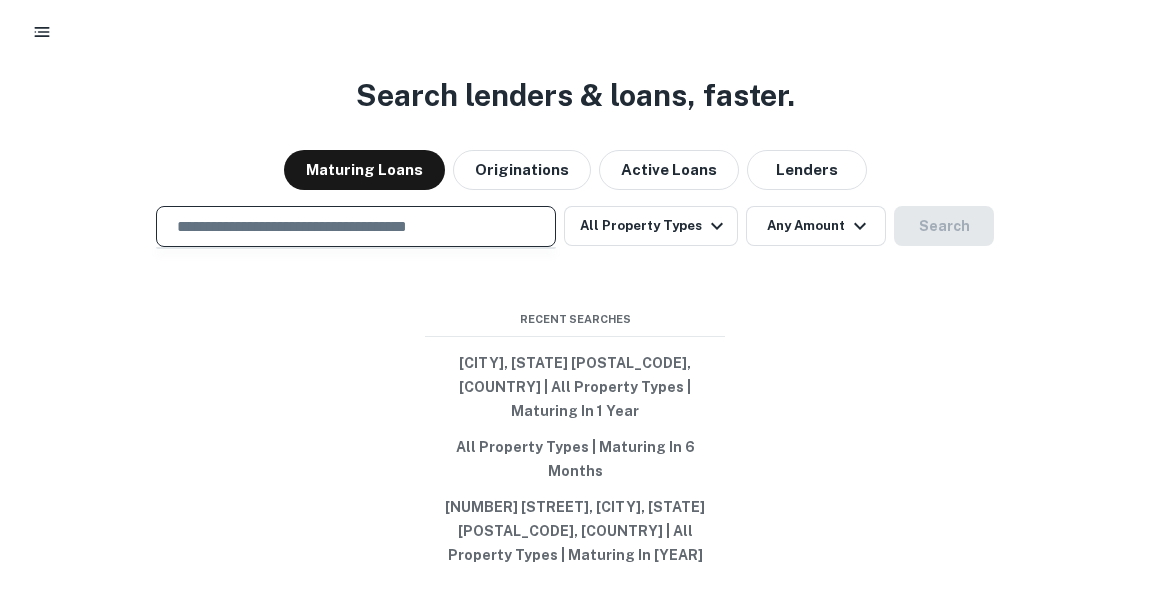 paste on "**********" 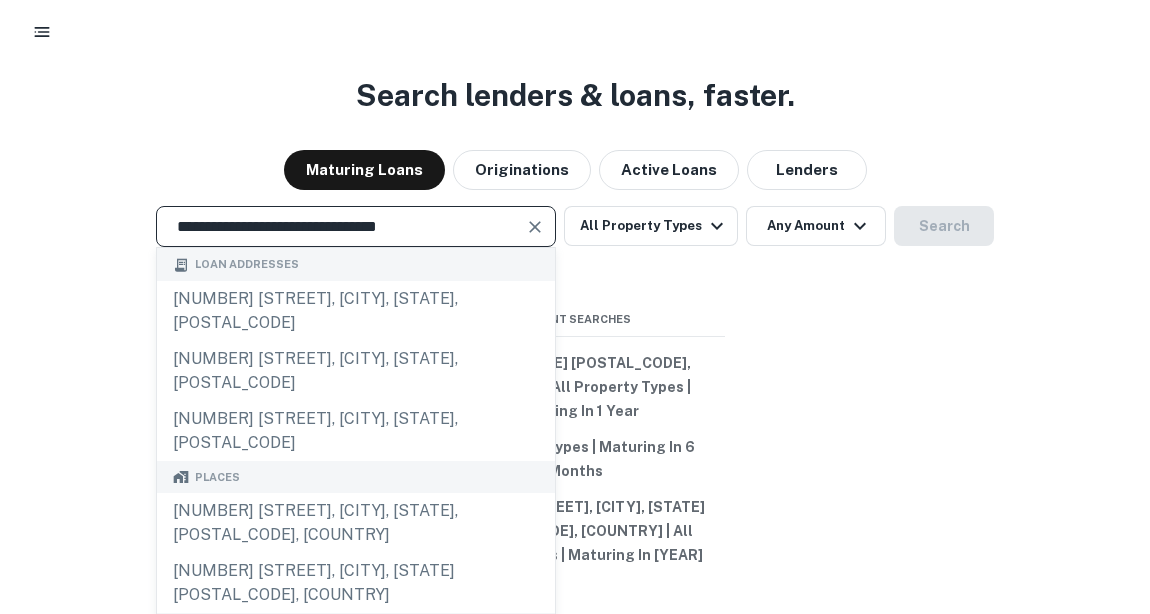 click at bounding box center (535, 227) 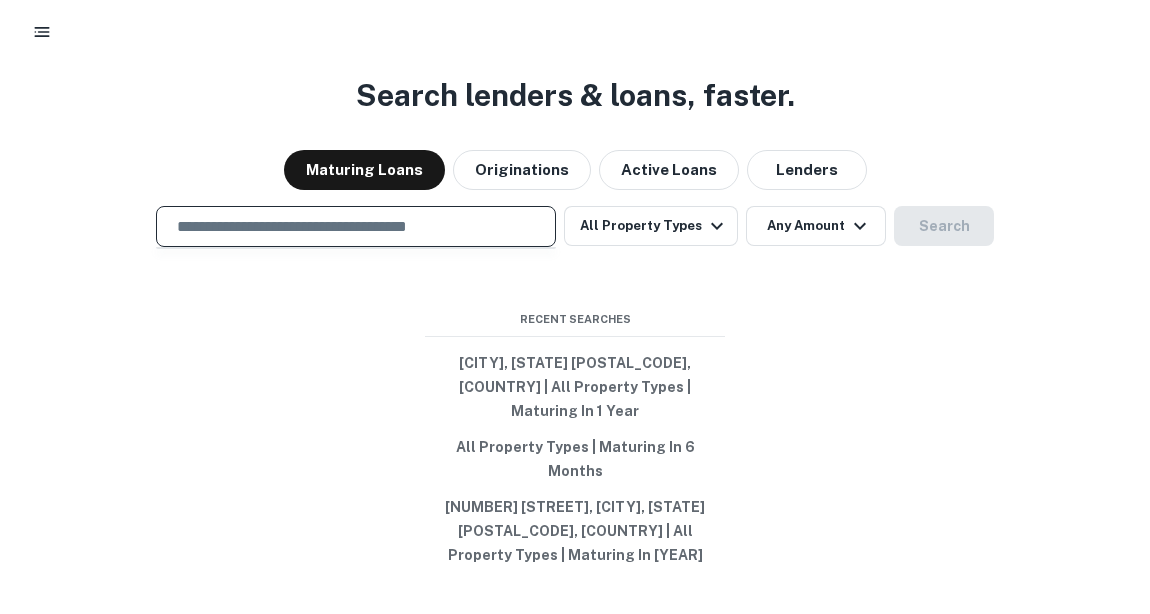 click at bounding box center (356, 226) 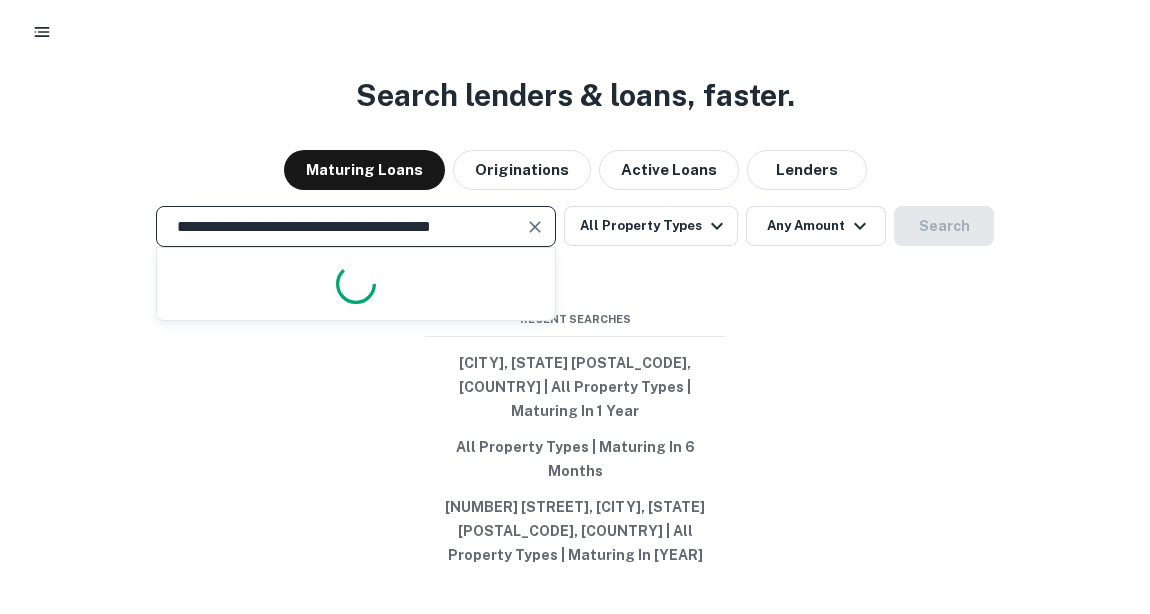 scroll, scrollTop: 0, scrollLeft: 1, axis: horizontal 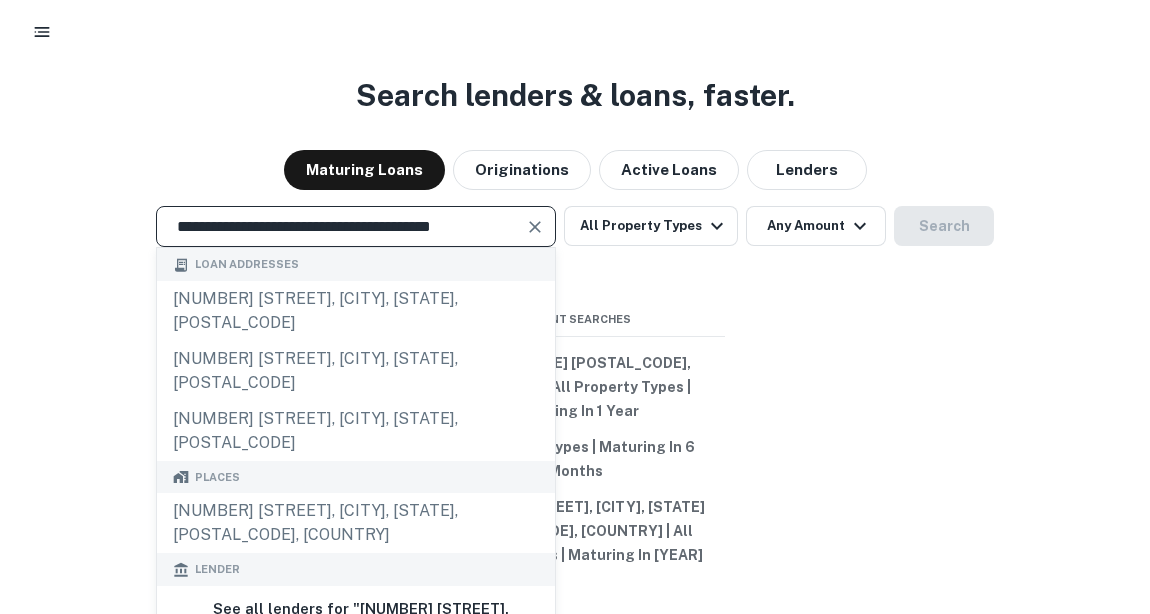 type on "**********" 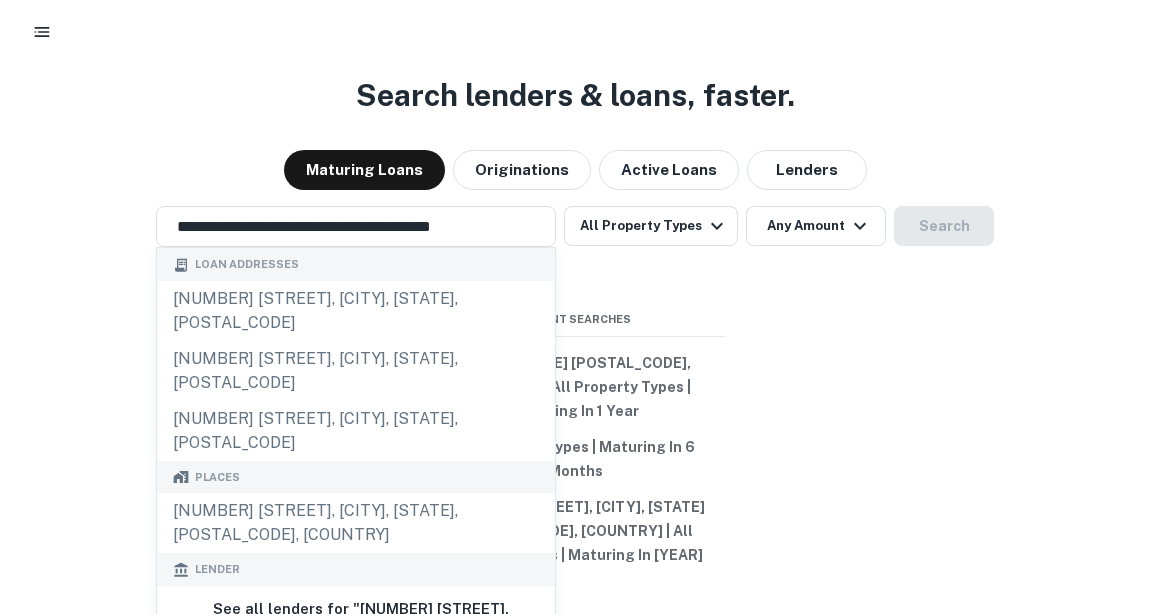 scroll, scrollTop: 0, scrollLeft: 0, axis: both 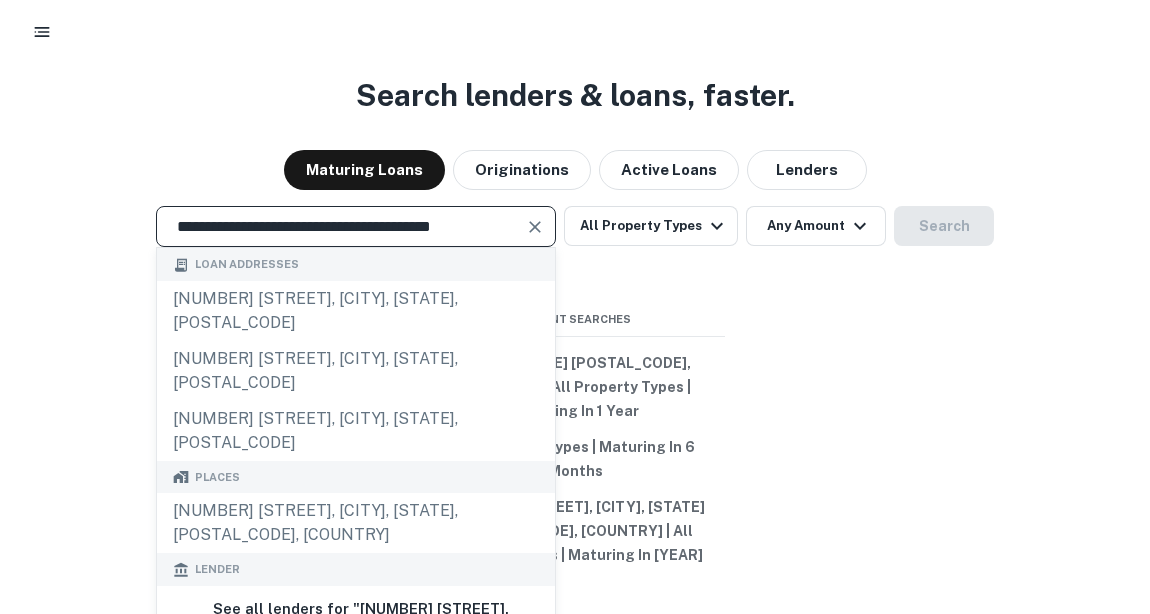 click at bounding box center [535, 227] 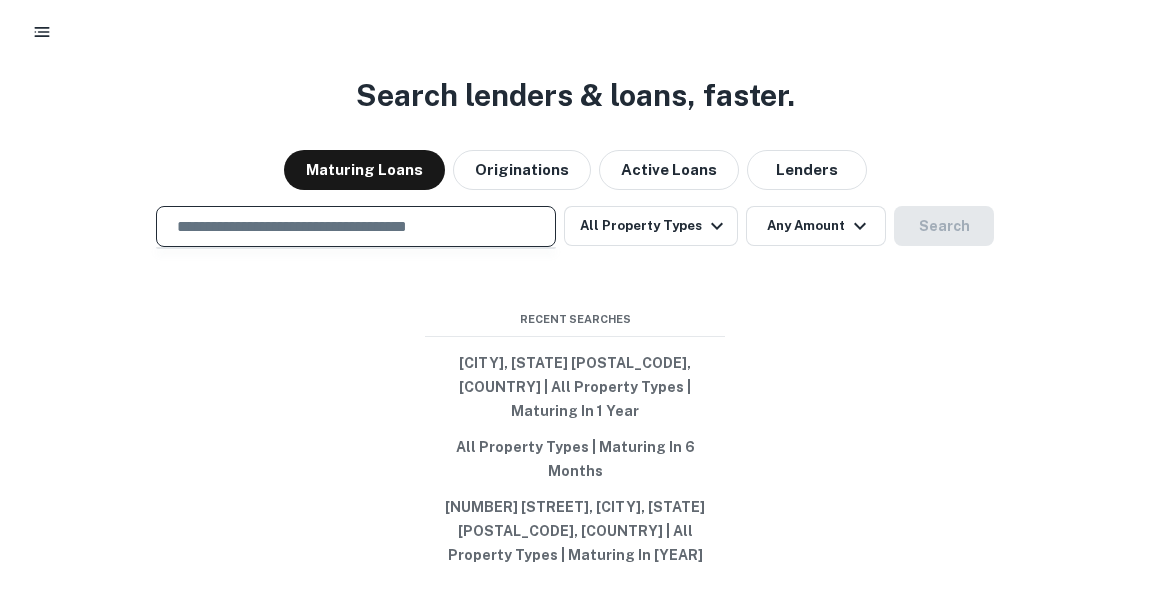 click at bounding box center [356, 226] 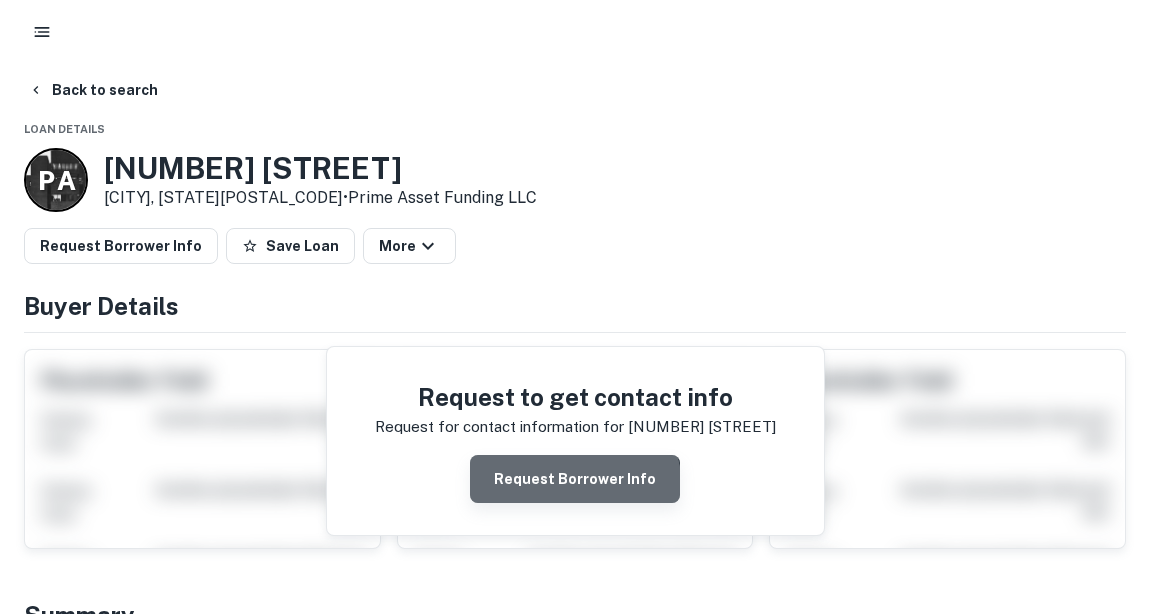 click on "Request Borrower Info" at bounding box center (575, 479) 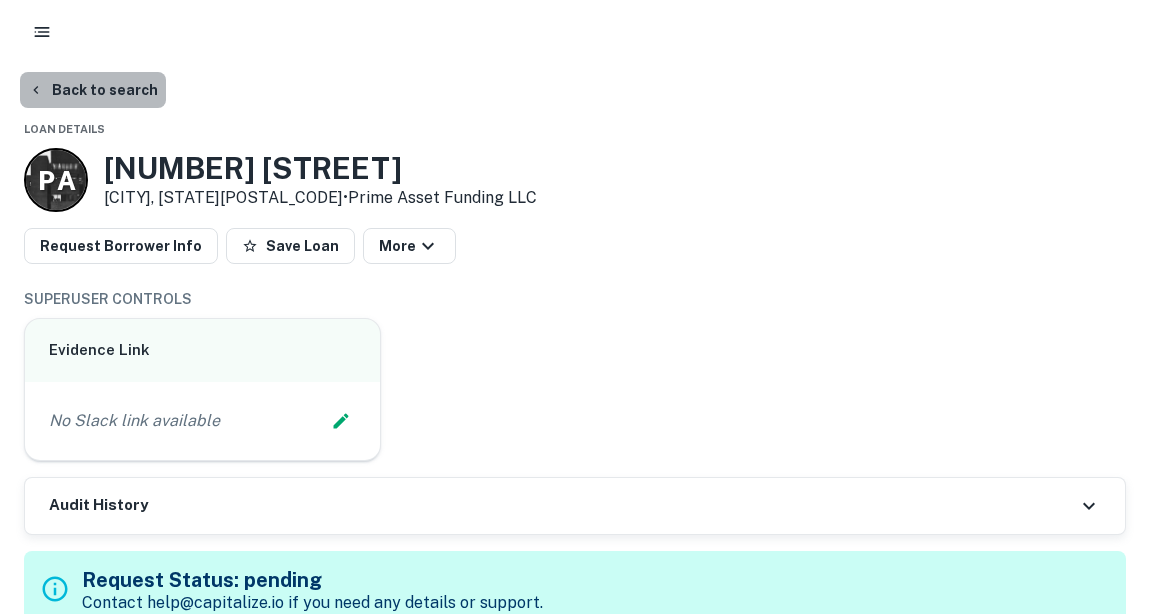 click on "Back to search" at bounding box center [93, 90] 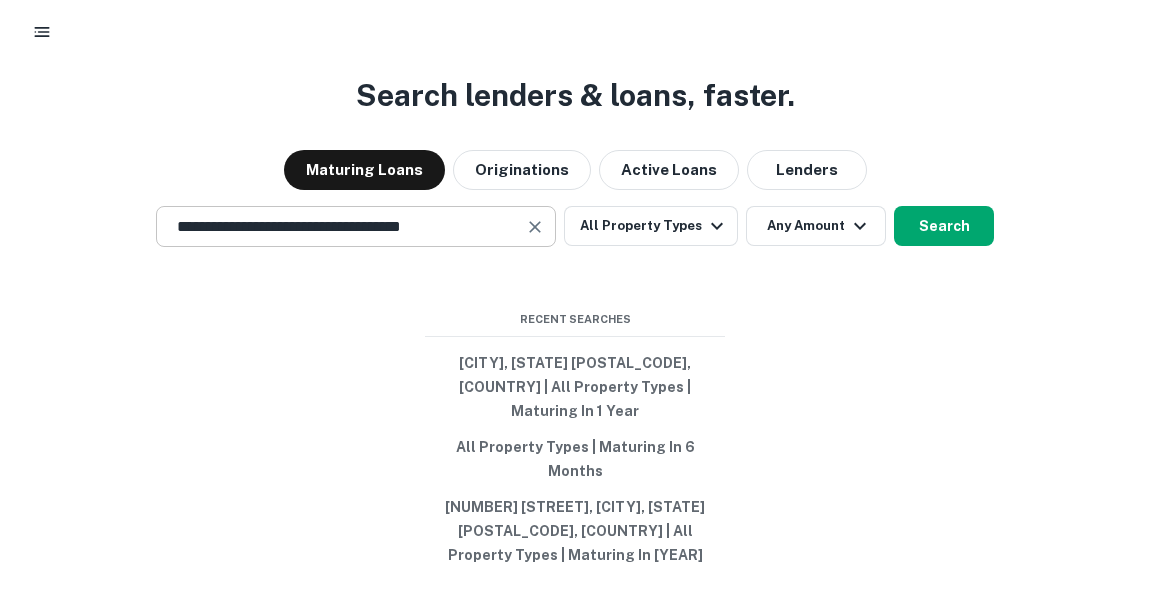 click on "**********" at bounding box center [356, 226] 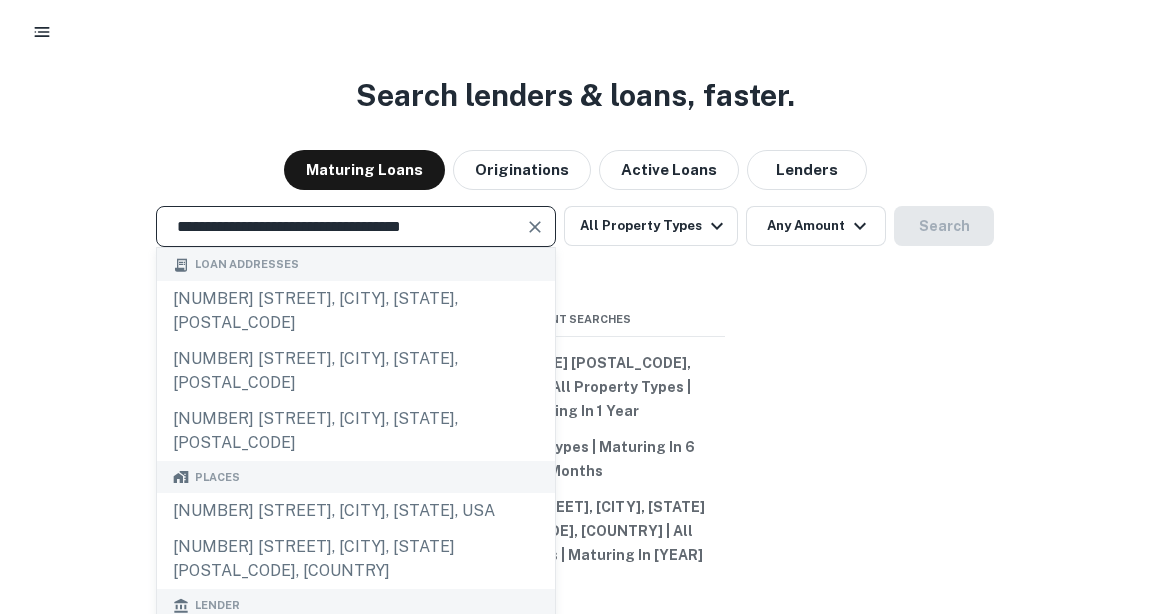 click on "**********" at bounding box center (356, 226) 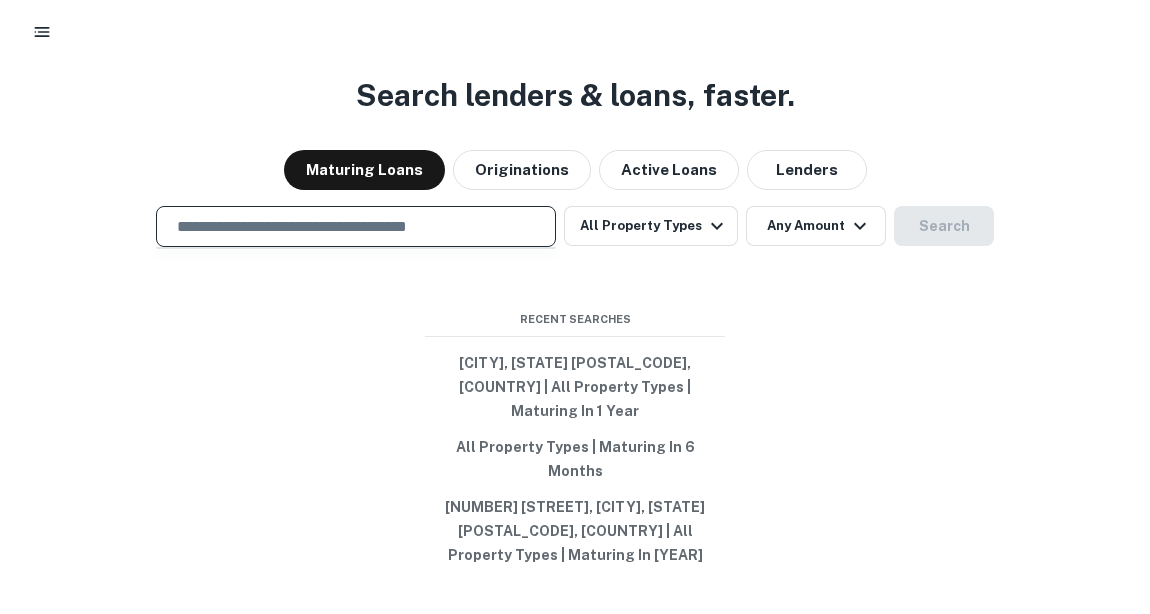 paste on "**********" 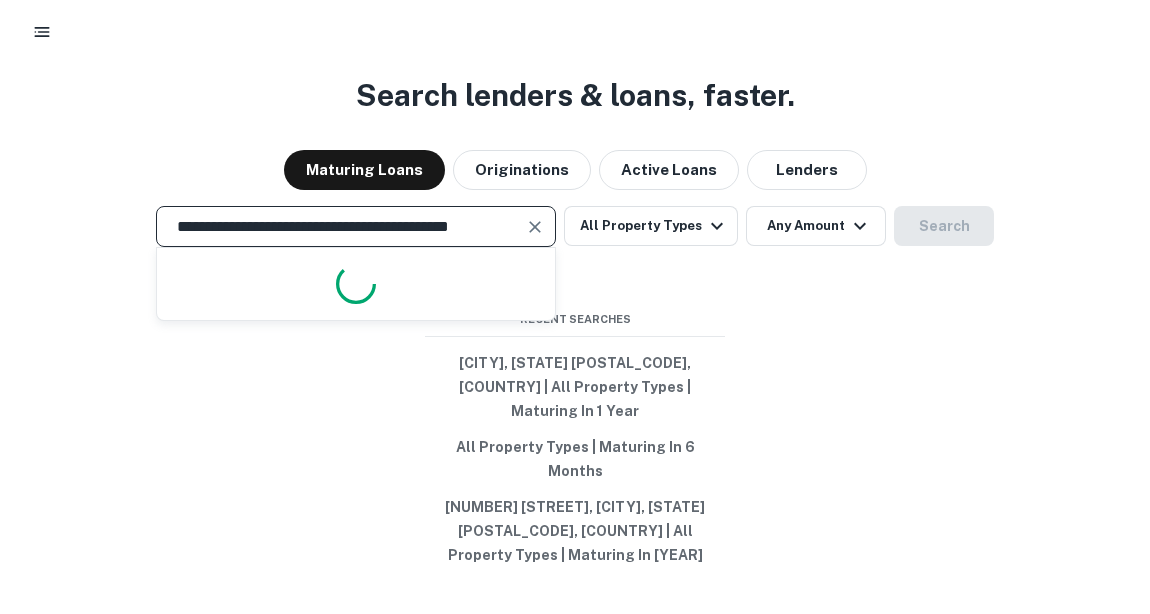 scroll, scrollTop: 0, scrollLeft: 35, axis: horizontal 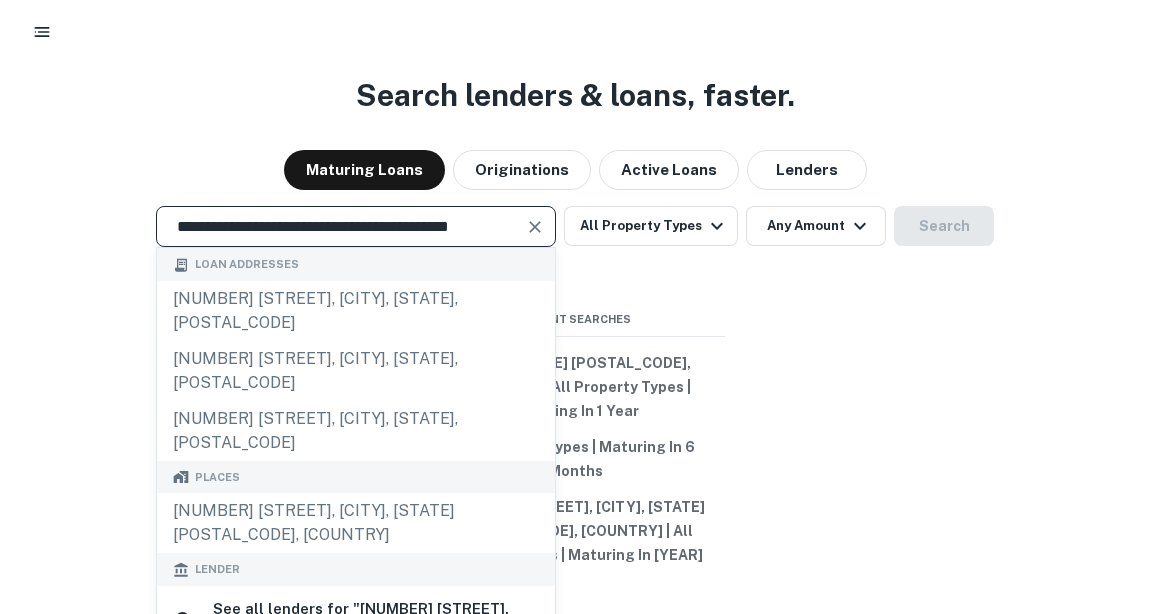 type on "**********" 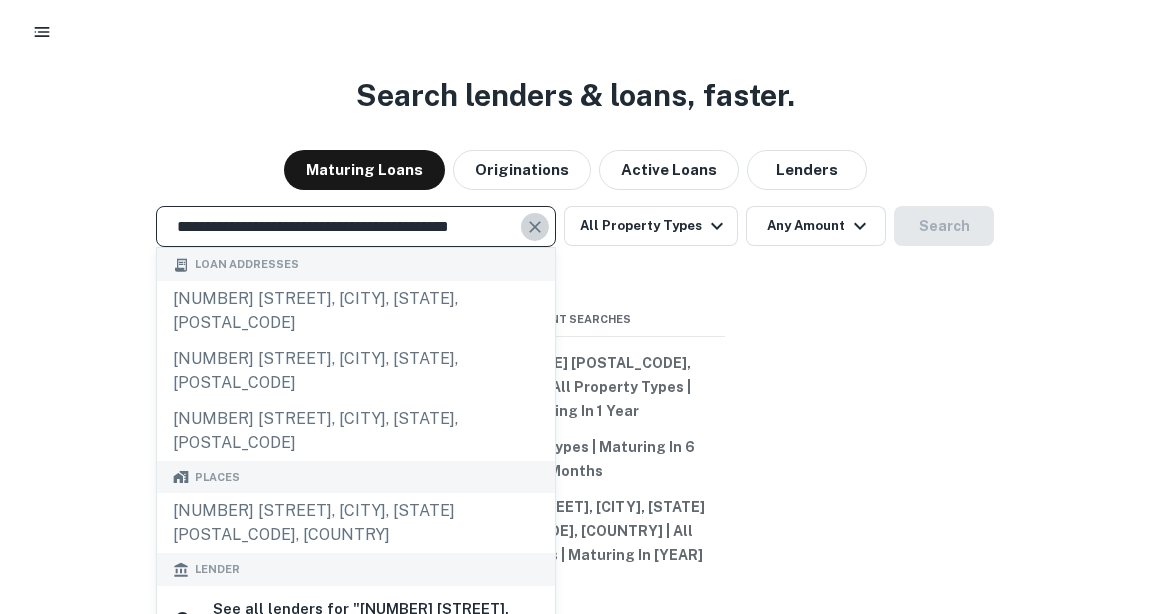 click at bounding box center (535, 227) 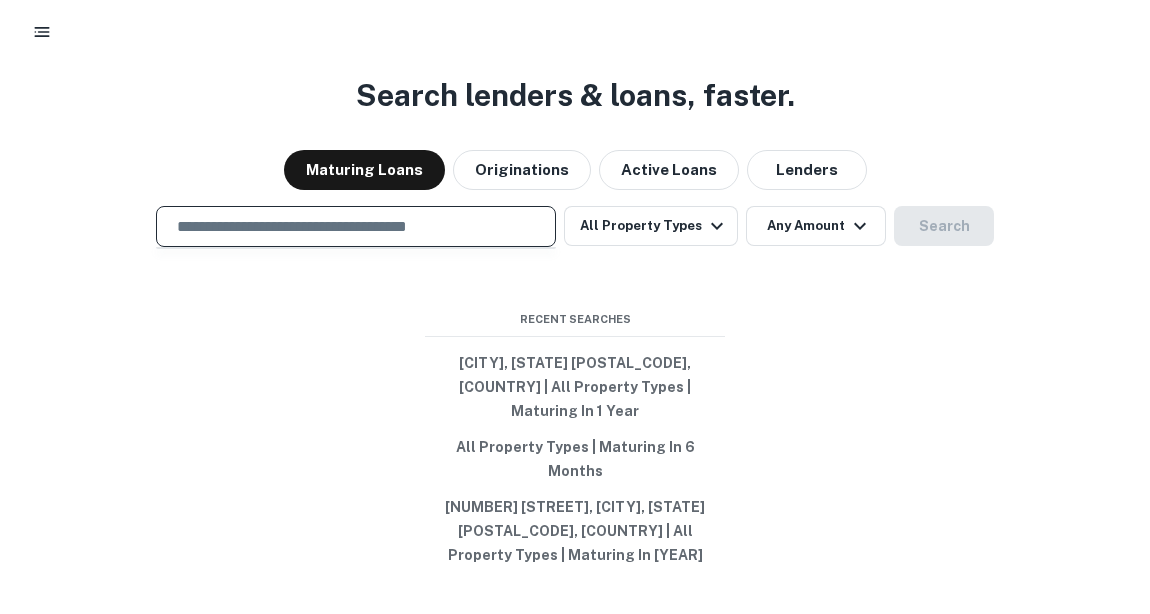 click at bounding box center [356, 226] 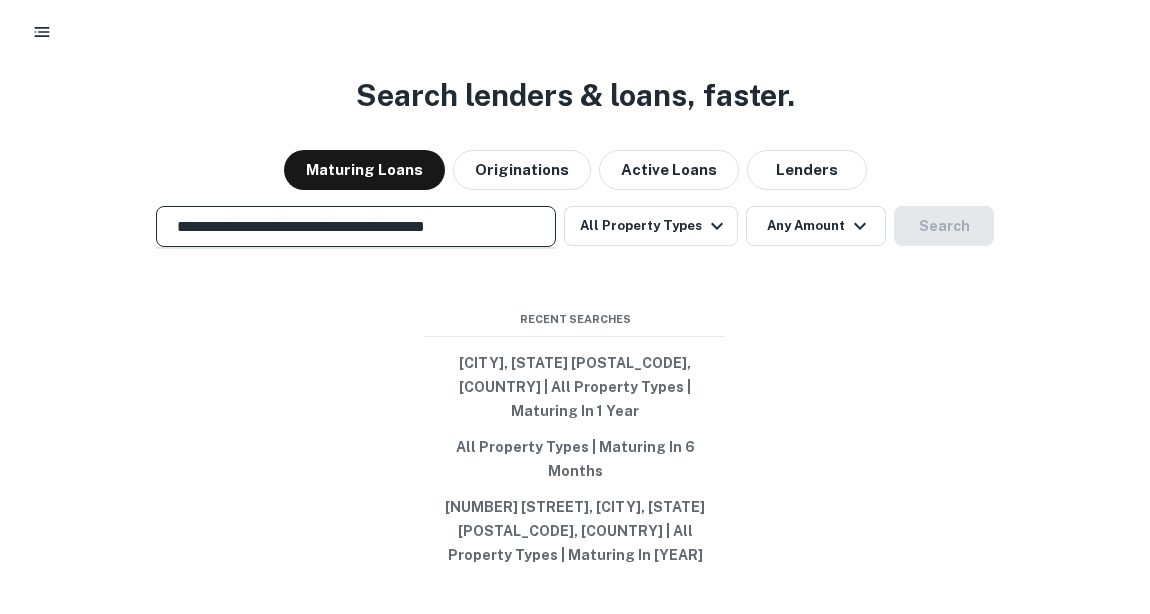 scroll, scrollTop: 0, scrollLeft: 11, axis: horizontal 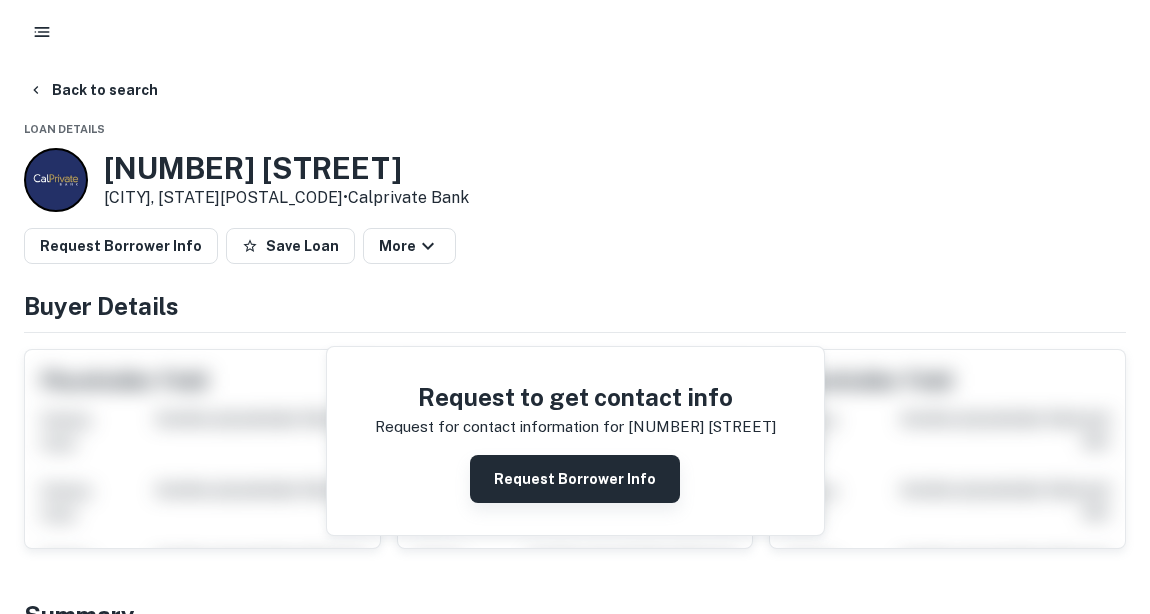 click on "Request Borrower Info" at bounding box center (575, 479) 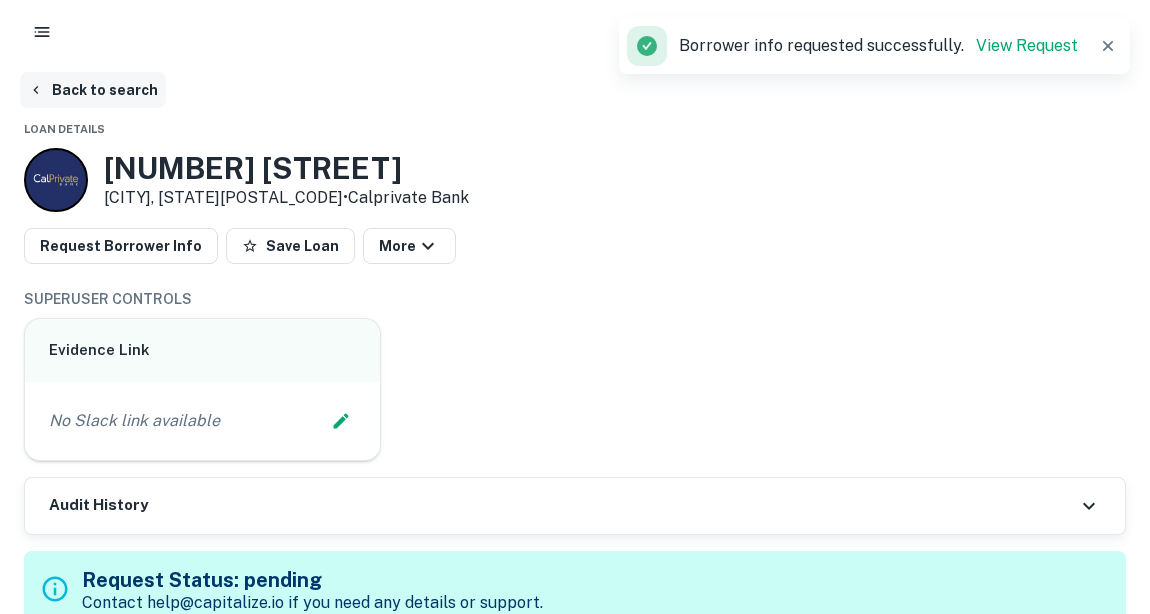 click on "Back to search" at bounding box center [93, 90] 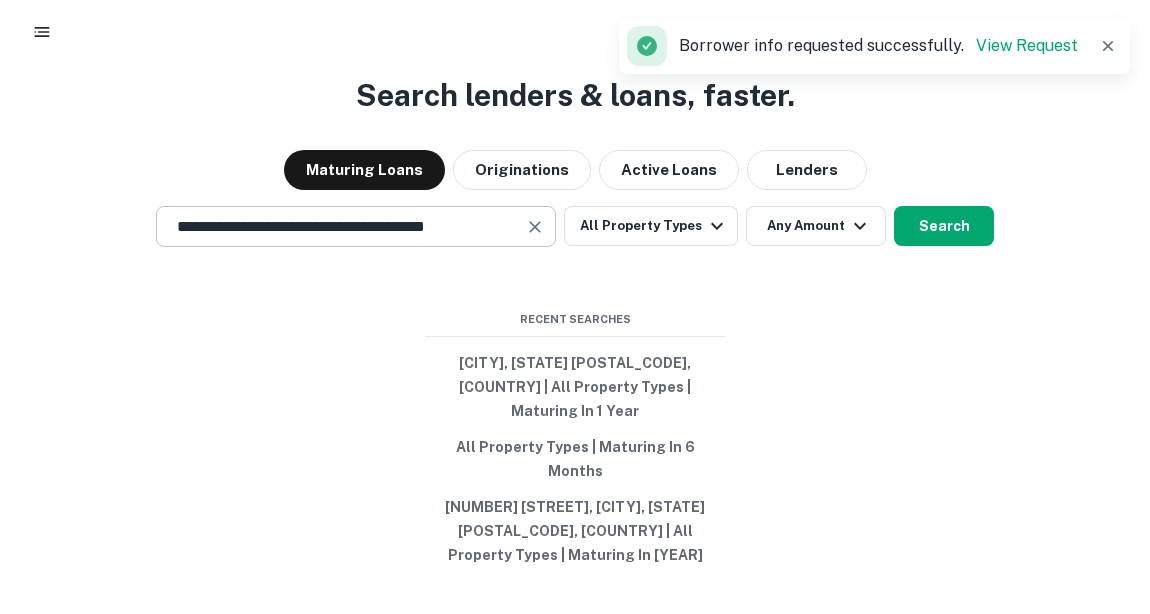 click at bounding box center [535, 227] 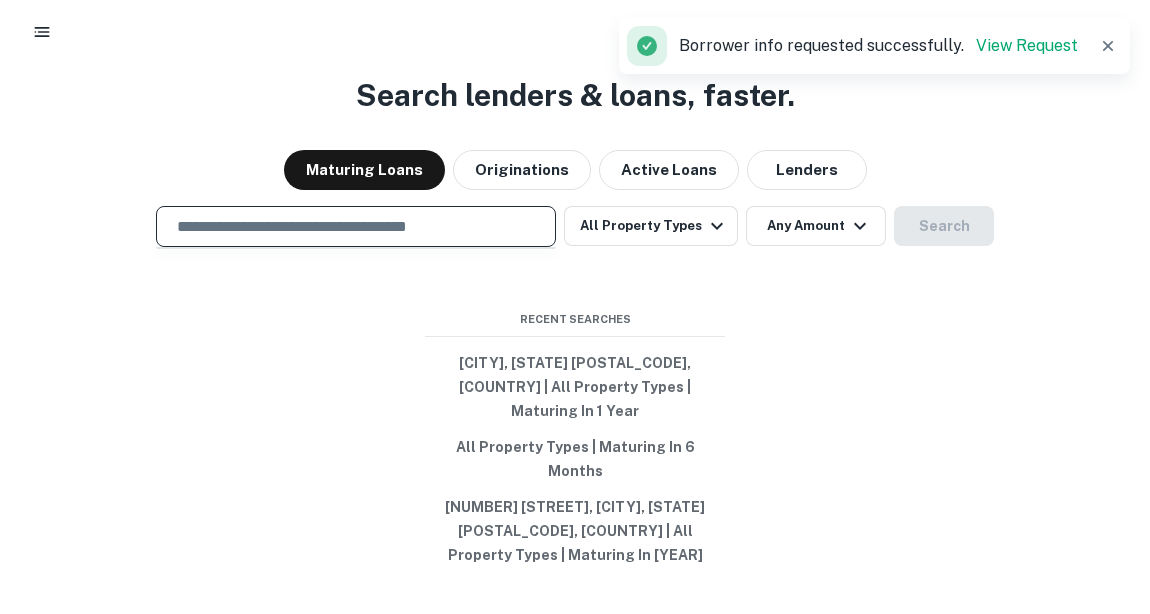 scroll, scrollTop: 0, scrollLeft: 0, axis: both 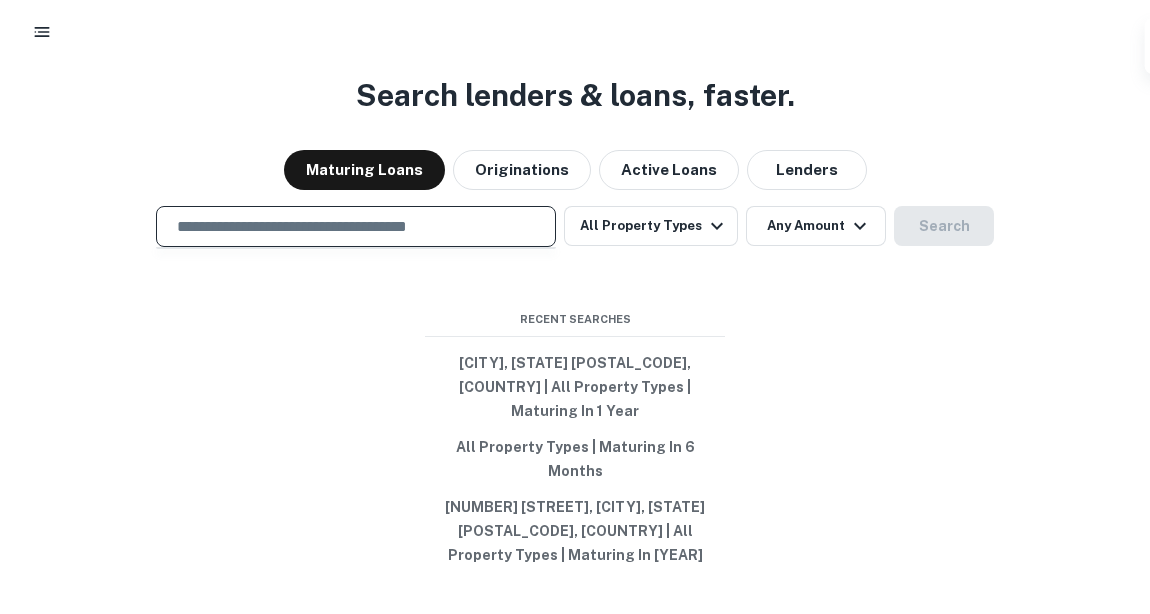click at bounding box center (356, 226) 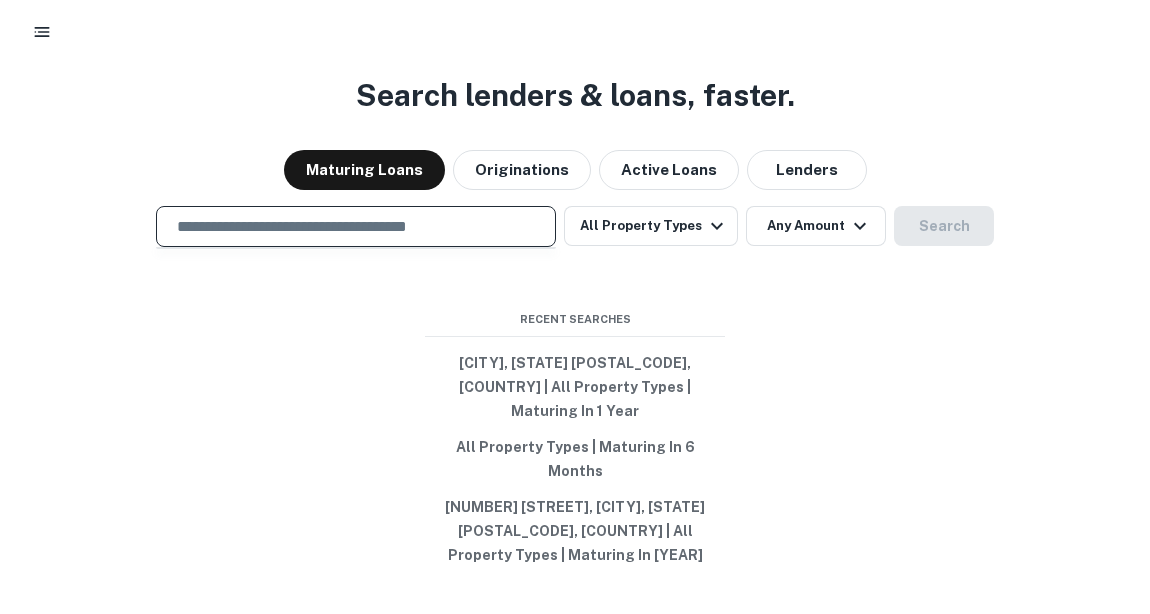 paste on "**********" 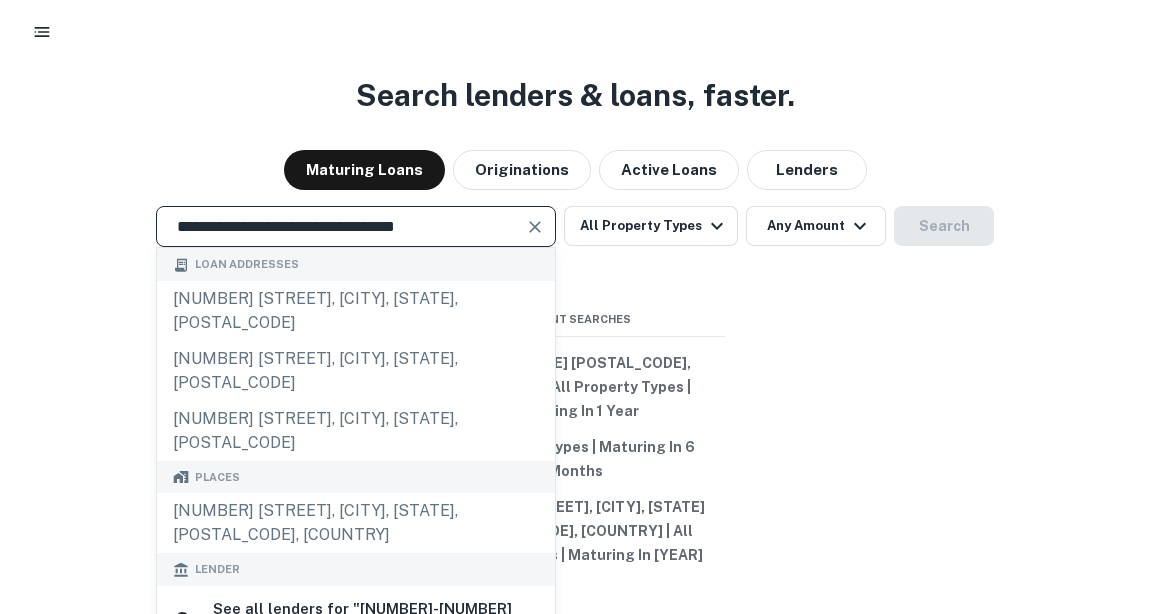 click at bounding box center [535, 227] 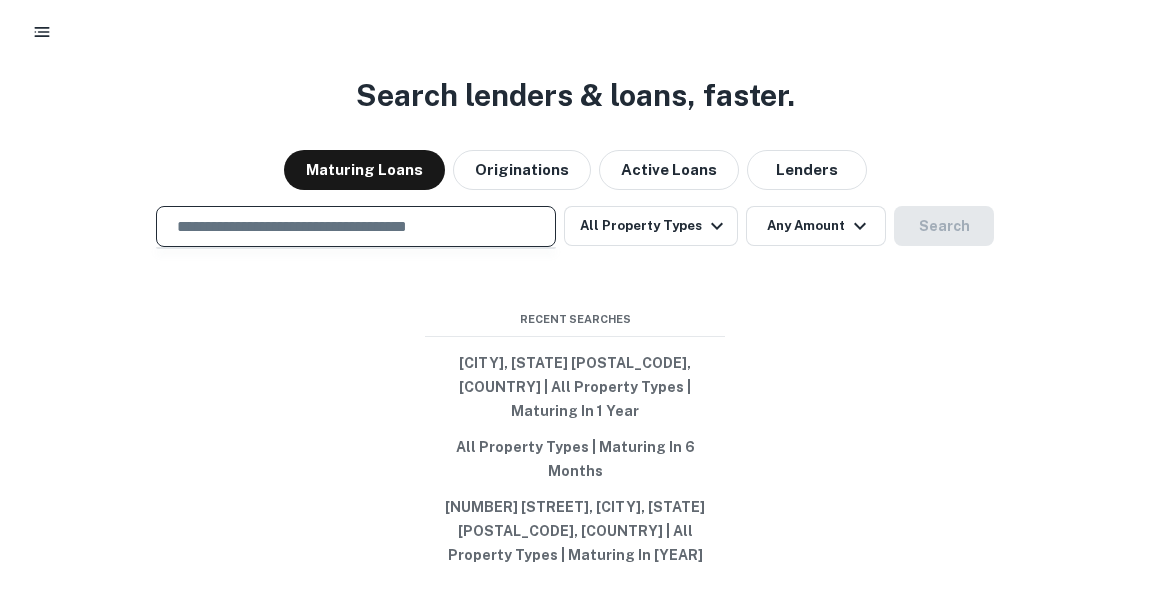 paste on "**********" 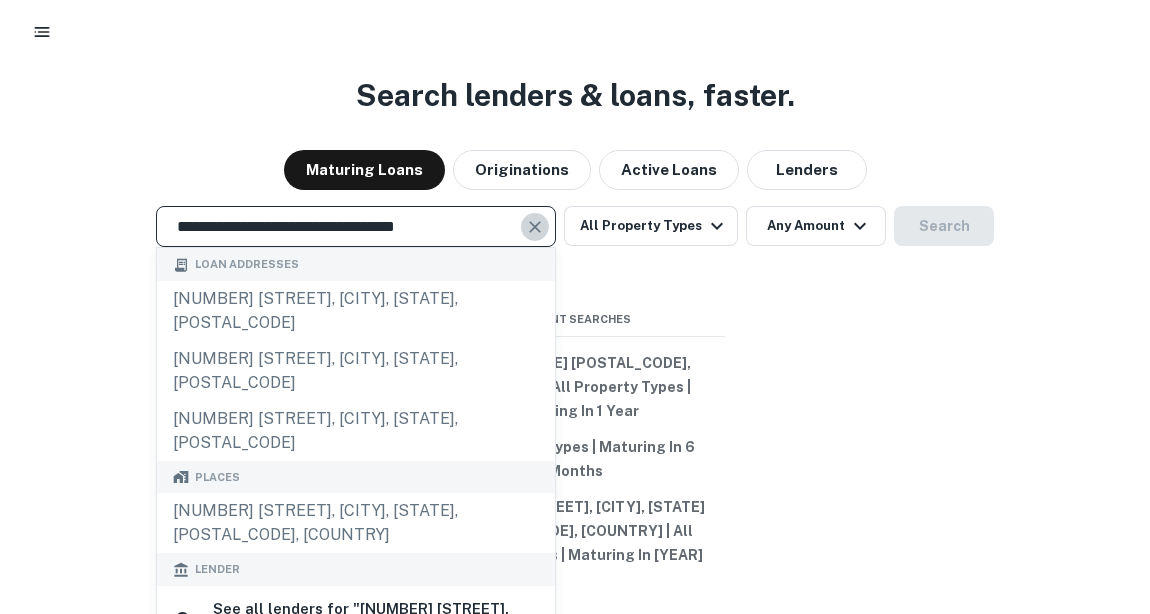 click at bounding box center [535, 227] 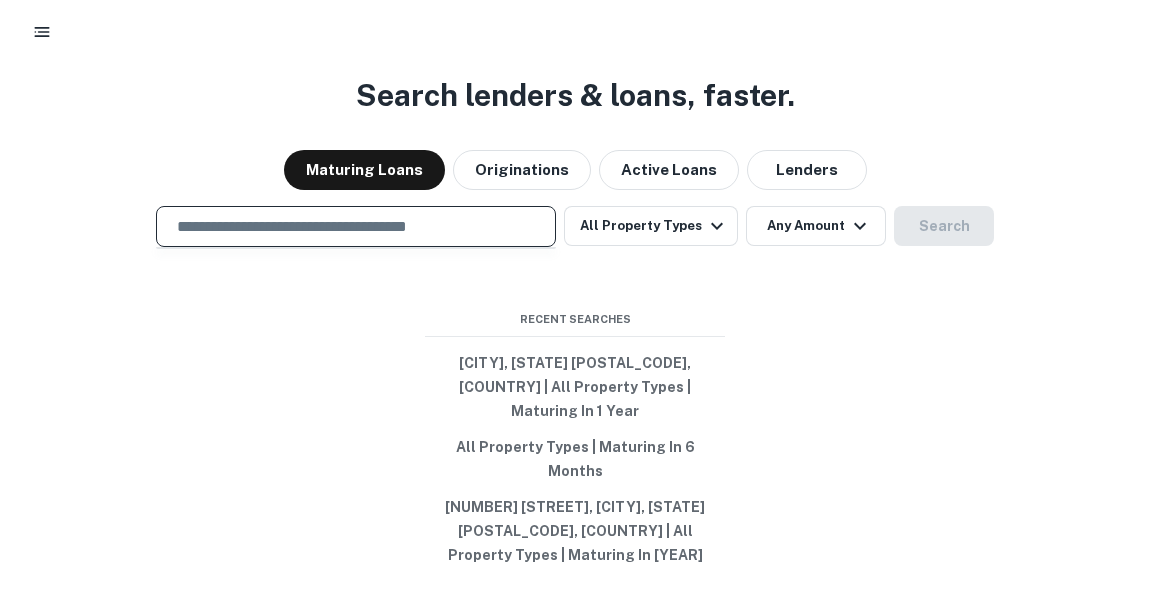 click at bounding box center [356, 226] 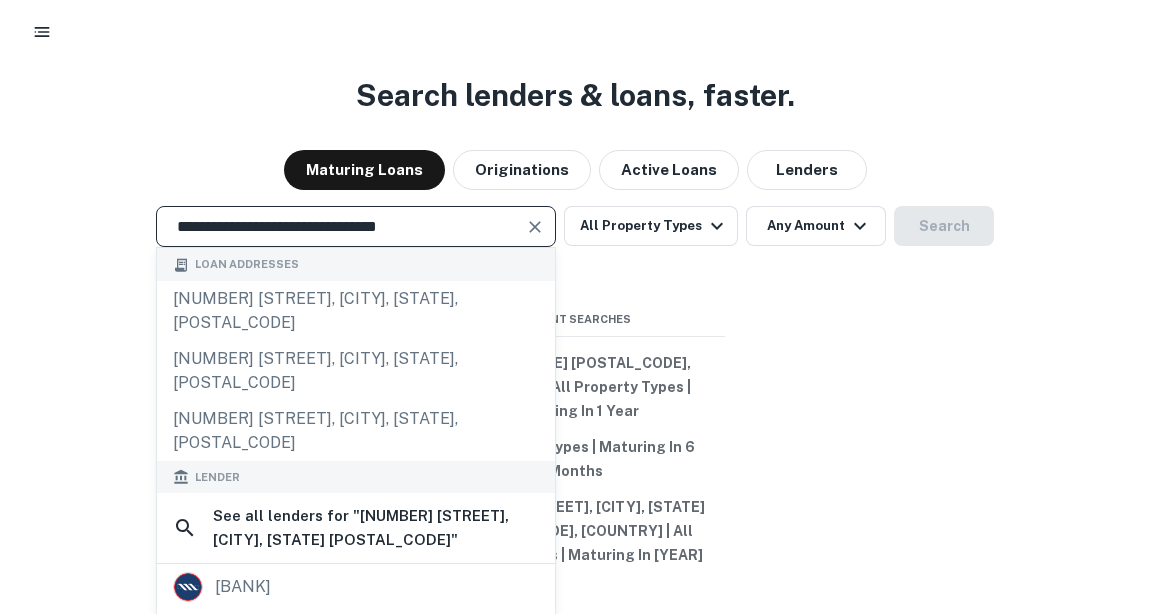 click at bounding box center (535, 227) 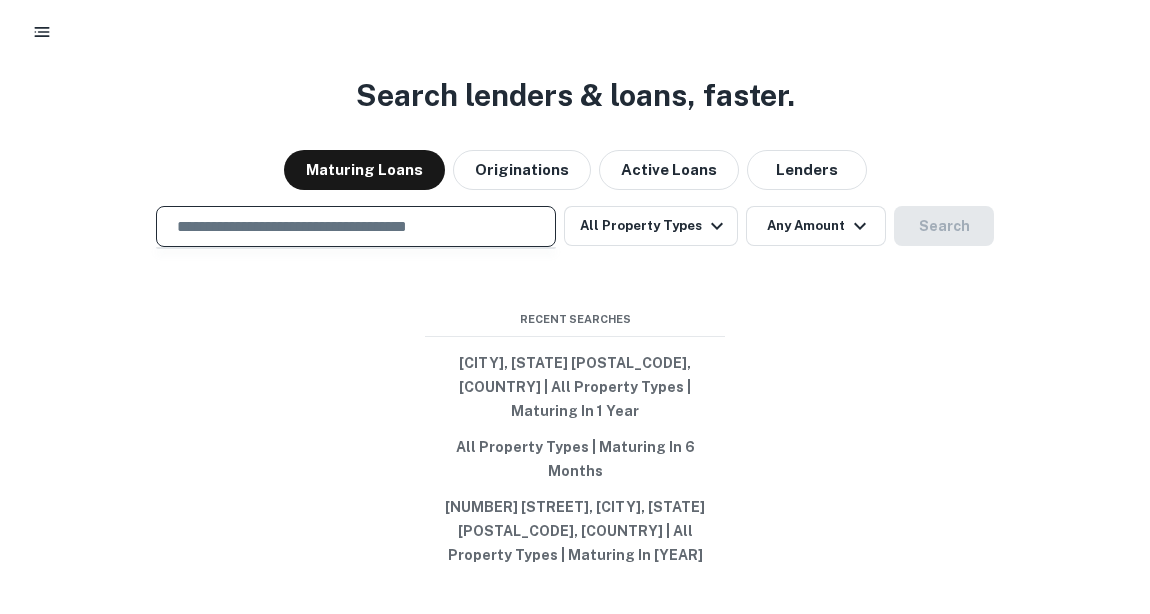 click at bounding box center (356, 226) 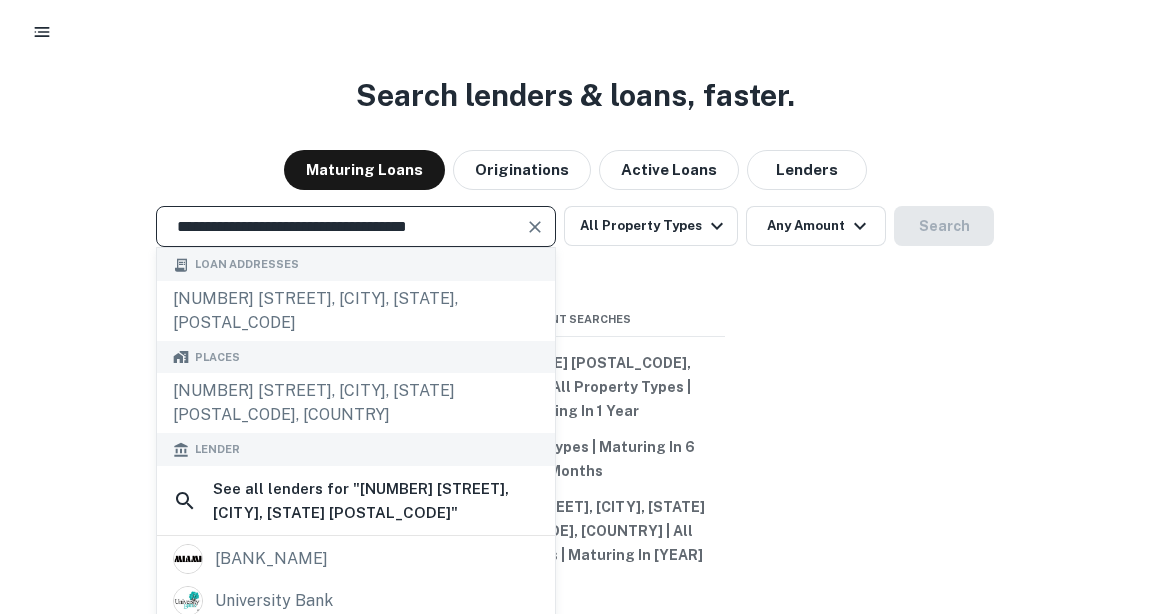 type on "**********" 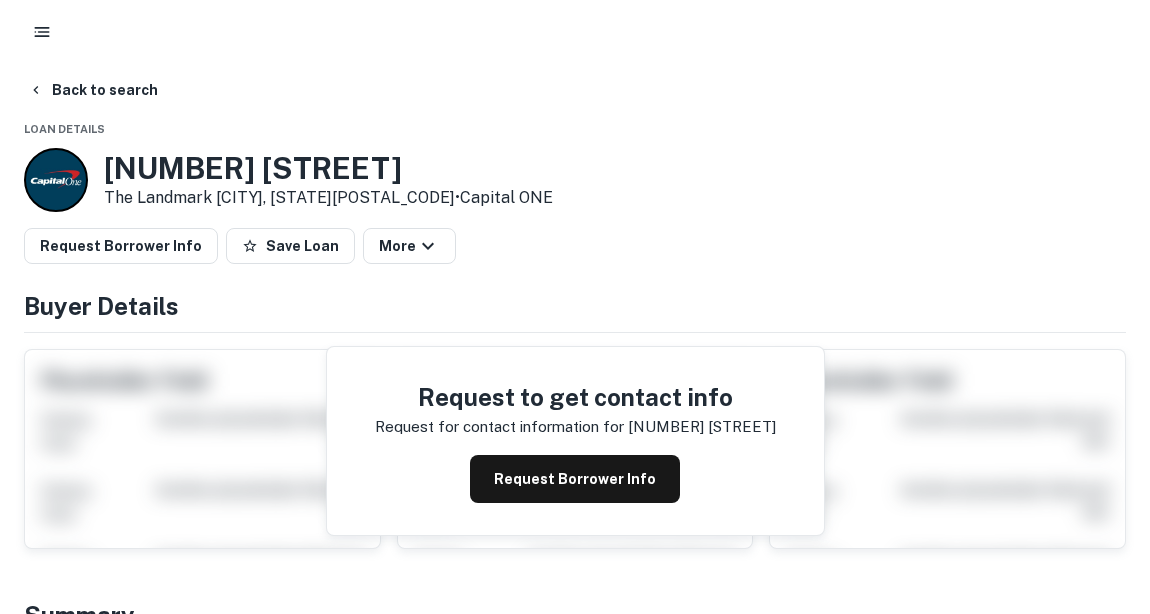 click on "Request Borrower Info" at bounding box center [575, 479] 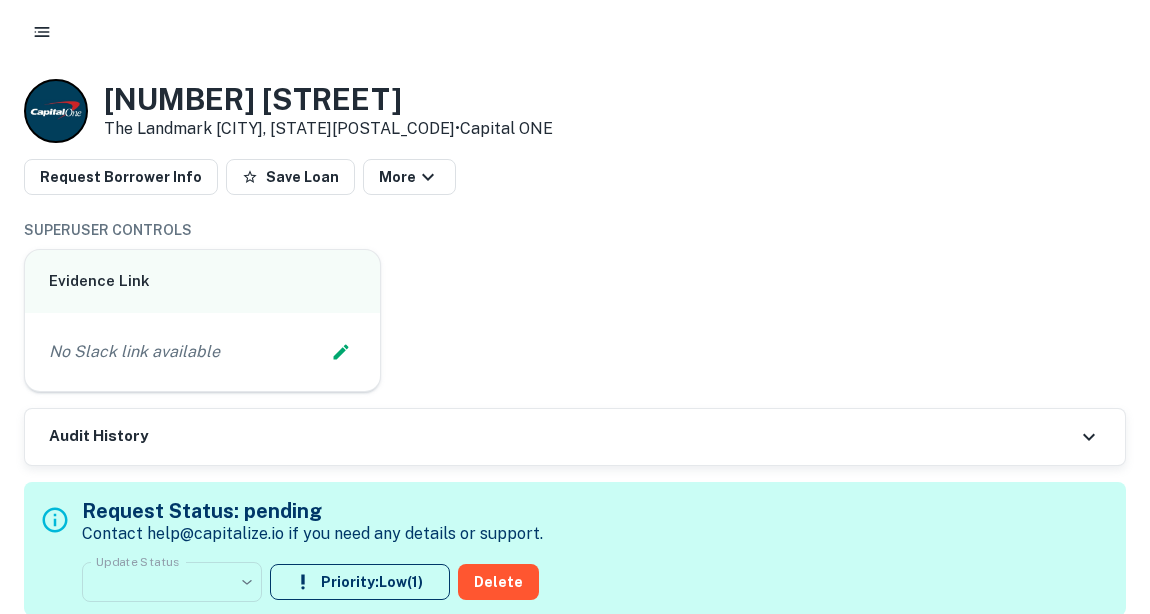 scroll, scrollTop: 0, scrollLeft: 0, axis: both 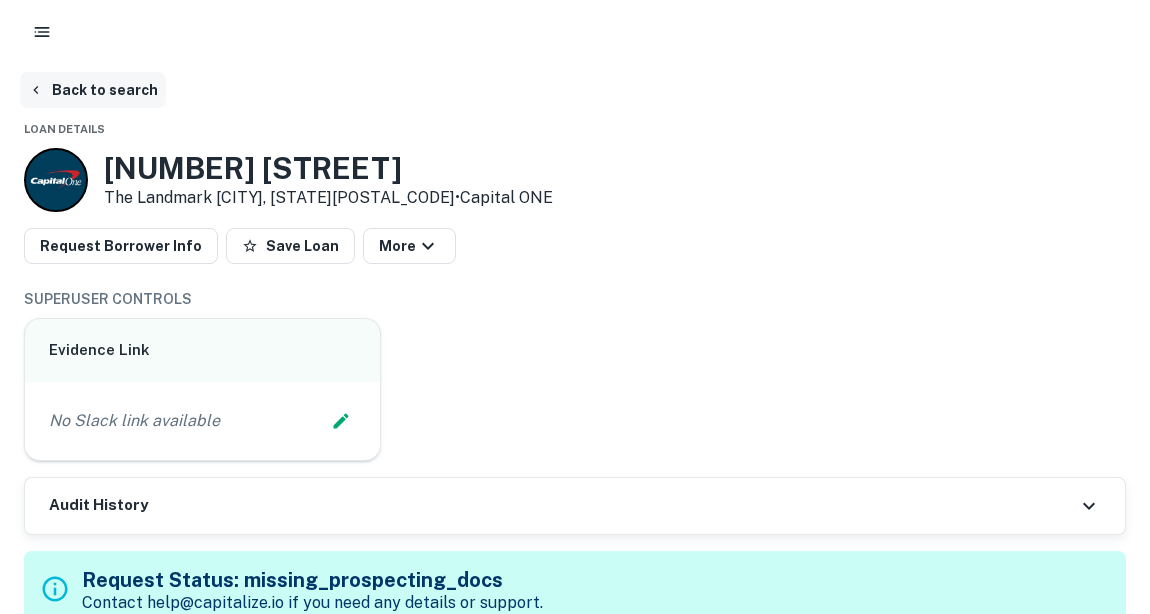 click on "Back to search" at bounding box center [93, 90] 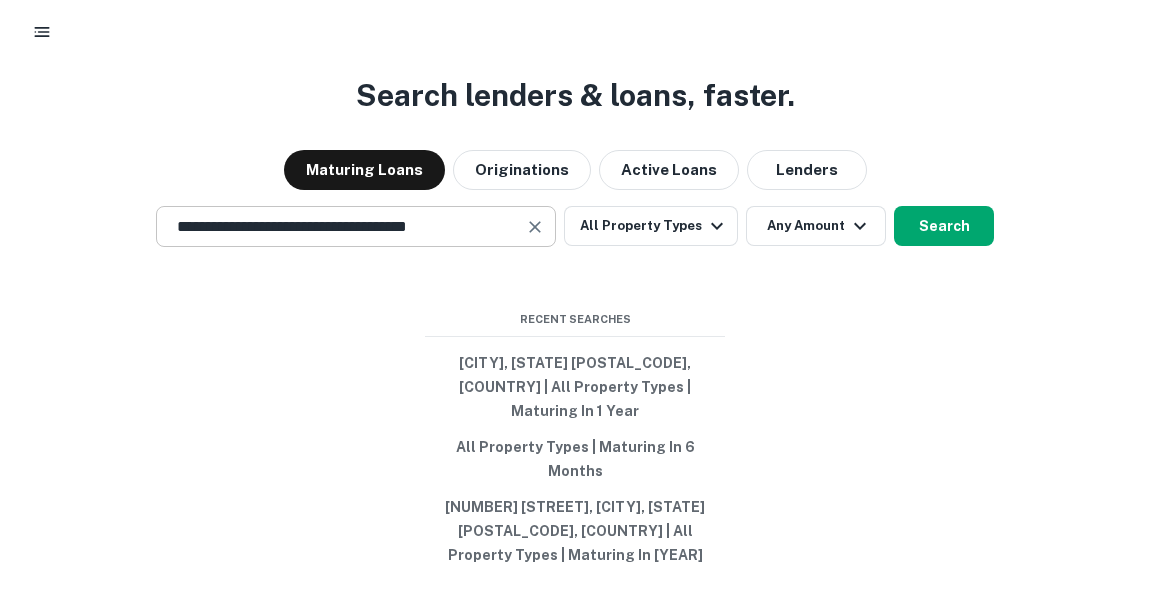 click on "**********" at bounding box center [356, 226] 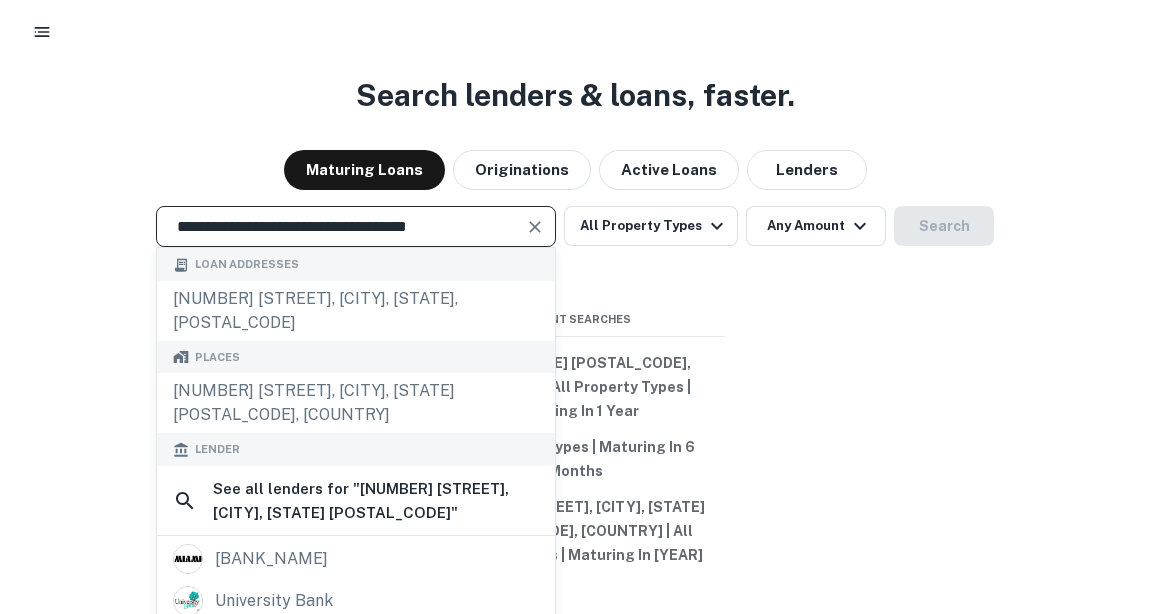 click at bounding box center [535, 227] 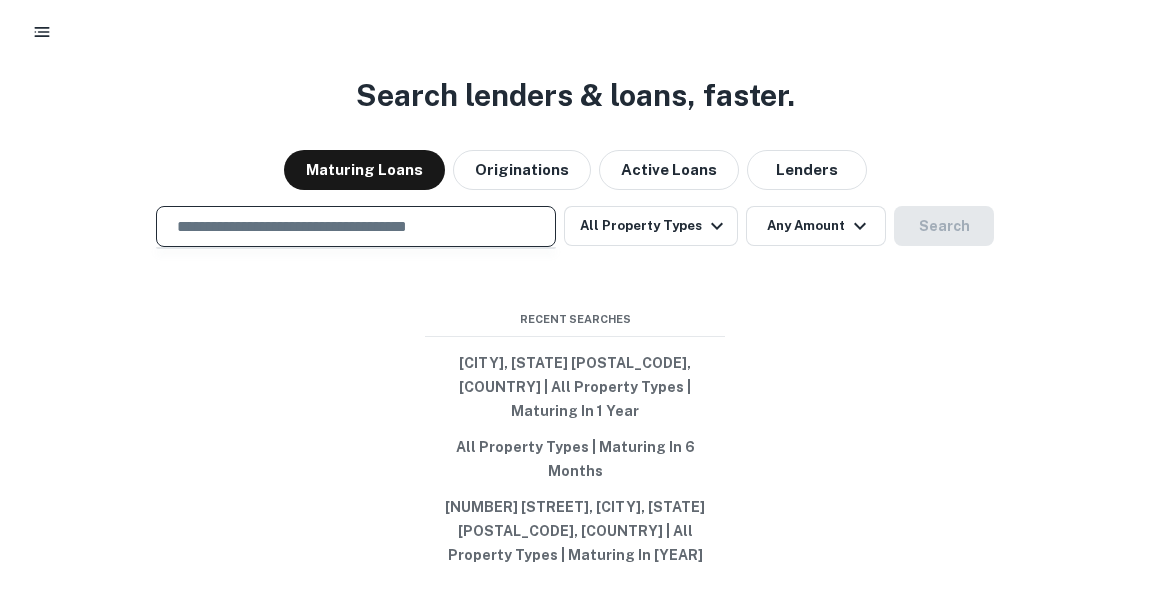 paste on "**********" 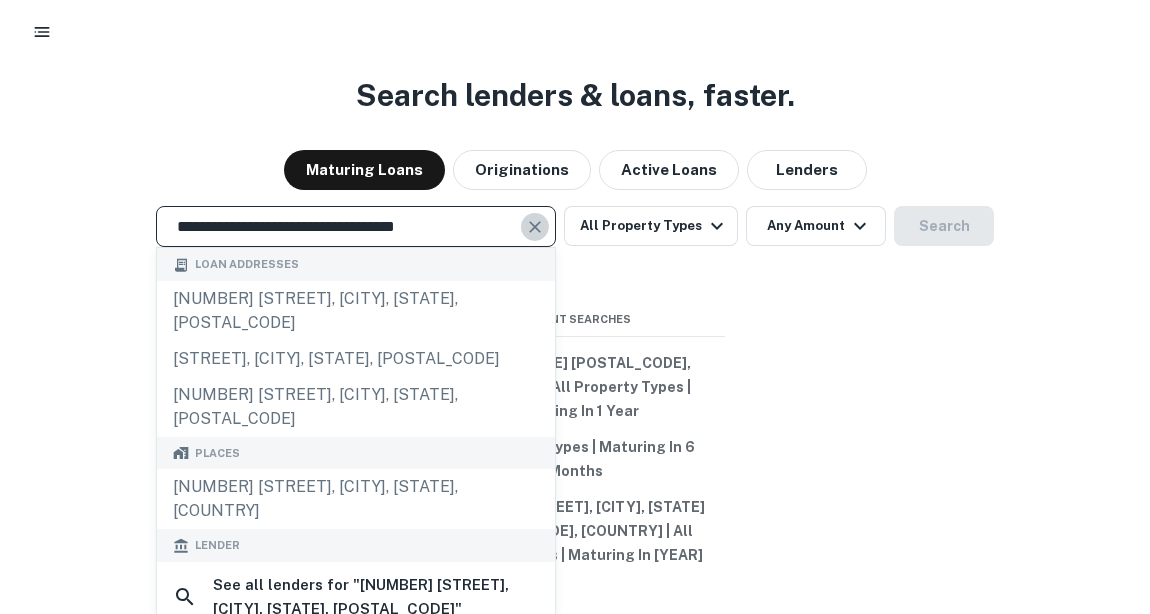 click at bounding box center (535, 227) 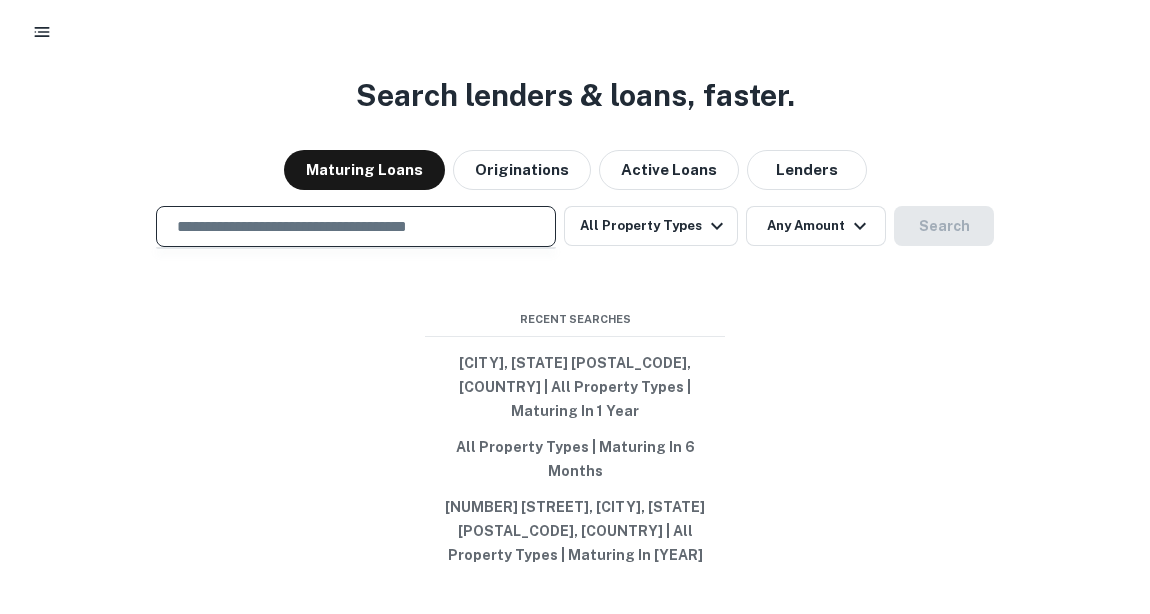 paste on "**********" 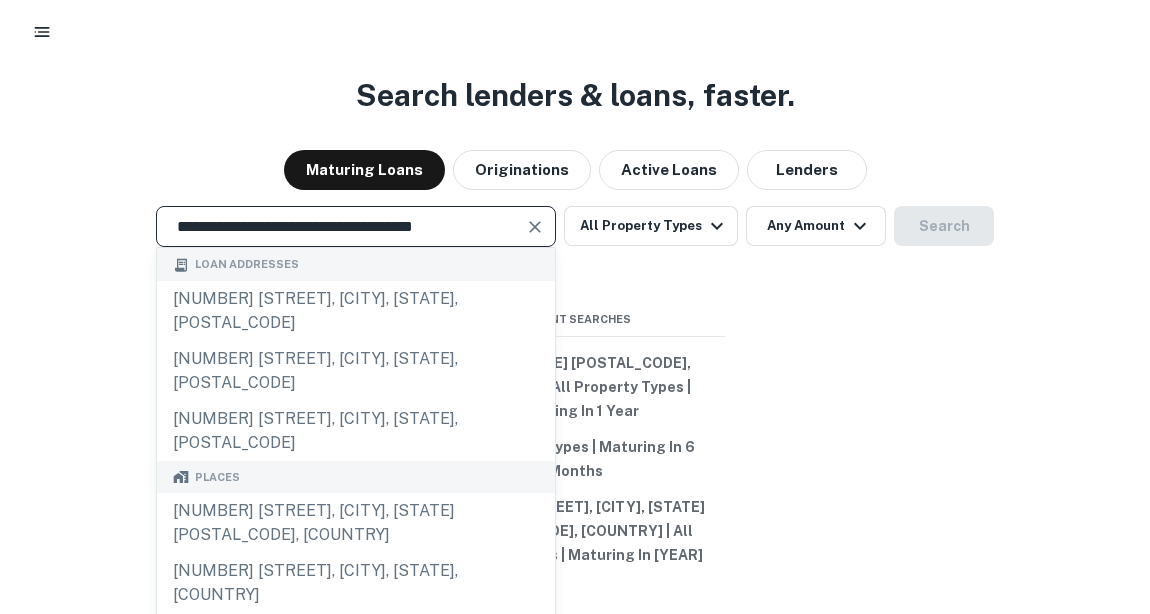 type on "**********" 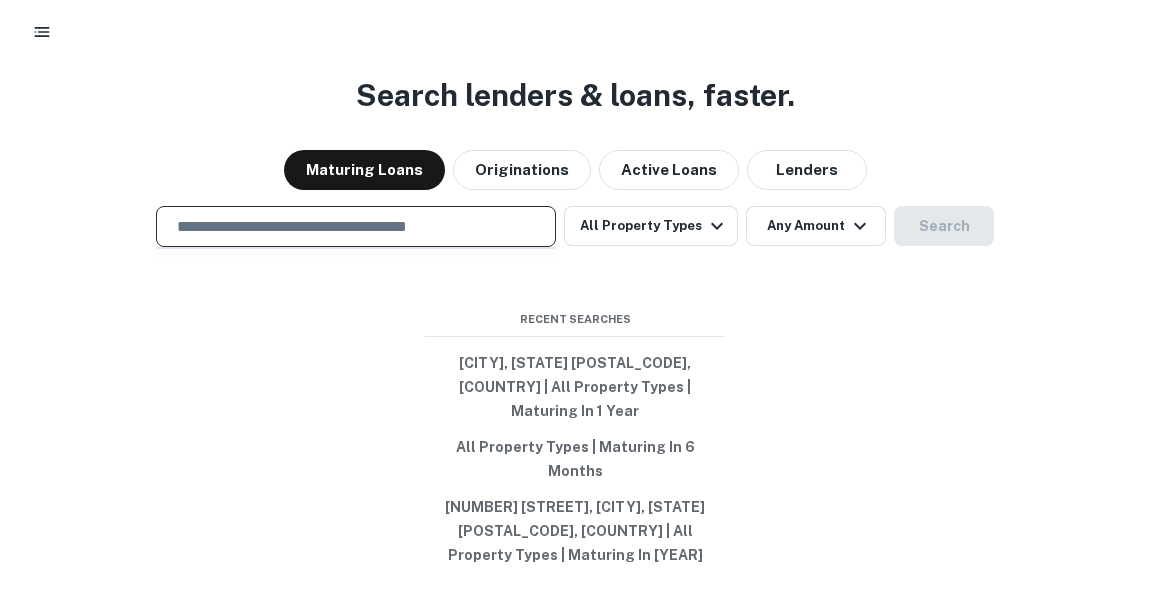 paste on "**********" 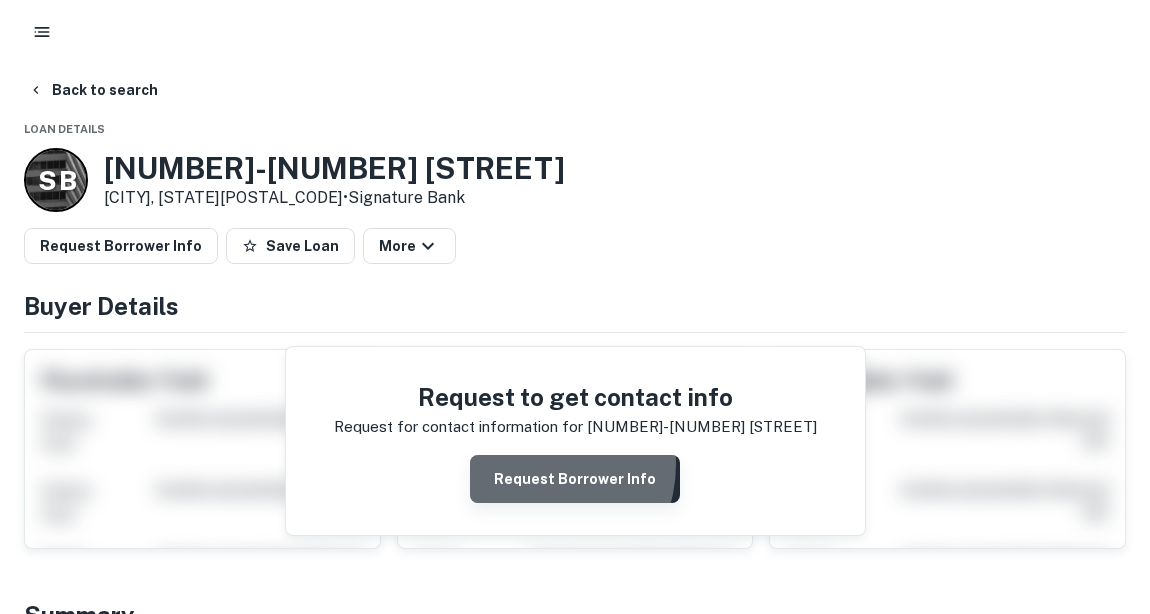 click on "Request Borrower Info" at bounding box center [575, 479] 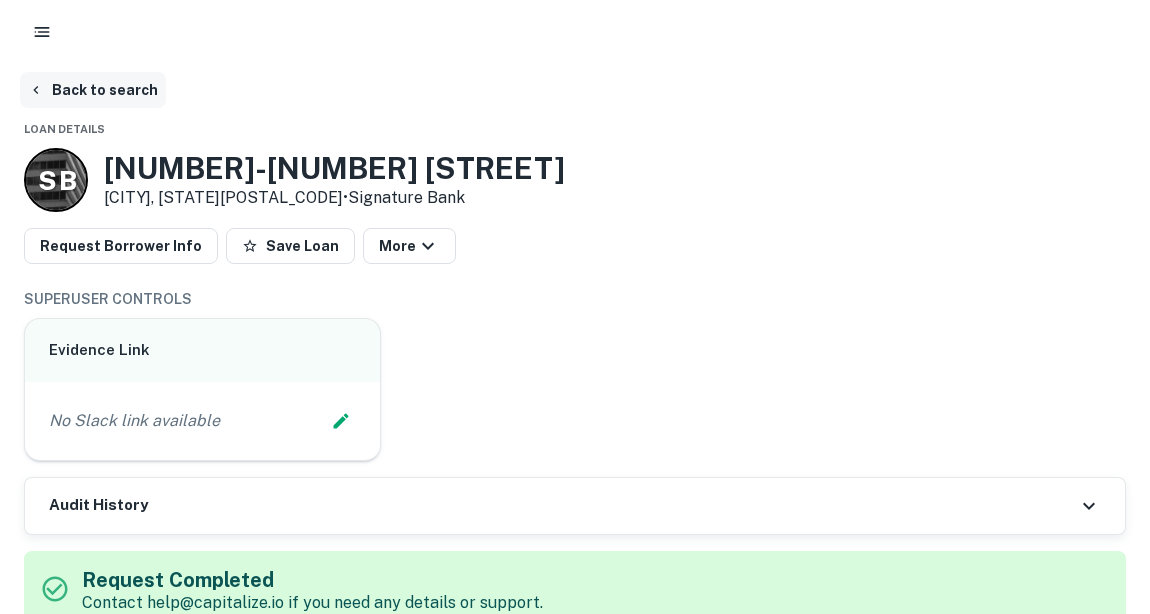 click on "Back to search" at bounding box center (93, 90) 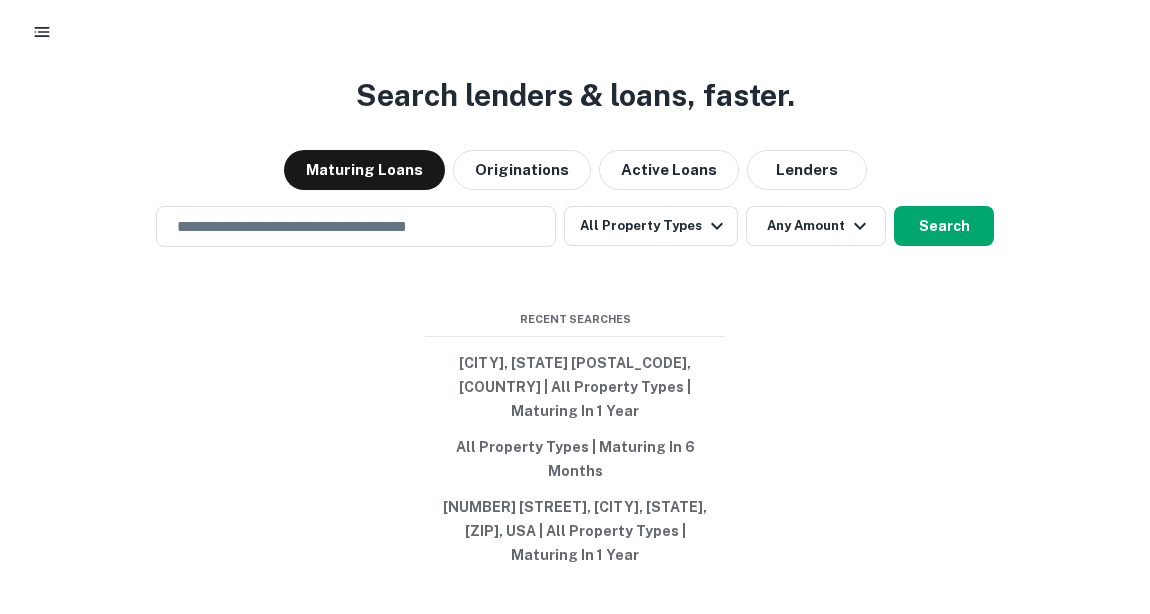 scroll, scrollTop: 0, scrollLeft: 0, axis: both 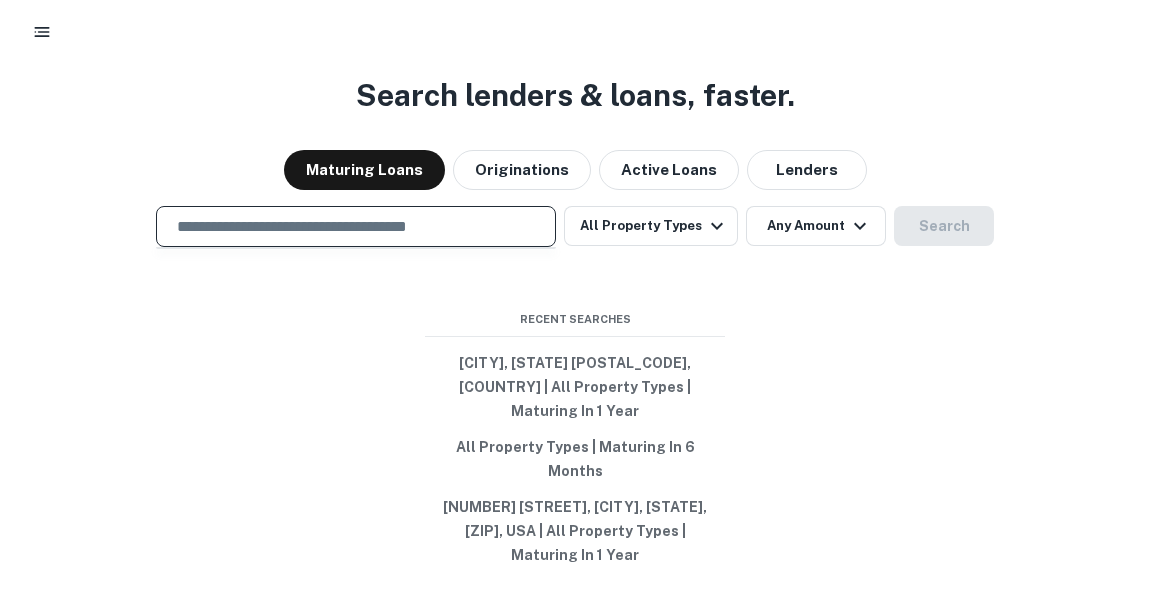 paste on "**********" 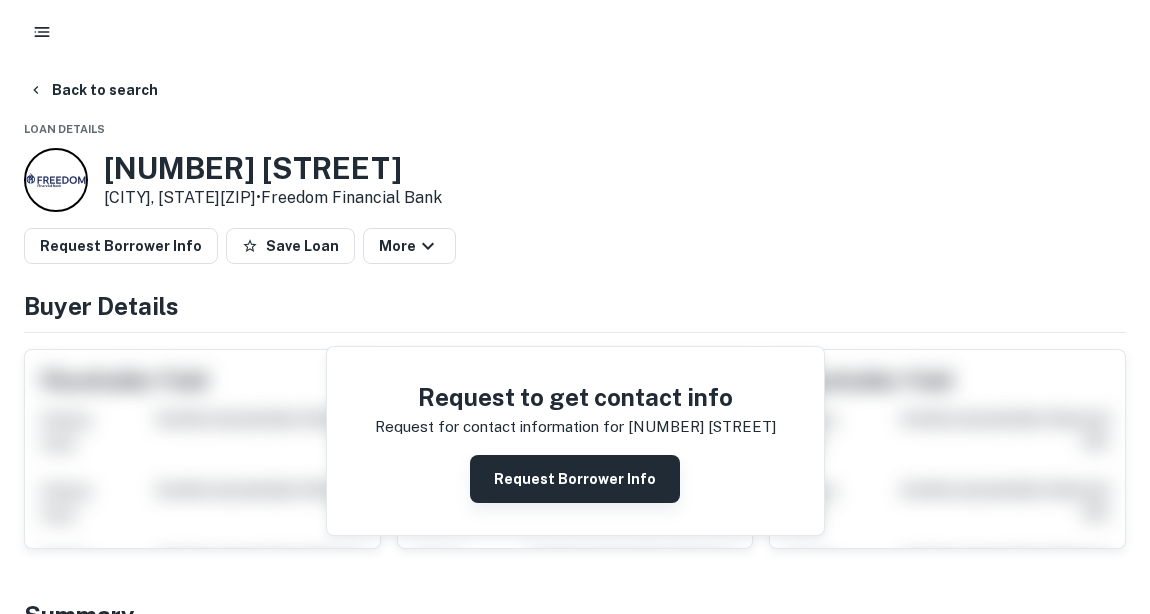 click on "Request Borrower Info" at bounding box center [575, 479] 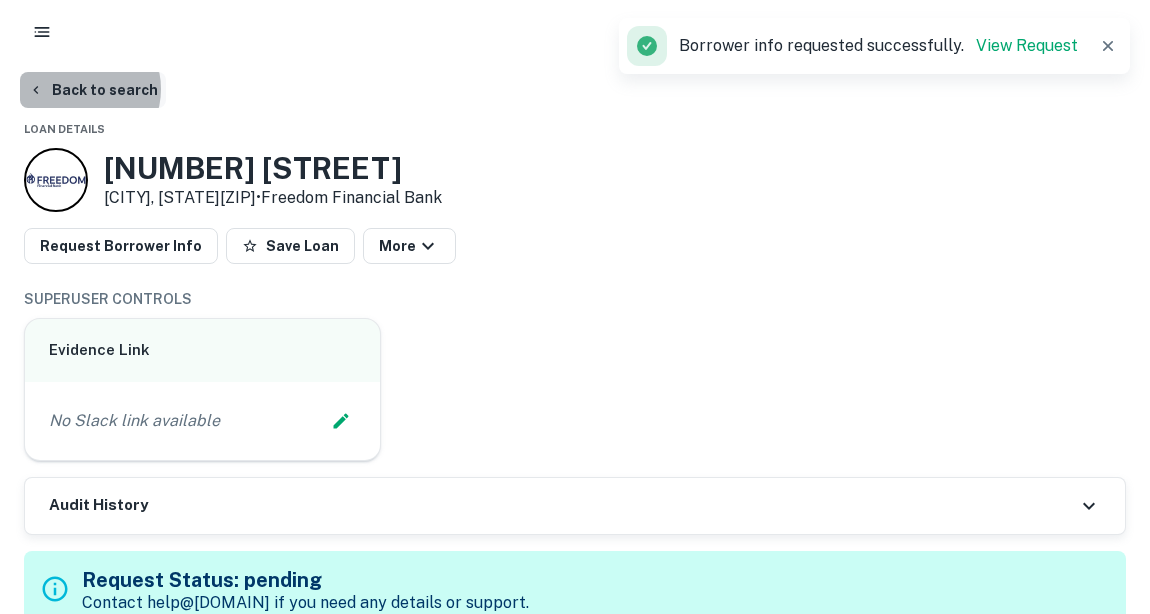 click on "Back to search" at bounding box center [93, 90] 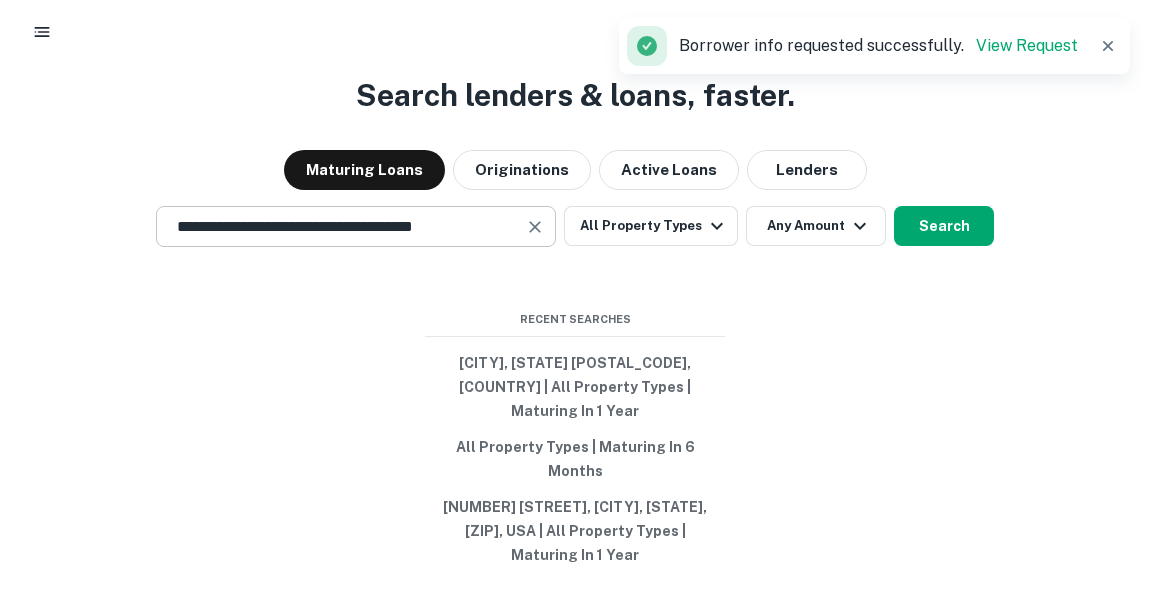 click at bounding box center [535, 227] 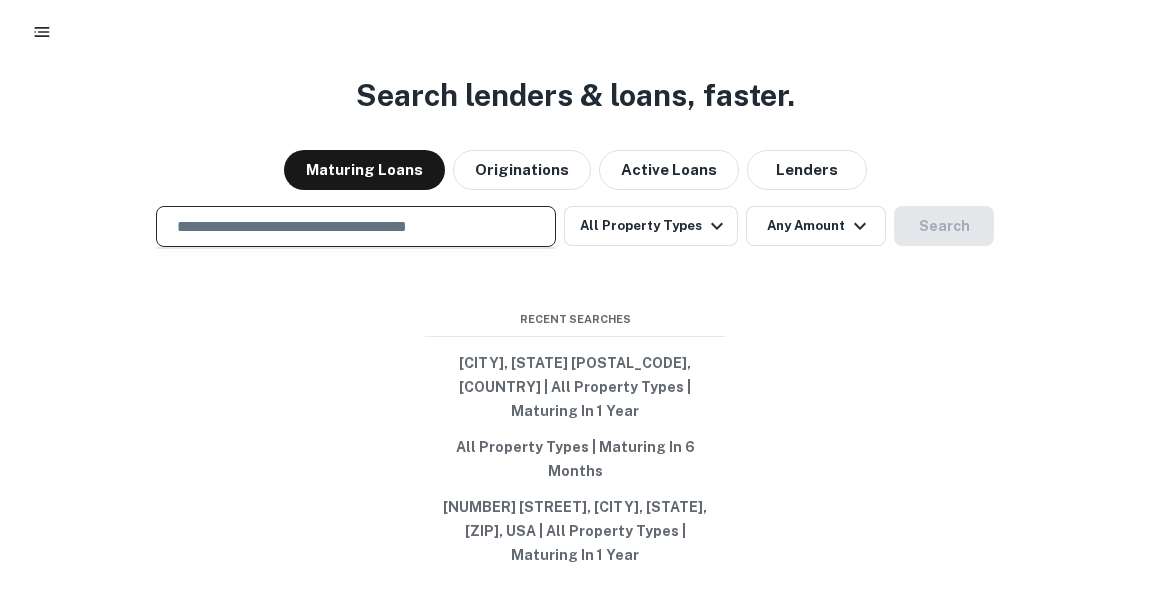 paste on "**********" 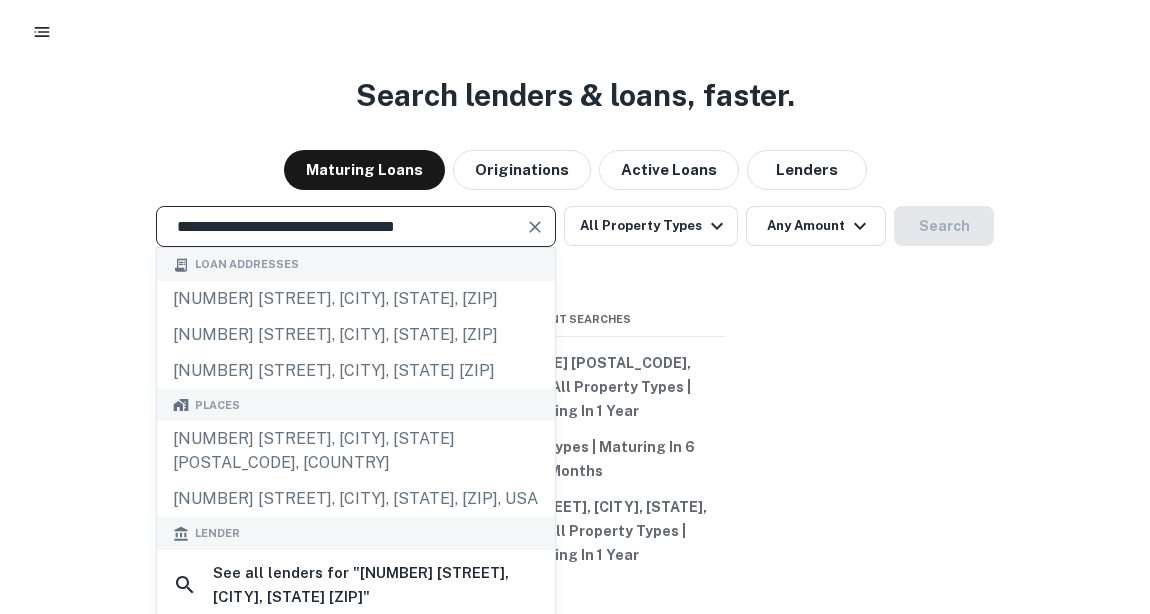 type on "**********" 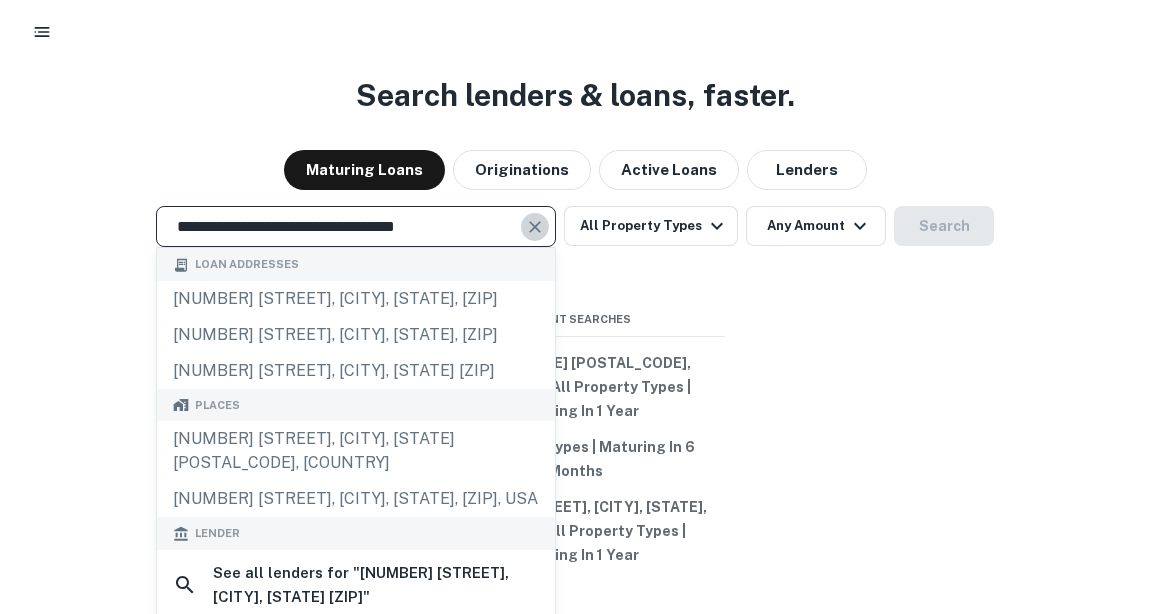 click at bounding box center (535, 227) 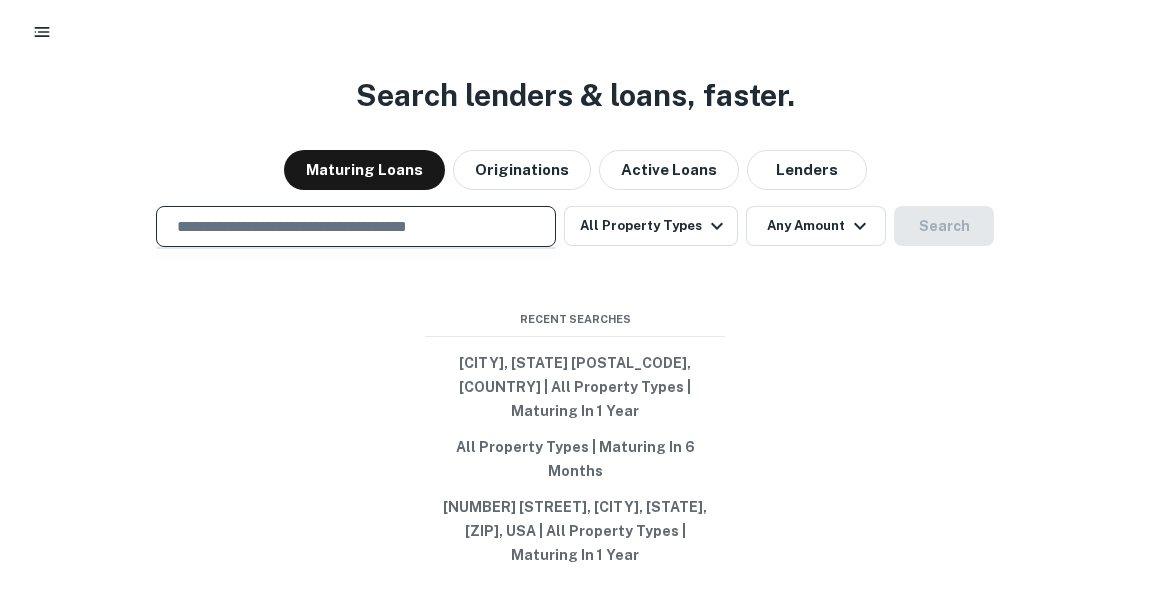 paste on "**********" 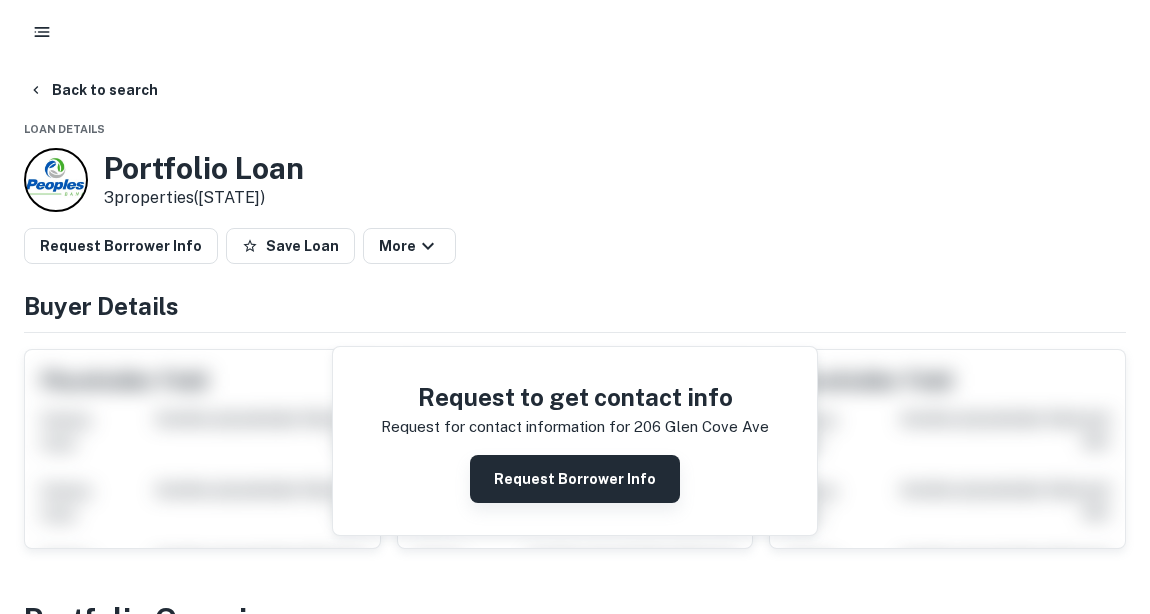 click on "Request Borrower Info" at bounding box center (575, 479) 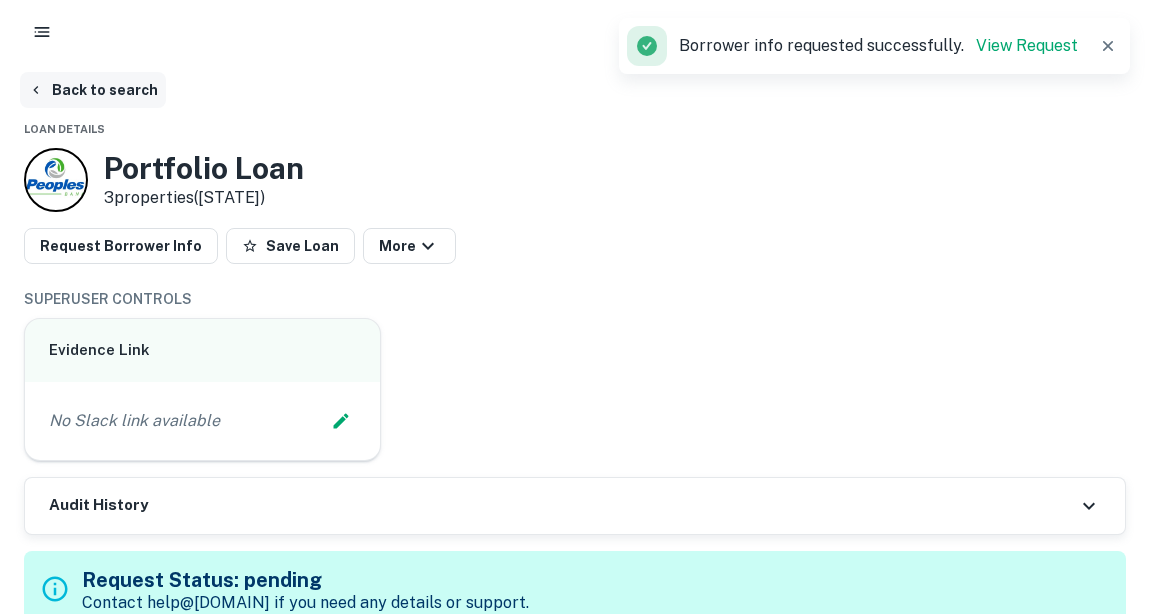 click on "Back to search" at bounding box center (93, 90) 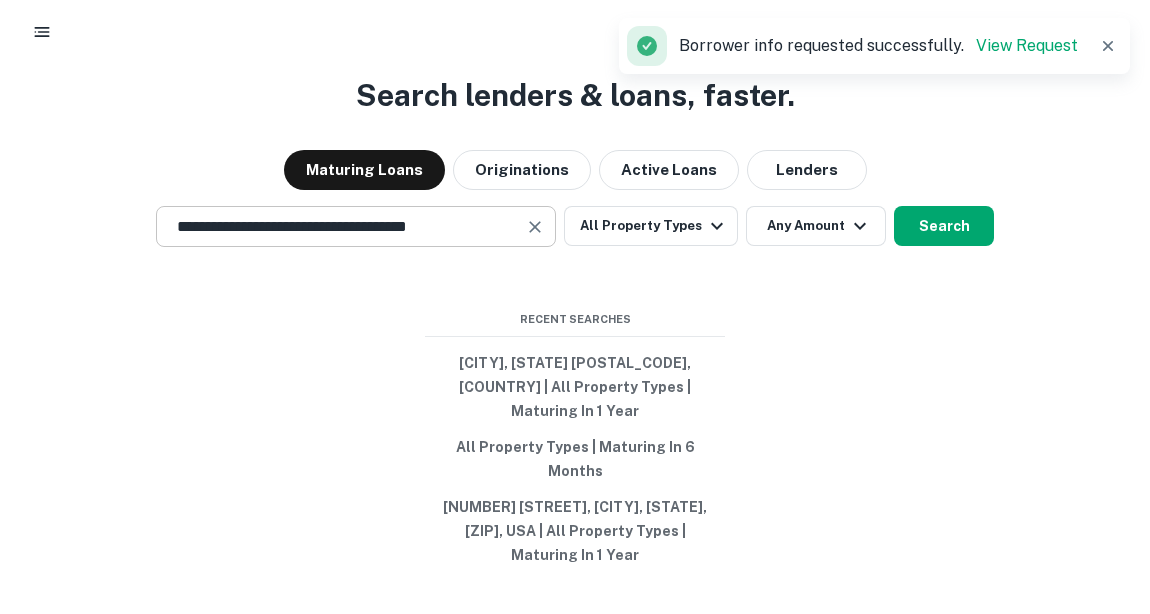 click at bounding box center [535, 227] 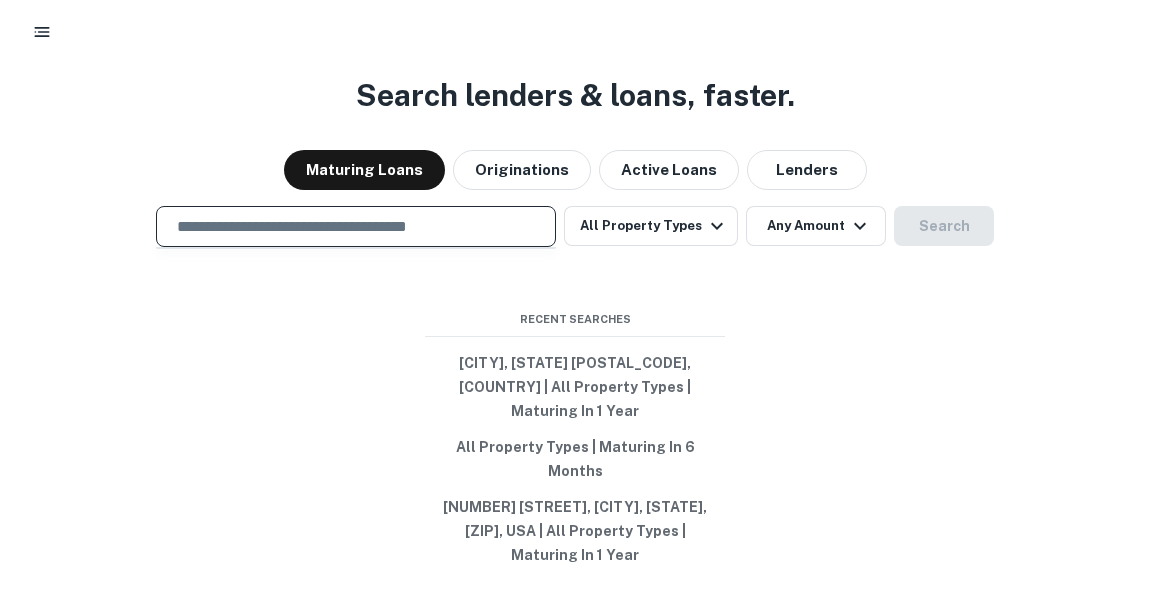 paste on "**********" 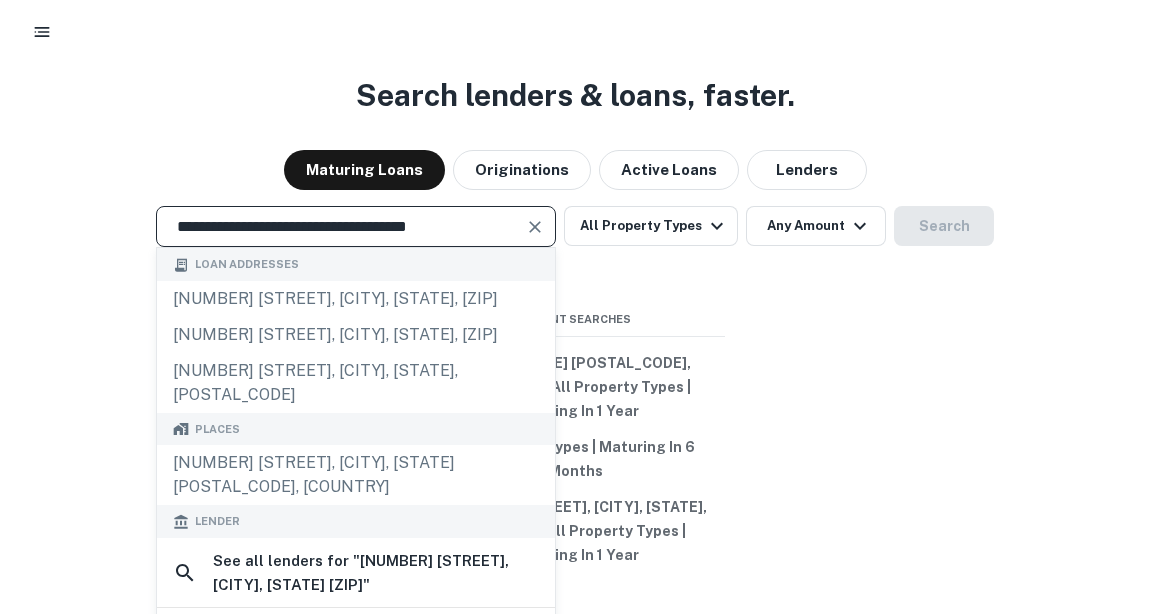 type on "**********" 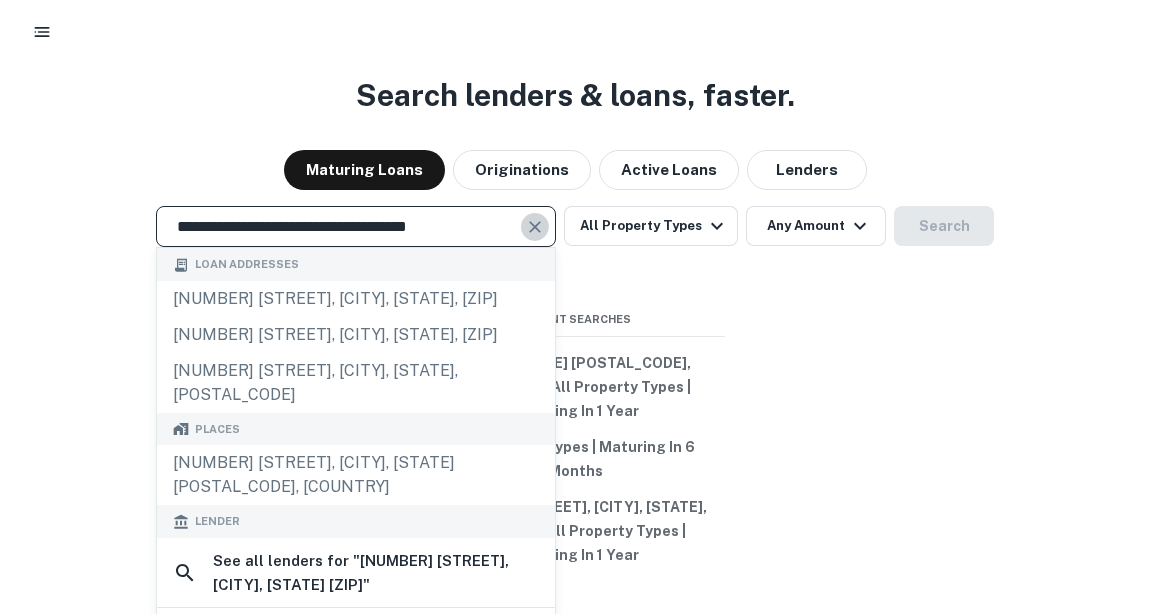 click at bounding box center [535, 227] 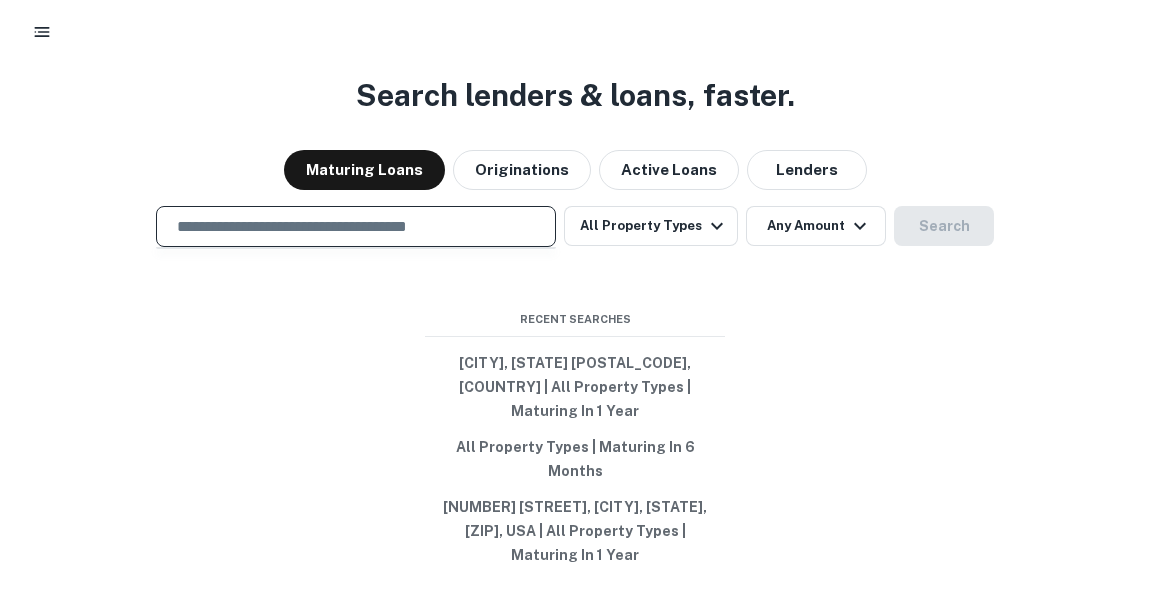 paste on "**********" 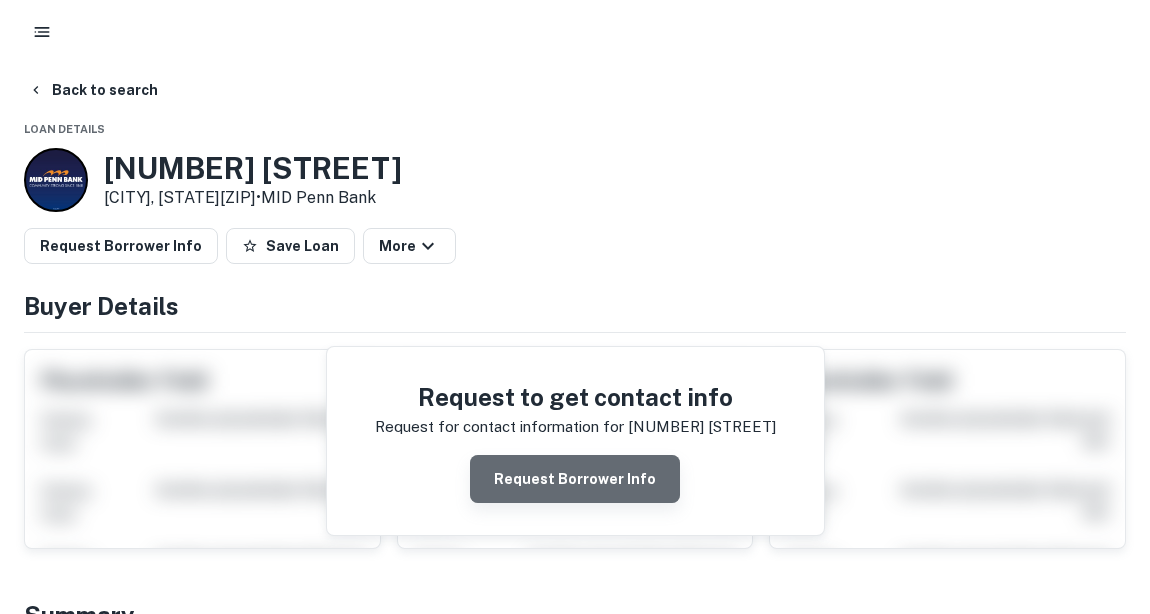 click on "Request Borrower Info" at bounding box center (575, 479) 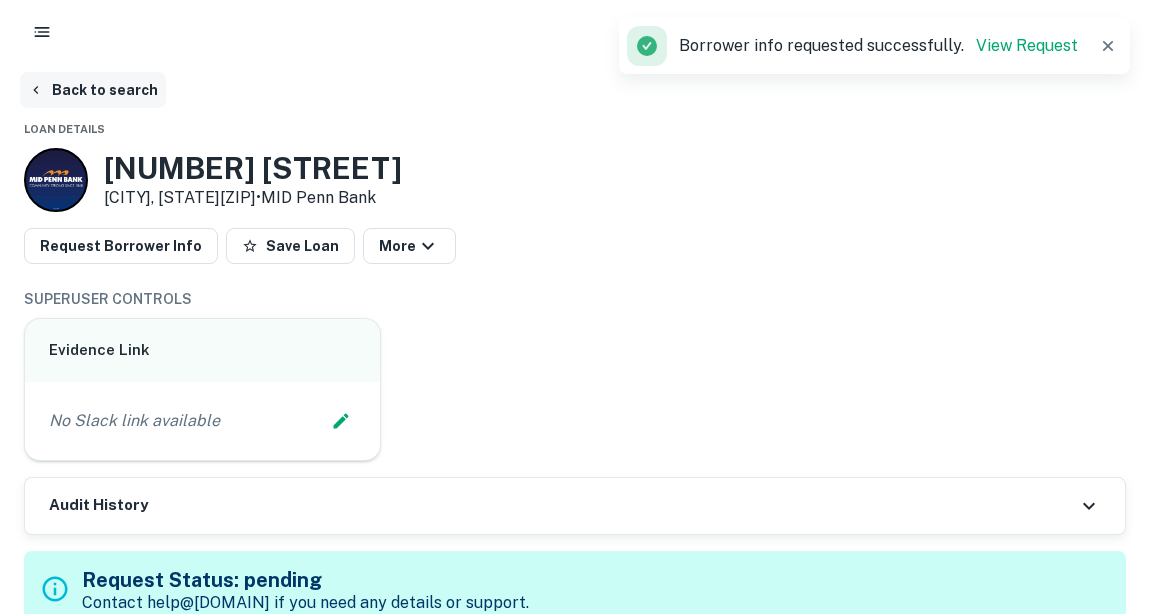 click on "Back to search" at bounding box center (93, 90) 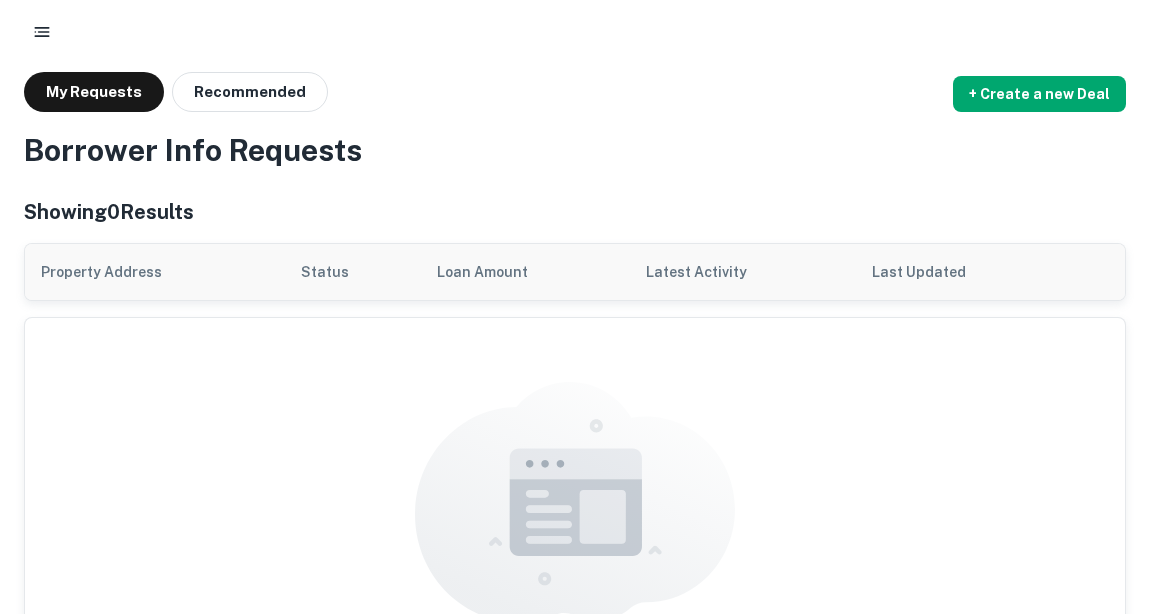 click at bounding box center [42, 32] 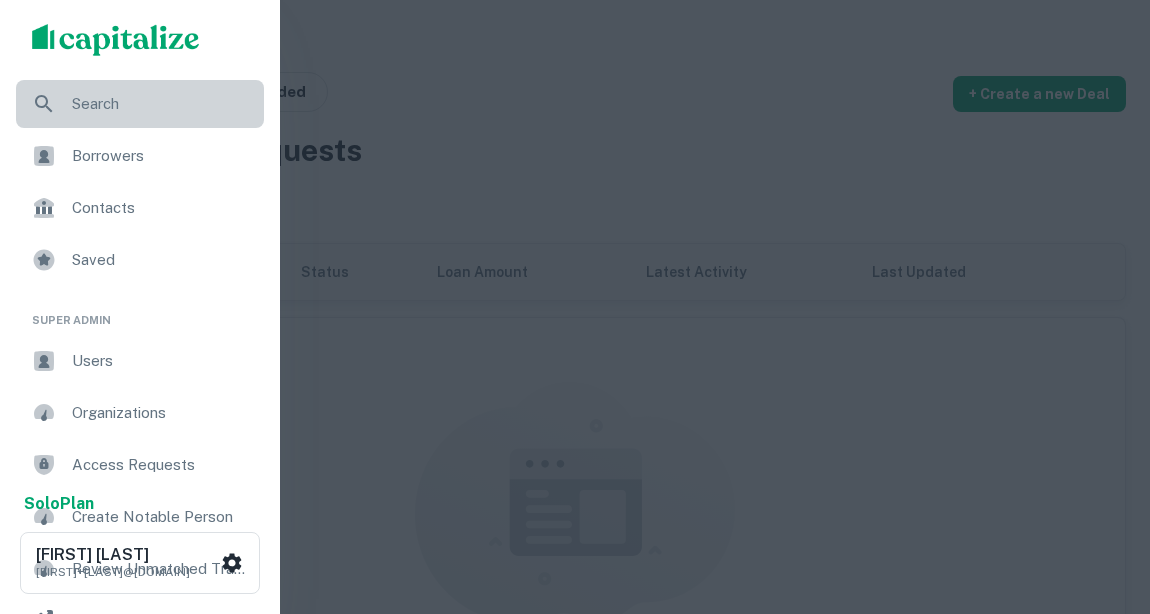 click on "Search" at bounding box center (162, 104) 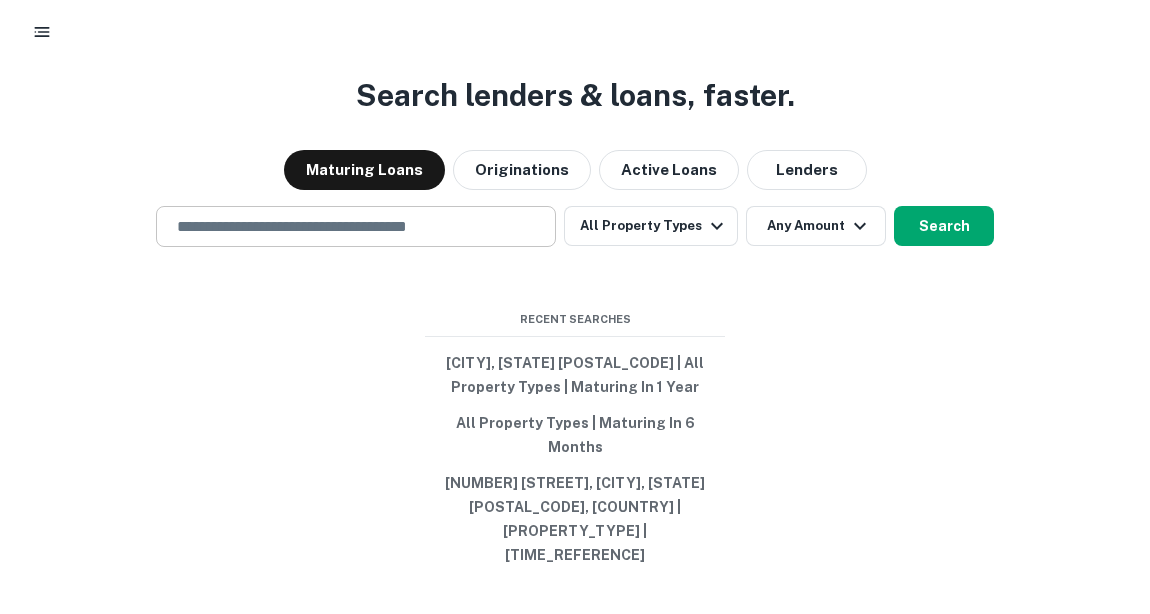 scroll, scrollTop: 0, scrollLeft: 0, axis: both 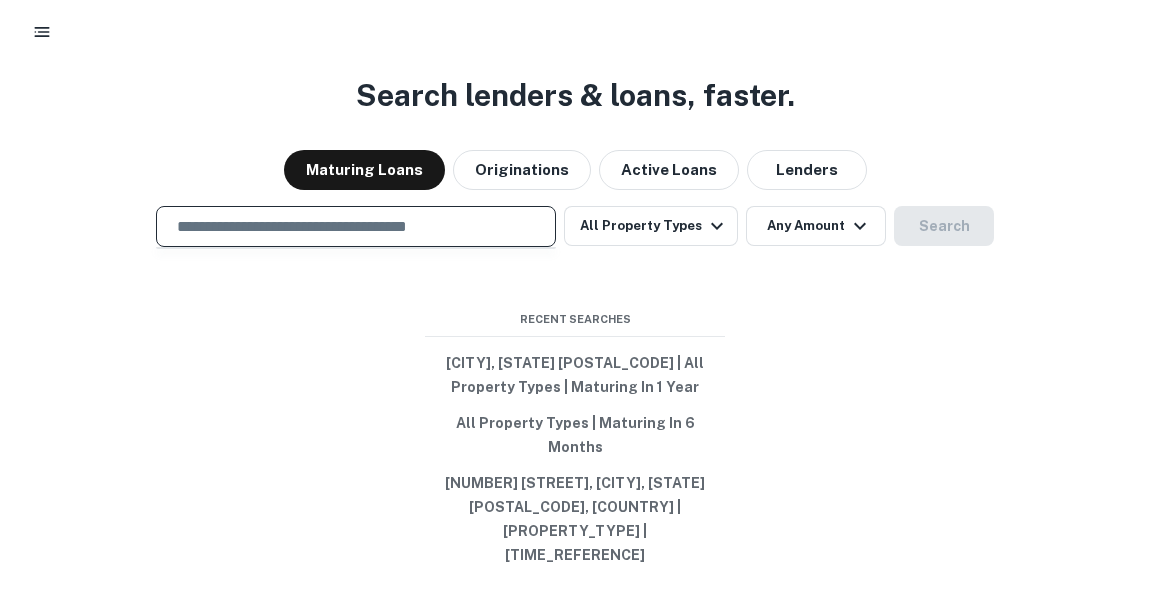 paste on "**********" 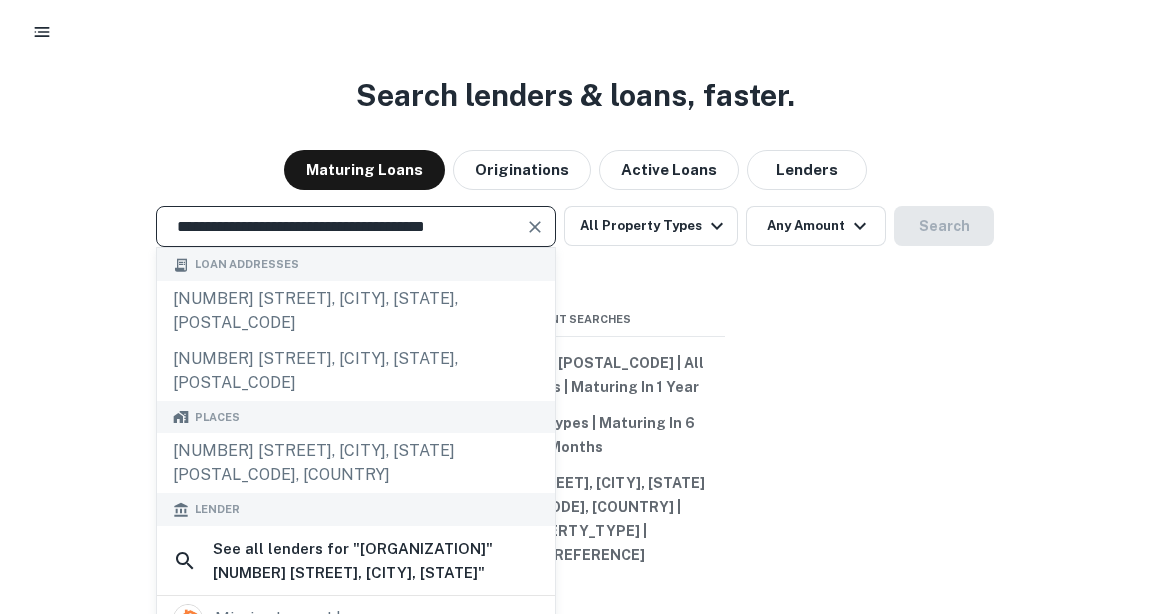 click at bounding box center (535, 227) 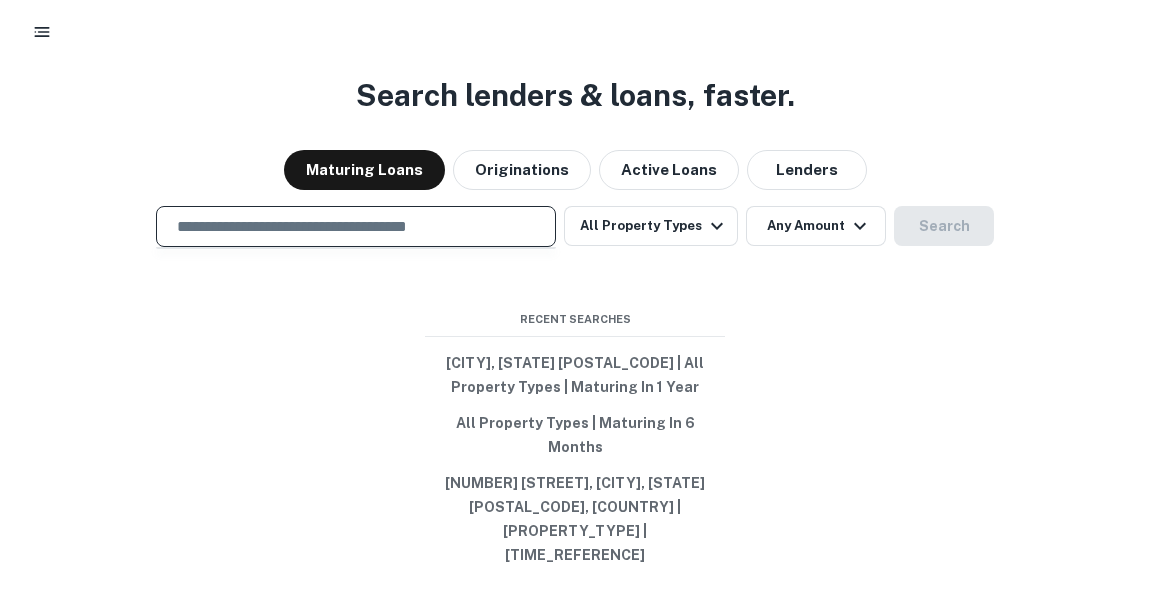 paste on "**********" 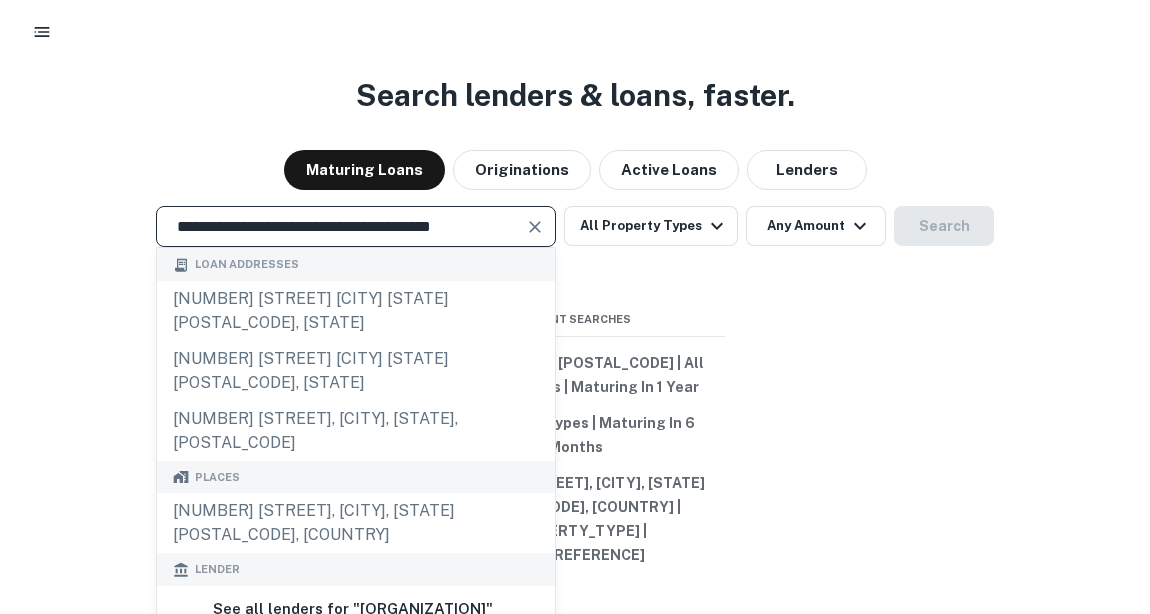 click at bounding box center [535, 227] 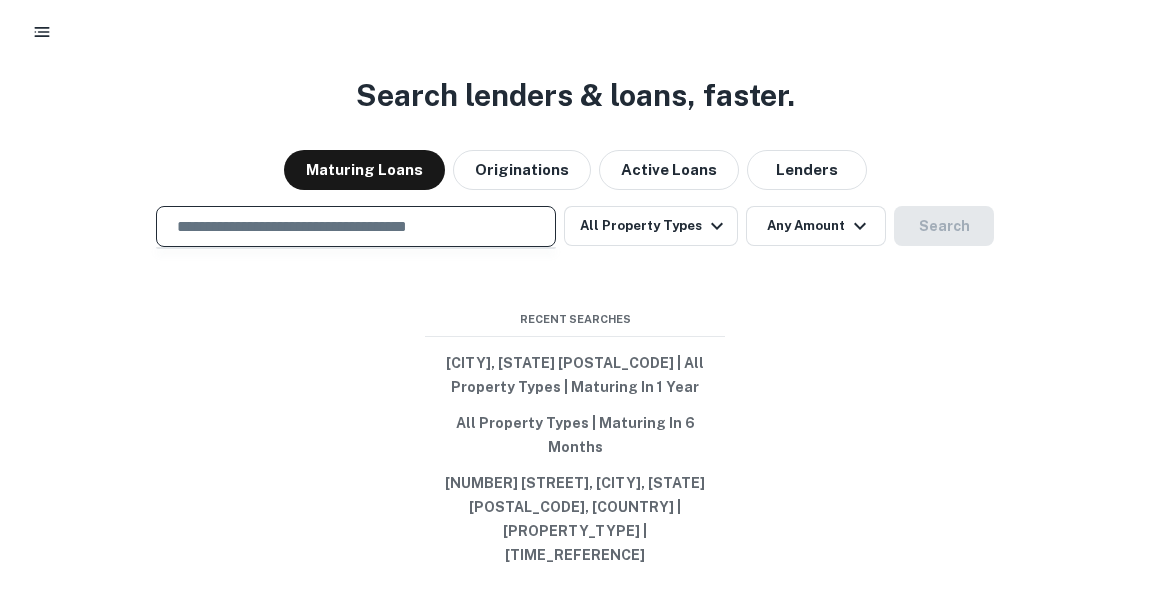 paste on "**********" 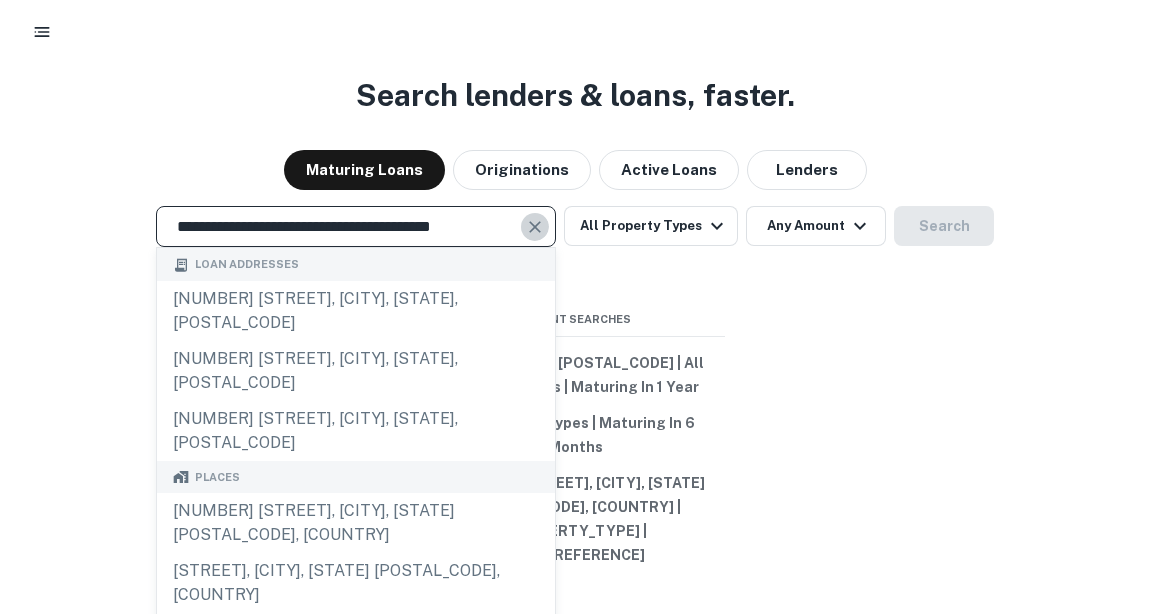 click at bounding box center (535, 227) 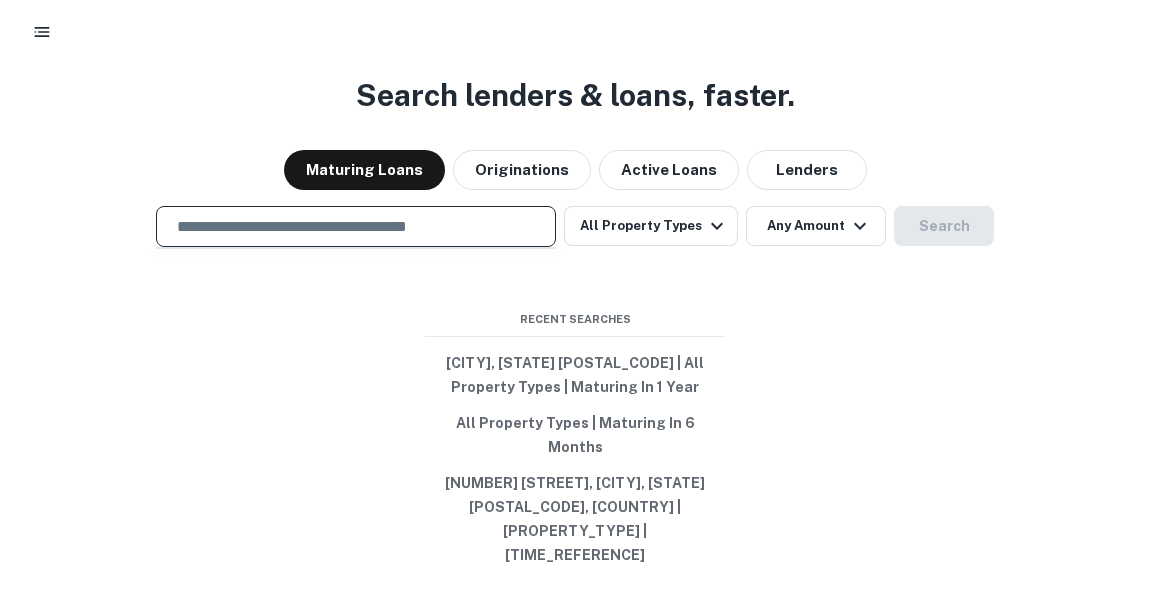 paste on "**********" 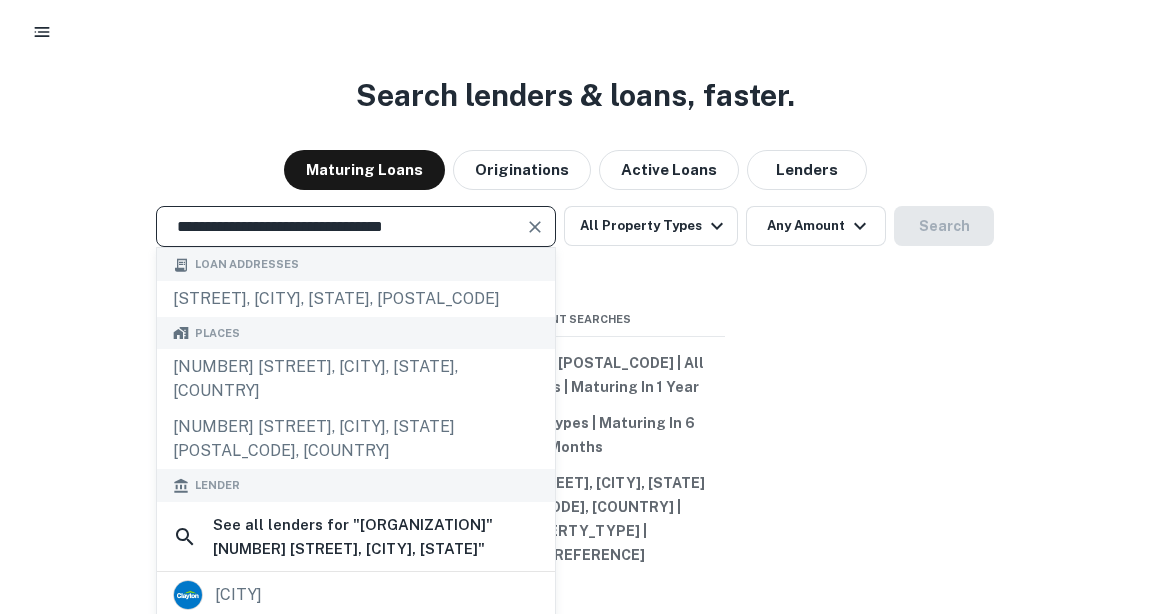 click at bounding box center [535, 227] 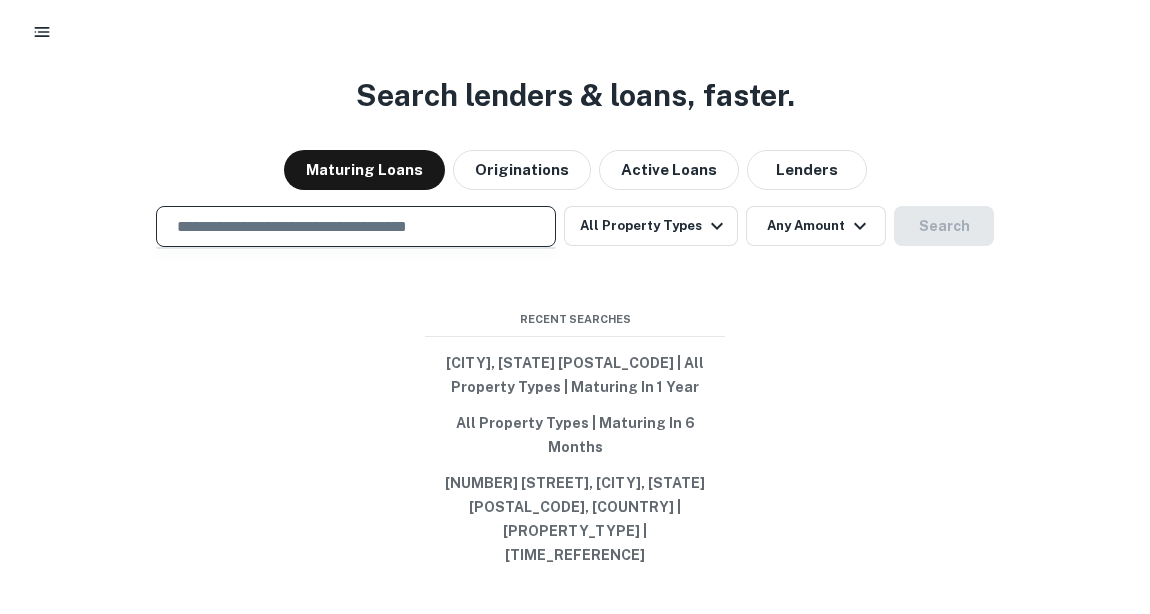 paste on "**********" 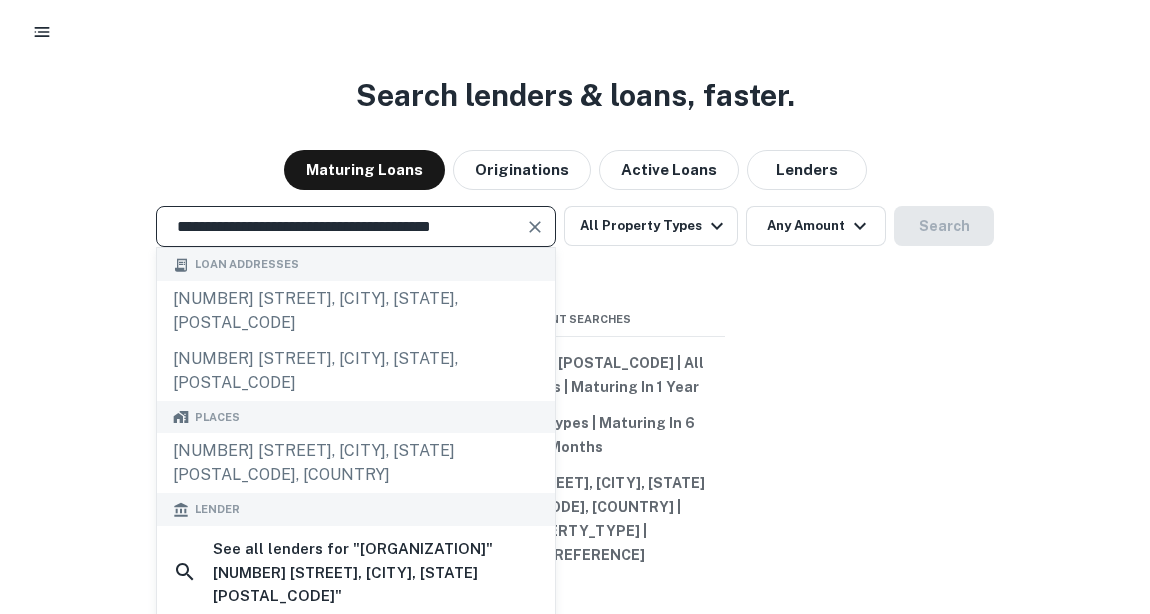 scroll, scrollTop: 0, scrollLeft: 0, axis: both 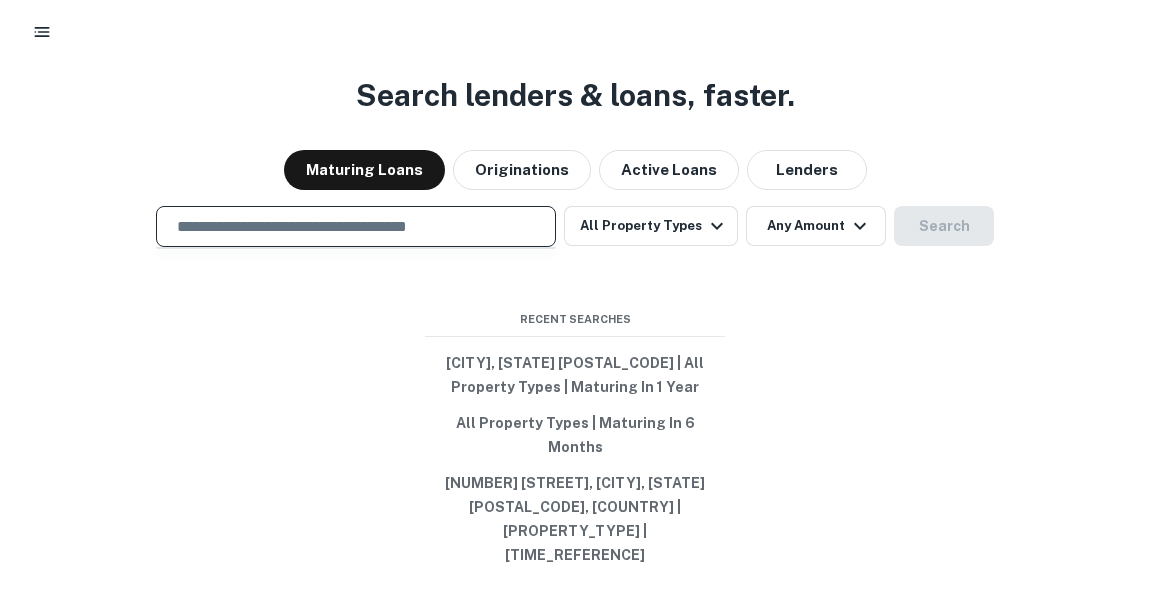 paste on "**********" 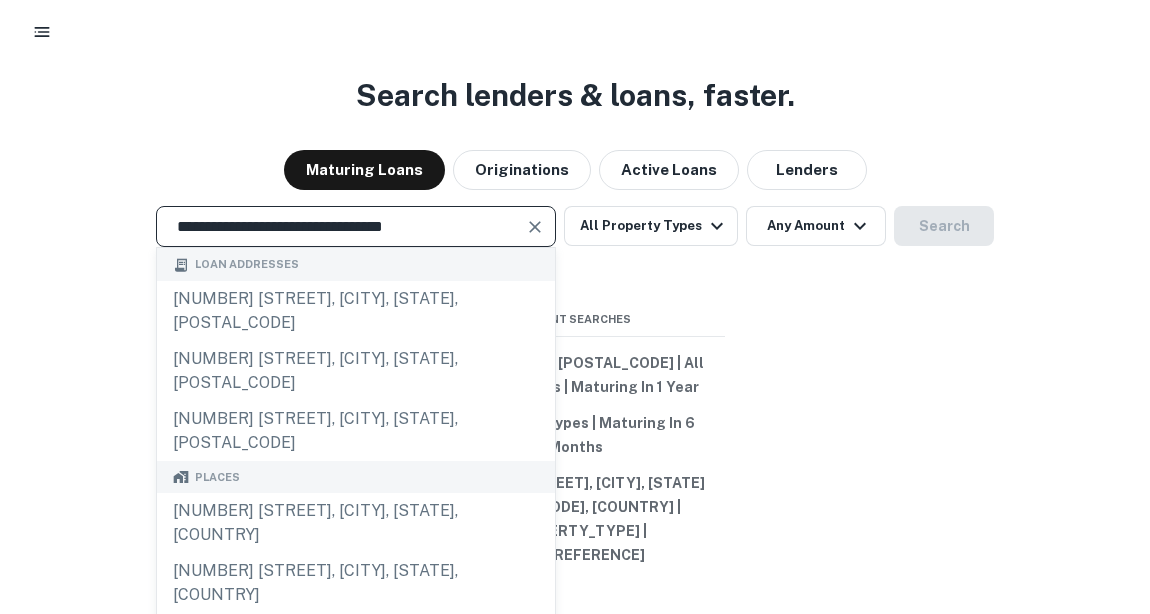 click at bounding box center (535, 227) 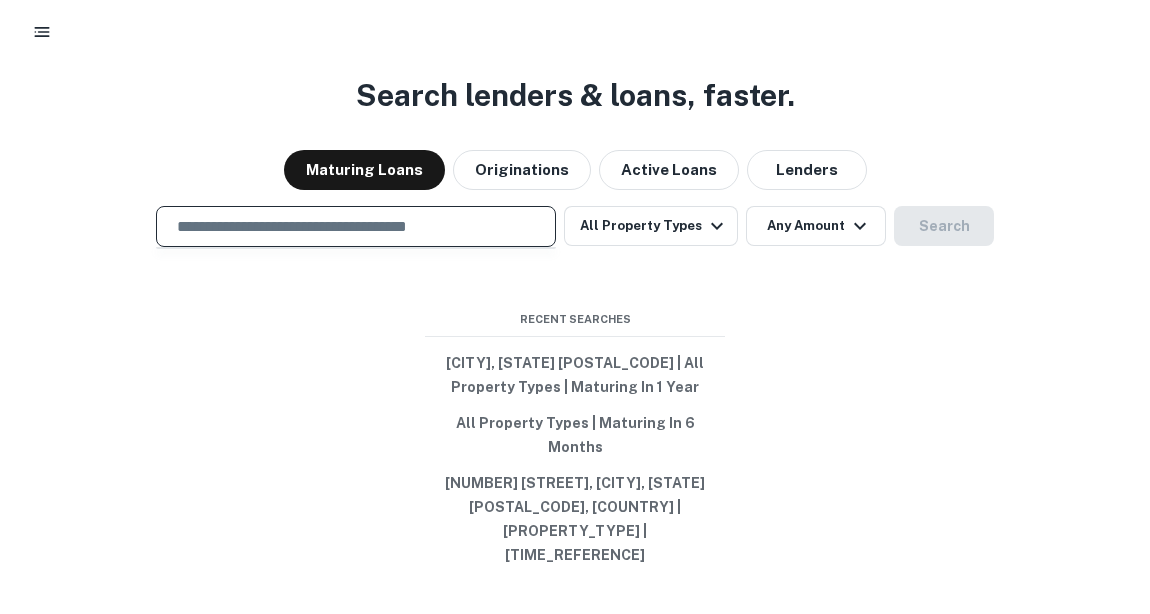 paste on "**********" 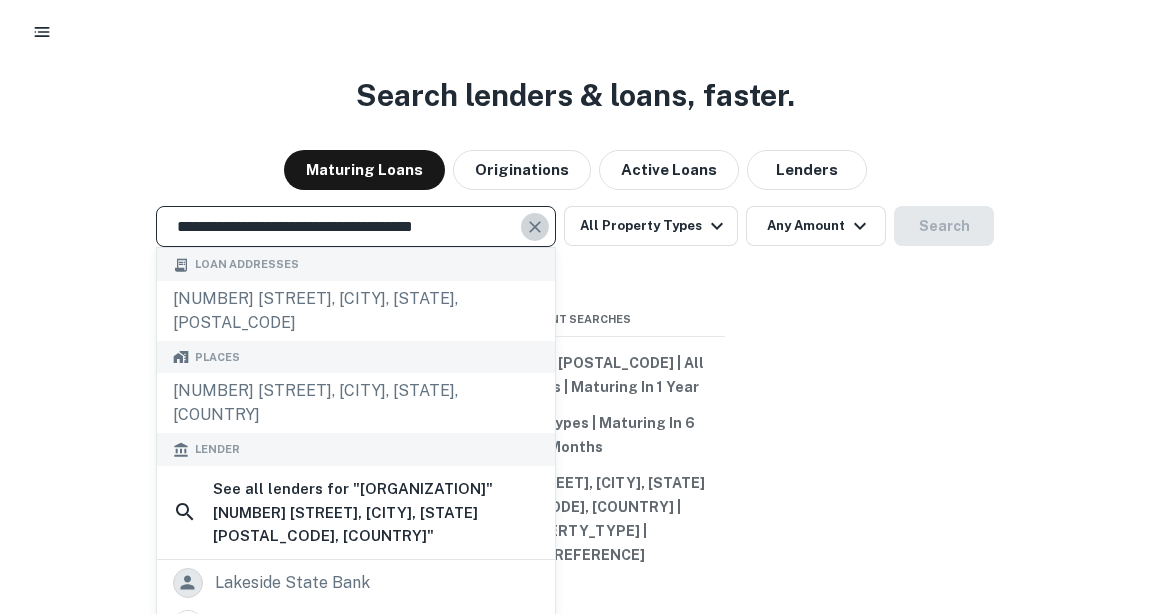 click at bounding box center [535, 227] 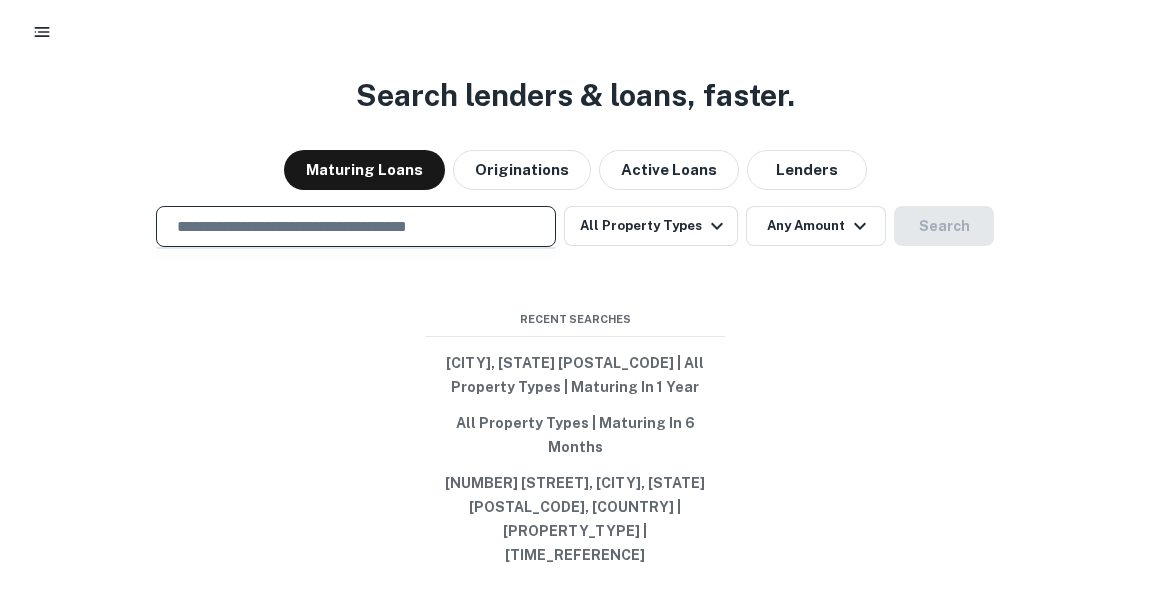paste on "**********" 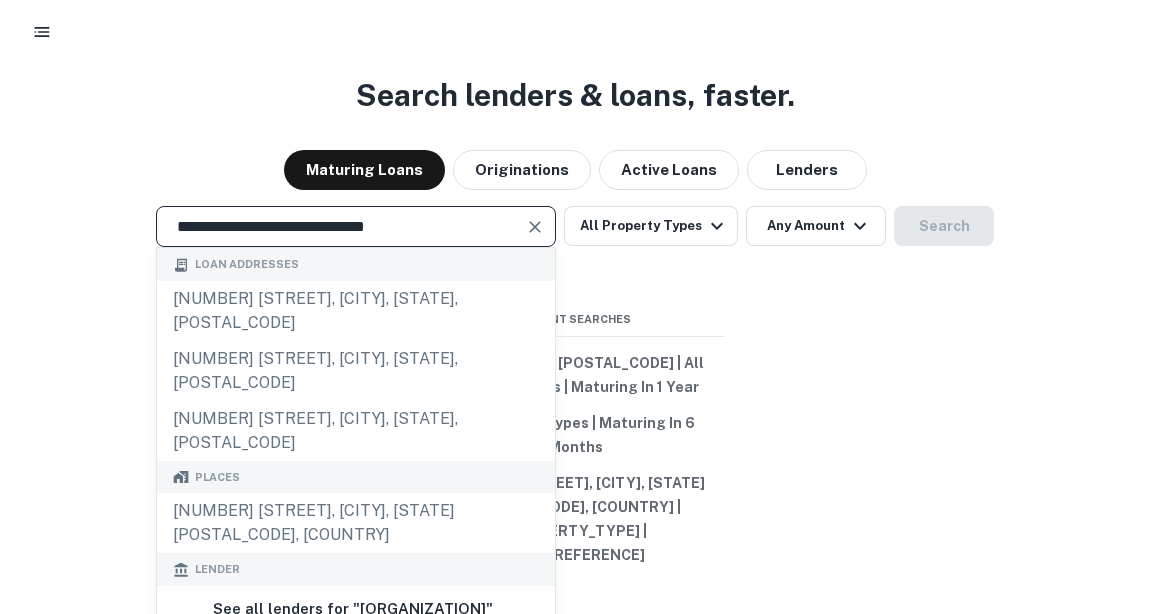 click at bounding box center [535, 227] 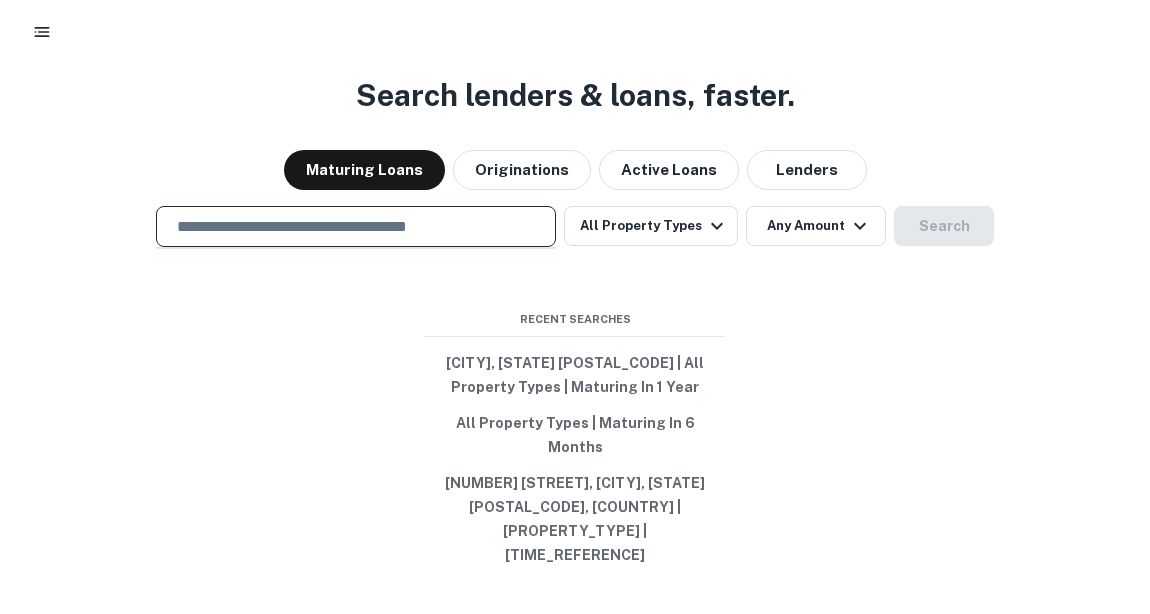 paste on "**********" 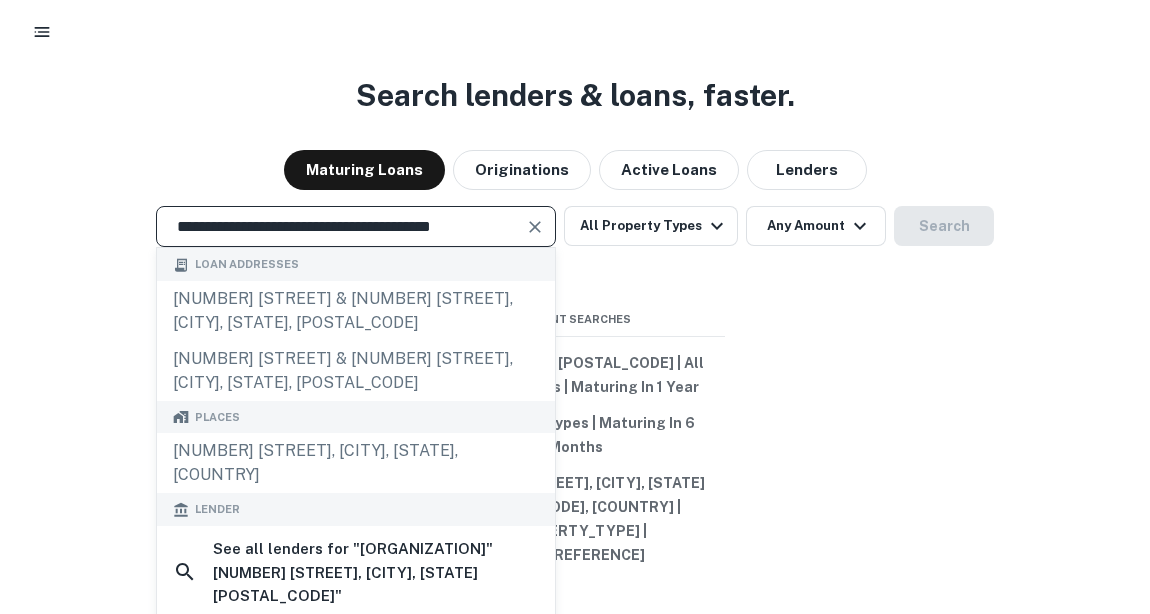 scroll, scrollTop: 0, scrollLeft: 0, axis: both 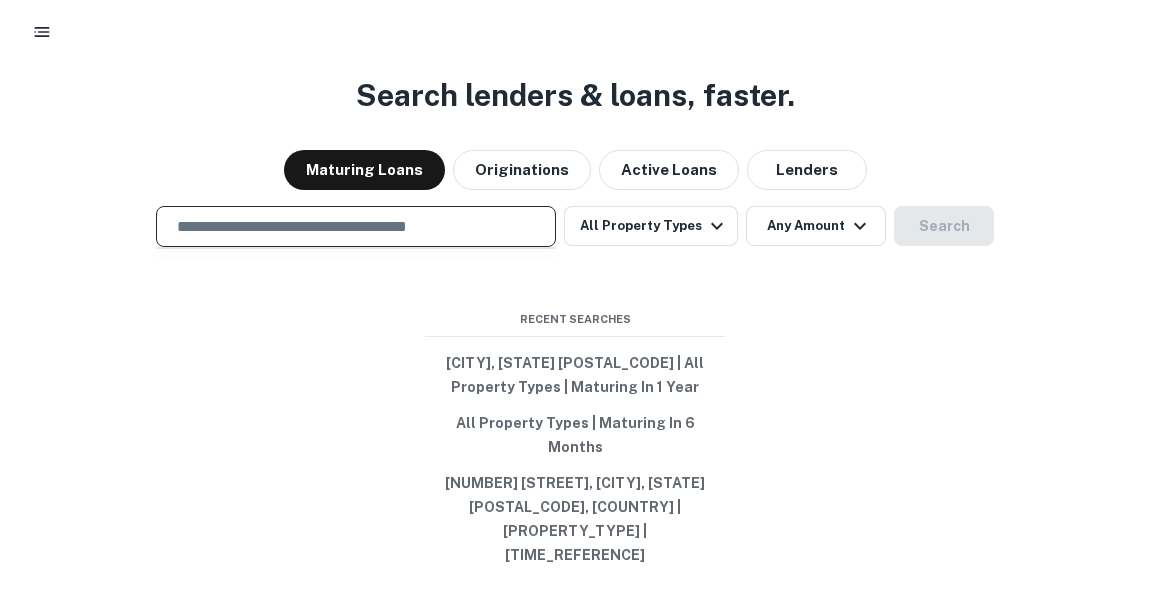 click at bounding box center [356, 226] 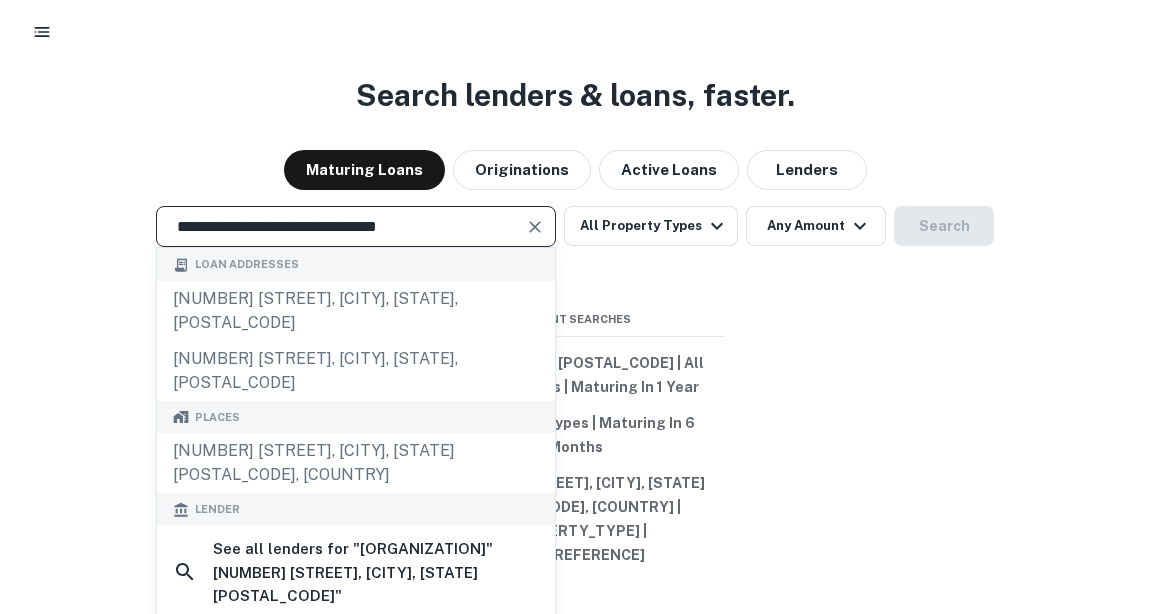 click at bounding box center (535, 227) 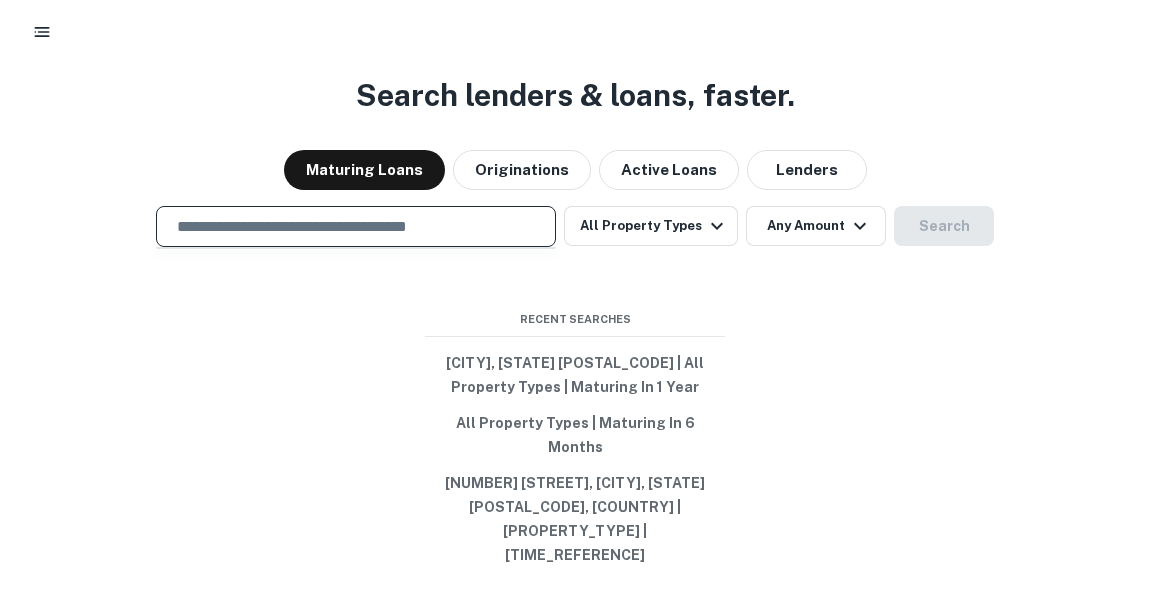 click on "​" at bounding box center (356, 226) 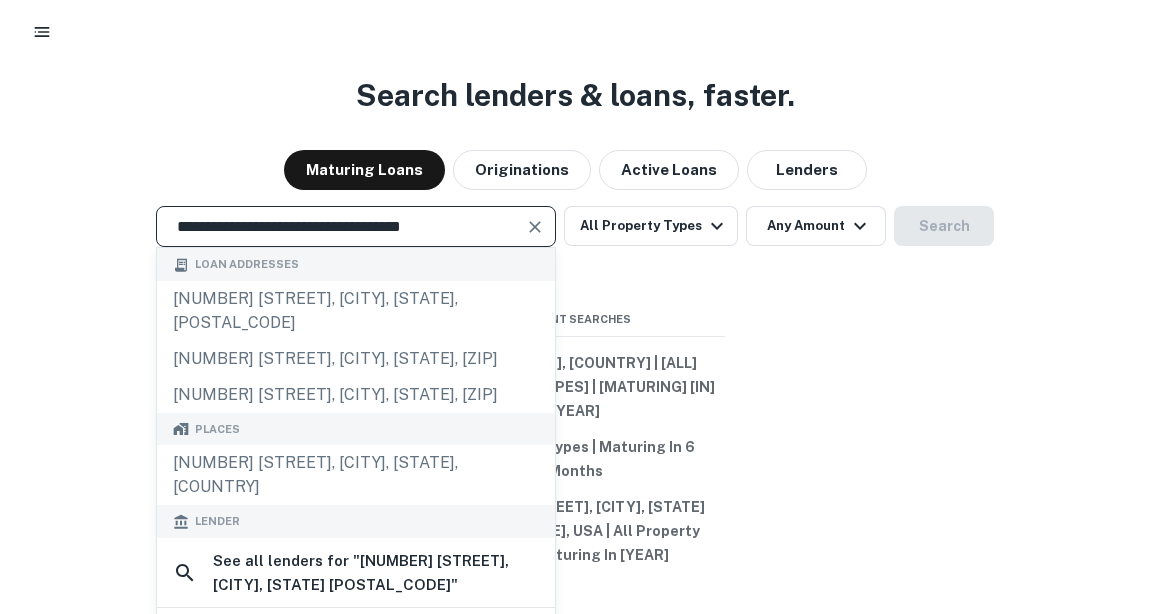 click on "**********" at bounding box center (356, 226) 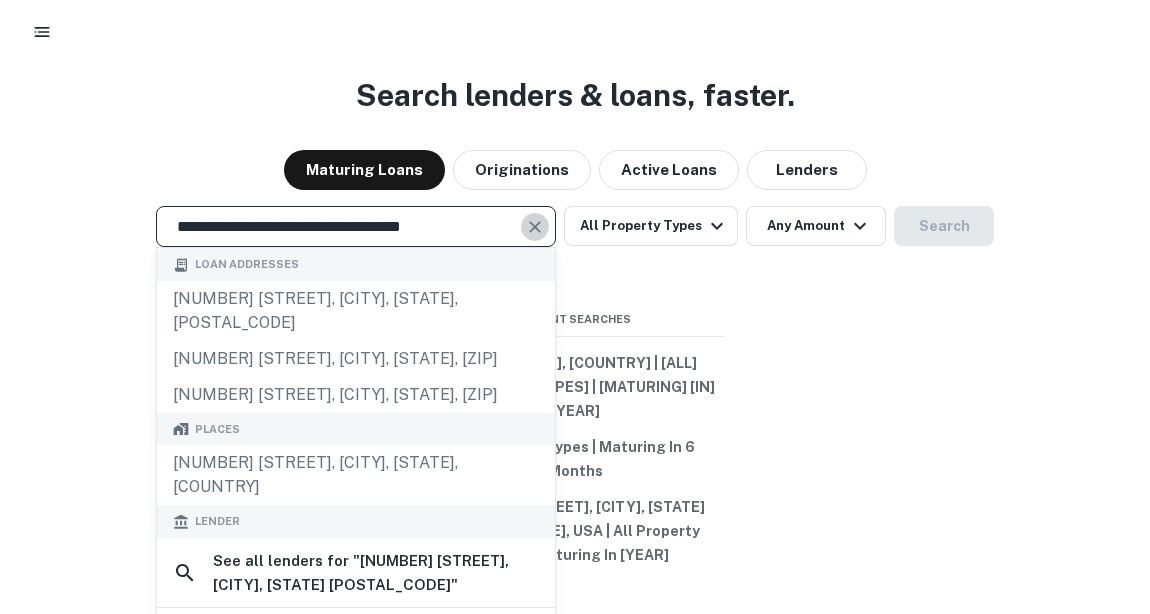 click at bounding box center [535, 227] 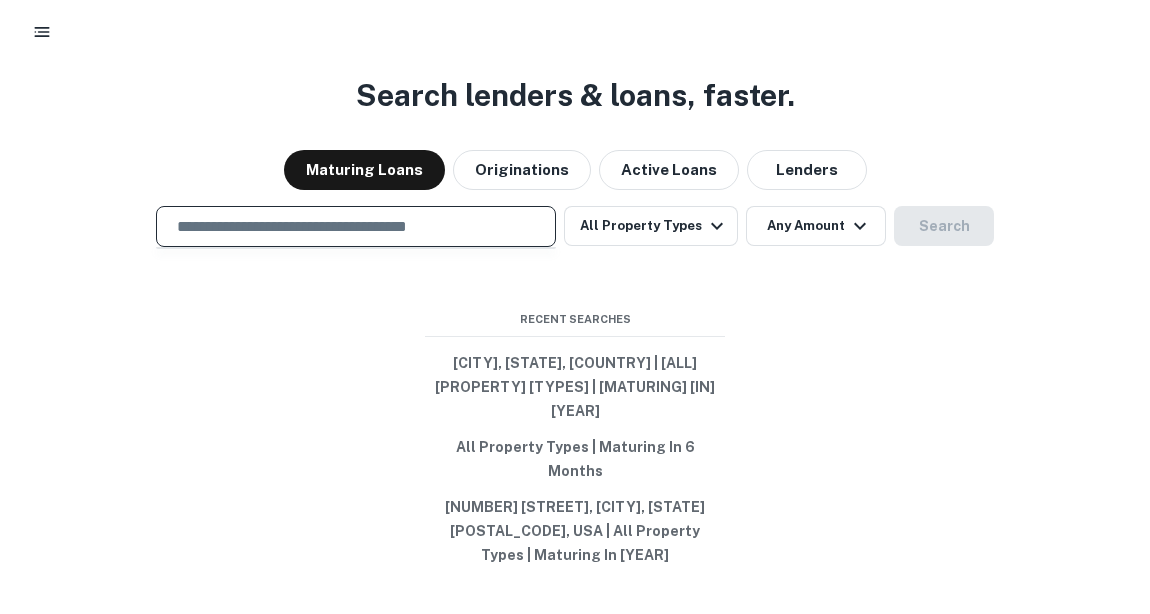 paste on "**********" 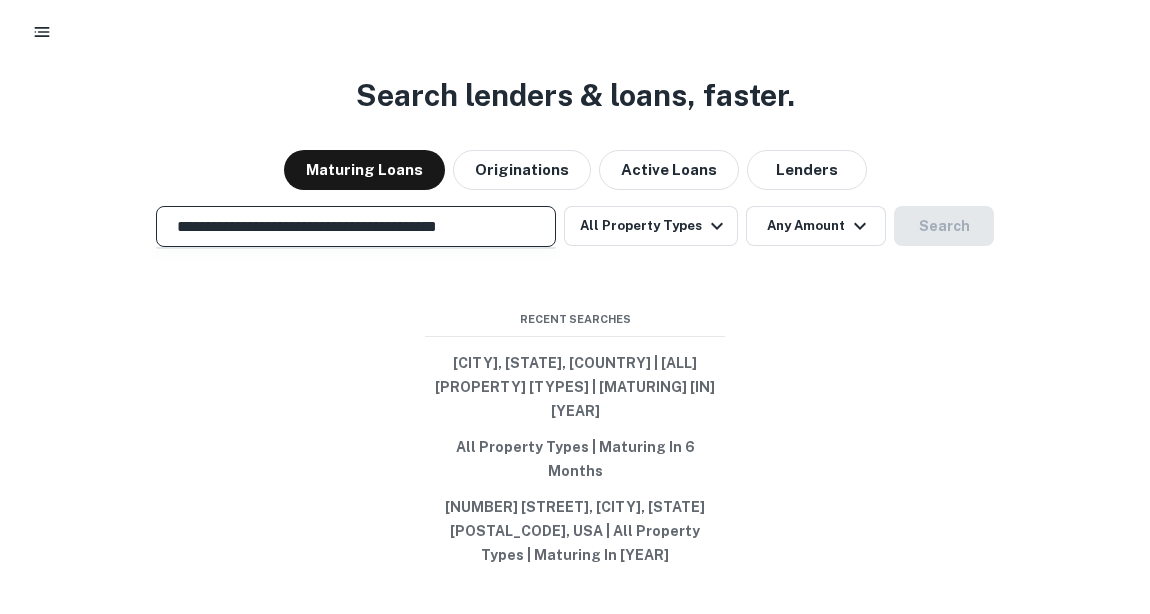 scroll, scrollTop: 0, scrollLeft: 11, axis: horizontal 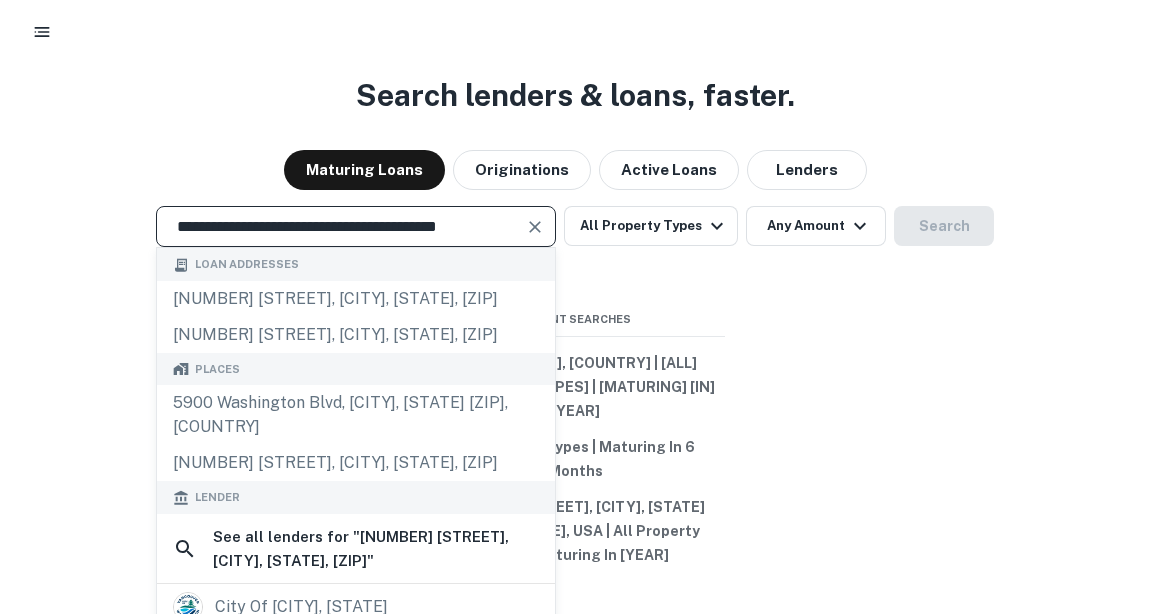 type on "**********" 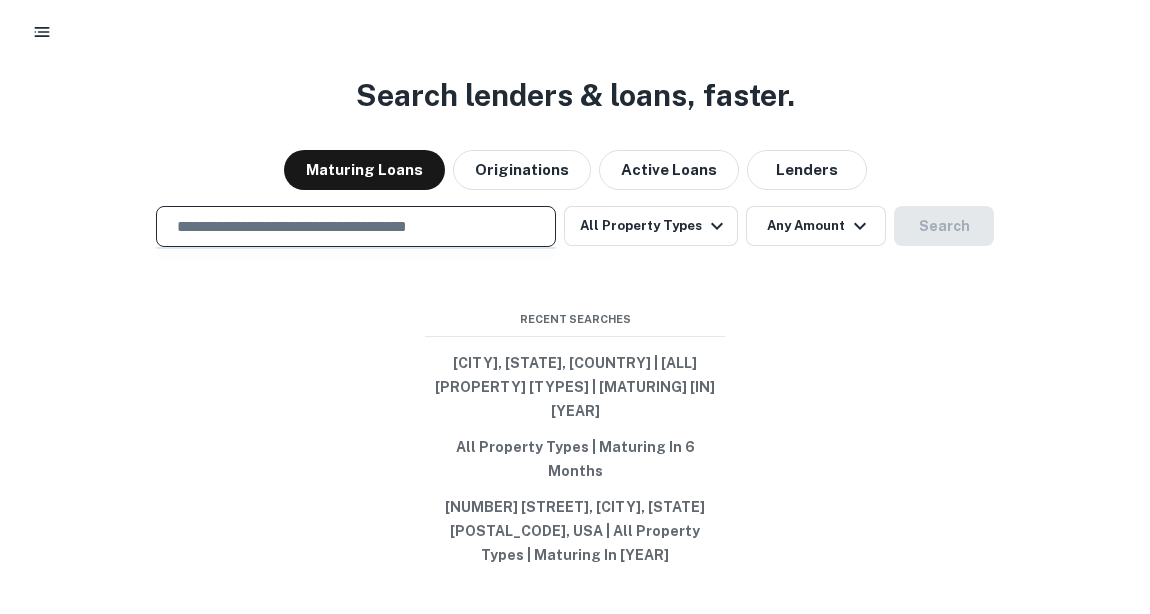paste on "**********" 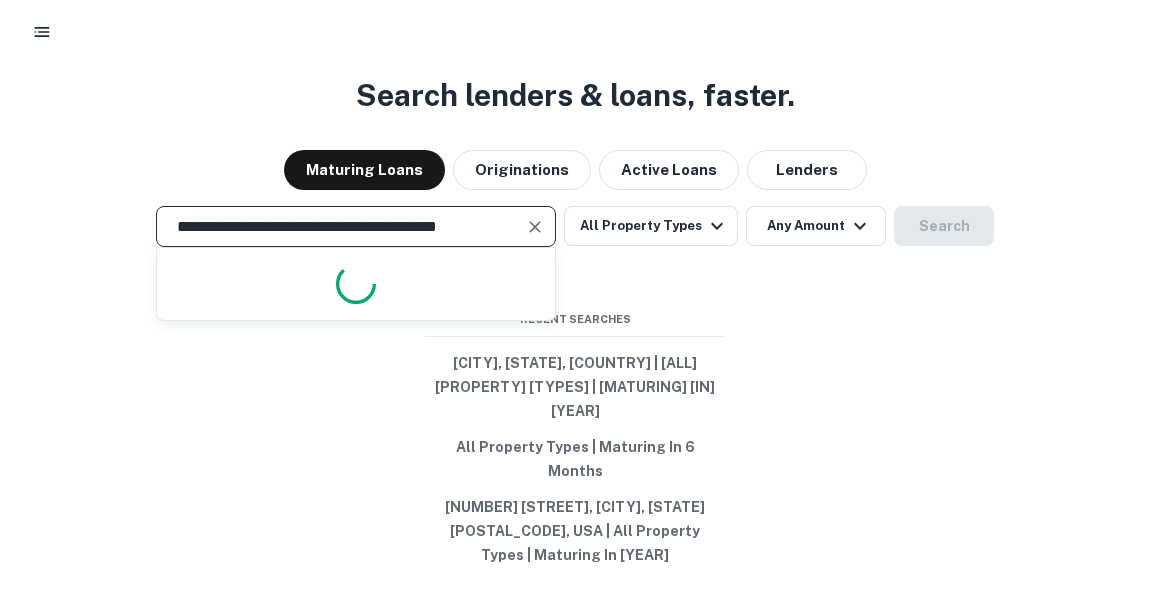 scroll, scrollTop: 0, scrollLeft: 20, axis: horizontal 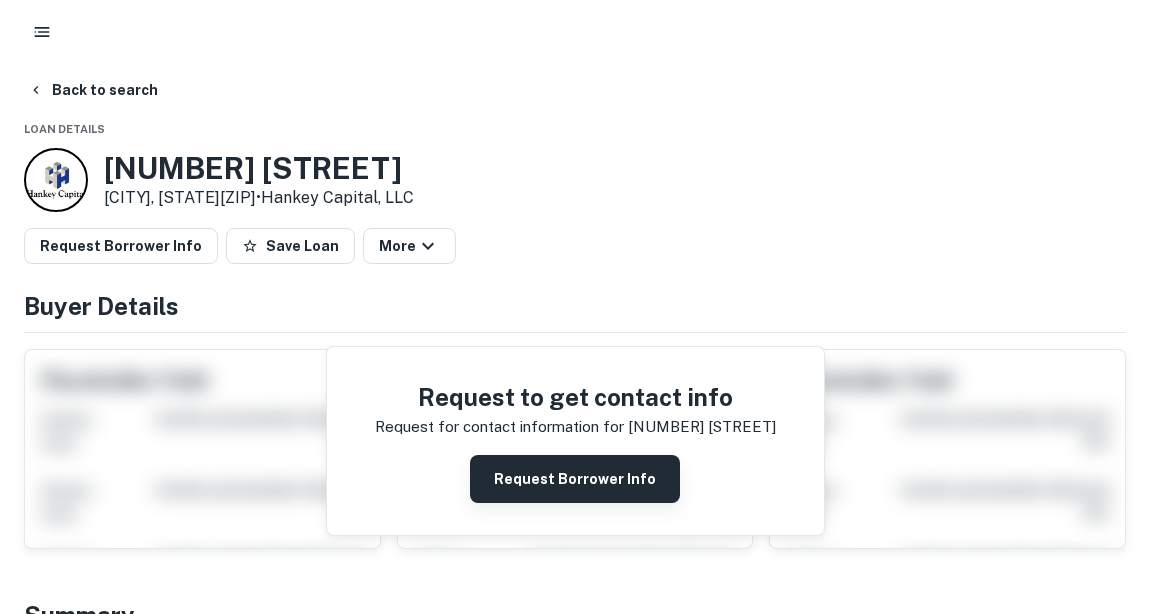 click on "Request Borrower Info" at bounding box center [575, 479] 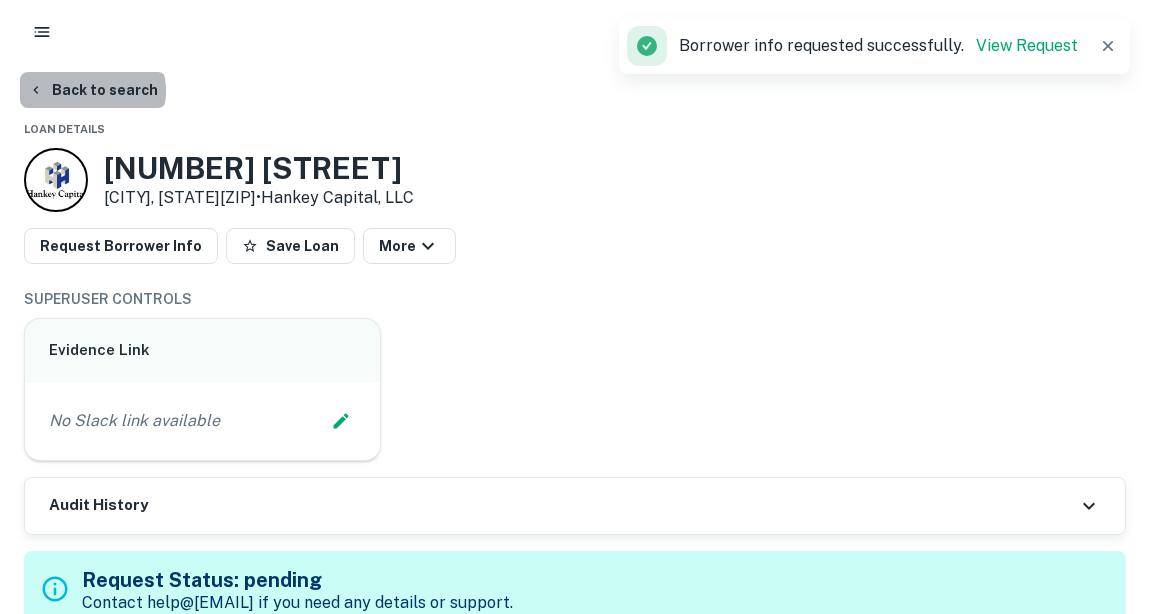 click on "Back to search" at bounding box center [93, 90] 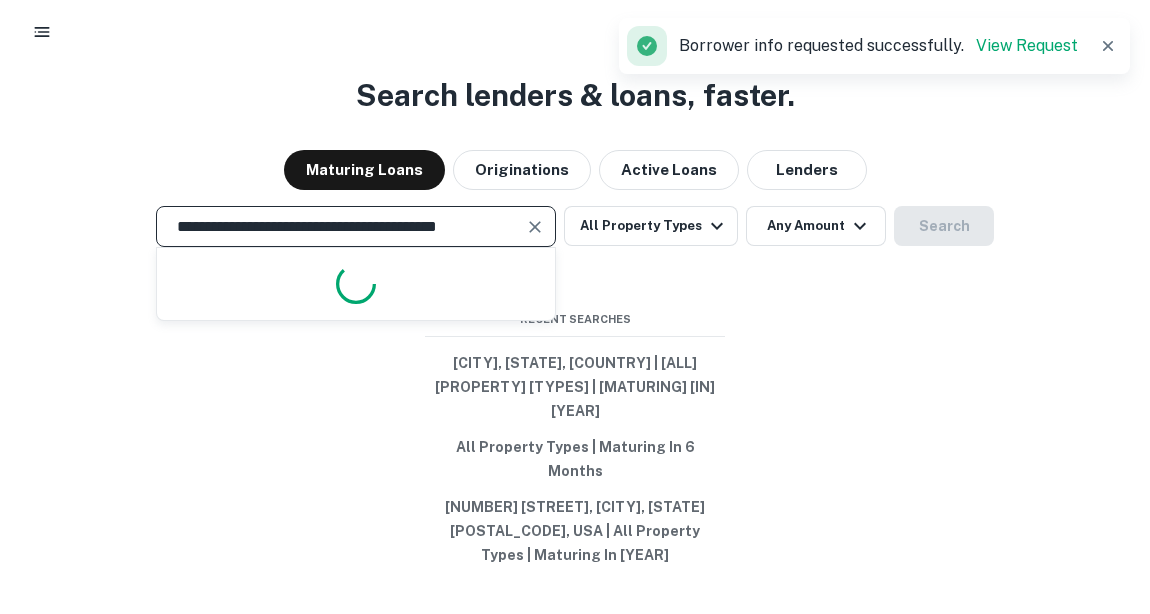 click on "**********" at bounding box center (341, 226) 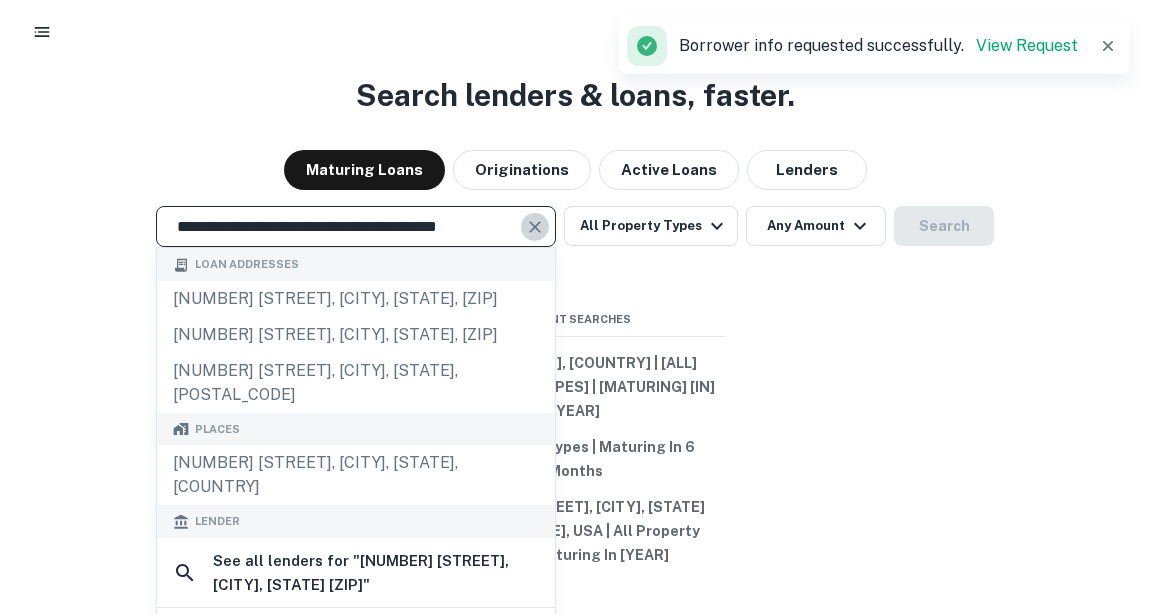 click at bounding box center (535, 227) 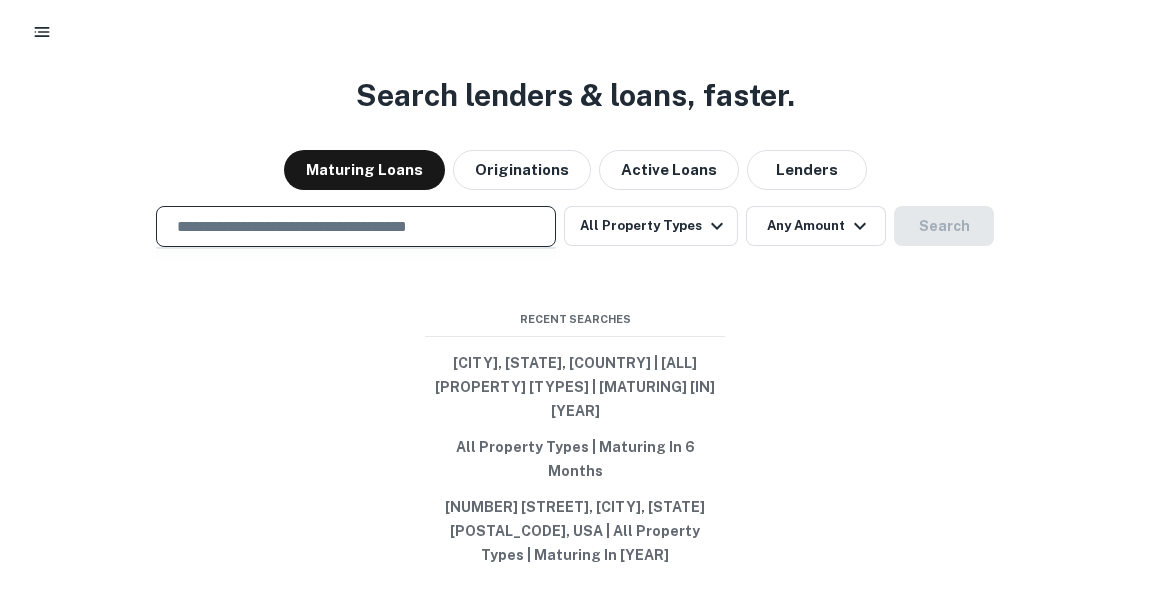 paste on "**********" 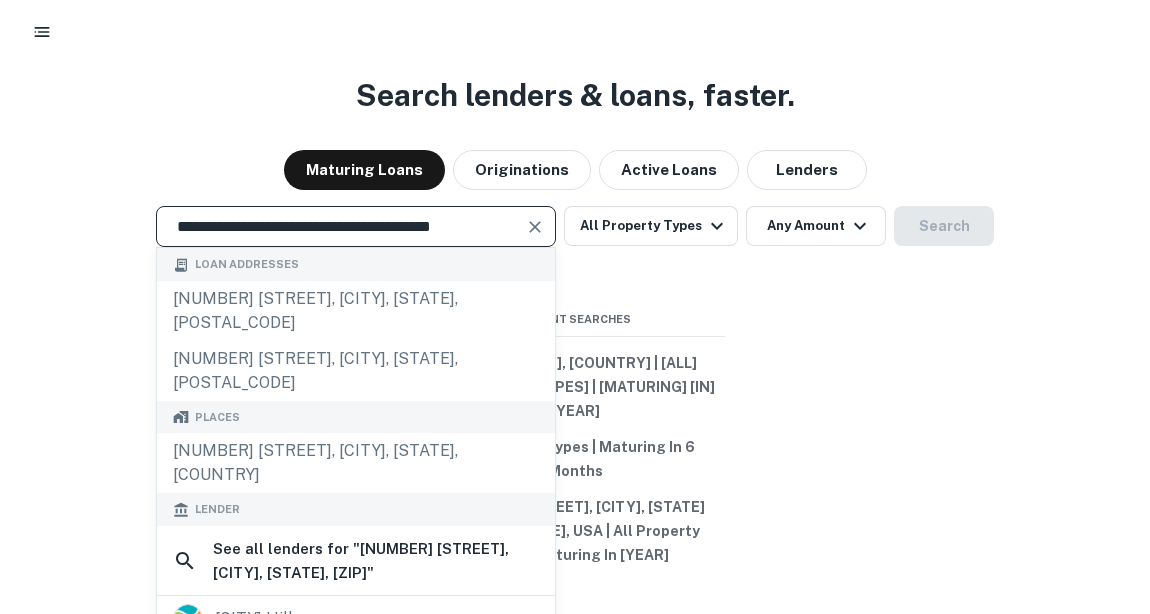 click at bounding box center (535, 227) 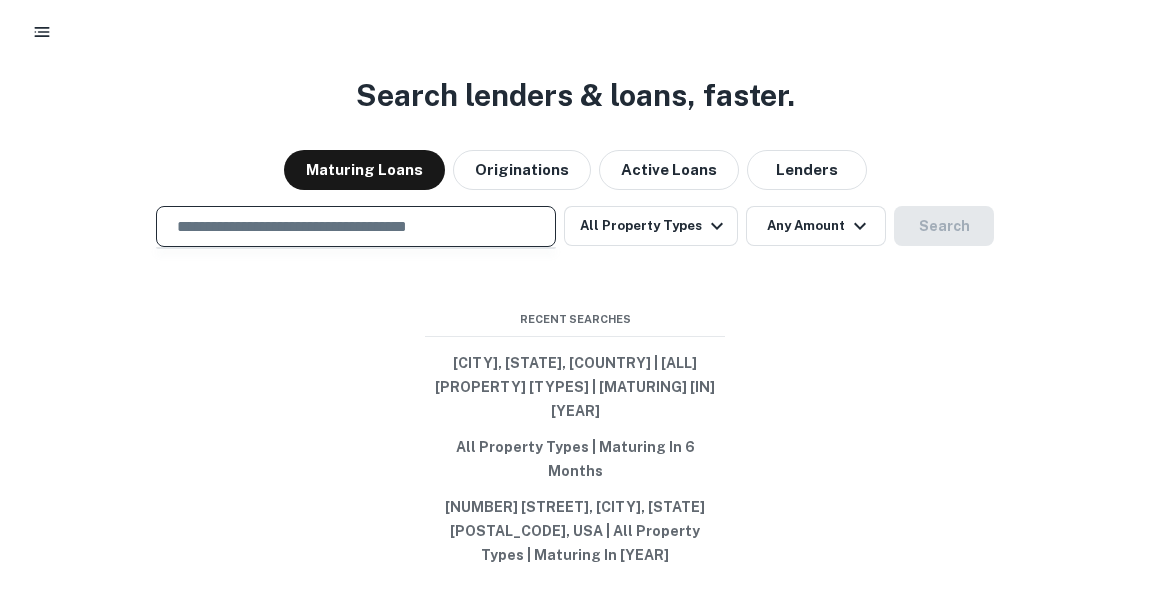 click at bounding box center (356, 226) 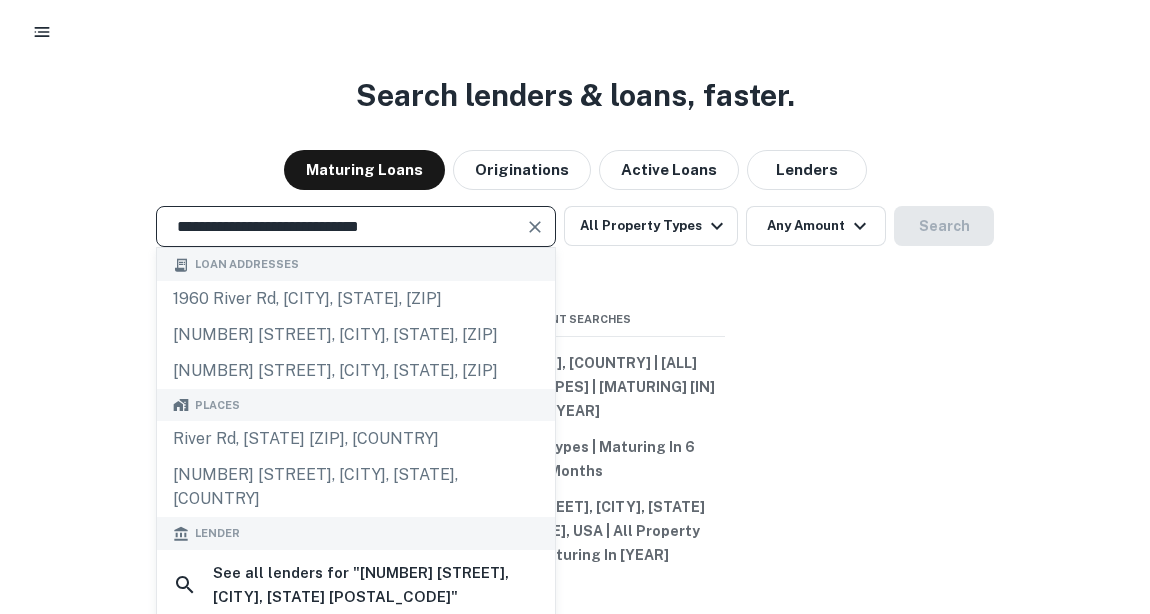 type on "**********" 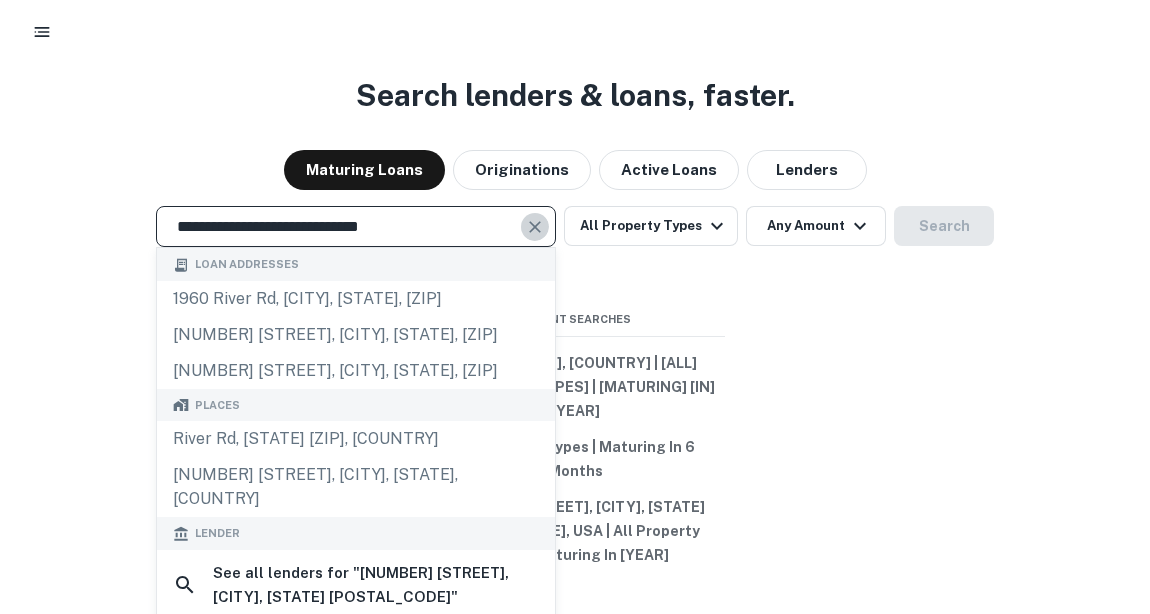 click at bounding box center (535, 227) 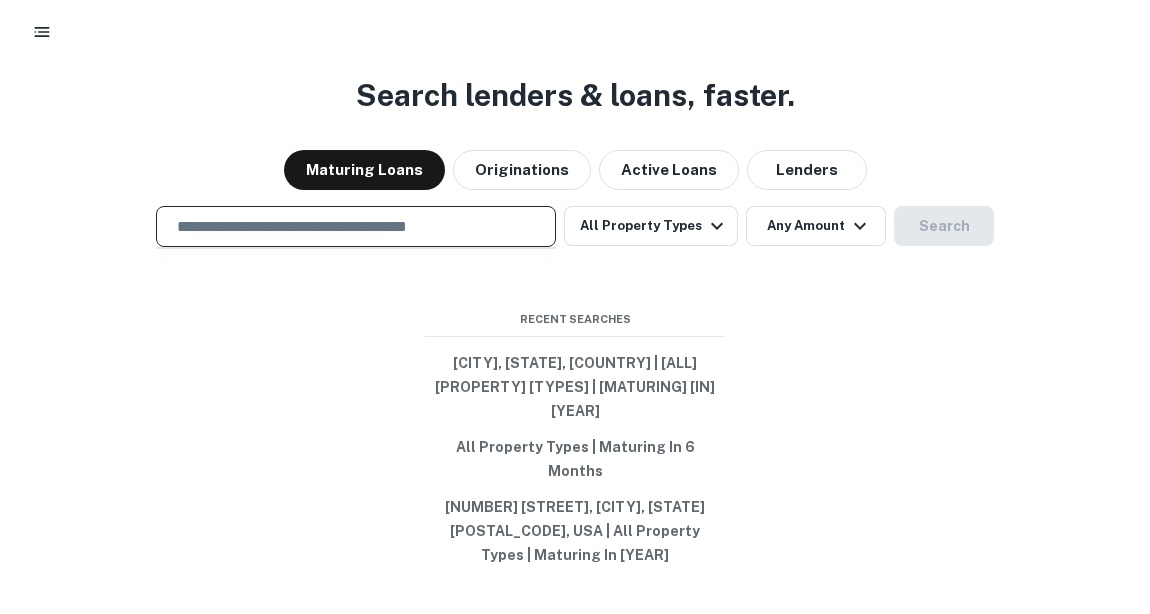 paste on "**********" 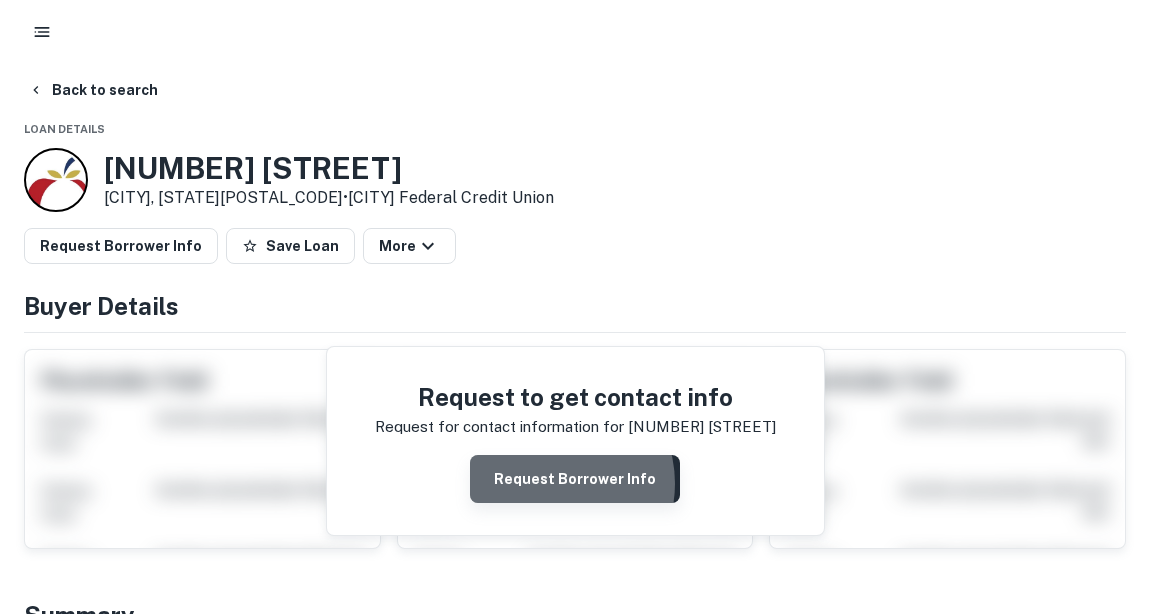 click on "Request Borrower Info" at bounding box center (575, 479) 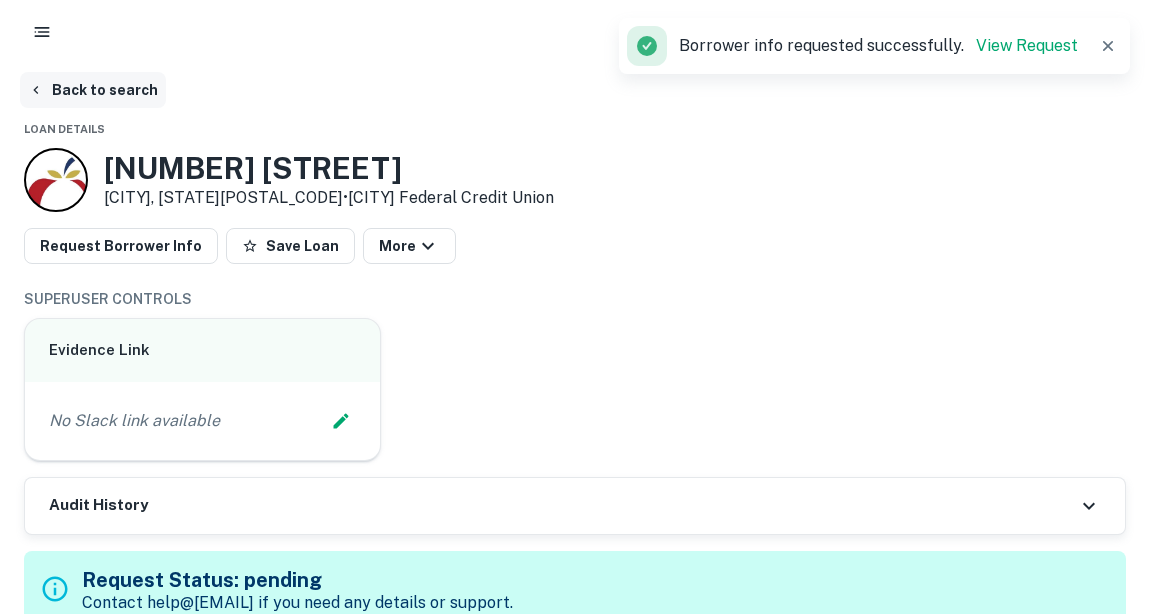 click on "Back to search" at bounding box center [93, 90] 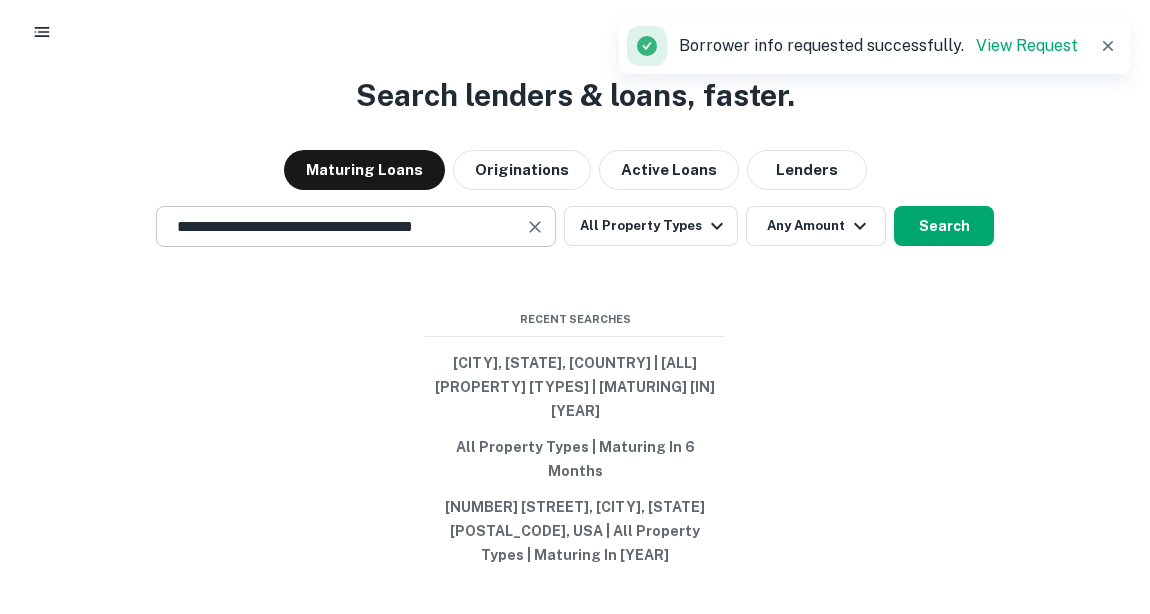click at bounding box center [535, 227] 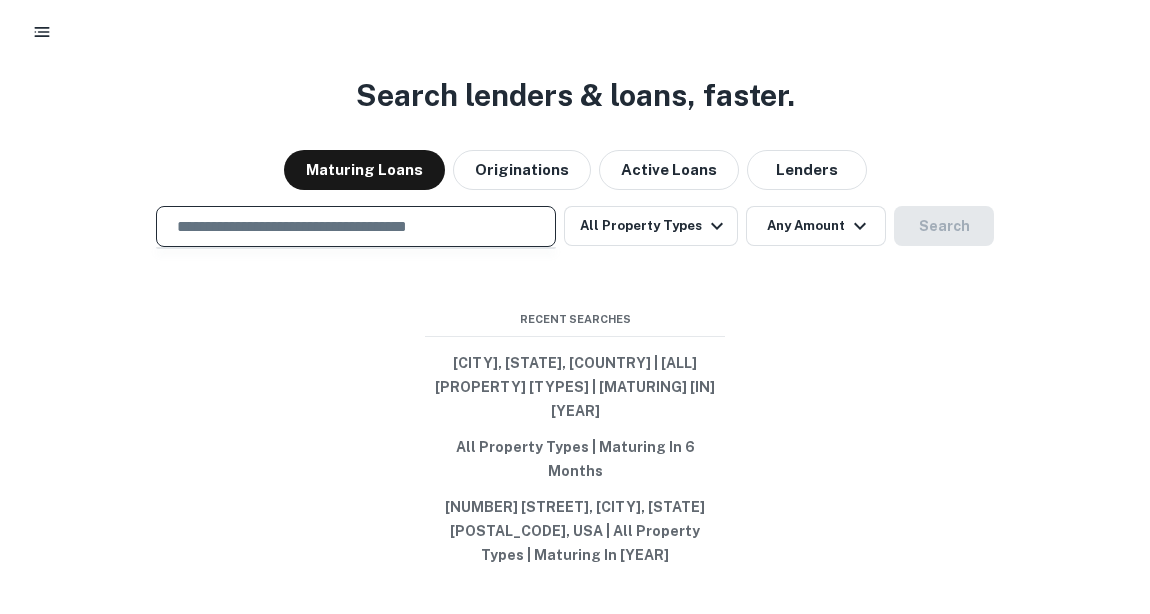 paste on "**********" 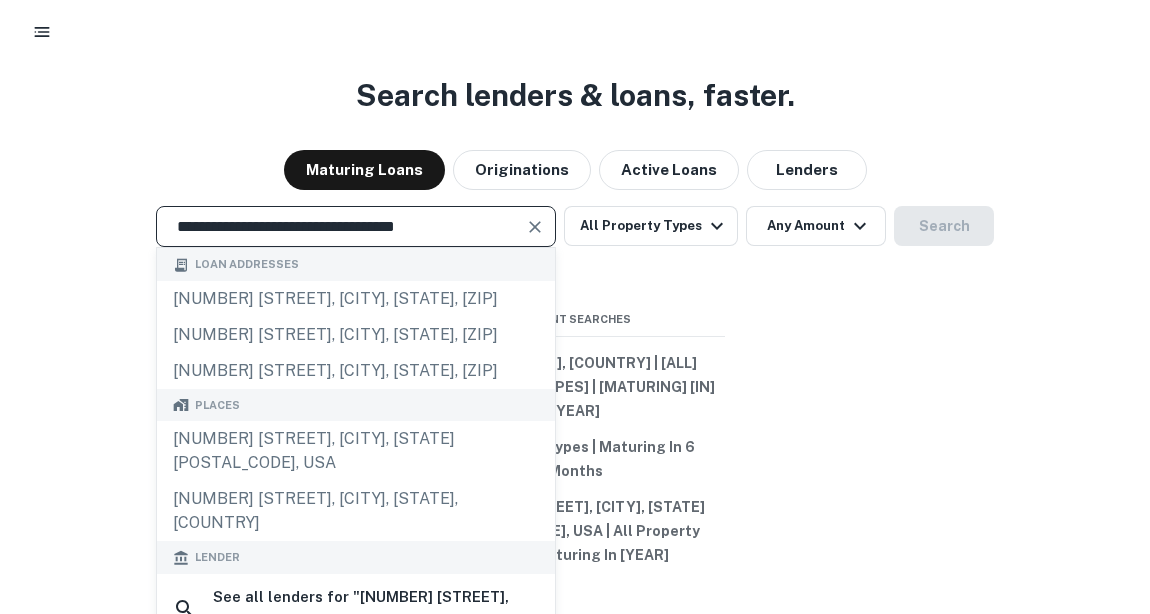 click at bounding box center (535, 227) 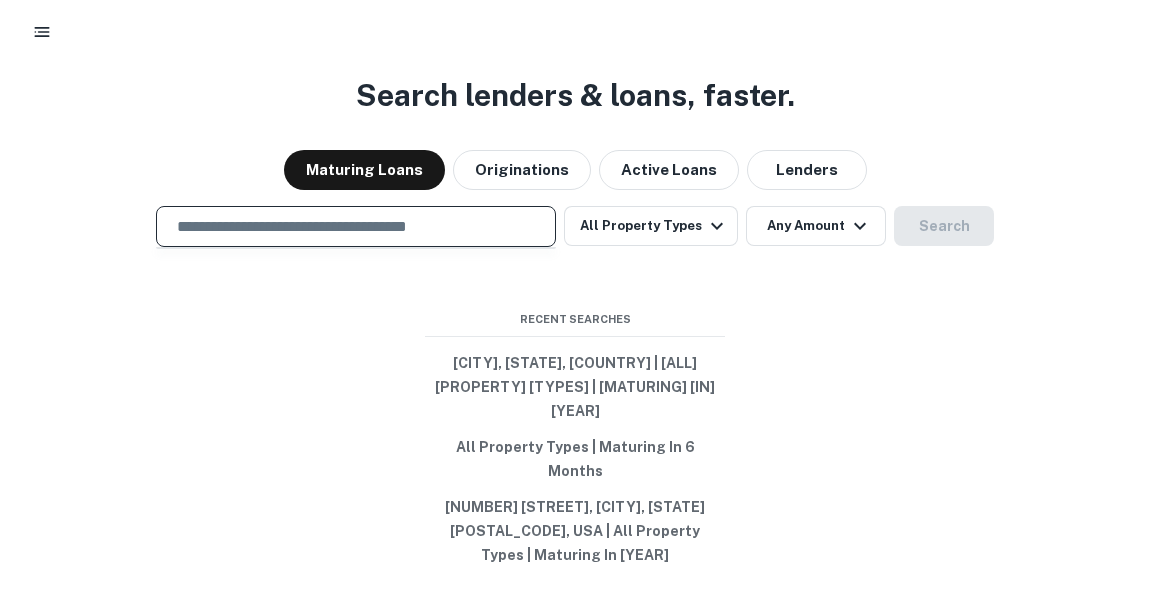 click at bounding box center (356, 226) 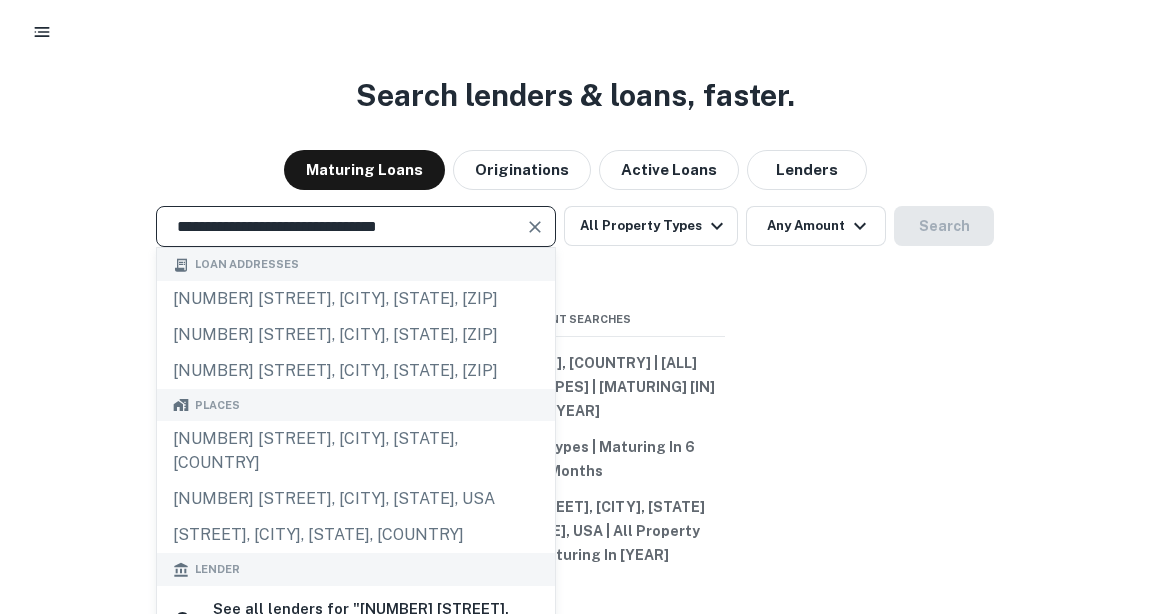 click at bounding box center (535, 227) 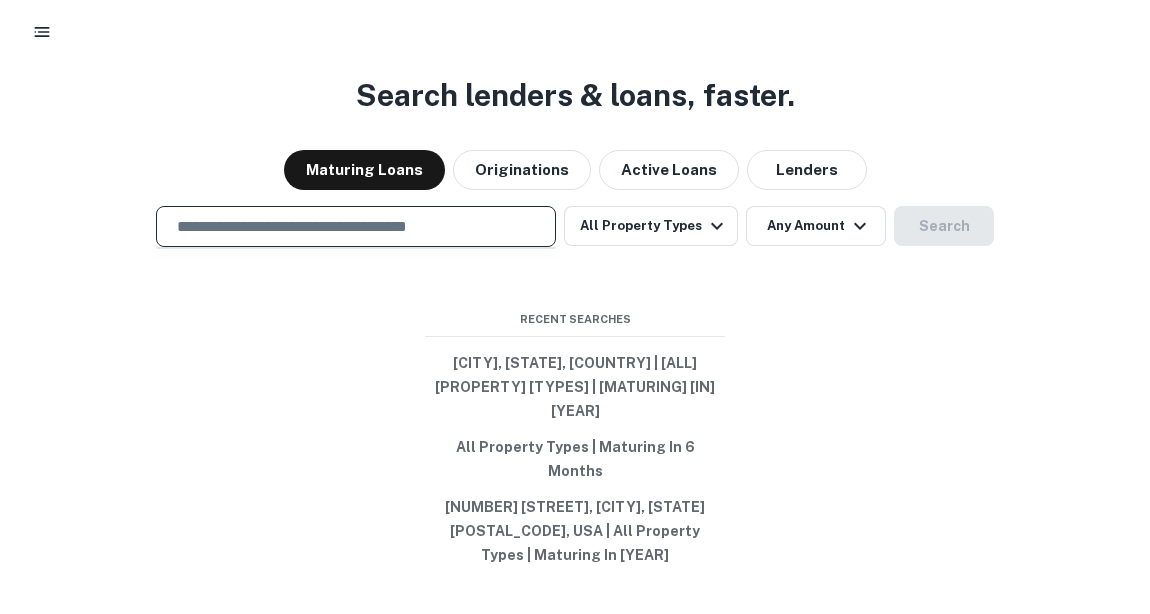 paste on "**********" 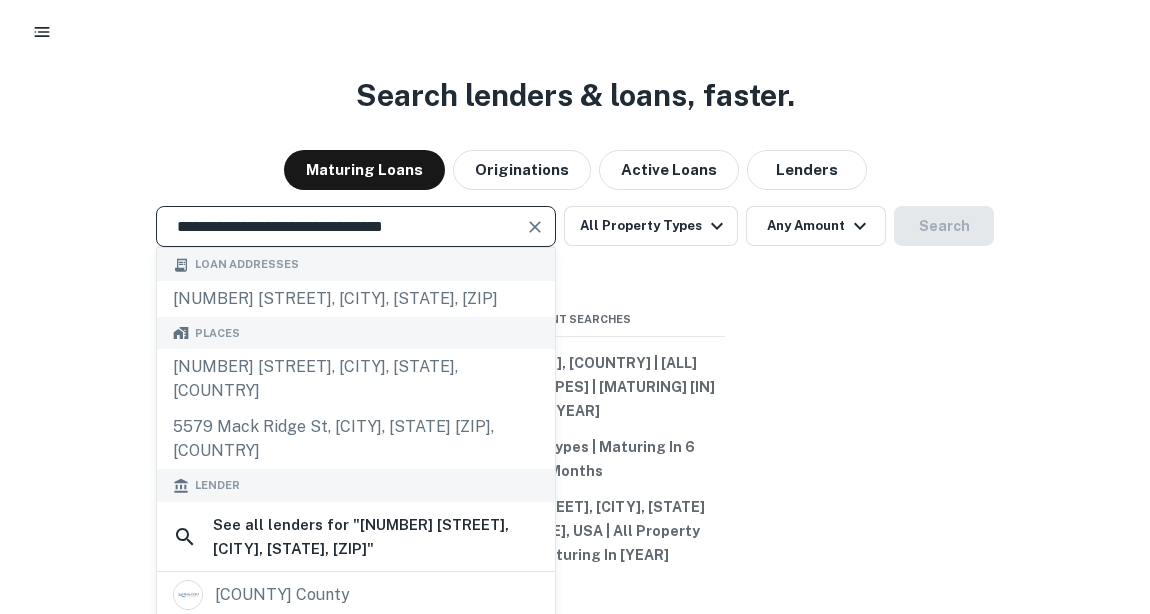 click on "**********" at bounding box center (356, 226) 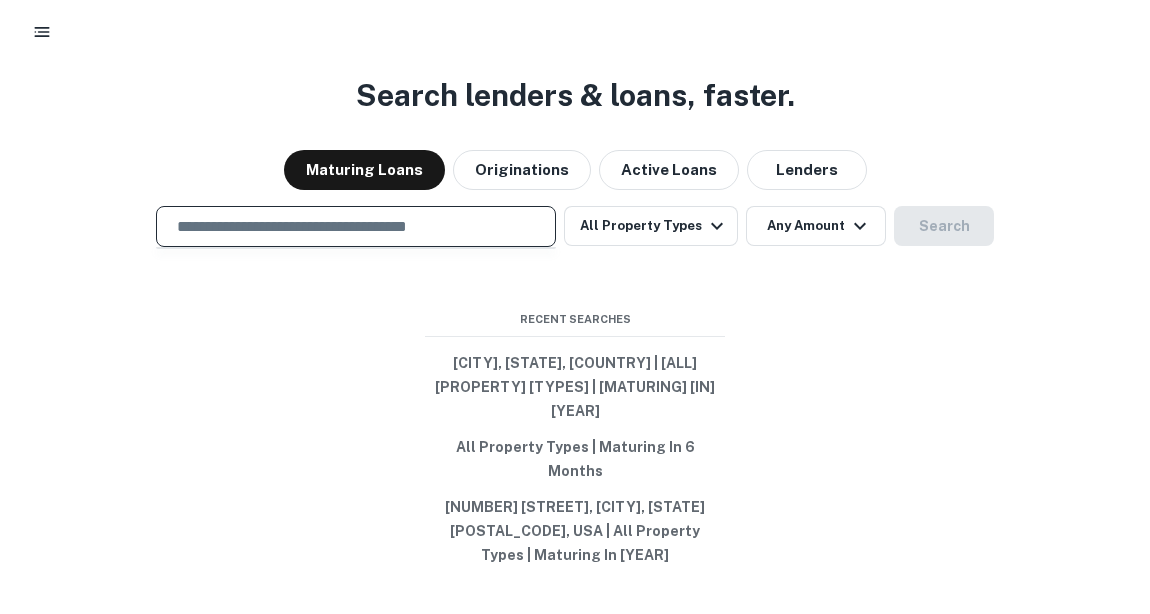 click at bounding box center [356, 226] 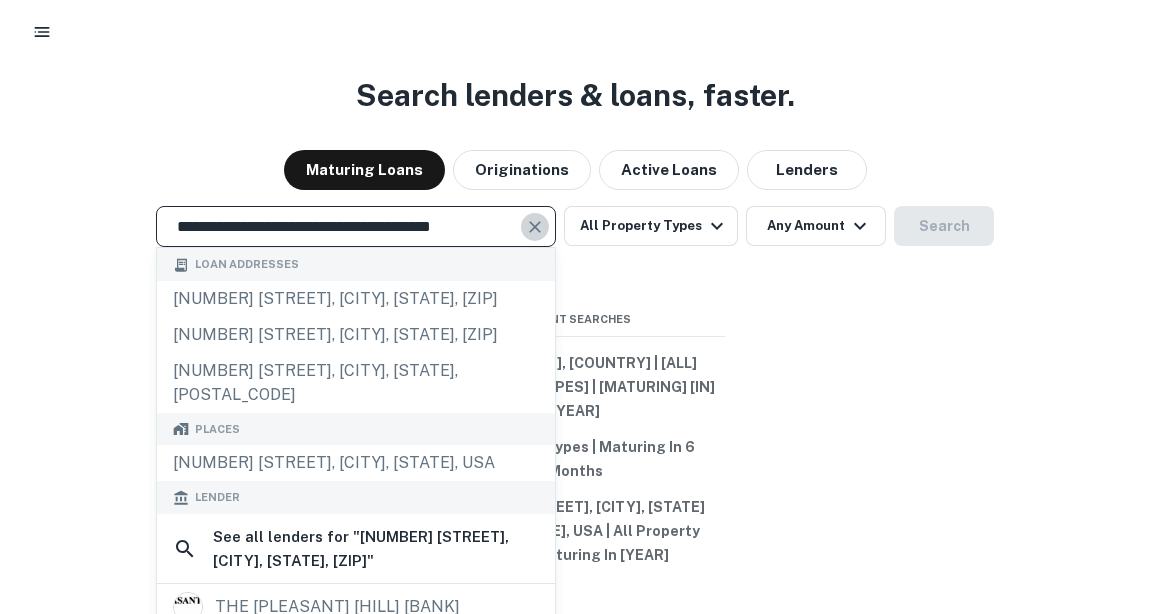 click at bounding box center (535, 227) 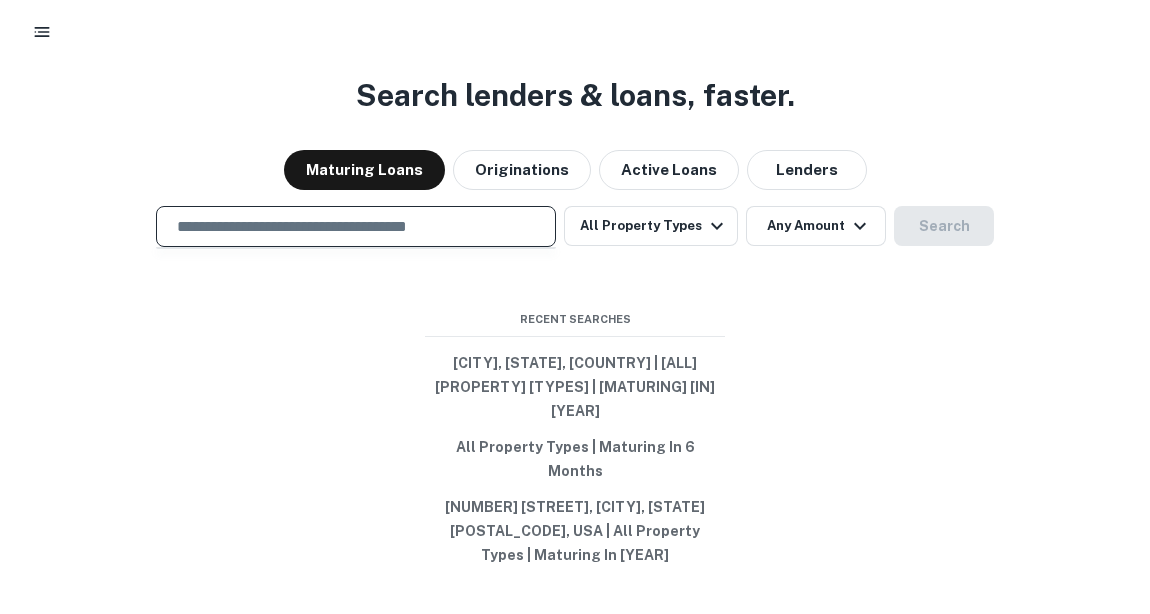 click at bounding box center (356, 226) 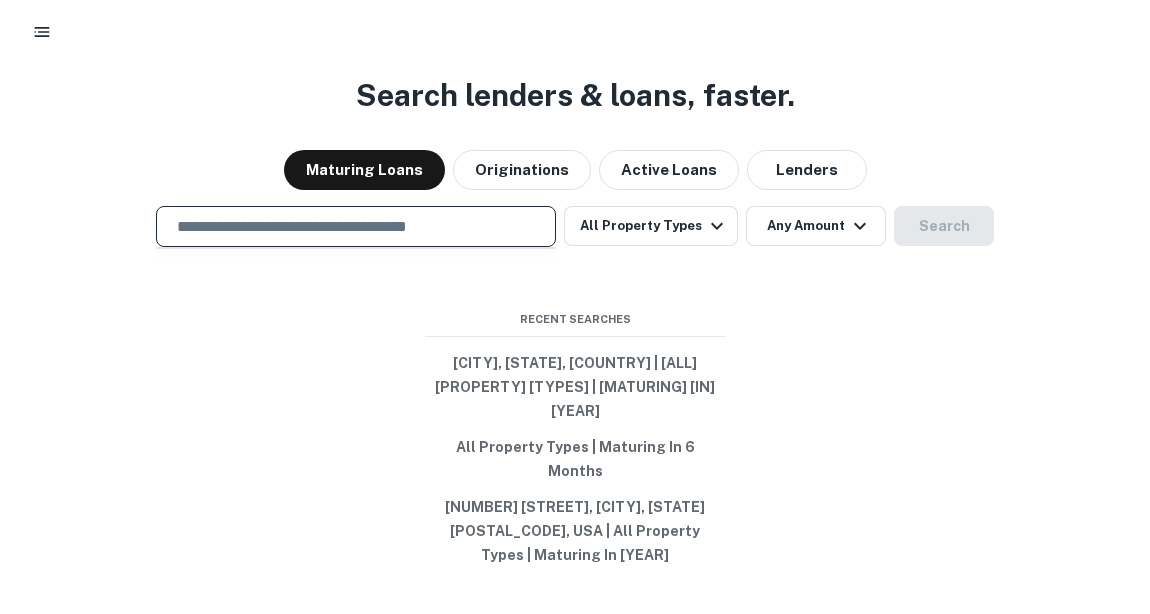 paste on "**********" 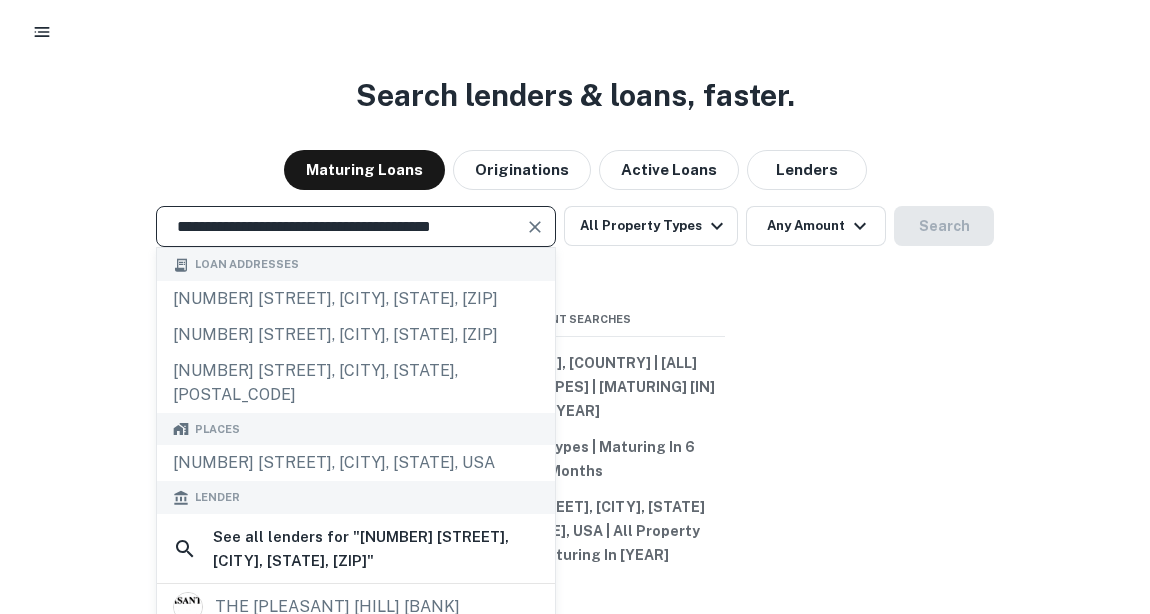 click at bounding box center (535, 227) 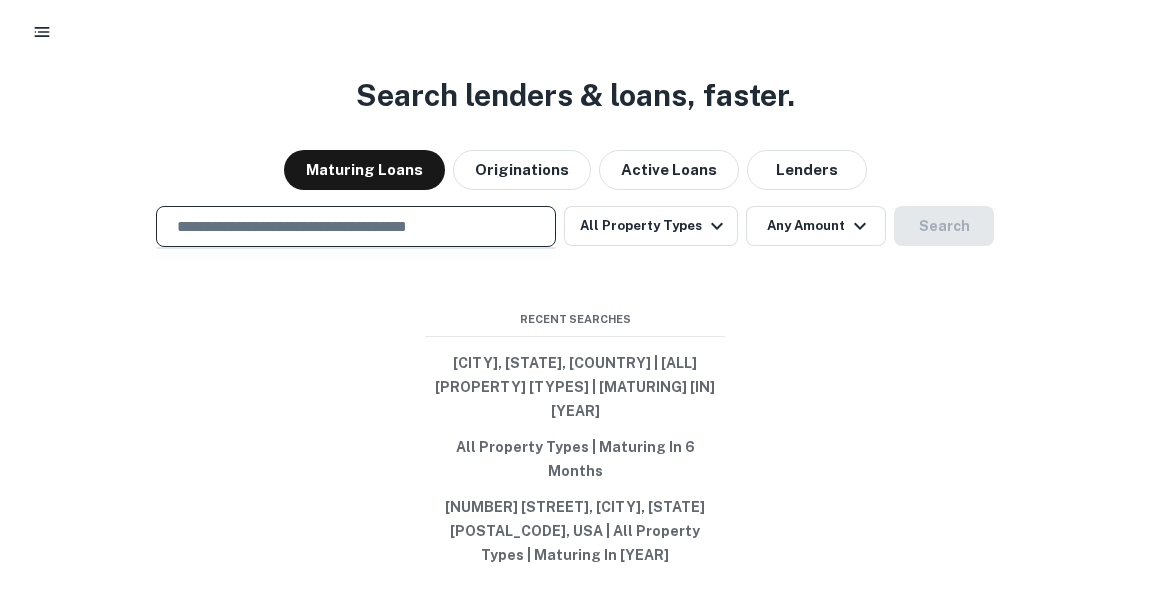 click at bounding box center (356, 226) 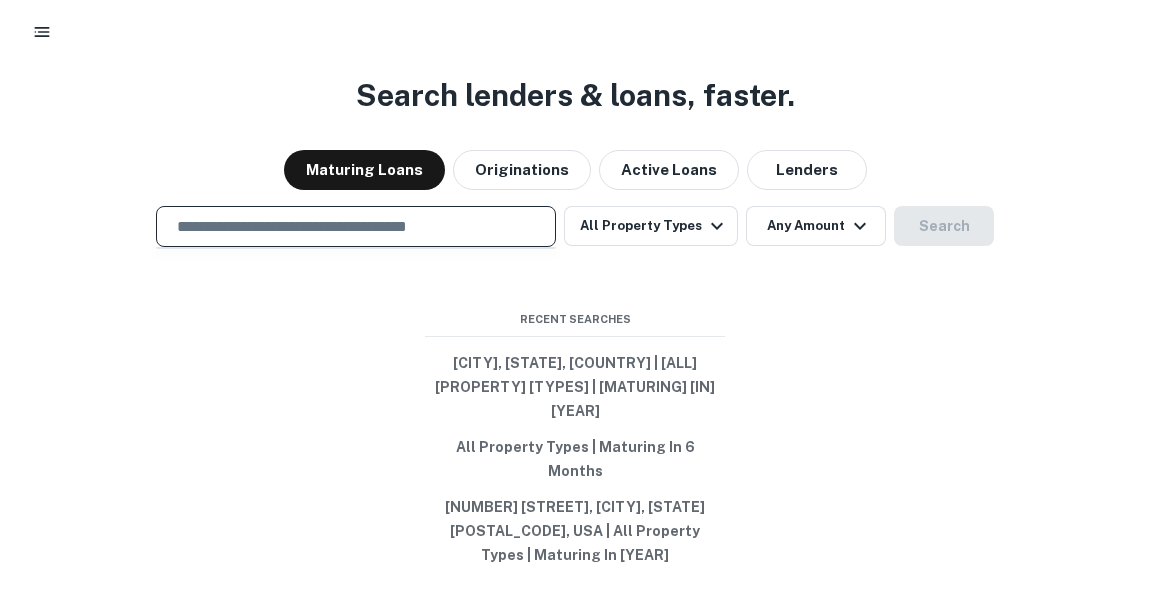 paste on "**********" 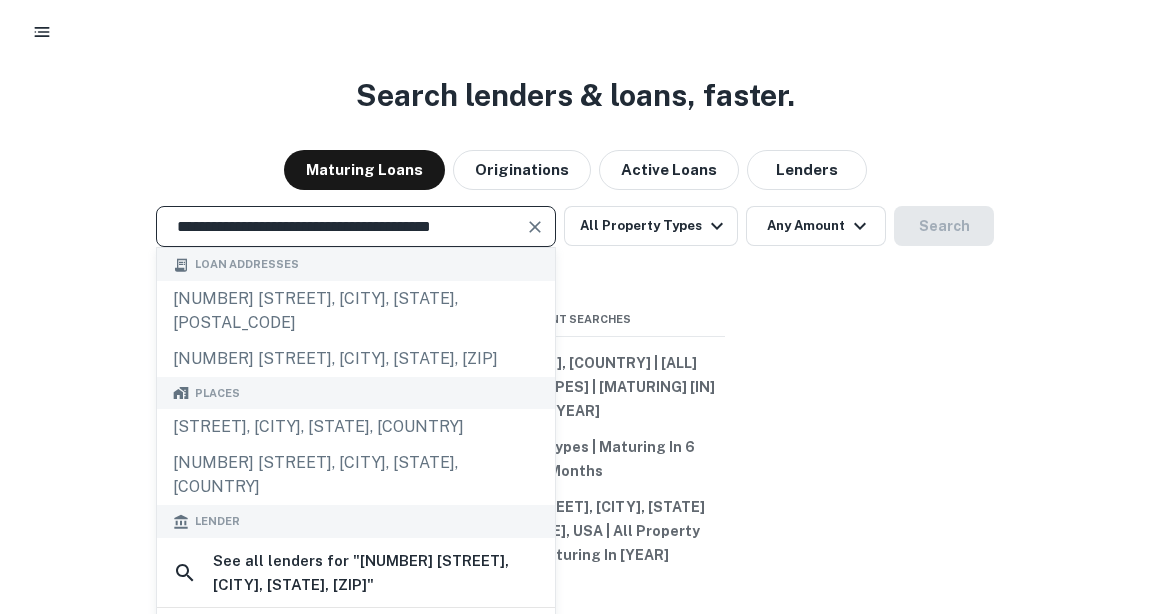 click at bounding box center [535, 227] 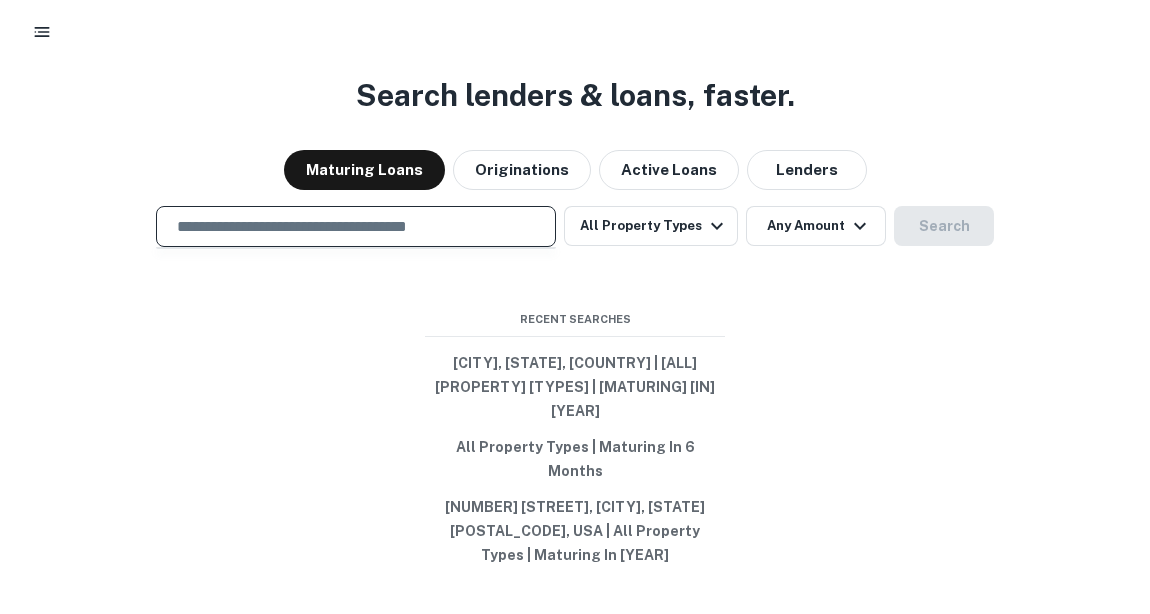 paste on "**********" 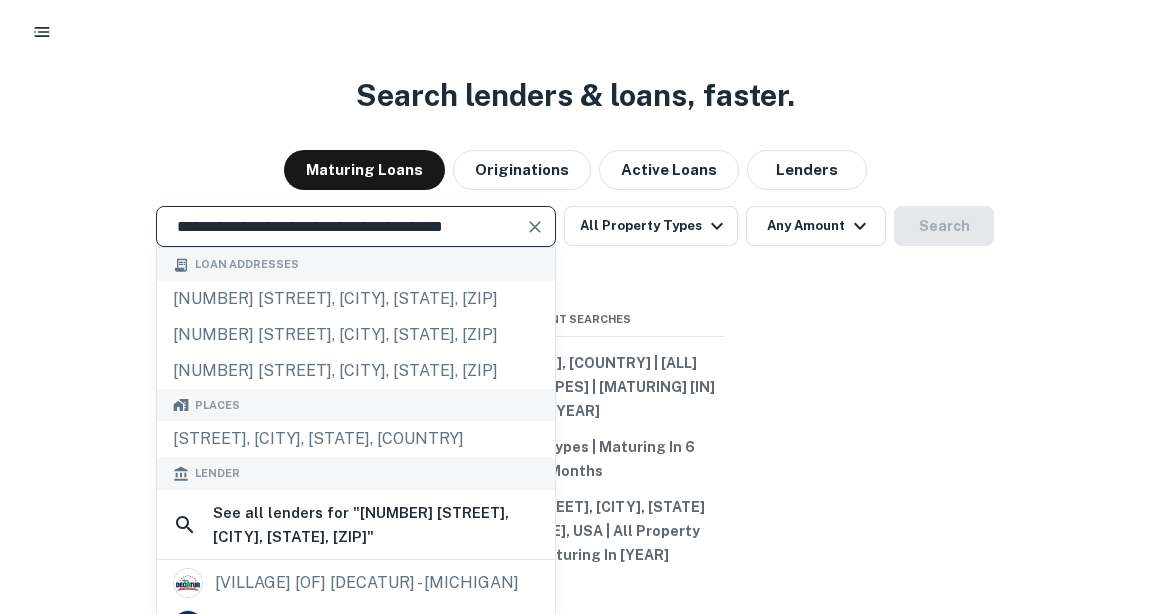 type on "**********" 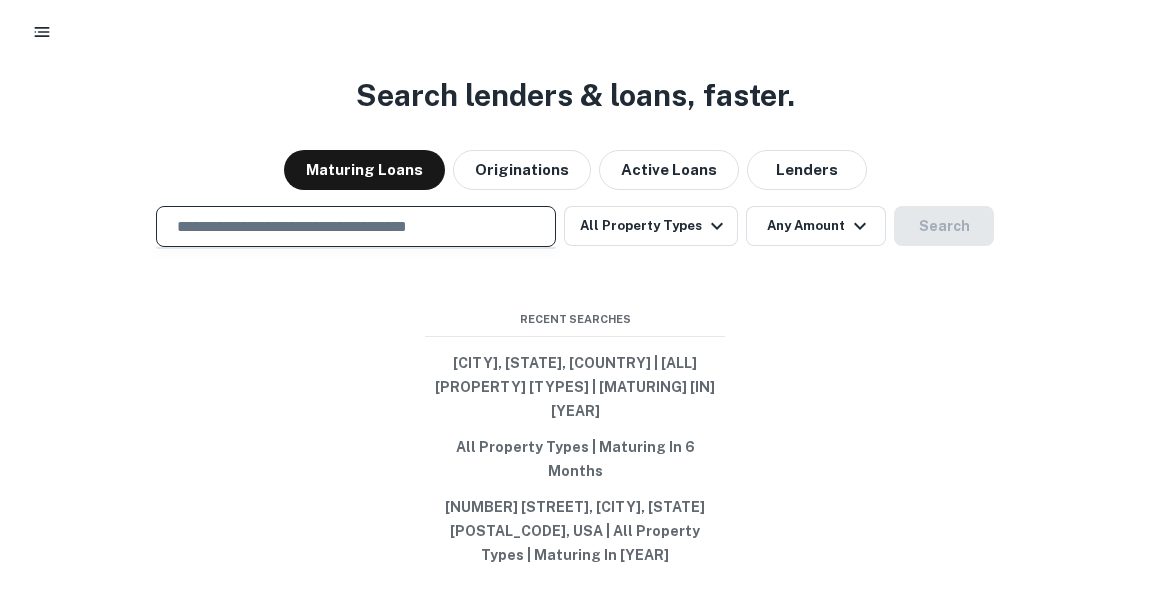 click on "​" at bounding box center (356, 226) 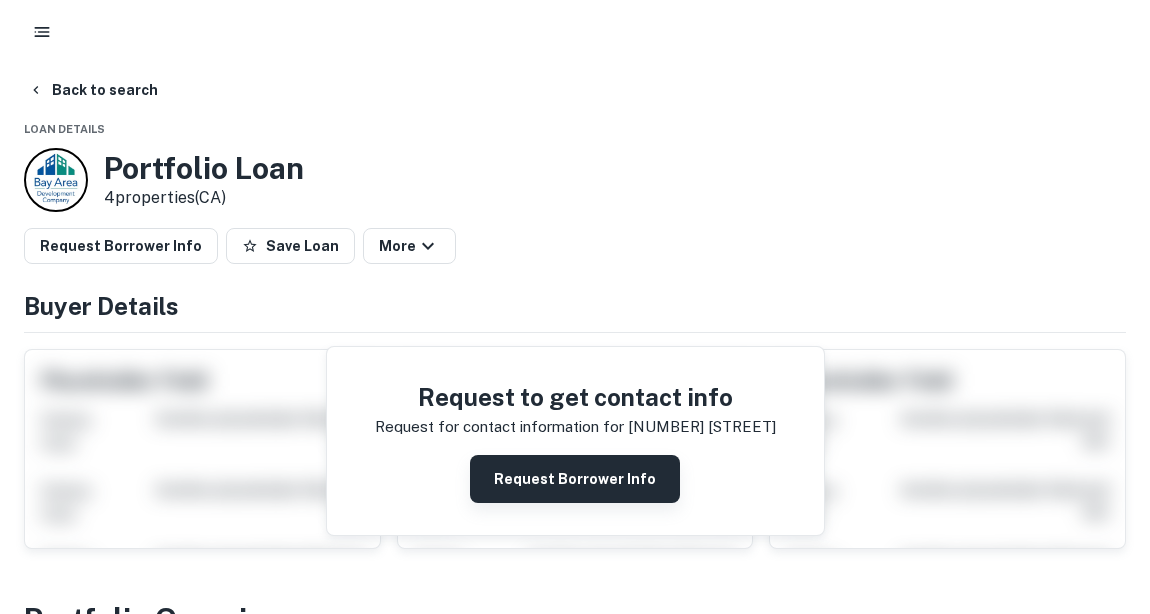 click on "Request Borrower Info" at bounding box center [575, 479] 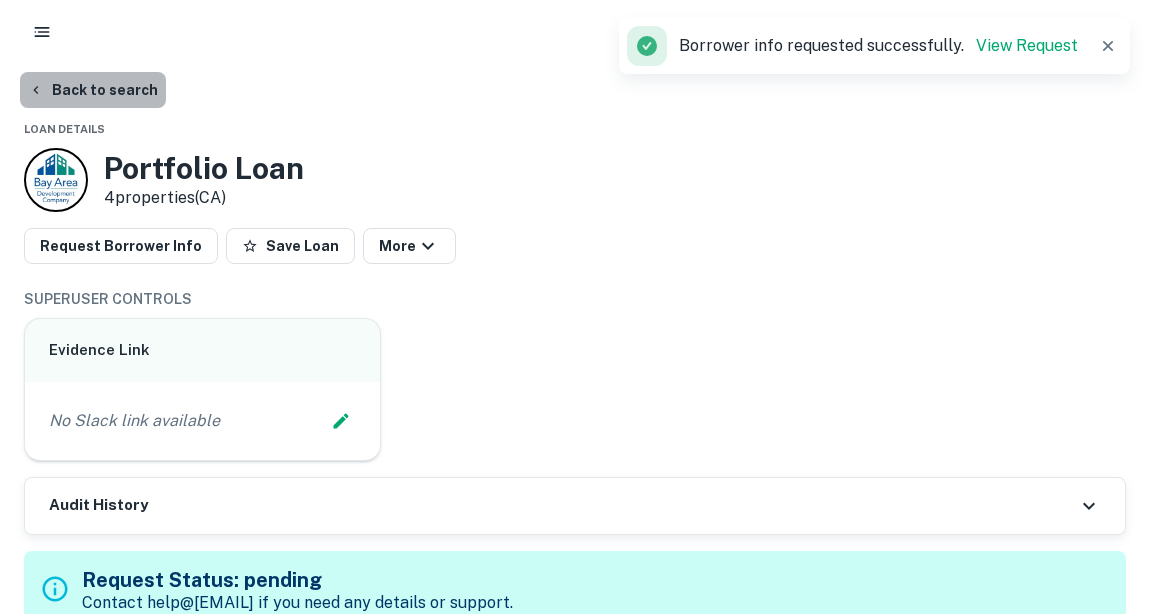 click on "Back to search" at bounding box center [93, 90] 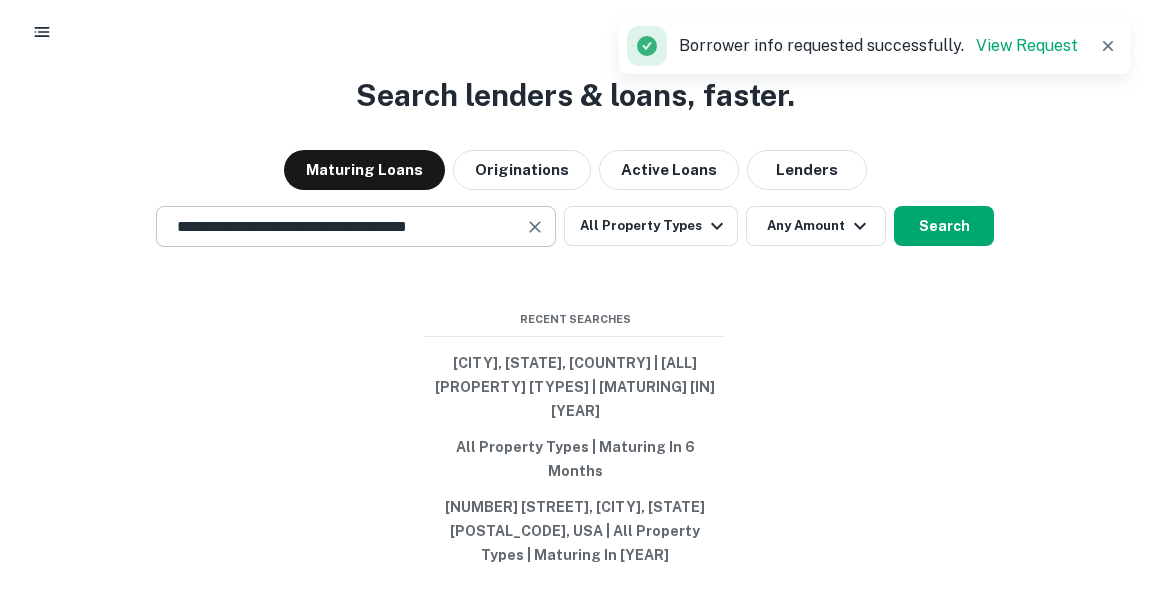 click on "**********" at bounding box center [341, 226] 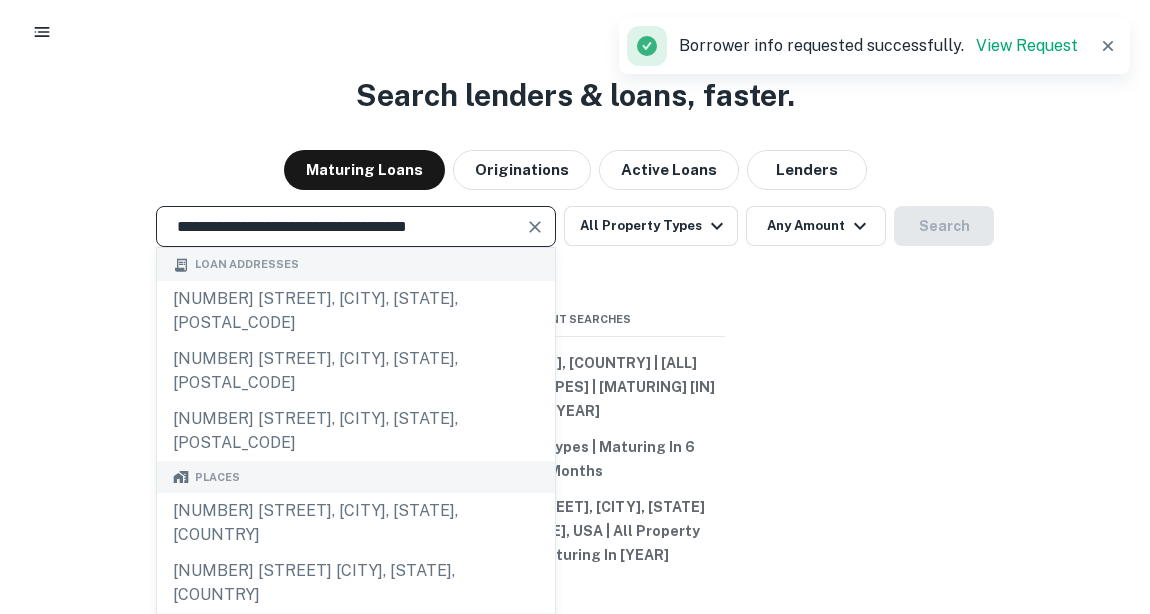 click at bounding box center [535, 227] 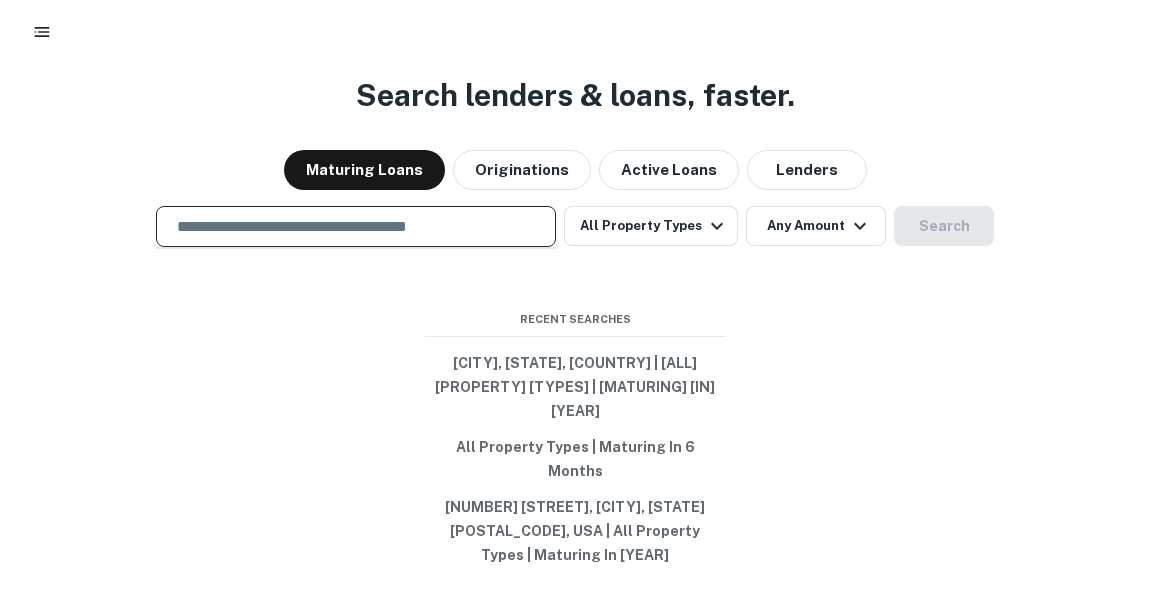 paste on "**********" 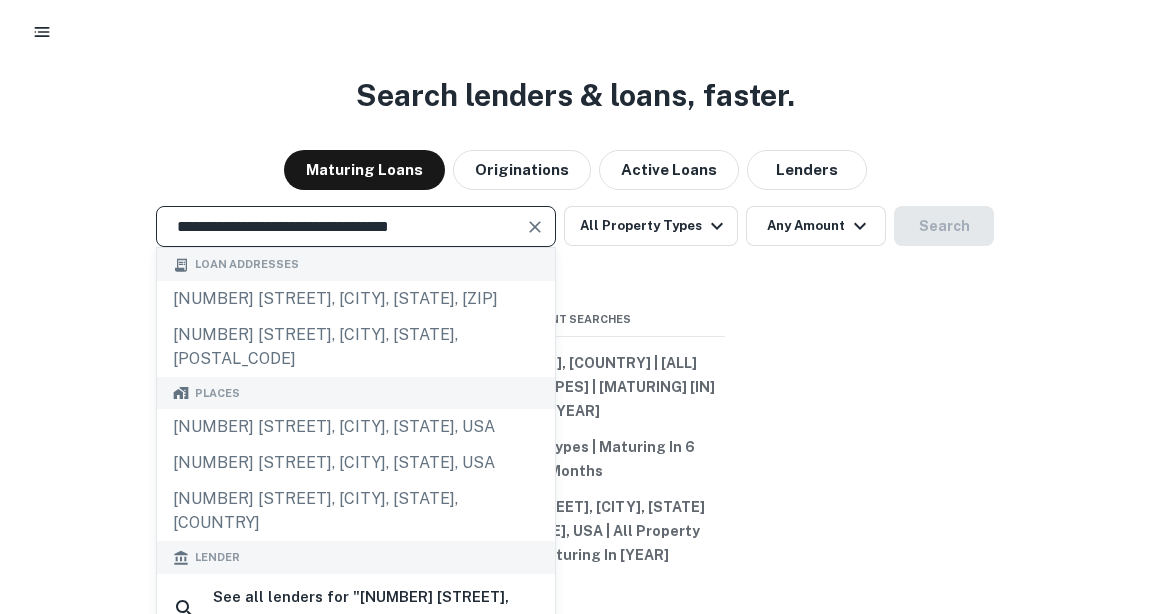 click at bounding box center (535, 227) 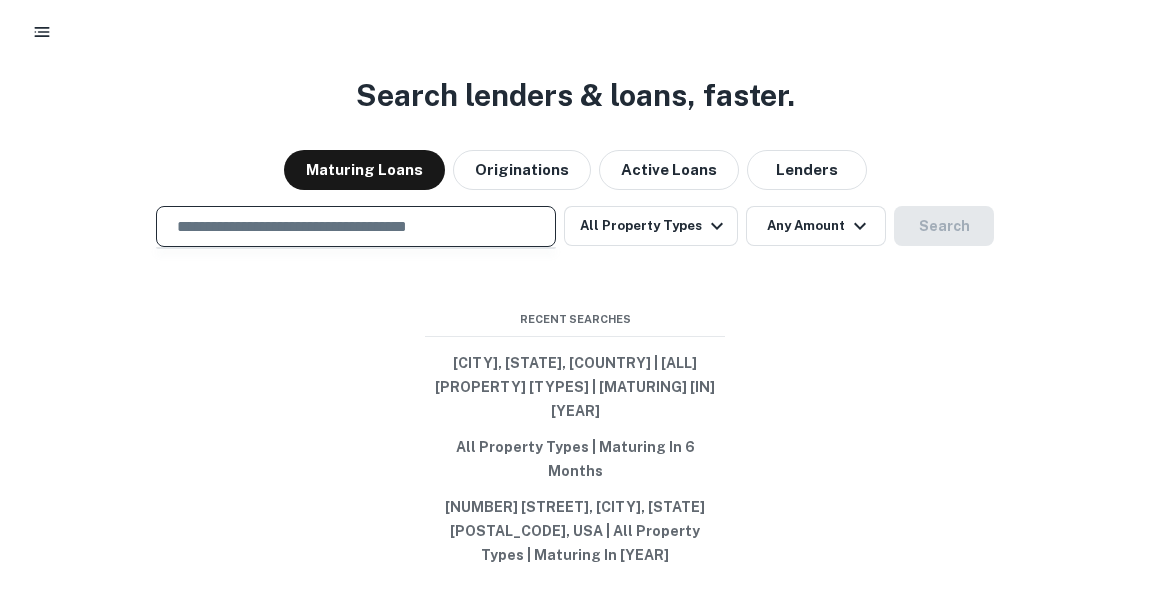 click at bounding box center (356, 226) 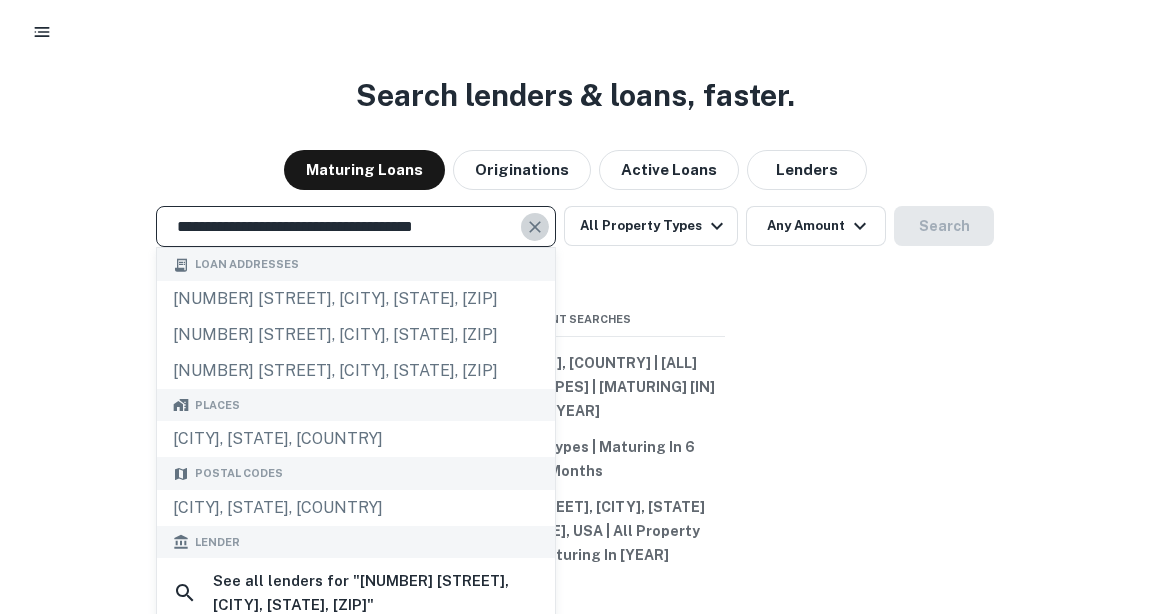 click at bounding box center (535, 227) 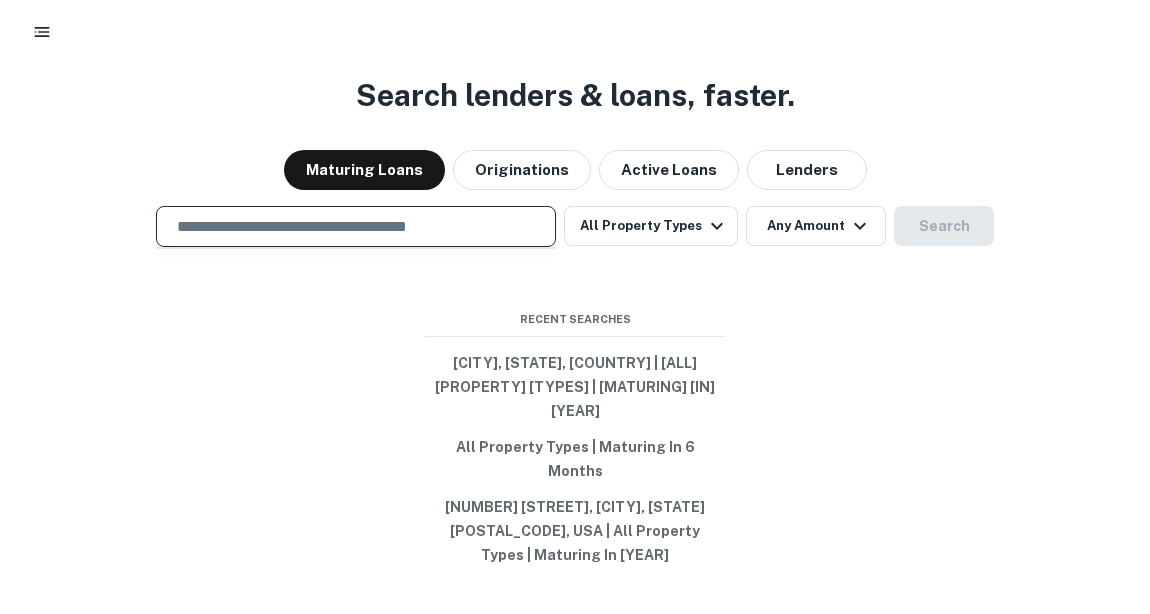 click at bounding box center (356, 226) 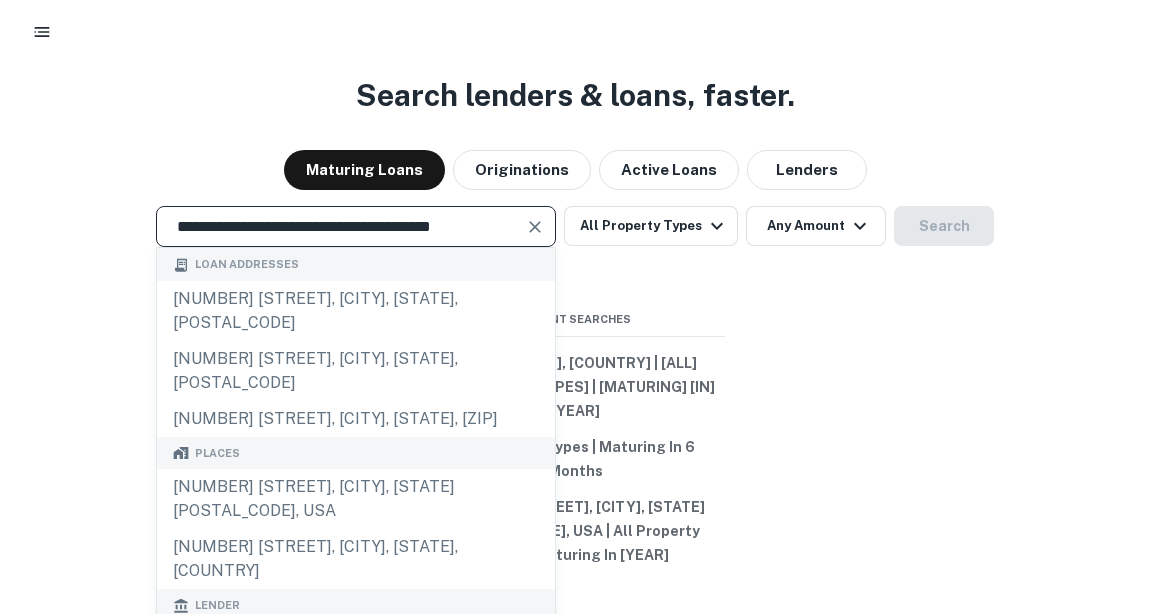 scroll, scrollTop: 0, scrollLeft: 0, axis: both 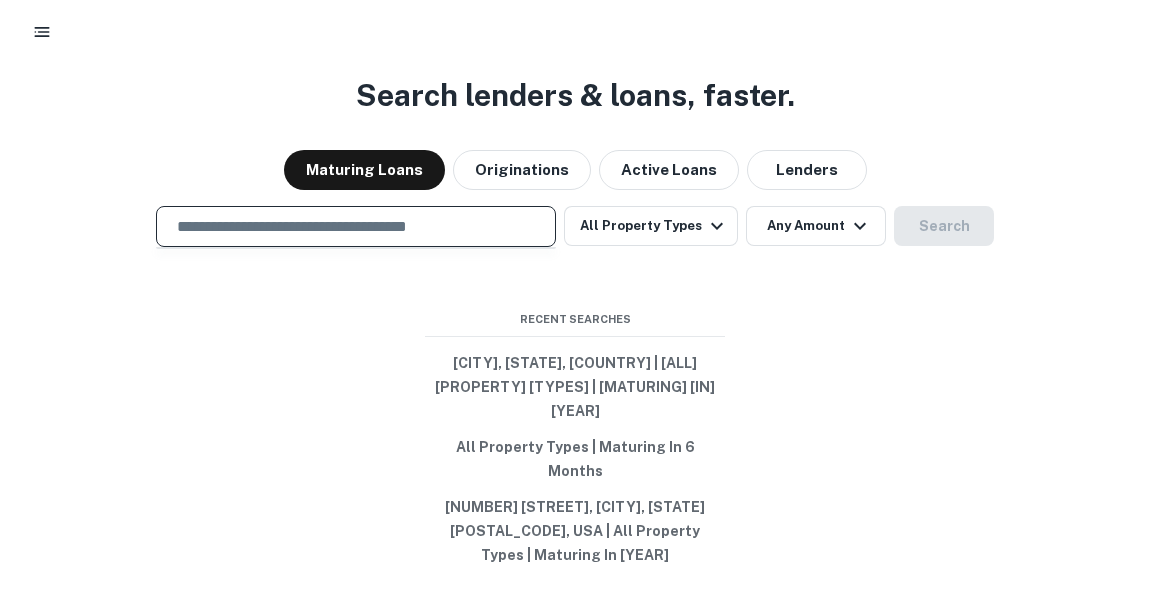paste on "**********" 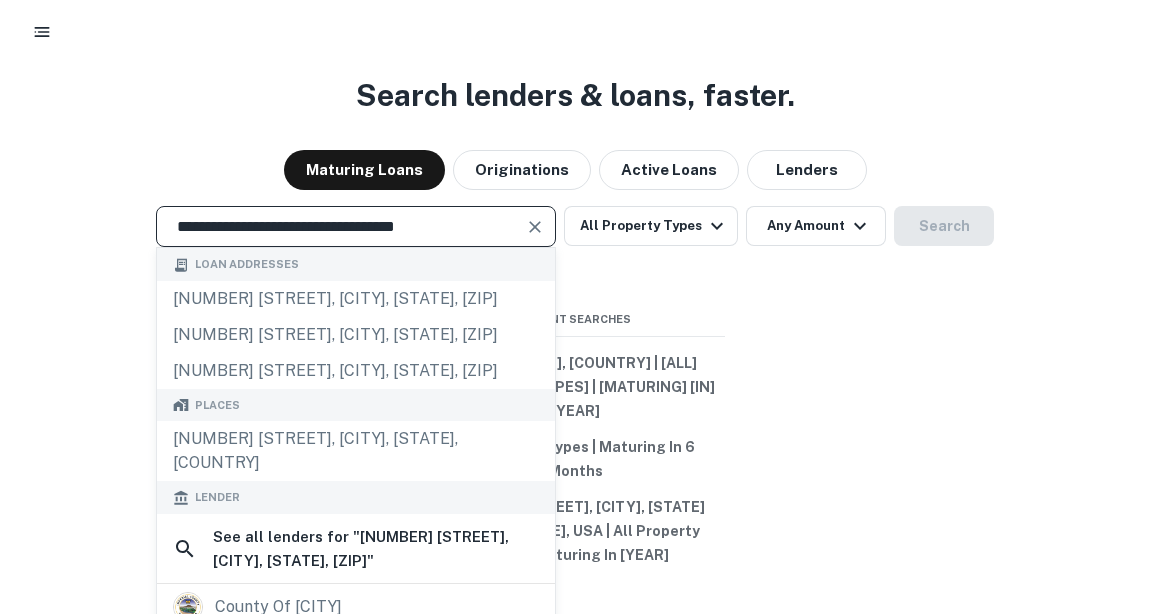 click on "**********" at bounding box center (356, 226) 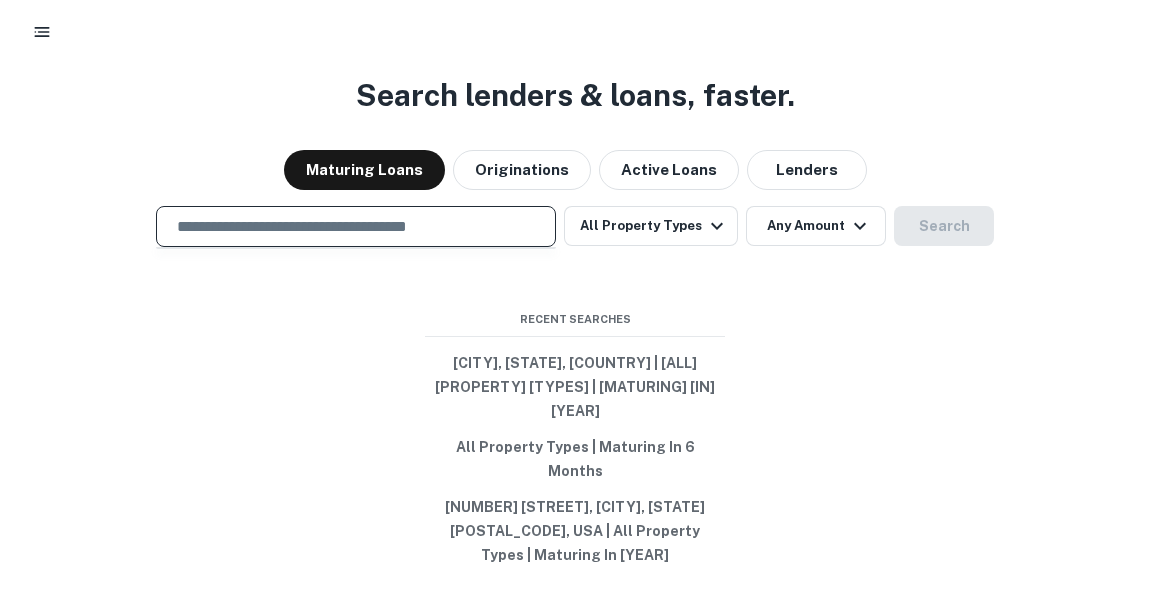 paste on "**********" 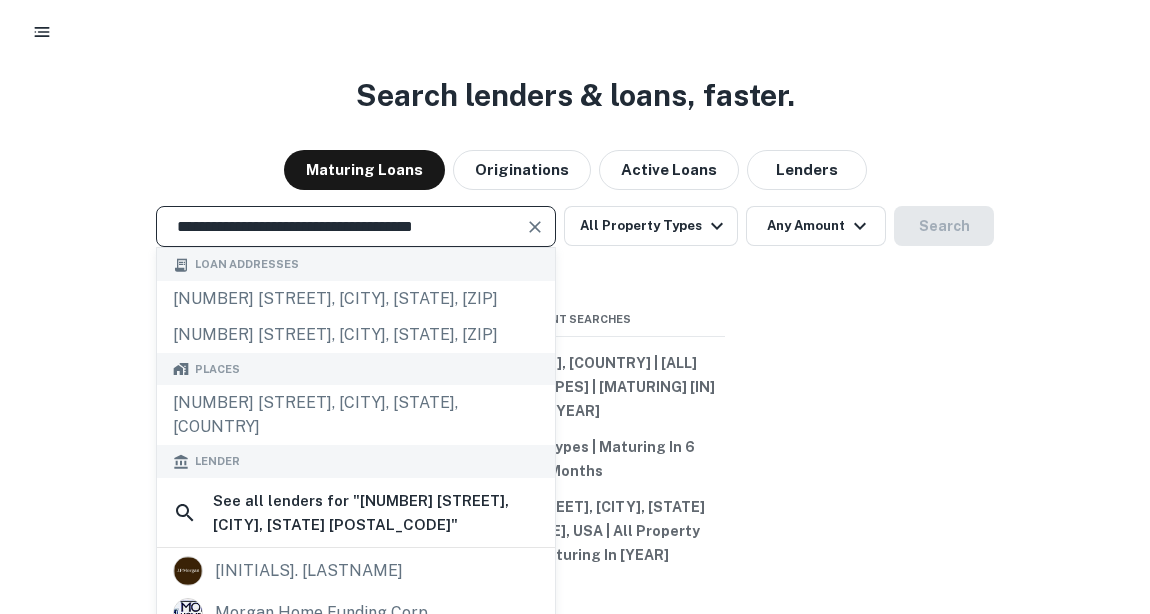 click at bounding box center (535, 227) 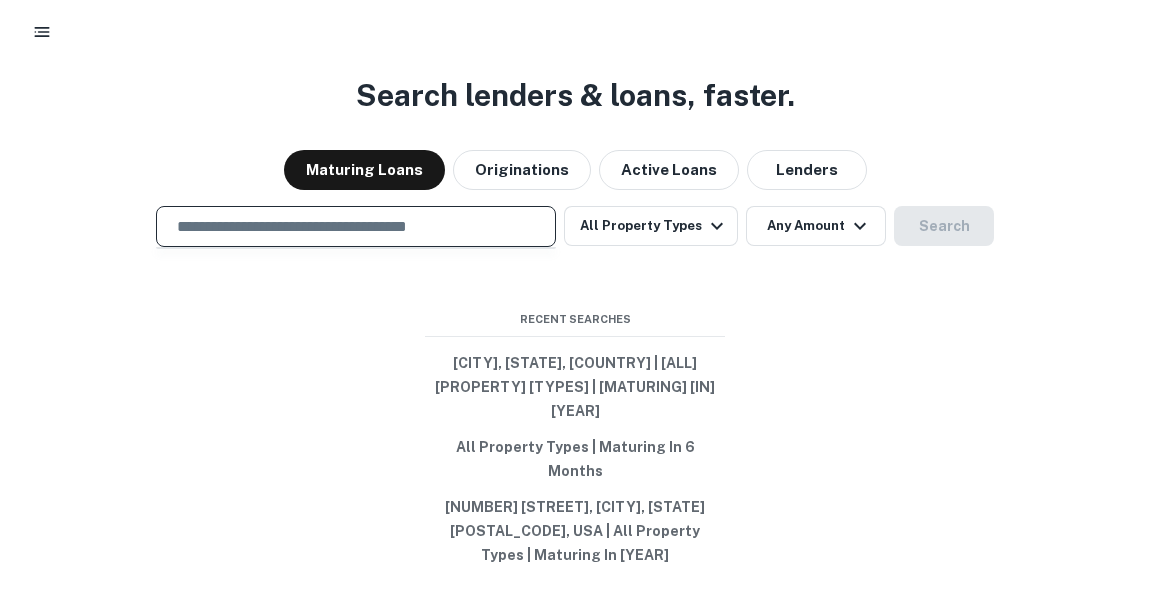paste on "**********" 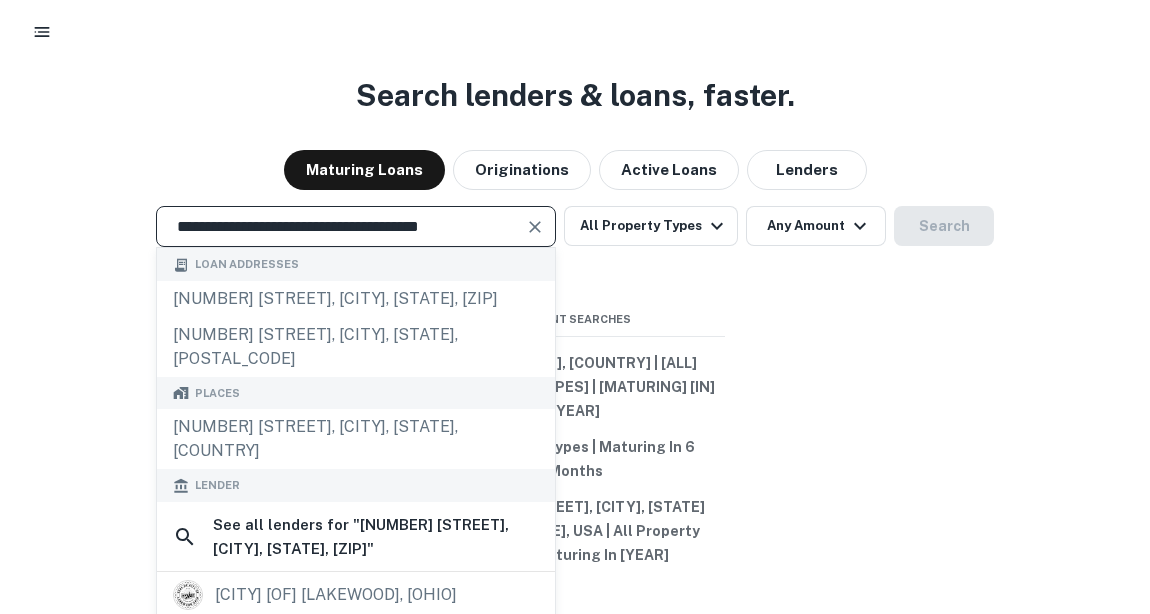 type on "**********" 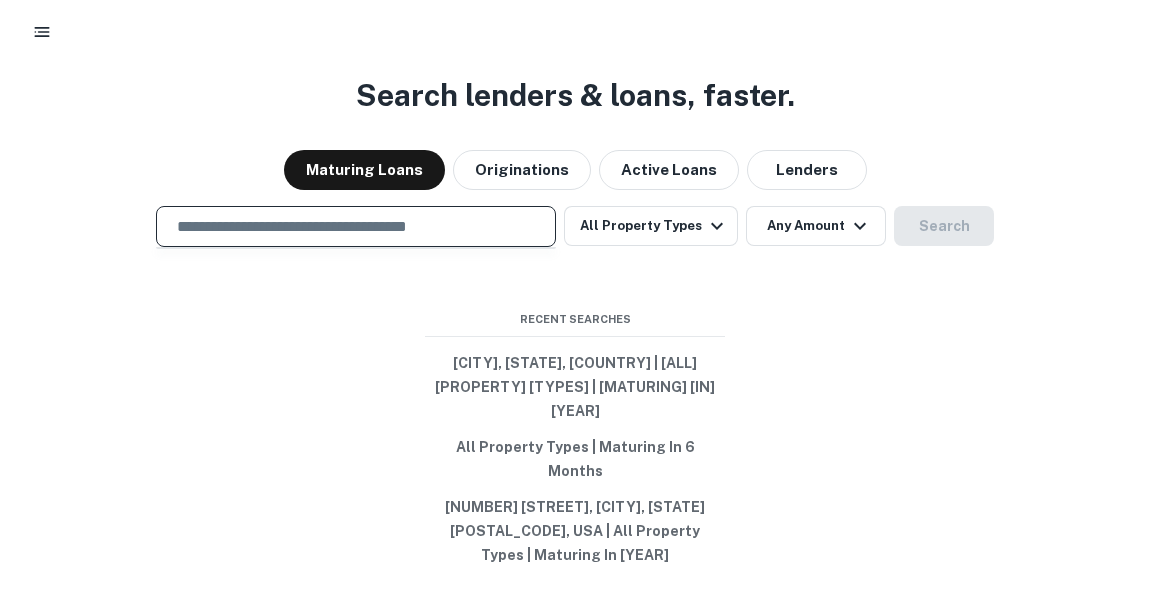 paste on "**********" 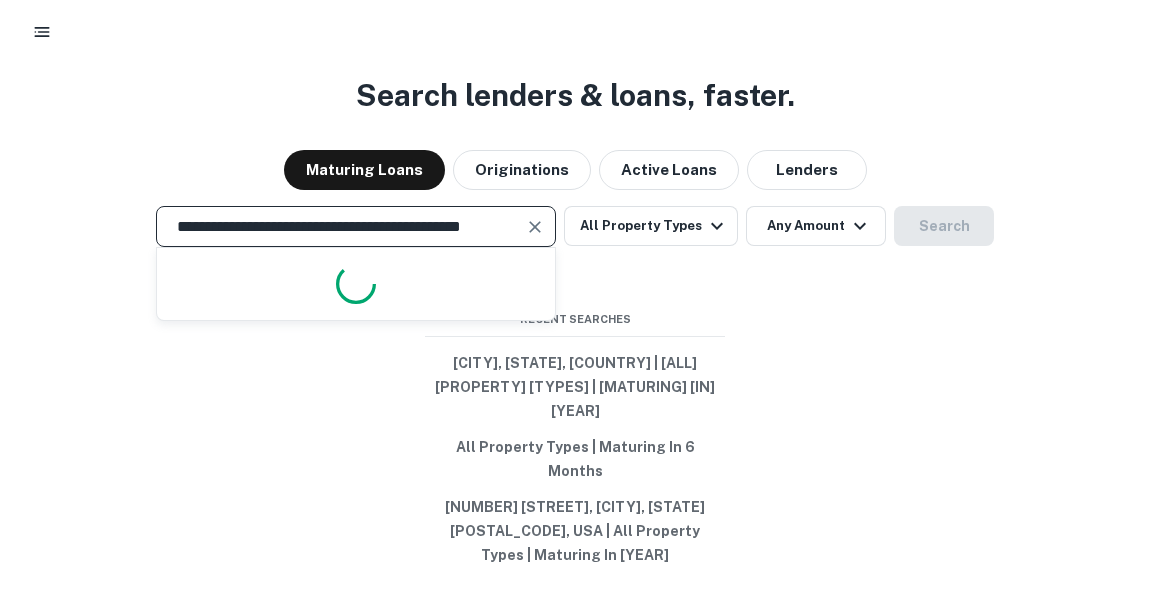 scroll, scrollTop: 0, scrollLeft: 40, axis: horizontal 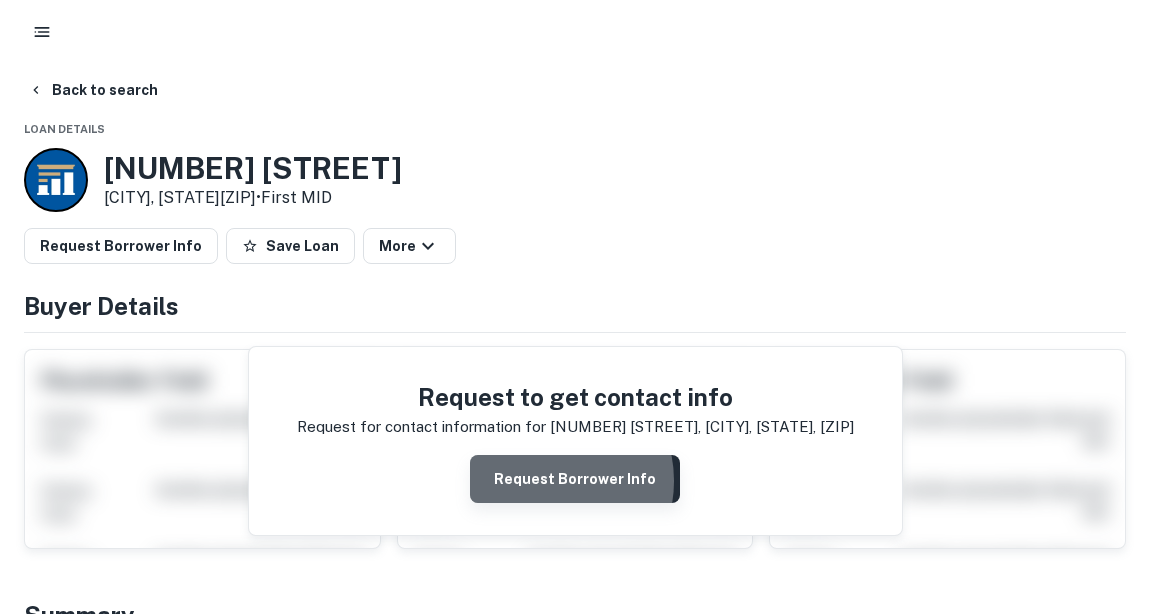click on "Request Borrower Info" at bounding box center [575, 479] 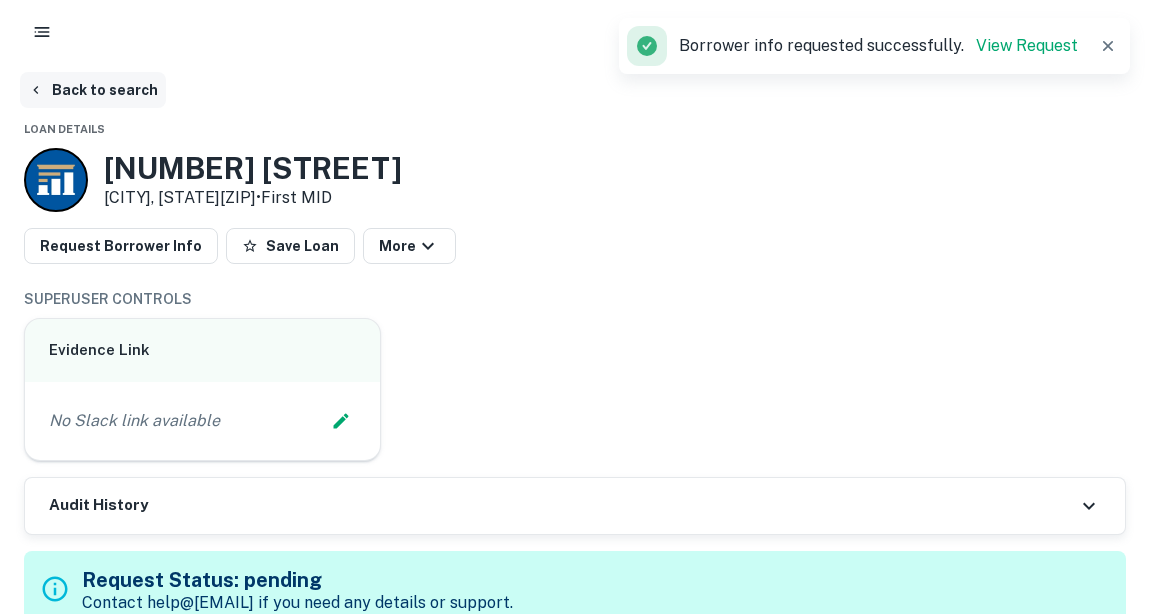 click on "Back to search" at bounding box center [93, 90] 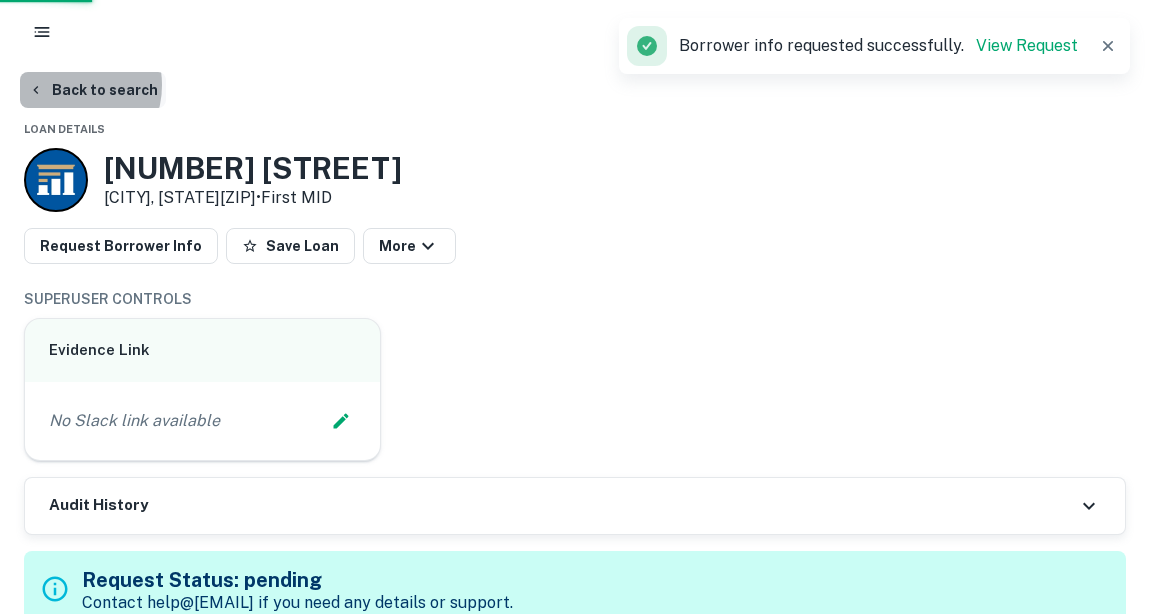 click on "Back to search" at bounding box center [93, 90] 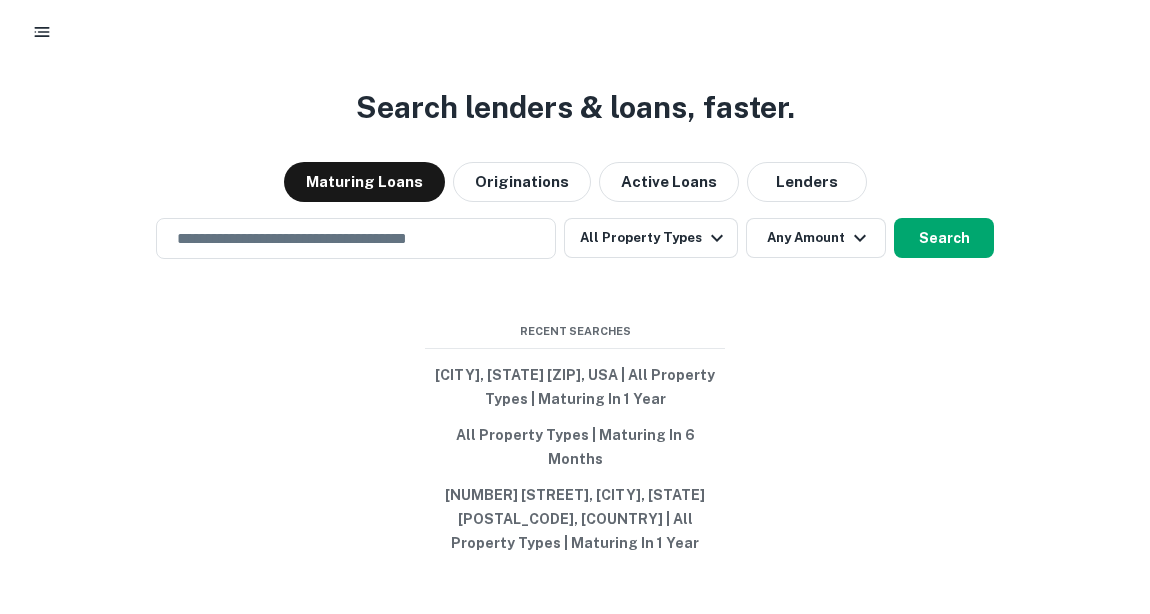 scroll, scrollTop: 0, scrollLeft: 0, axis: both 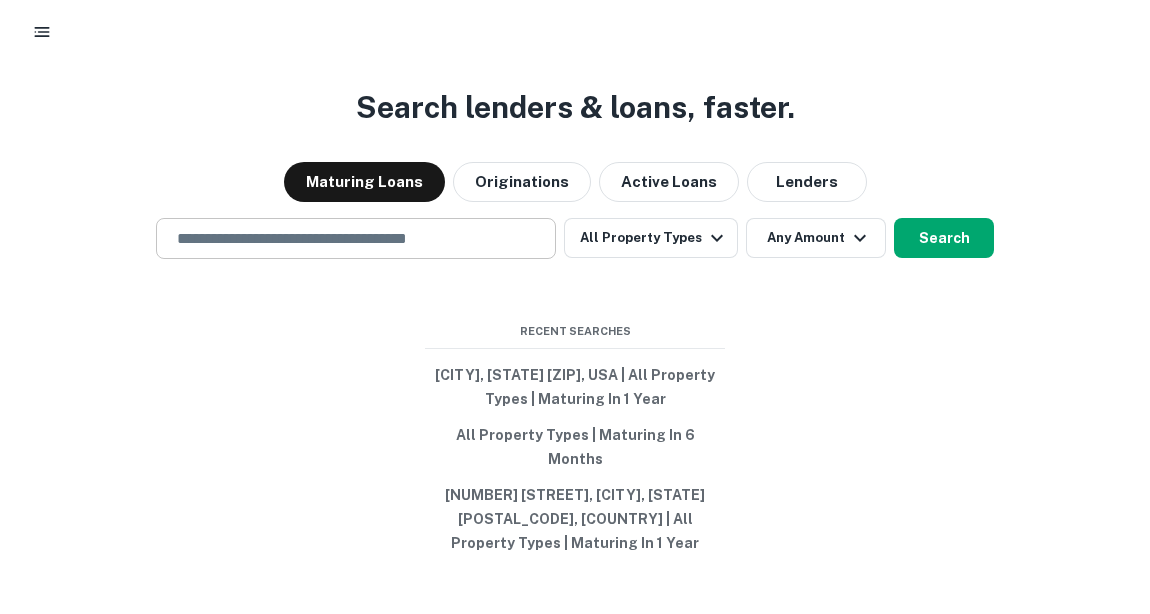 click on "​" at bounding box center (356, 238) 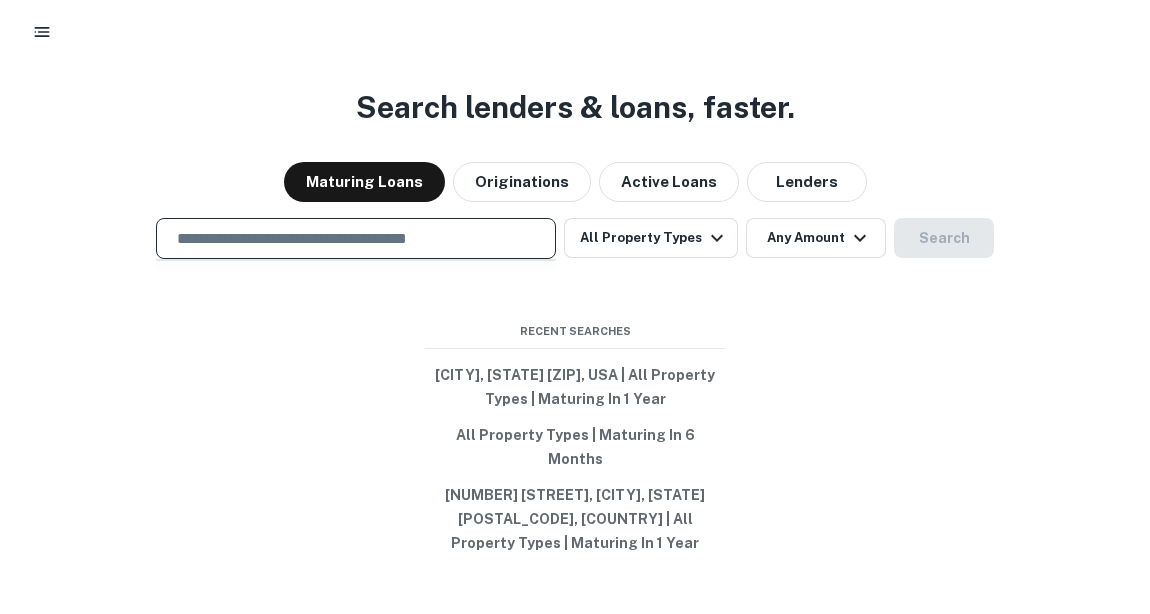 paste on "**********" 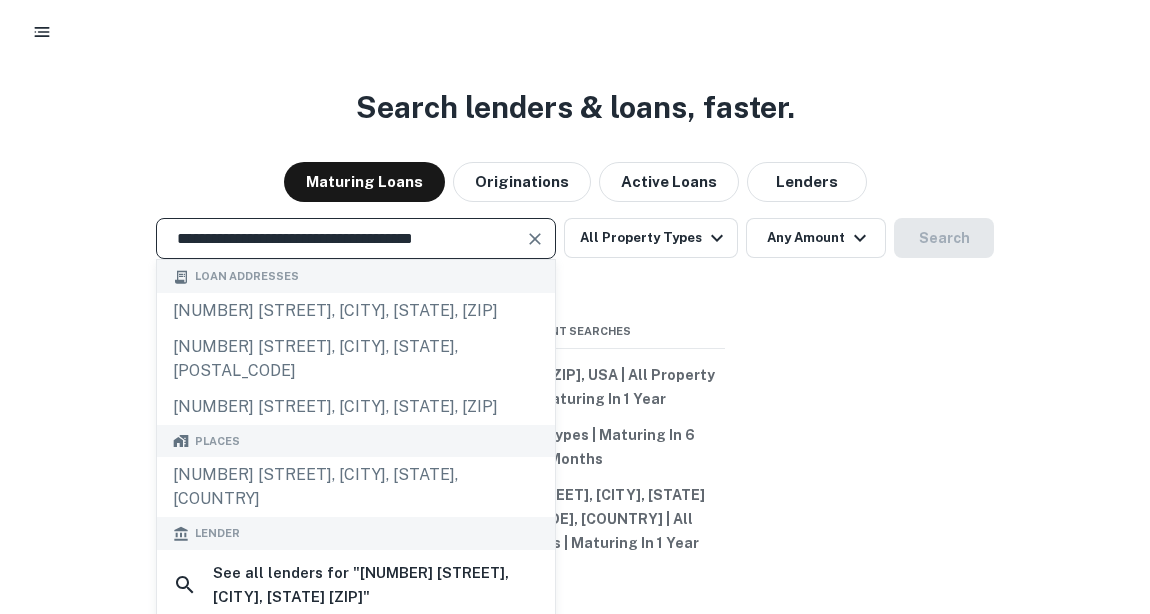 type on "**********" 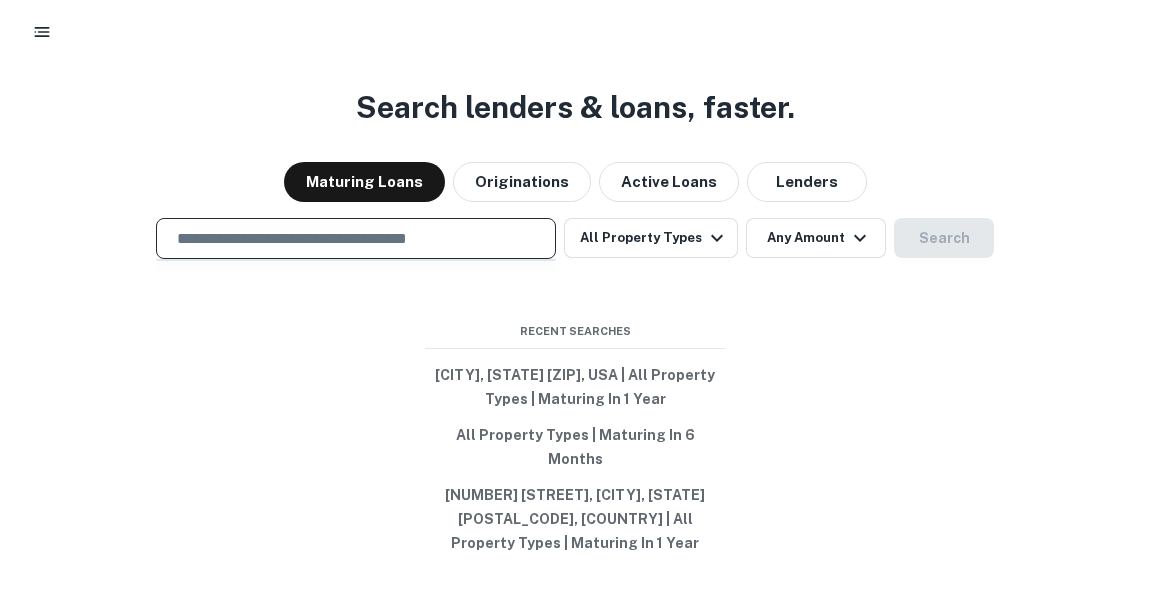click at bounding box center (356, 238) 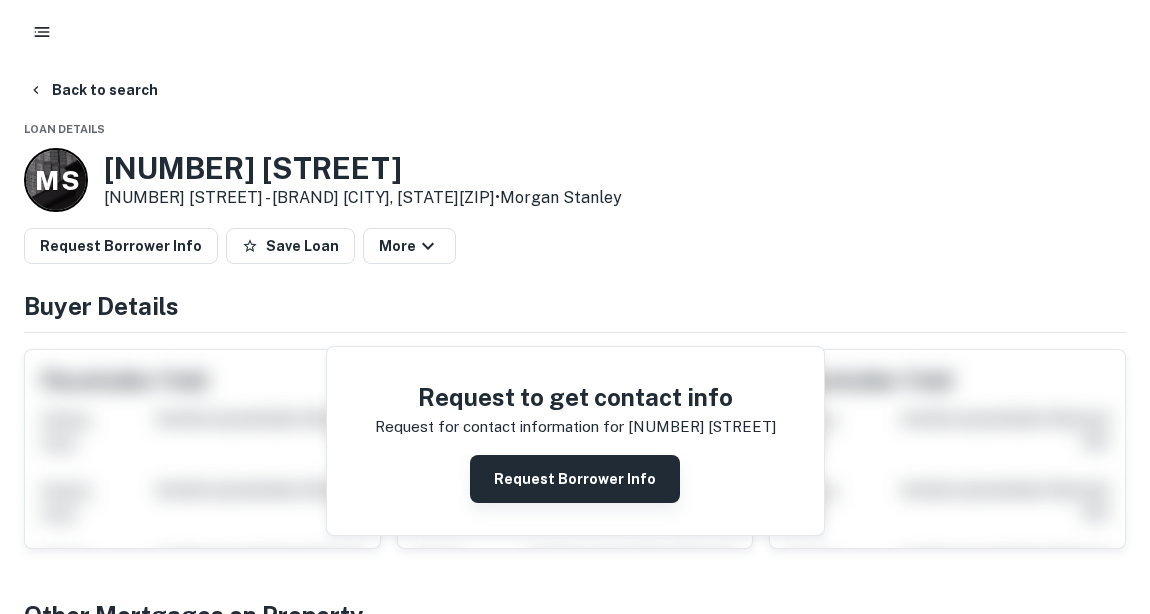 click on "Request Borrower Info" at bounding box center [575, 479] 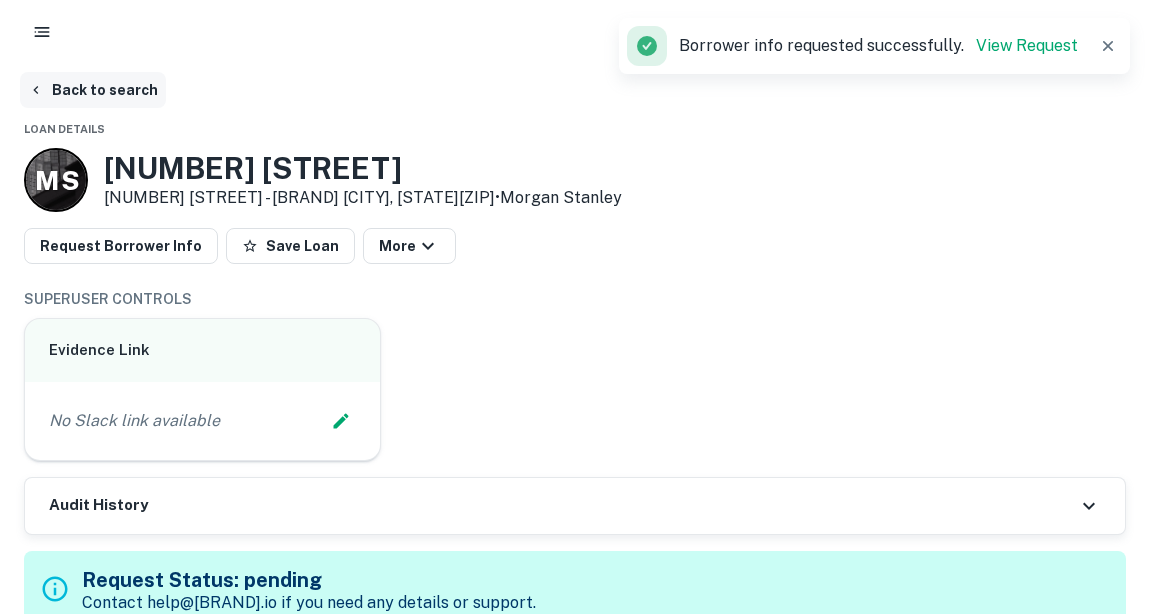 click on "Back to search" at bounding box center [93, 90] 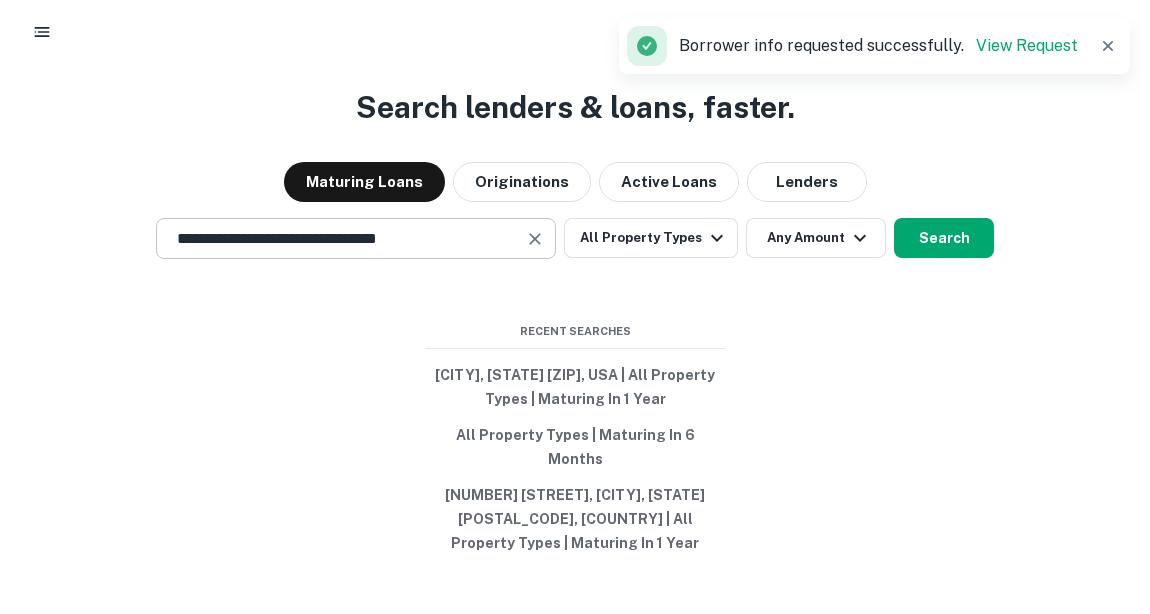 click on "**********" at bounding box center [341, 238] 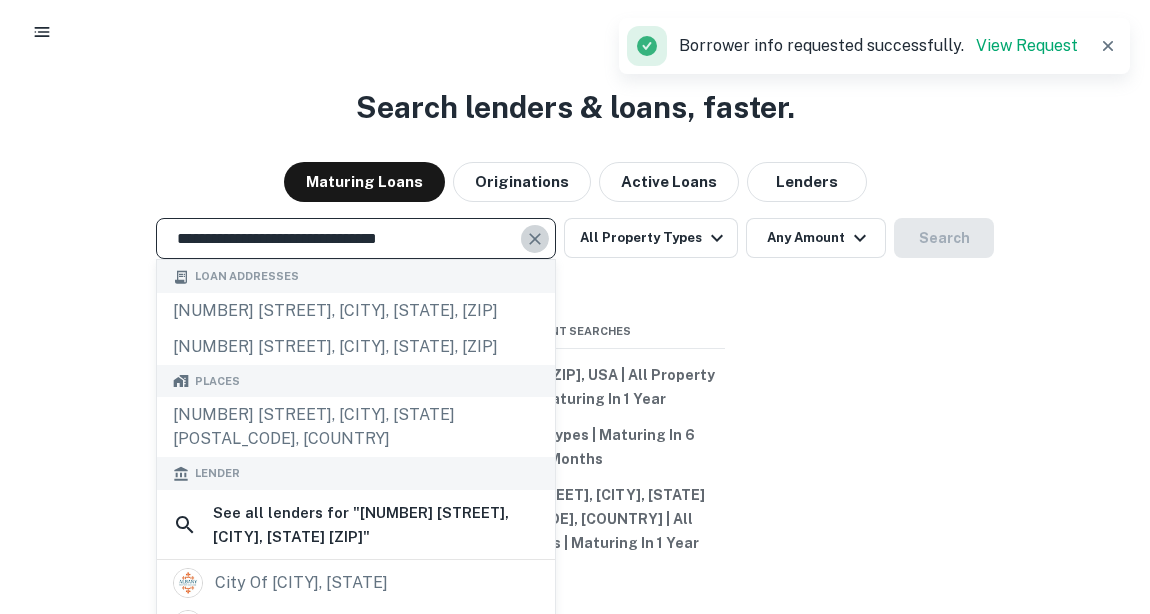 click at bounding box center [535, 239] 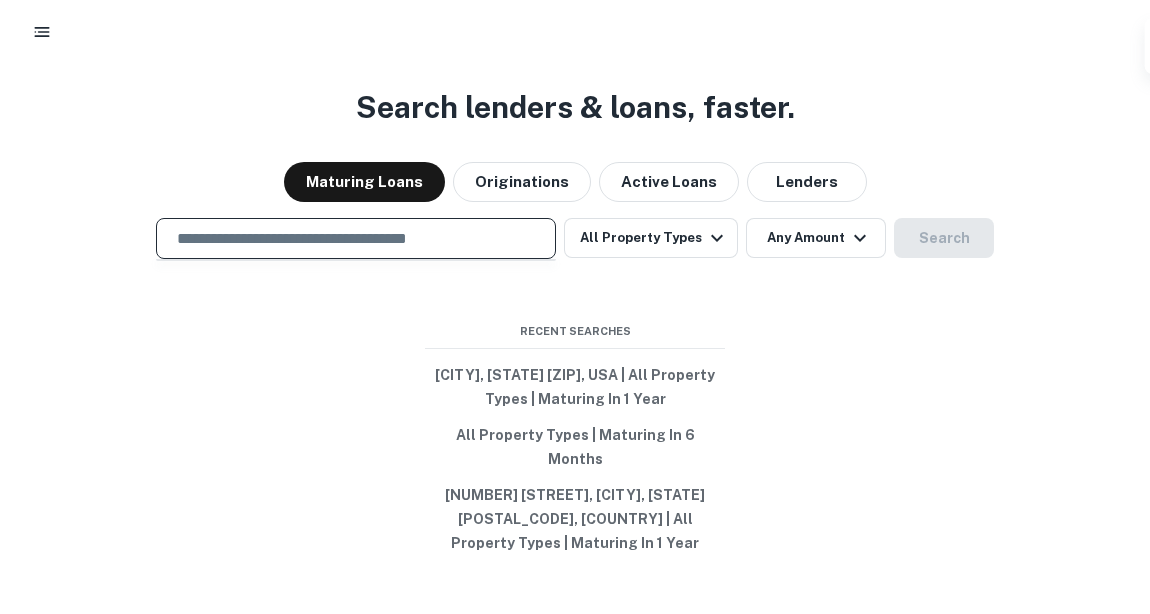 paste on "**********" 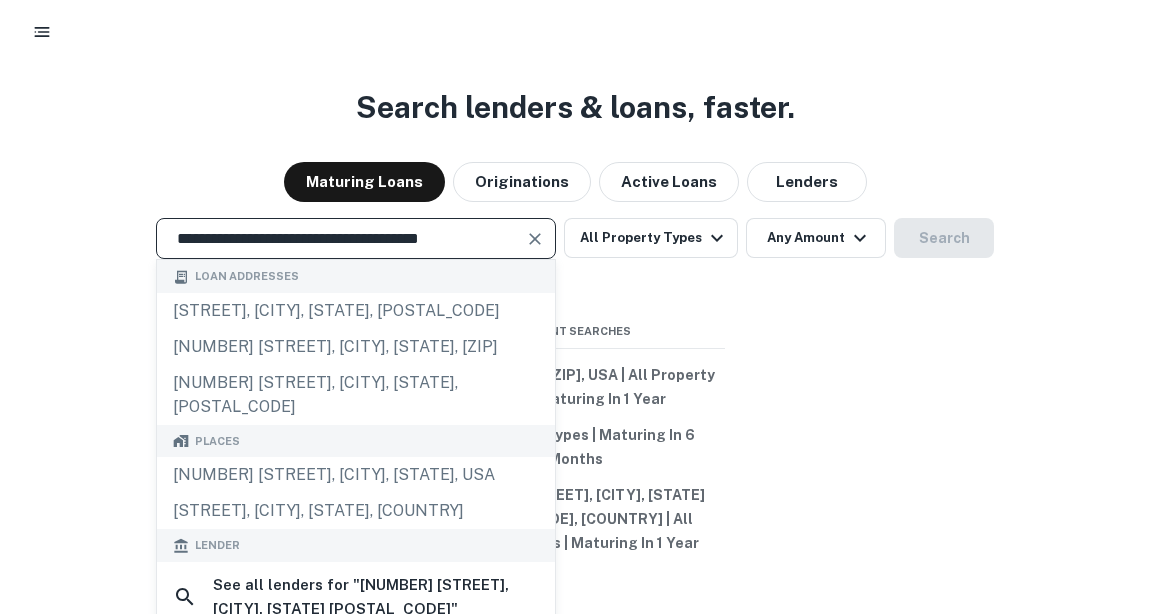click at bounding box center (535, 239) 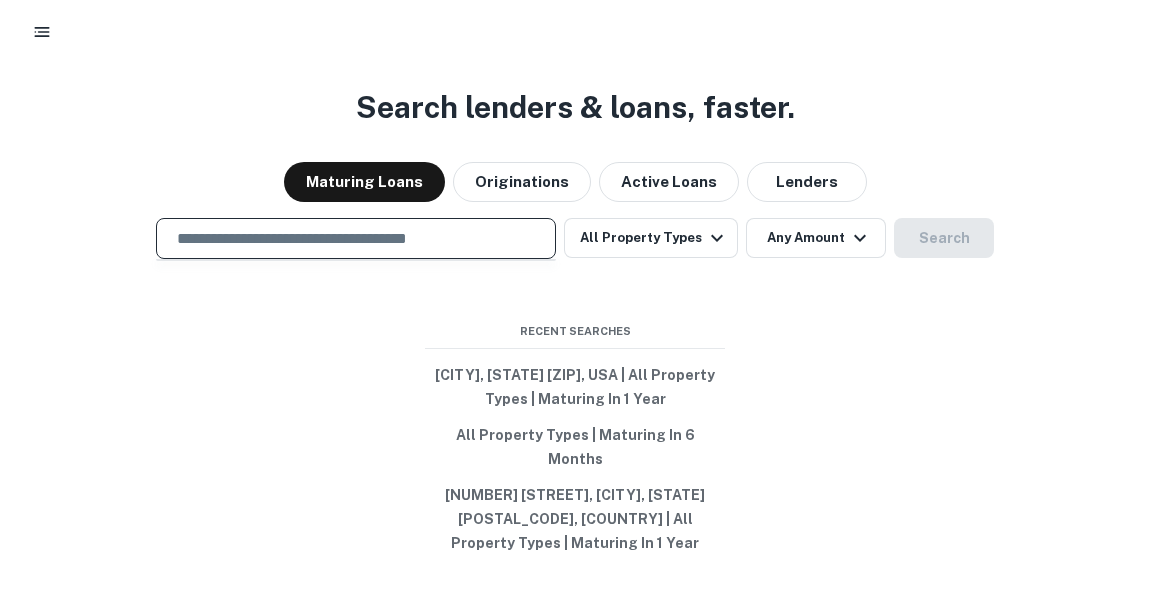 paste on "**********" 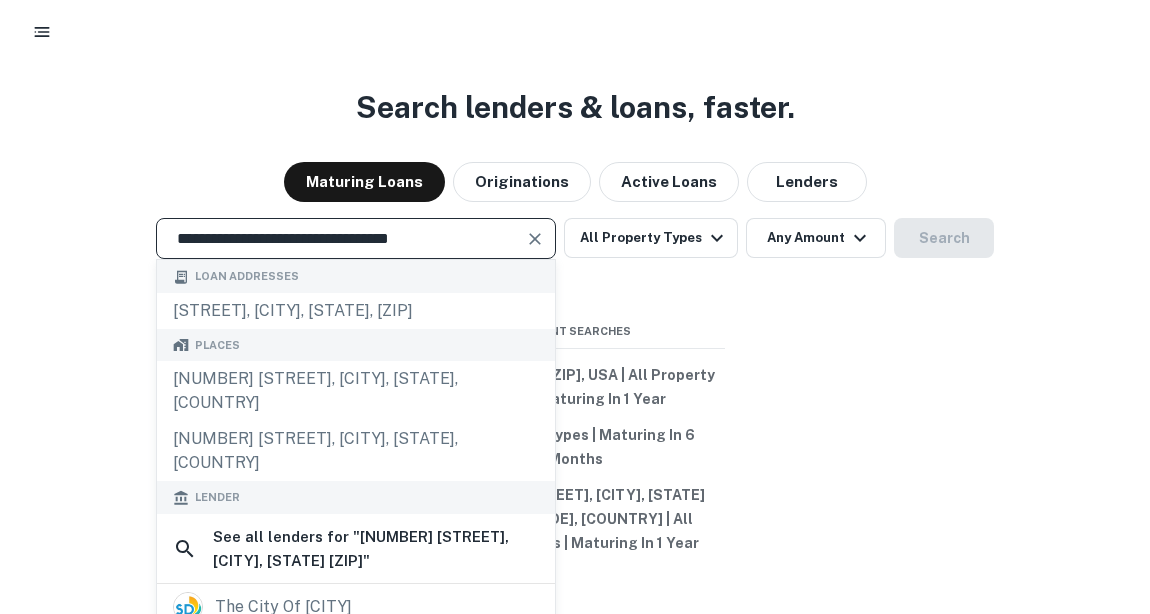 click on "**********" at bounding box center [356, 238] 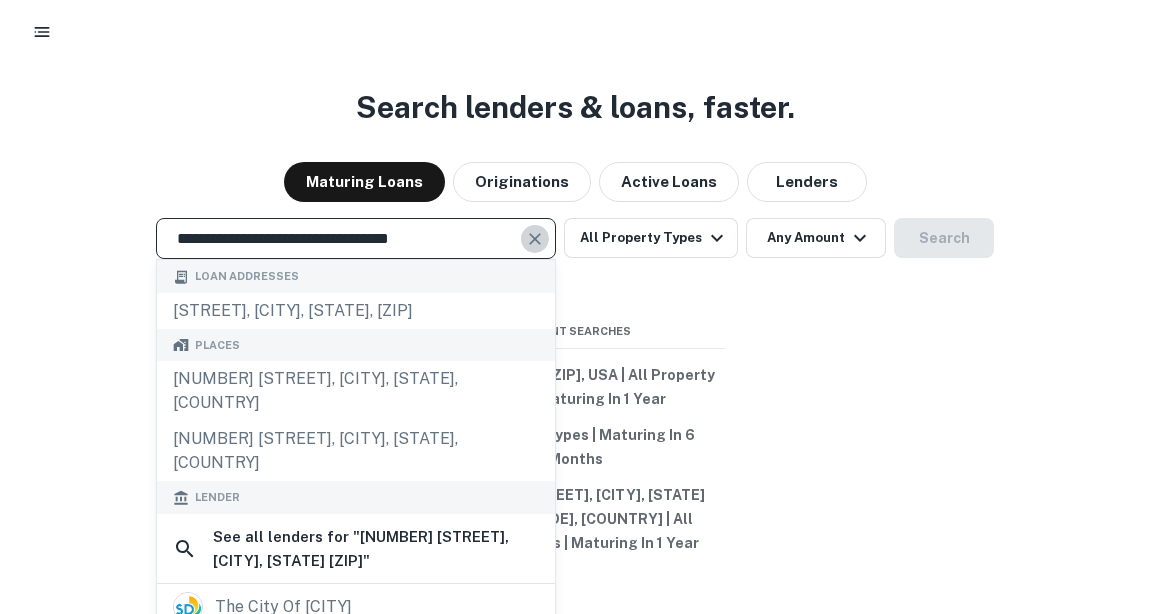 click at bounding box center (535, 239) 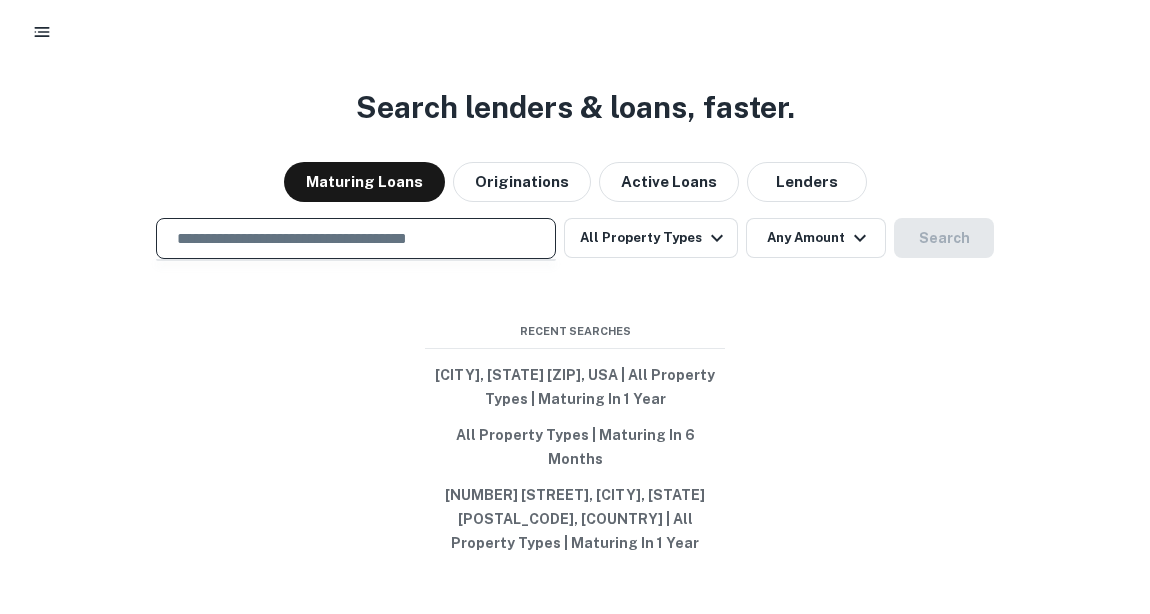 paste on "**********" 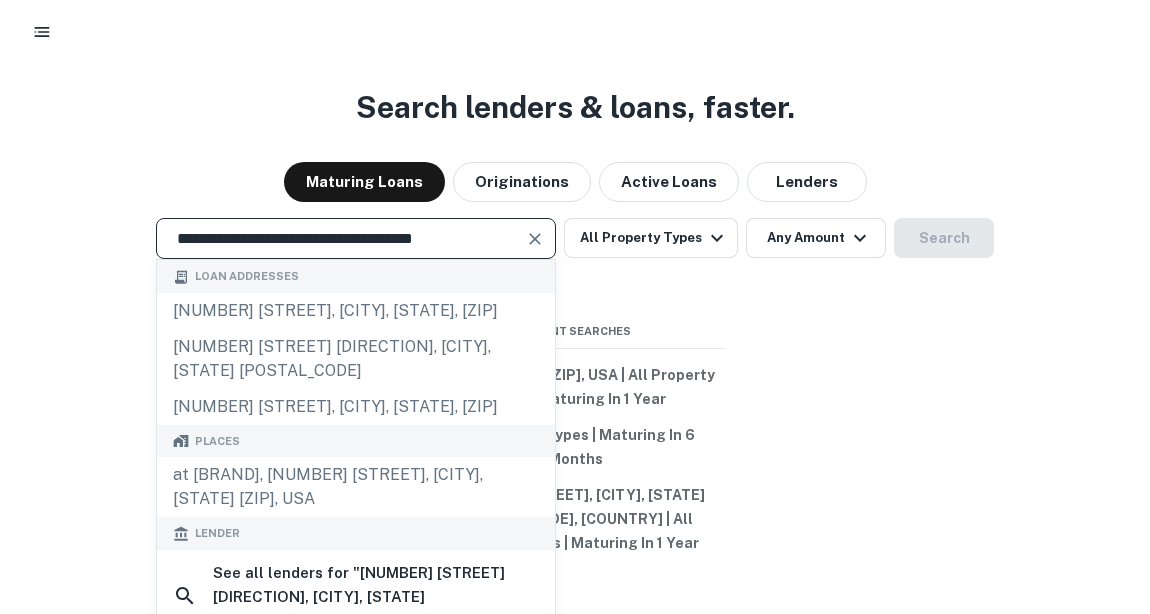 click on "**********" at bounding box center [356, 238] 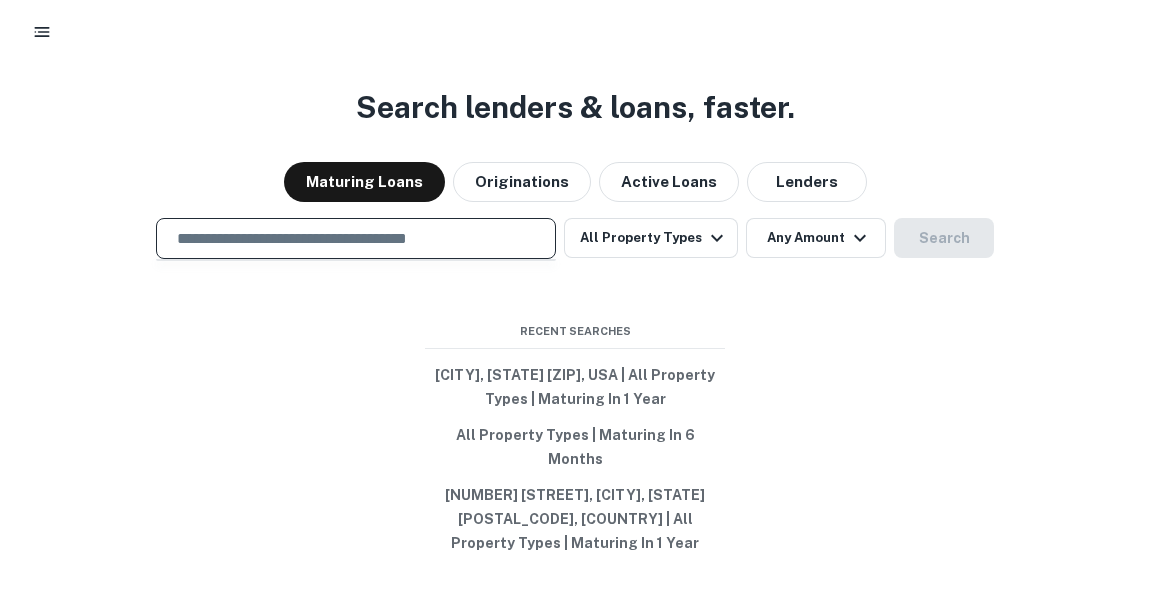 paste on "**********" 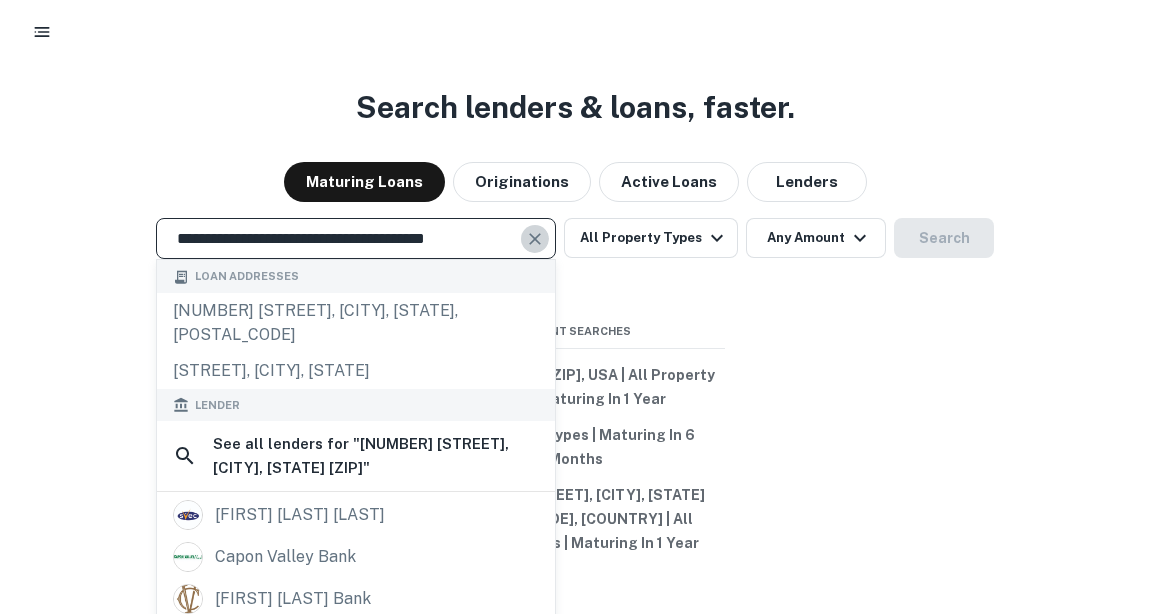 click at bounding box center [535, 239] 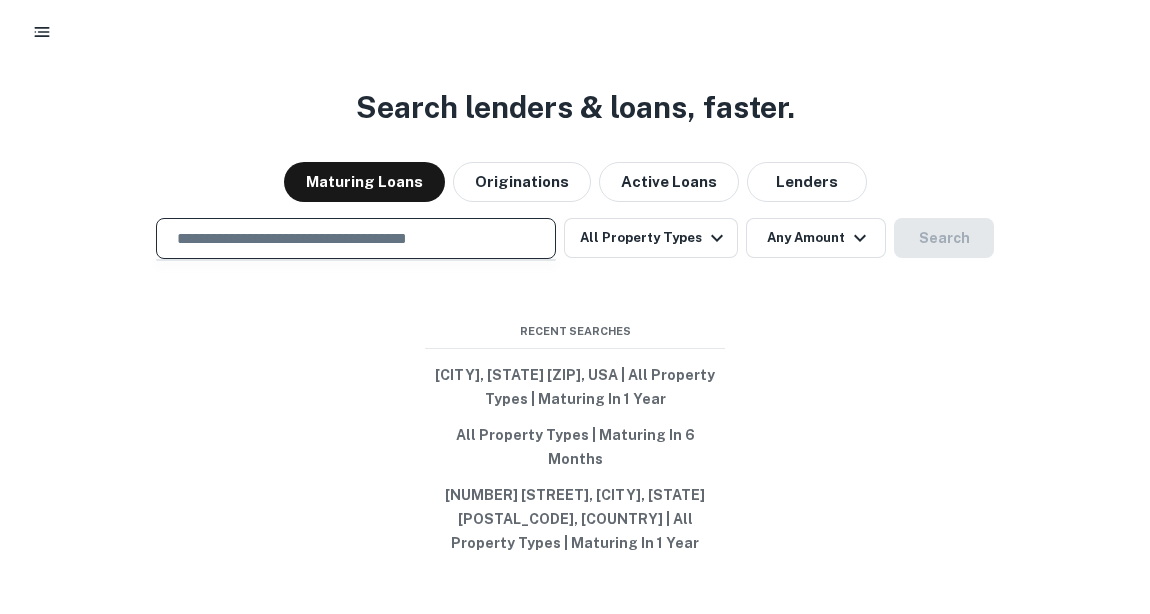 paste on "**********" 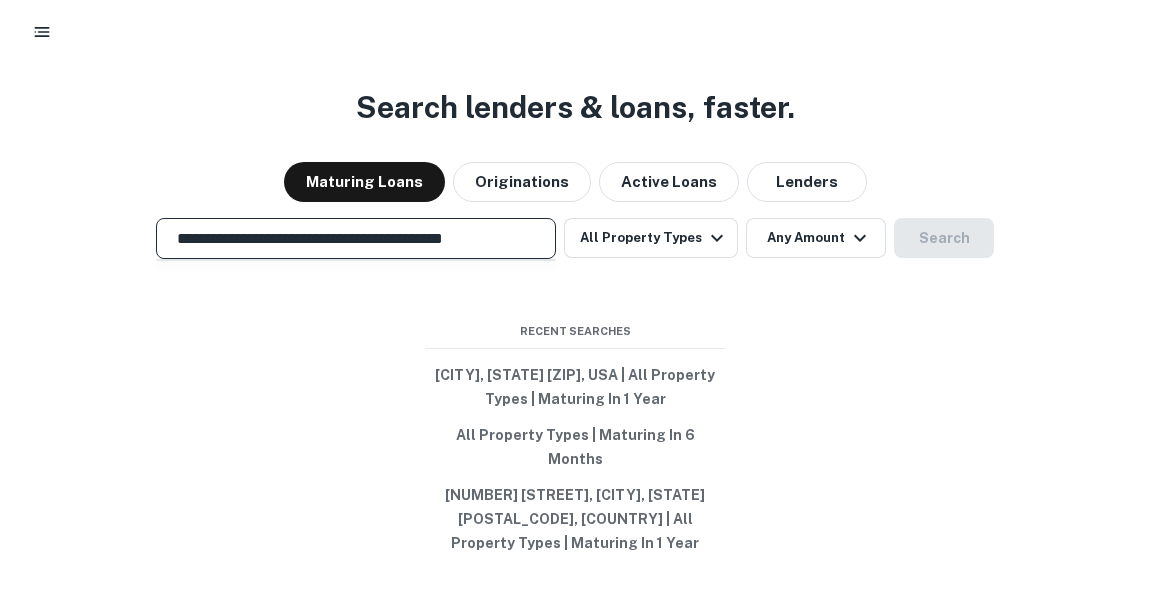 scroll, scrollTop: 0, scrollLeft: 5, axis: horizontal 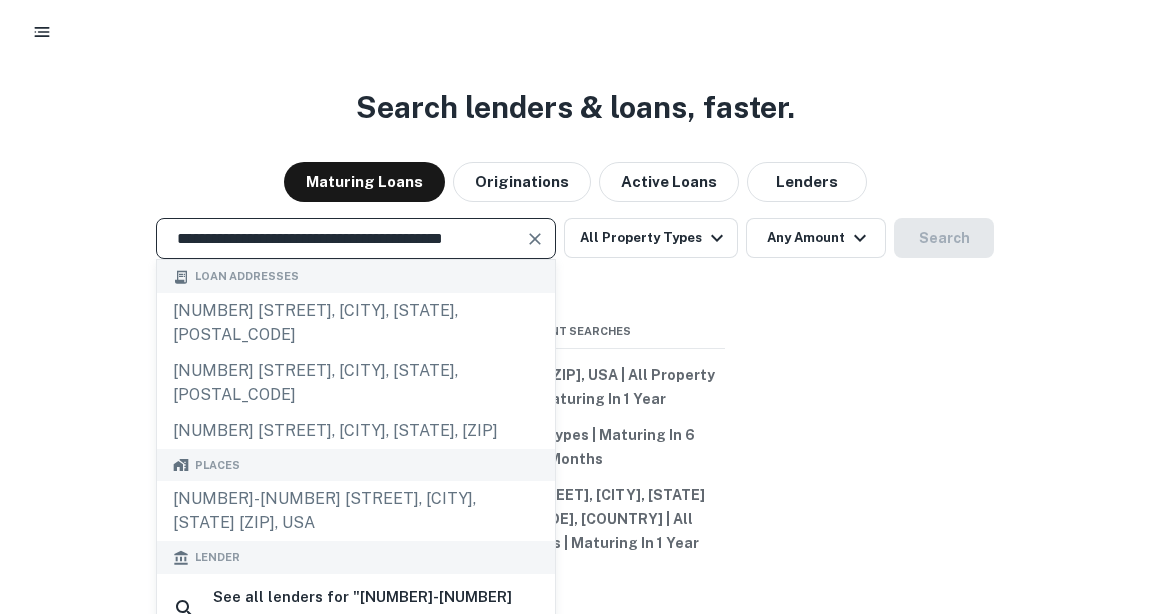 type on "**********" 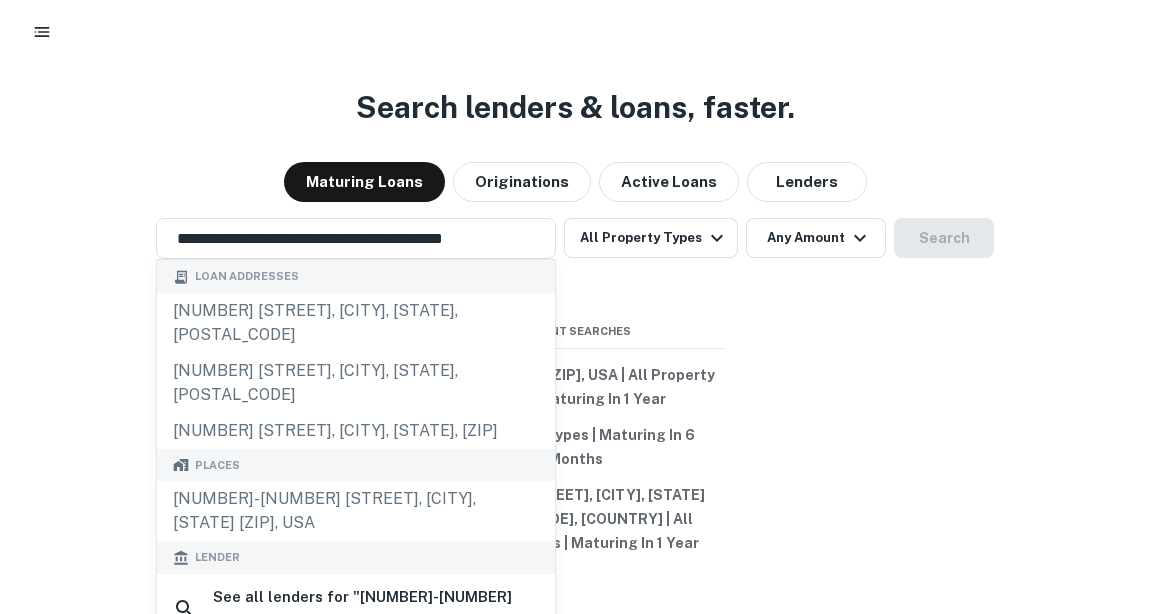 scroll, scrollTop: 0, scrollLeft: 0, axis: both 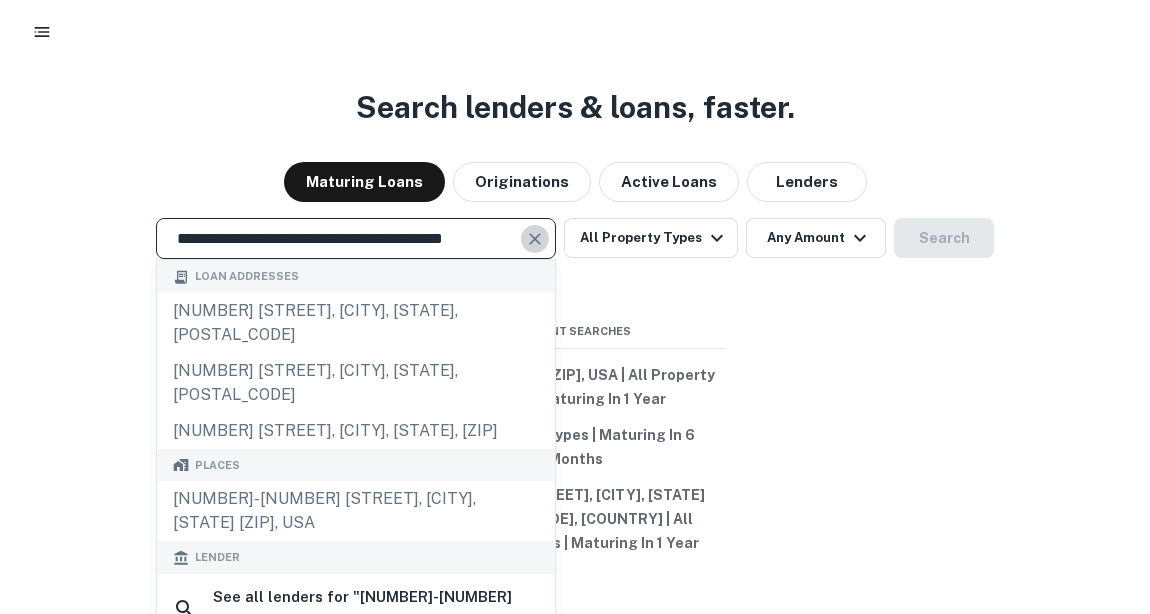 click at bounding box center [535, 239] 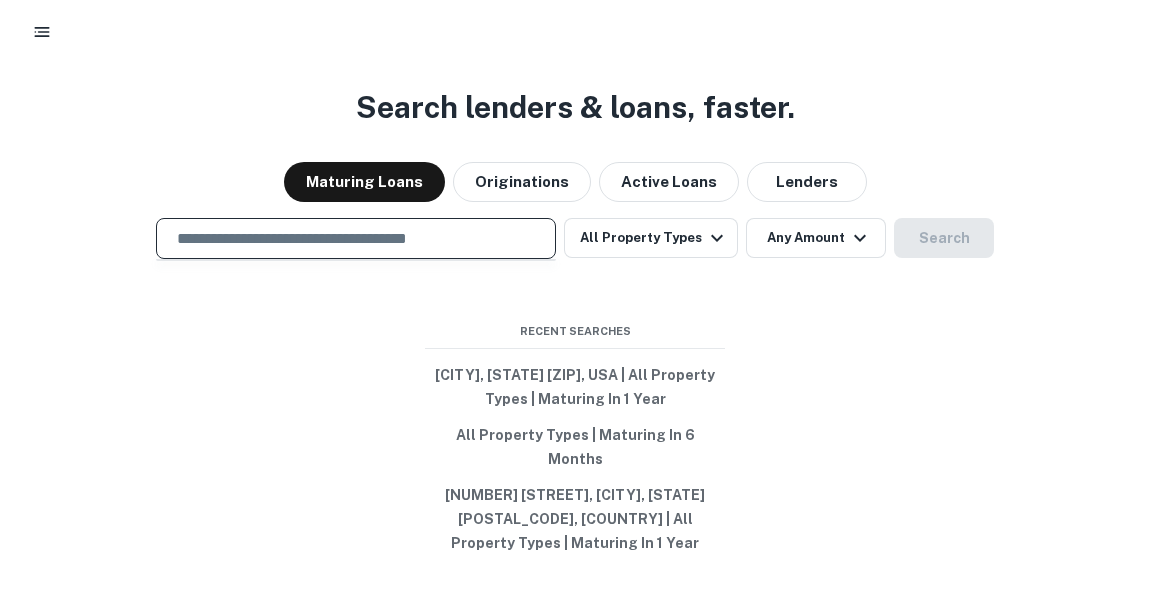 paste on "**********" 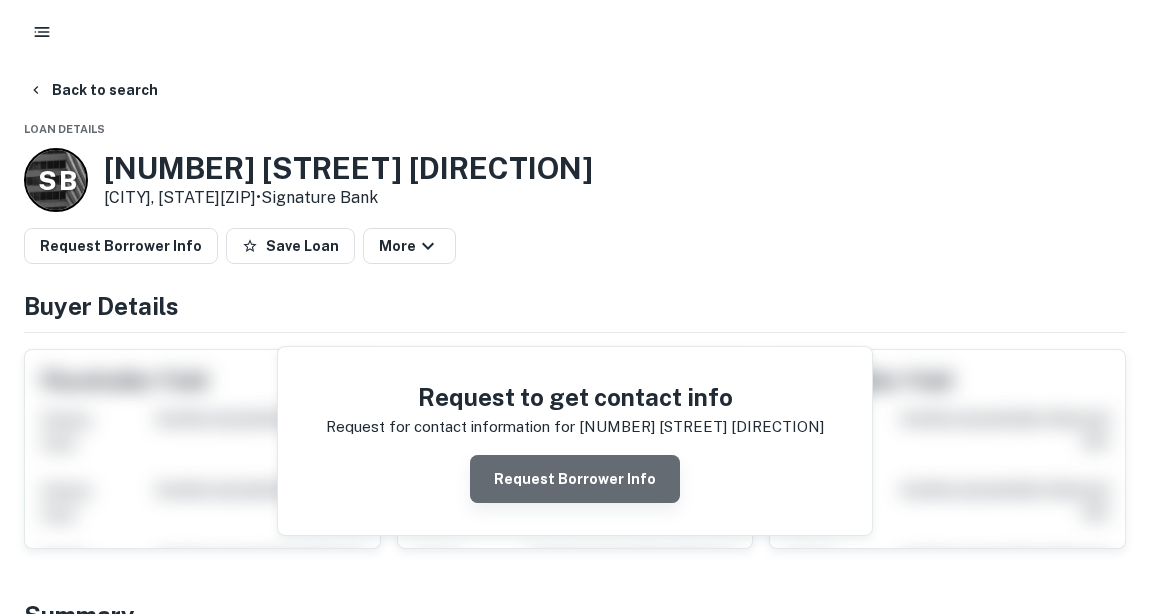 click on "Request Borrower Info" at bounding box center [575, 479] 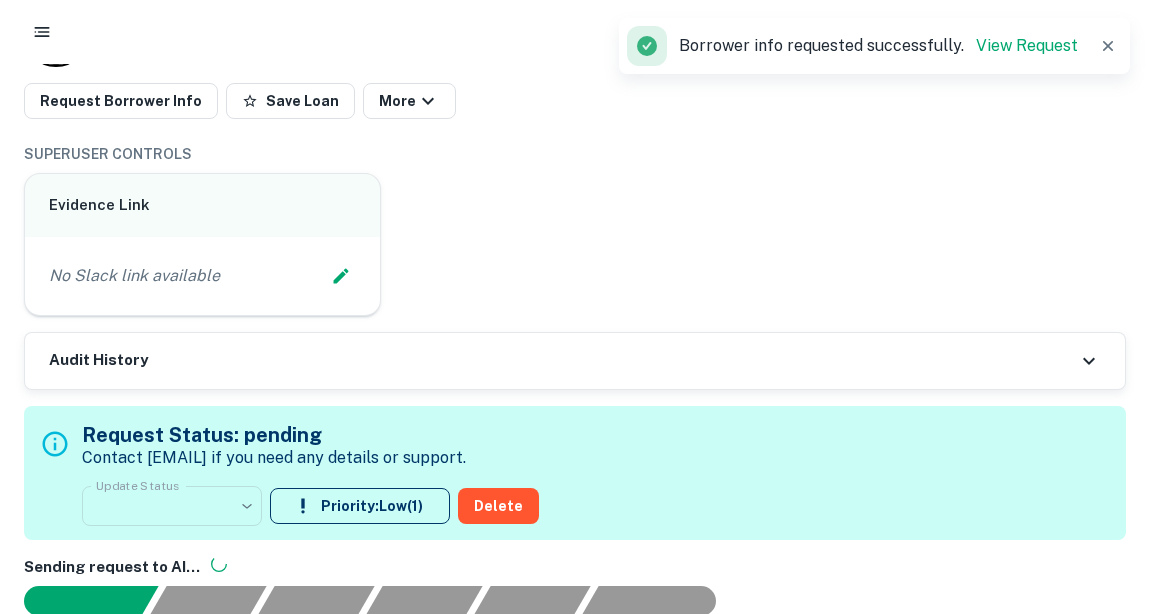scroll, scrollTop: 0, scrollLeft: 0, axis: both 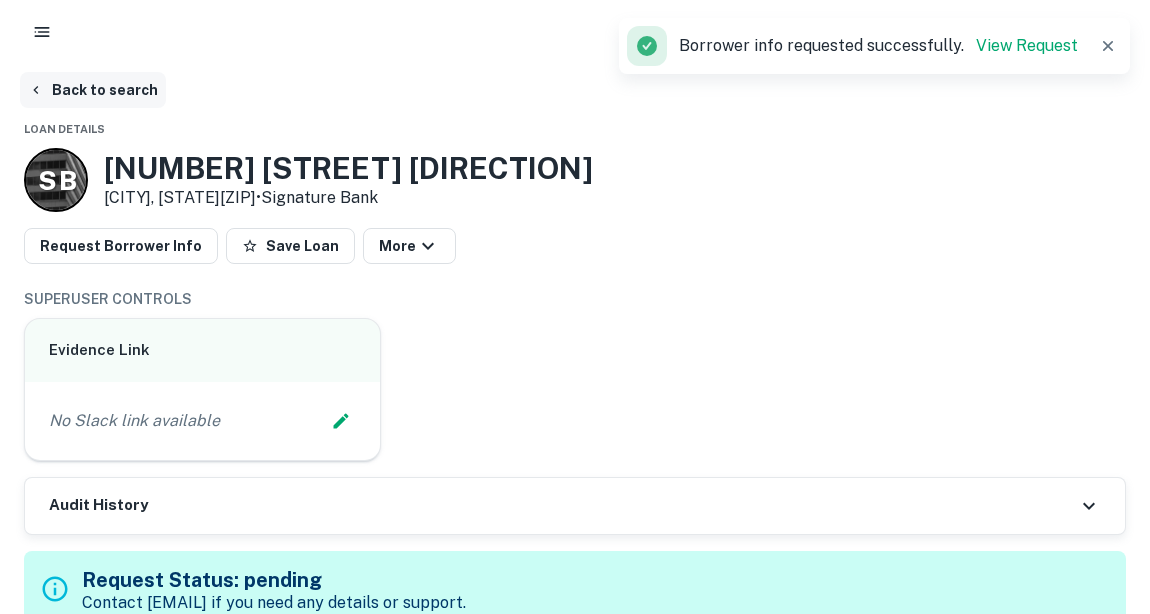 click on "Back to search" at bounding box center [93, 90] 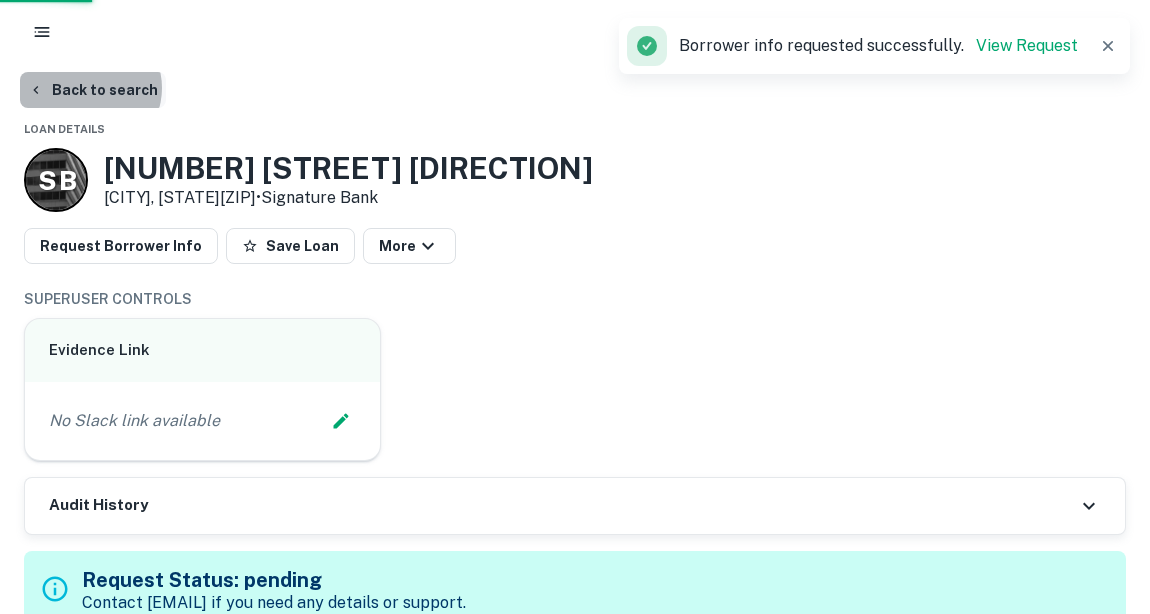 click on "Back to search" at bounding box center [93, 90] 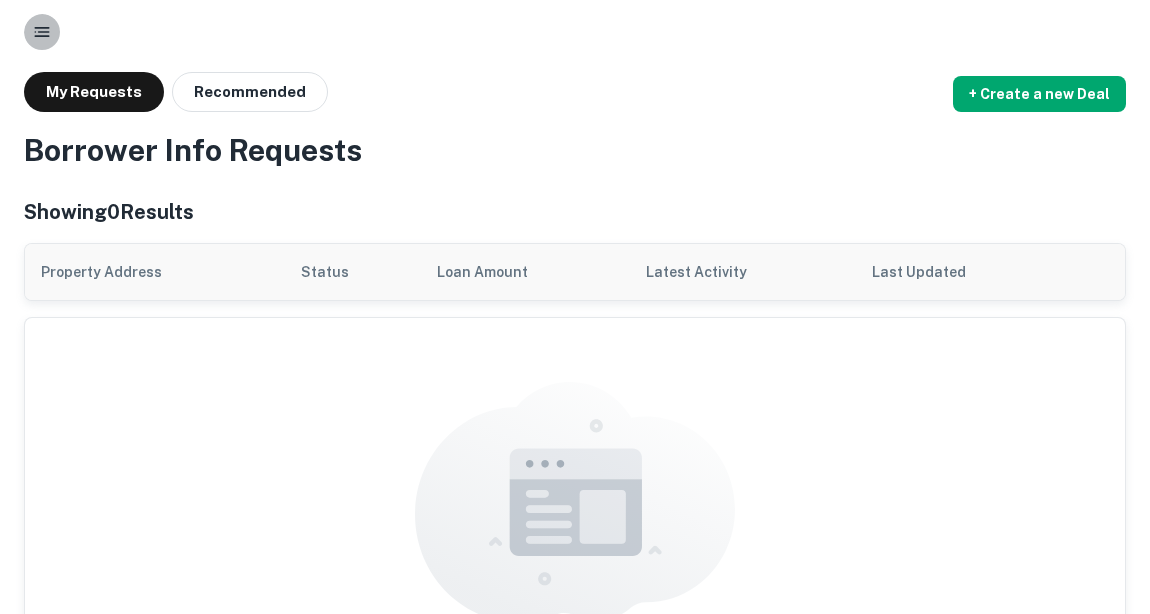 click at bounding box center [42, 32] 